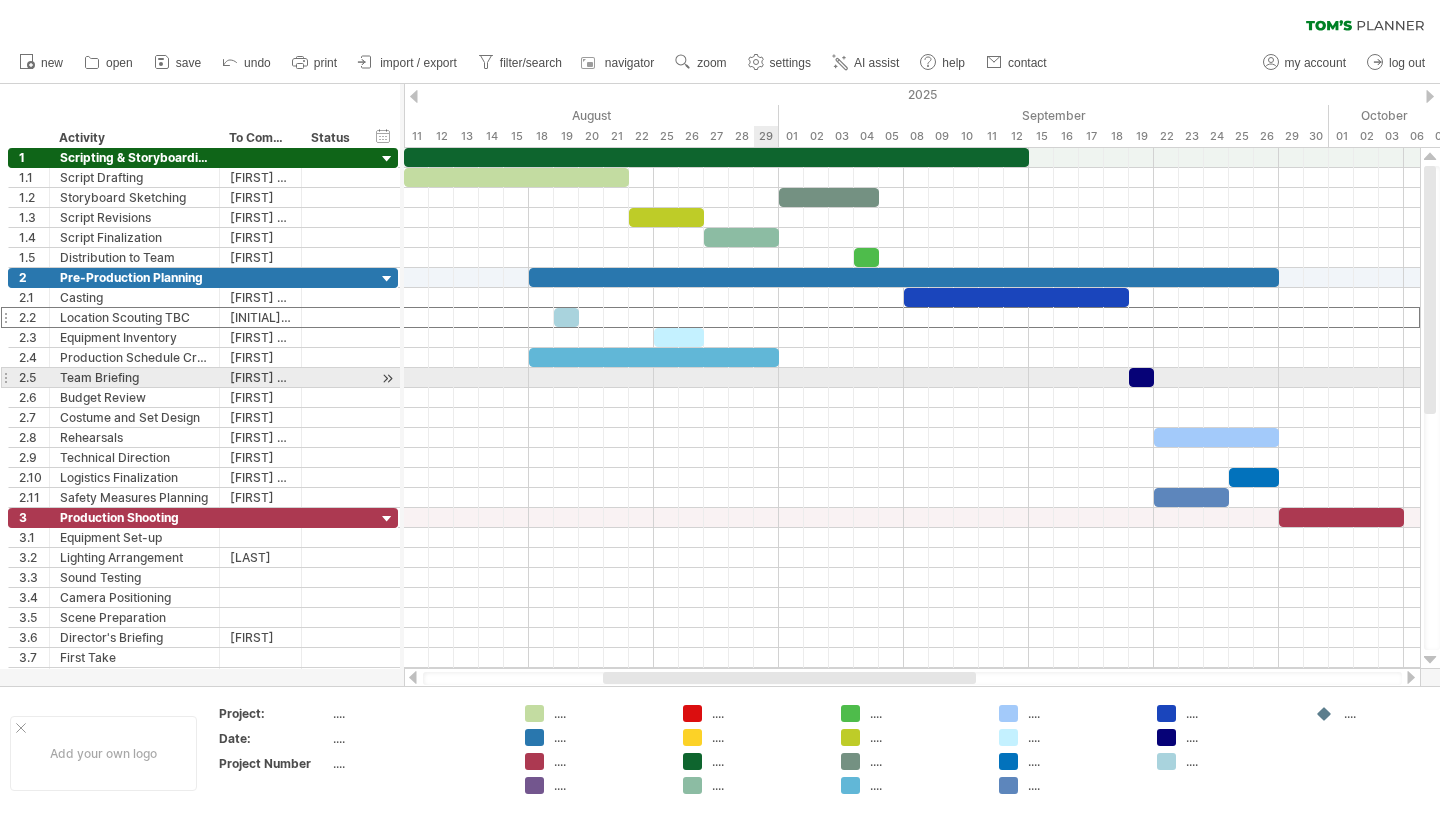 scroll, scrollTop: 0, scrollLeft: 0, axis: both 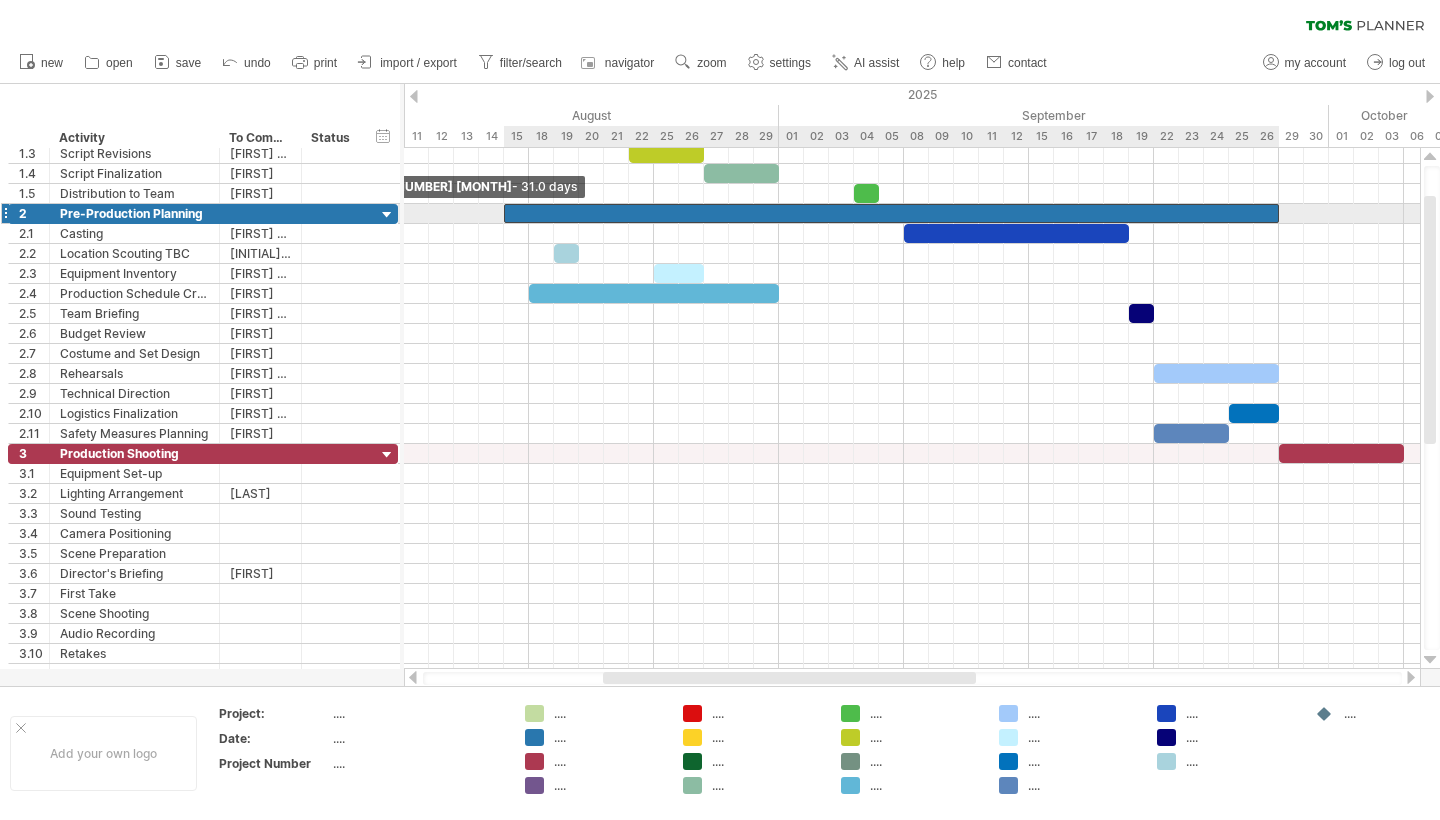drag, startPoint x: 529, startPoint y: 215, endPoint x: 506, endPoint y: 219, distance: 23.345236 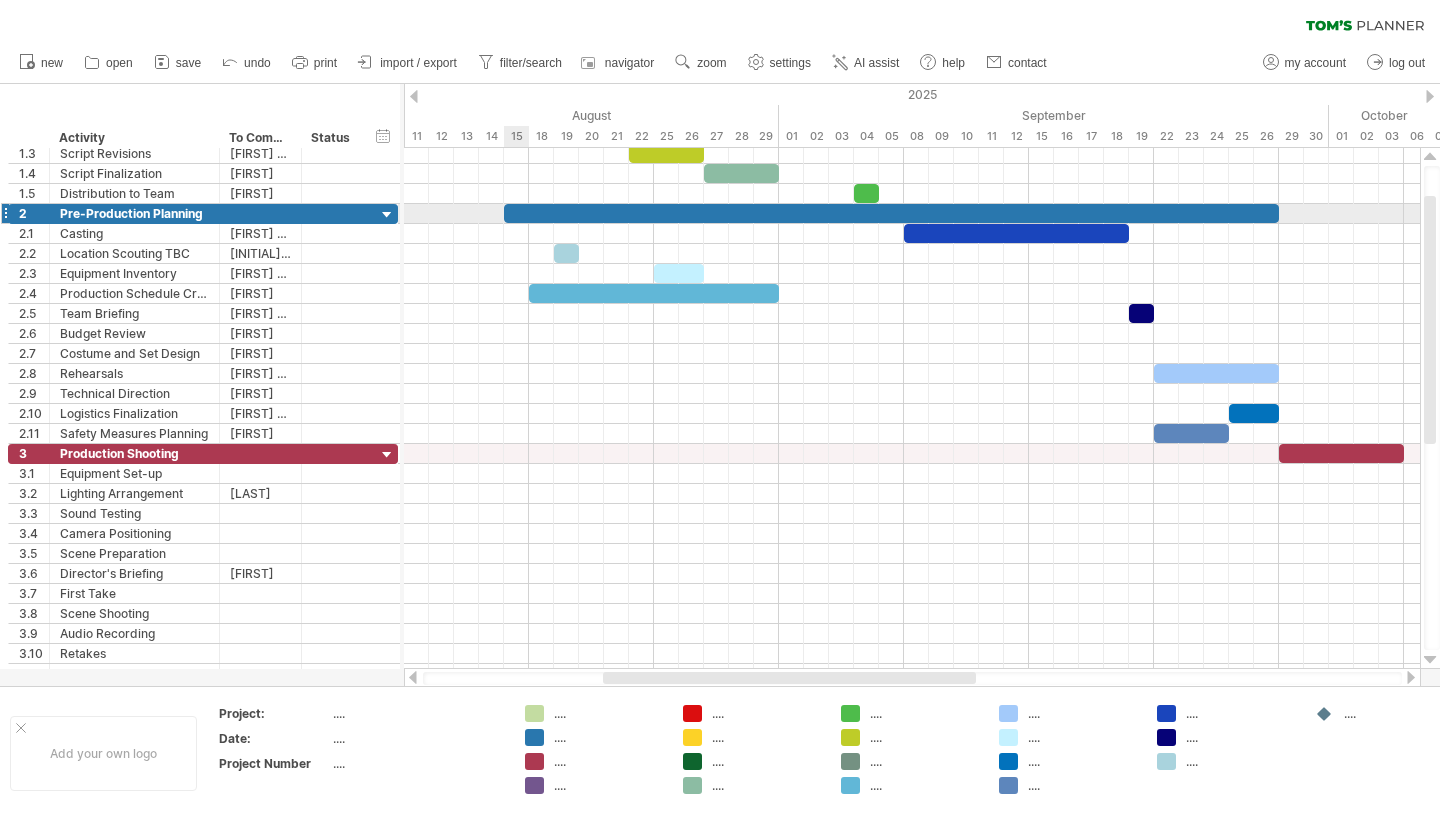 click at bounding box center [504, 213] 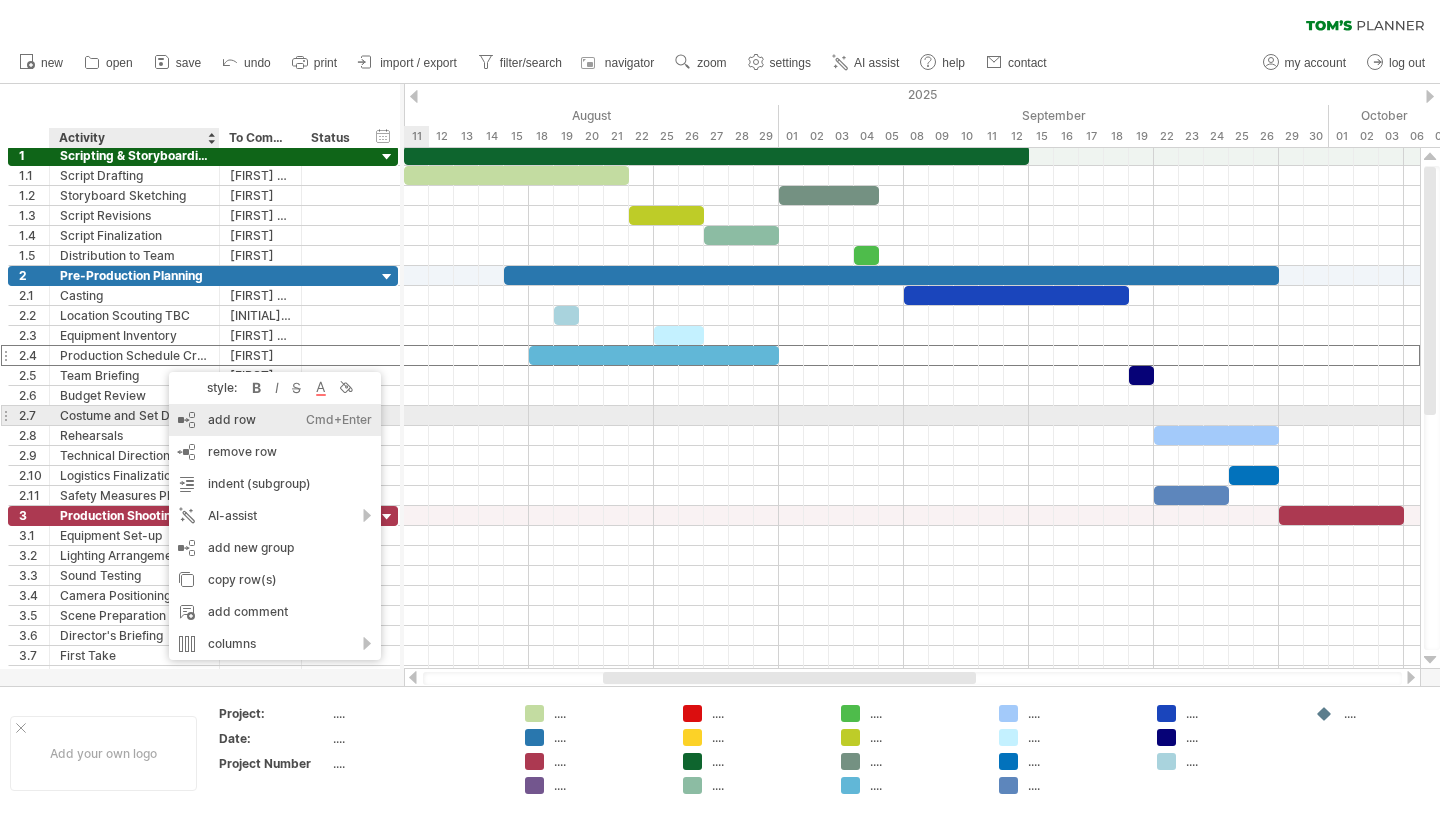 click on "add row Ctrl+Enter Cmd+Enter" at bounding box center [275, 420] 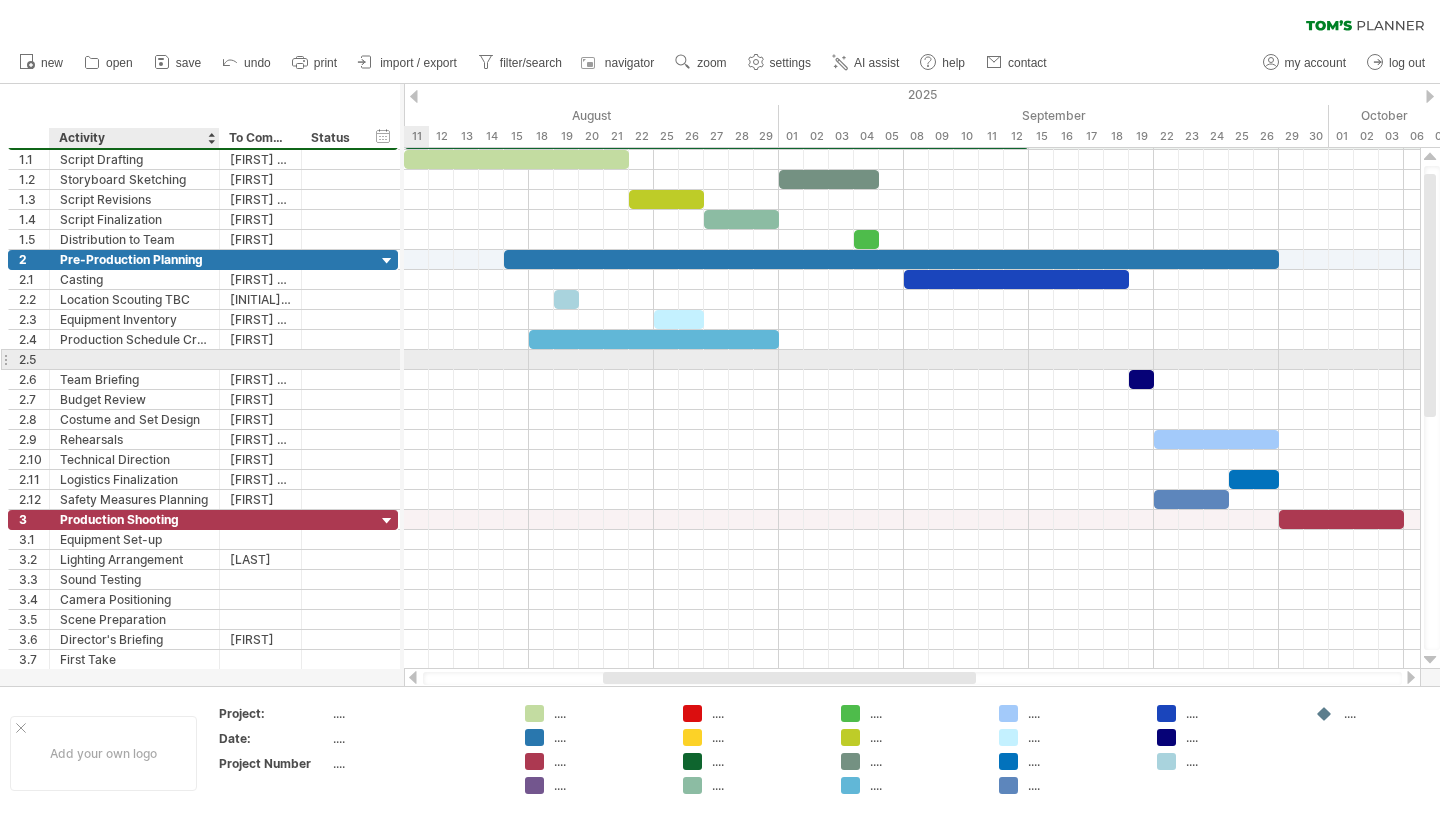 click at bounding box center (134, 359) 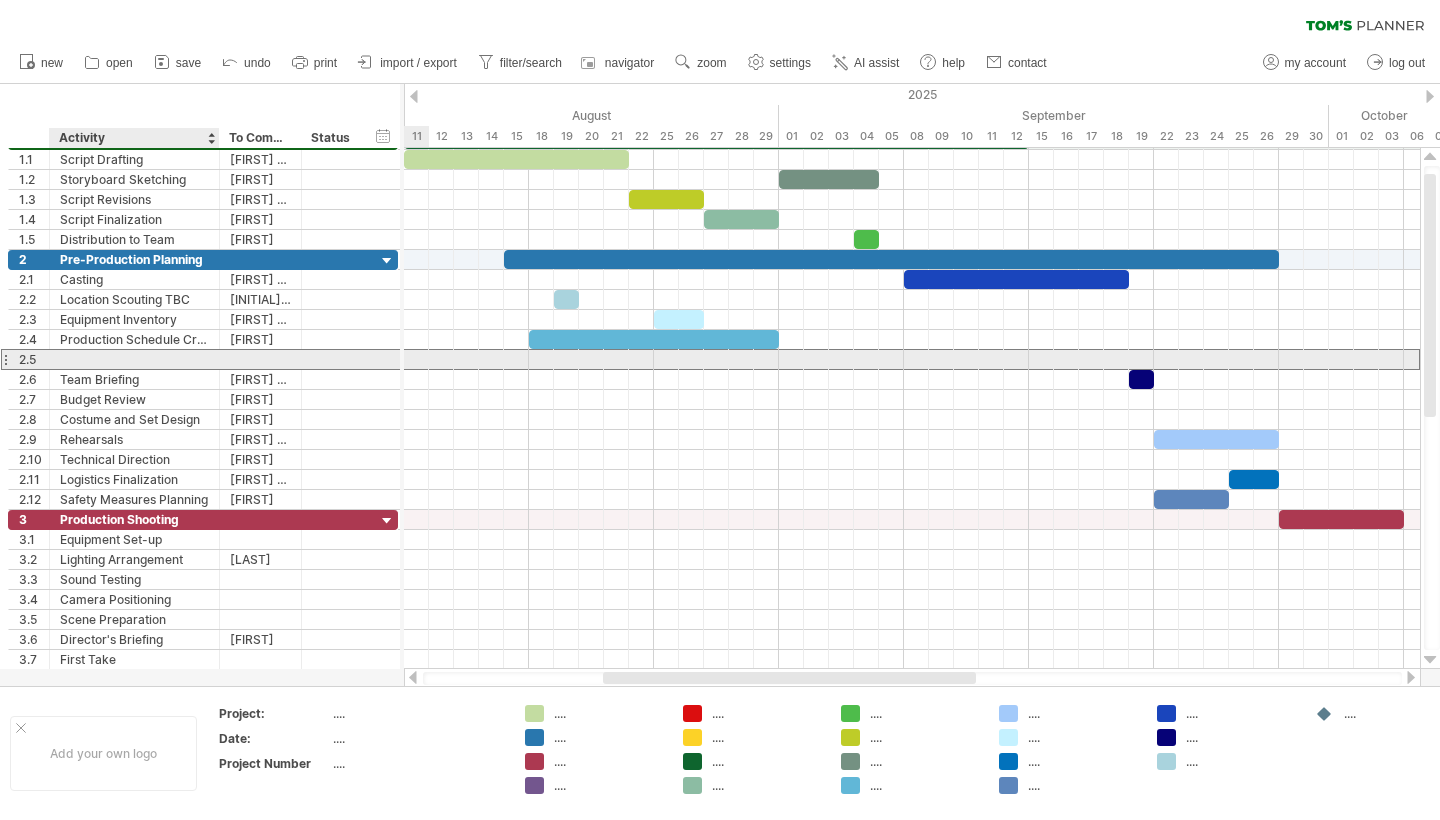 click at bounding box center [134, 359] 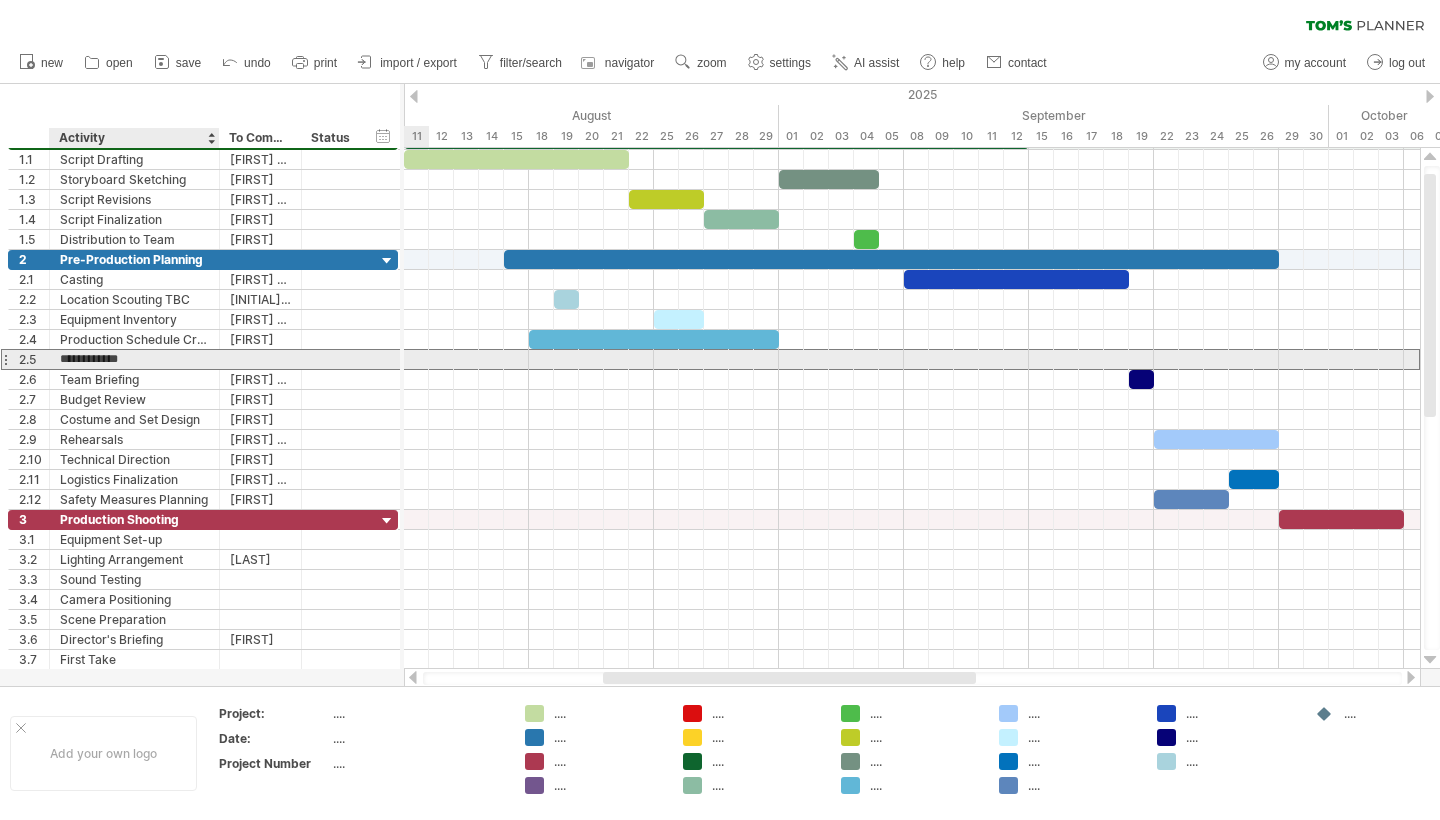 click on "**********" at bounding box center (134, 359) 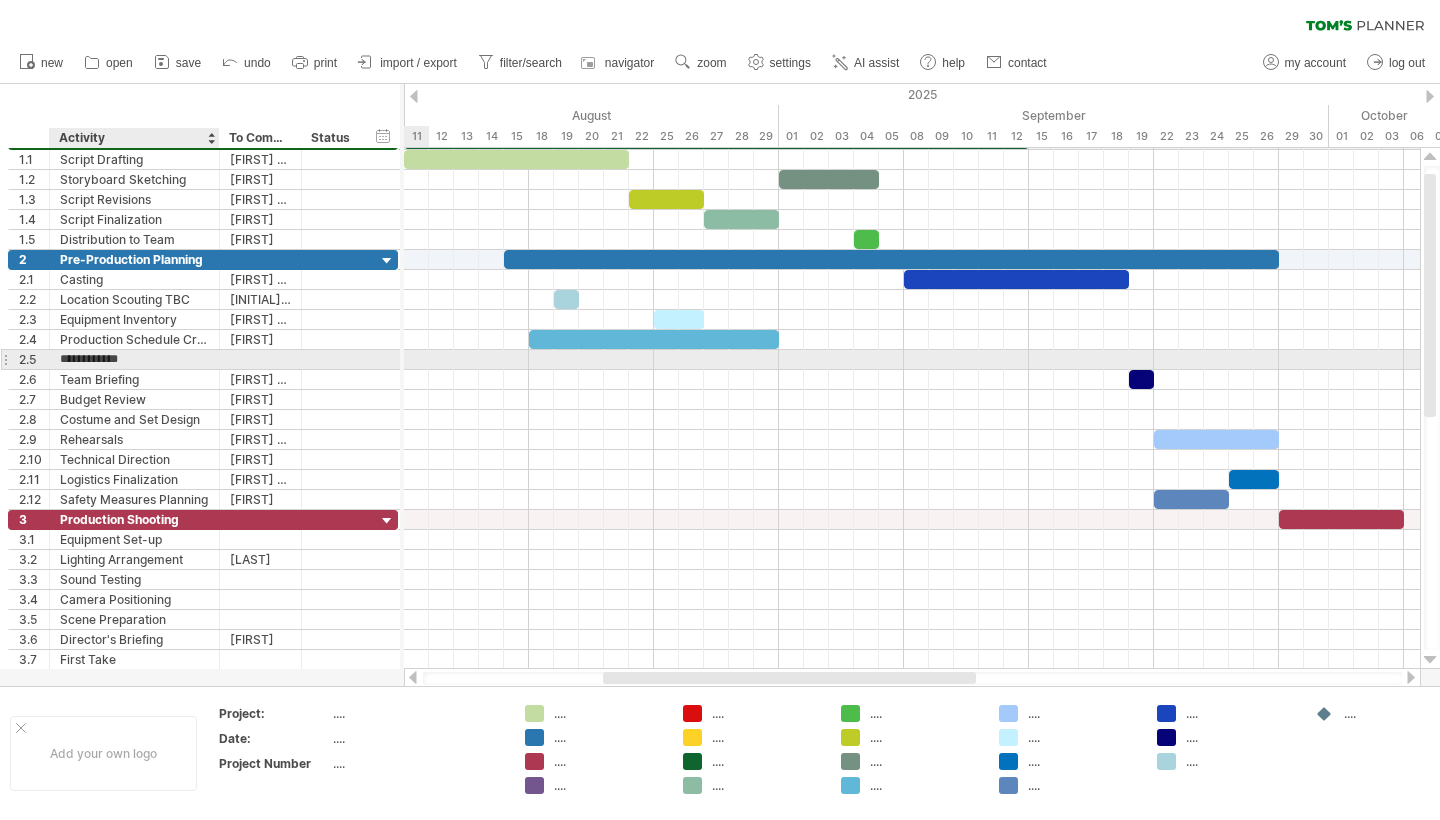 type on "**********" 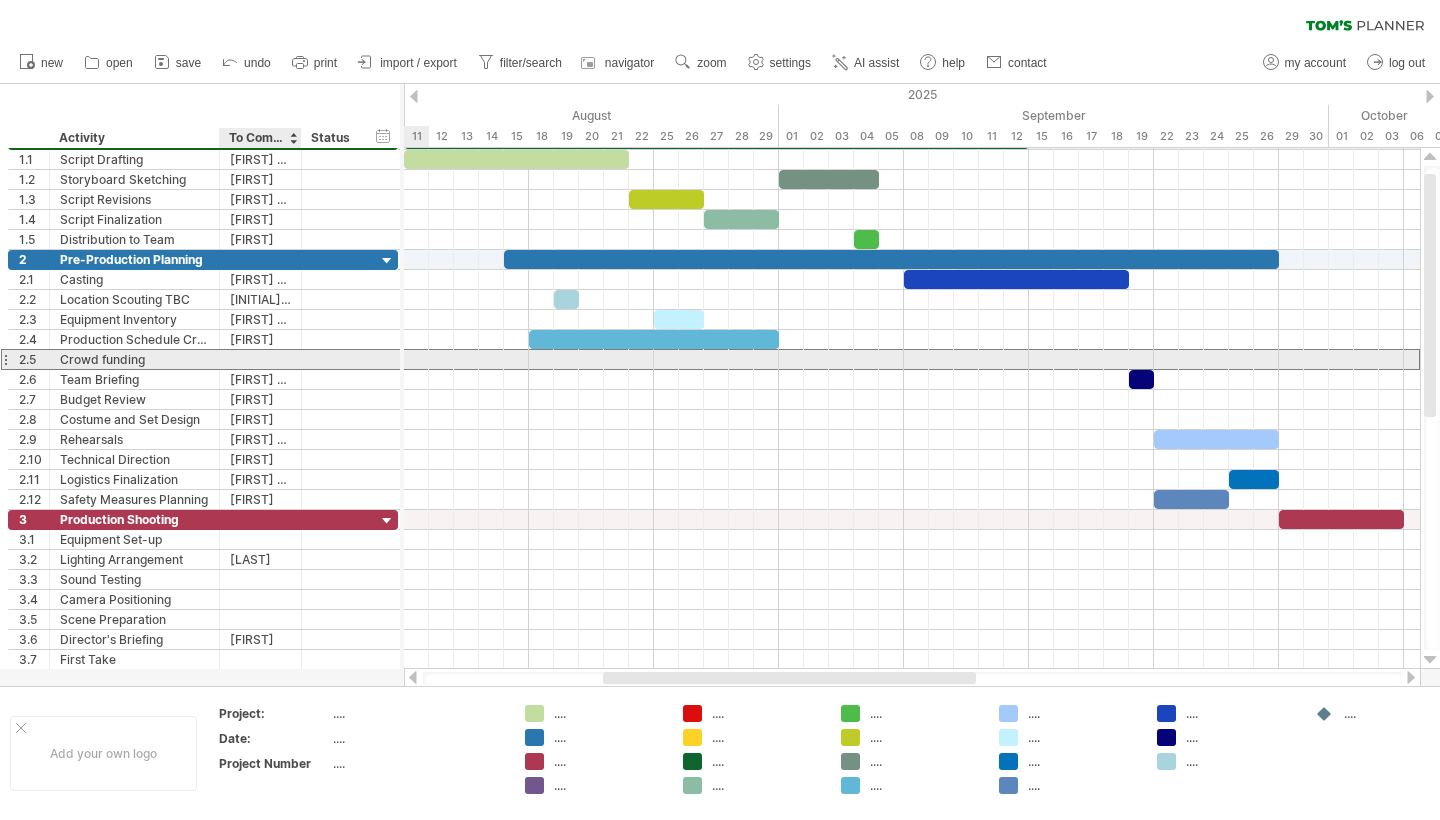 click at bounding box center (260, 359) 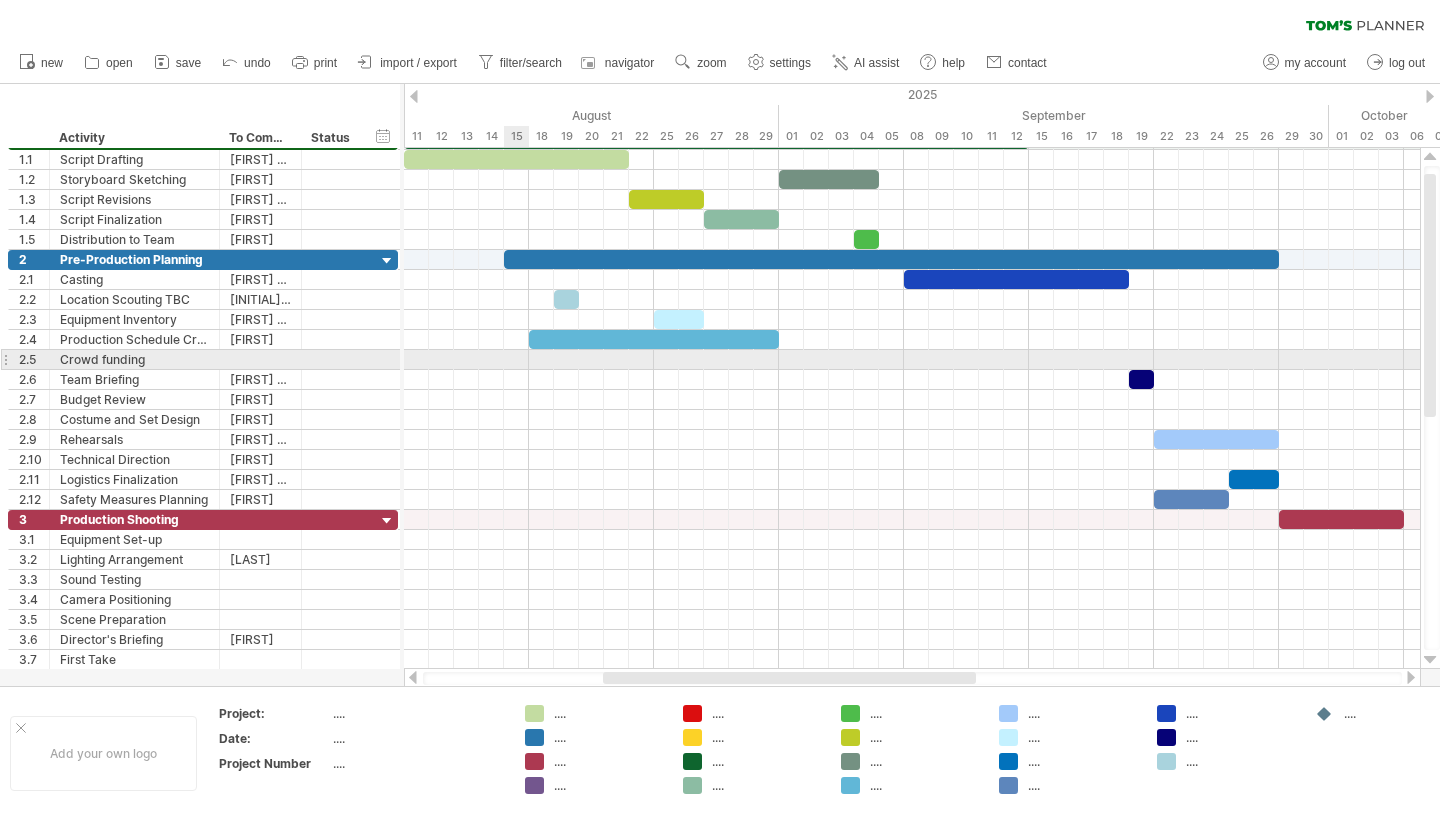 click at bounding box center (912, 360) 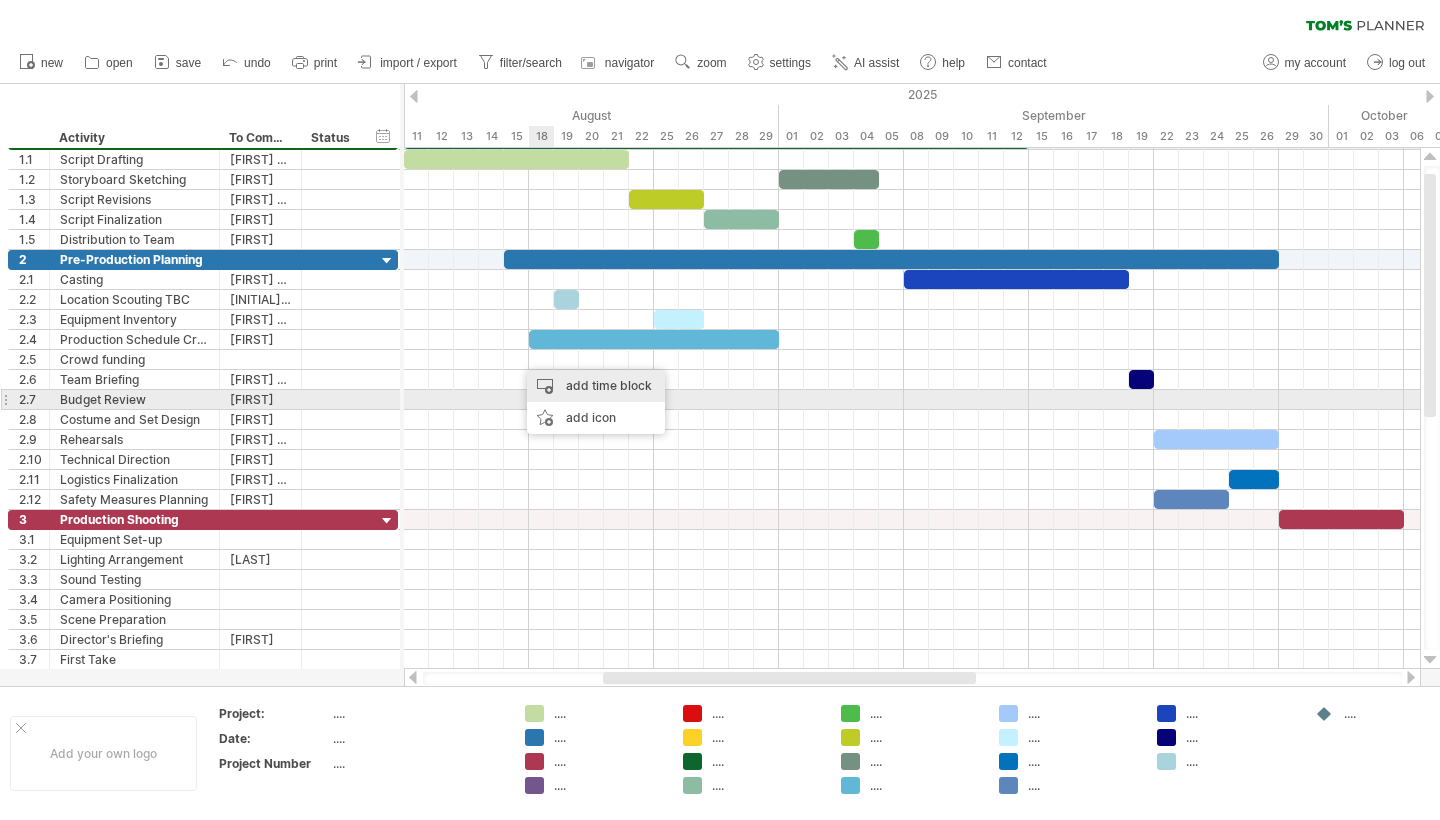 click on "add time block" at bounding box center (596, 386) 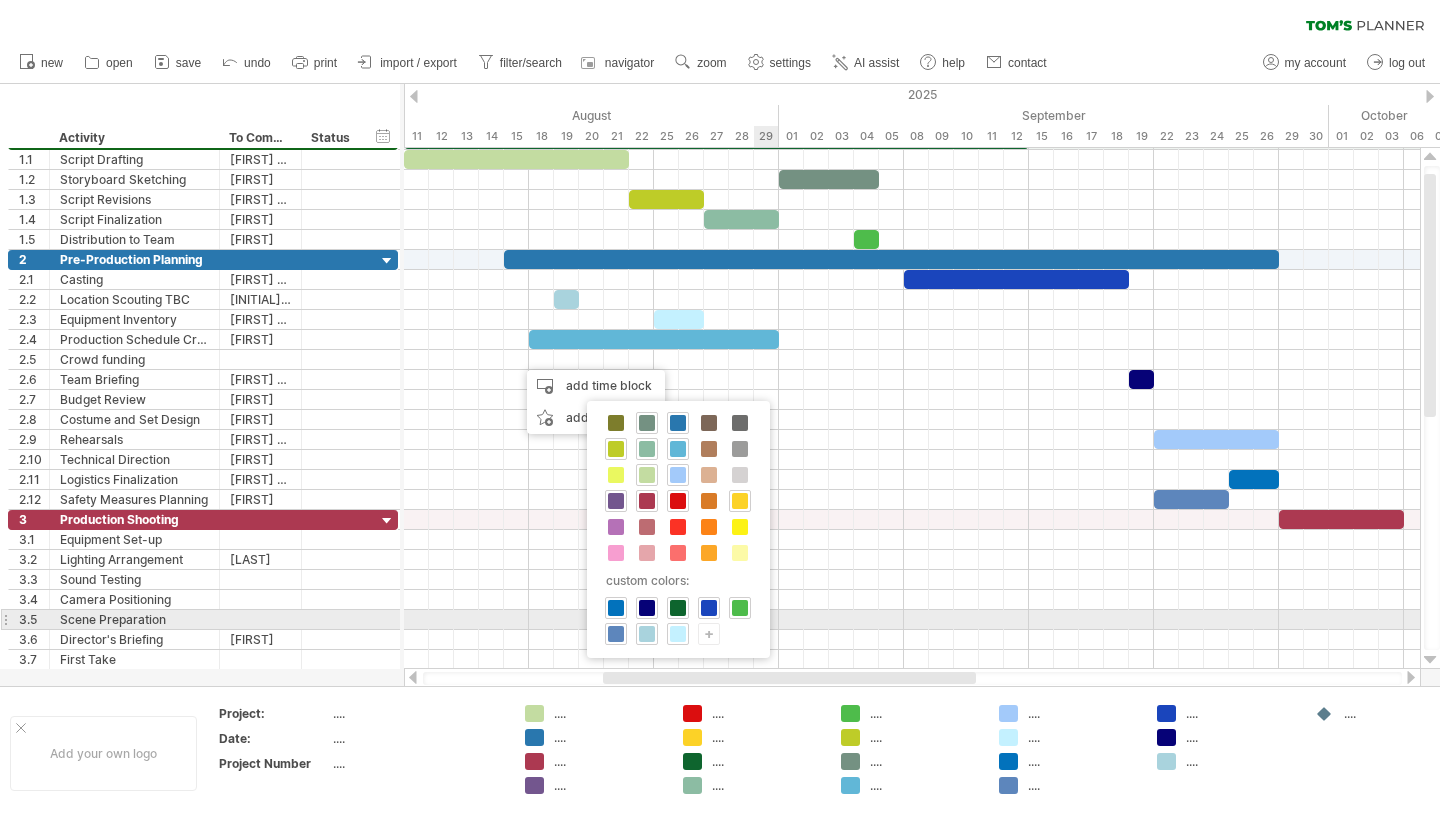 click on "+" at bounding box center (709, 633) 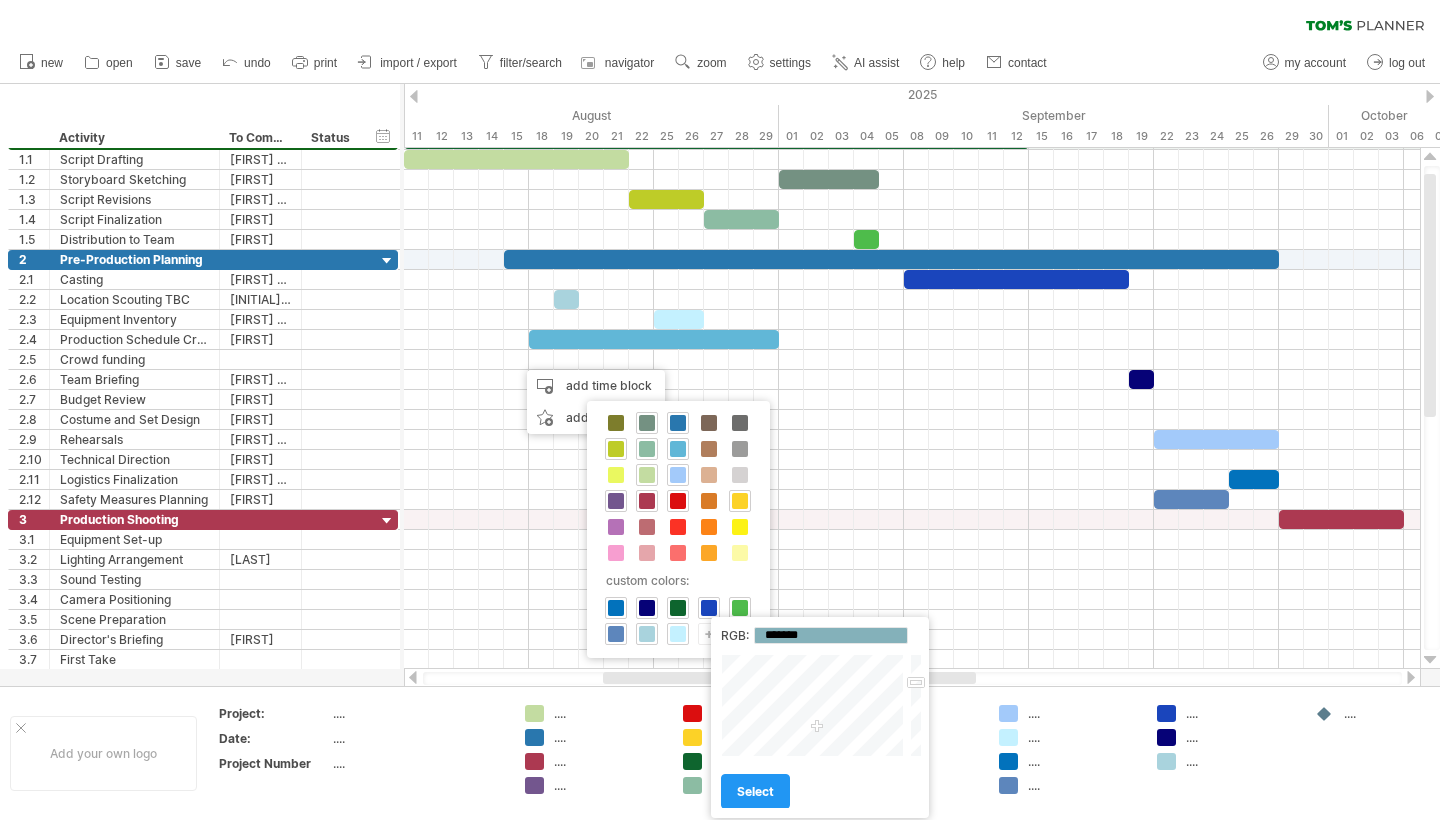 drag, startPoint x: 829, startPoint y: 710, endPoint x: 817, endPoint y: 728, distance: 21.633308 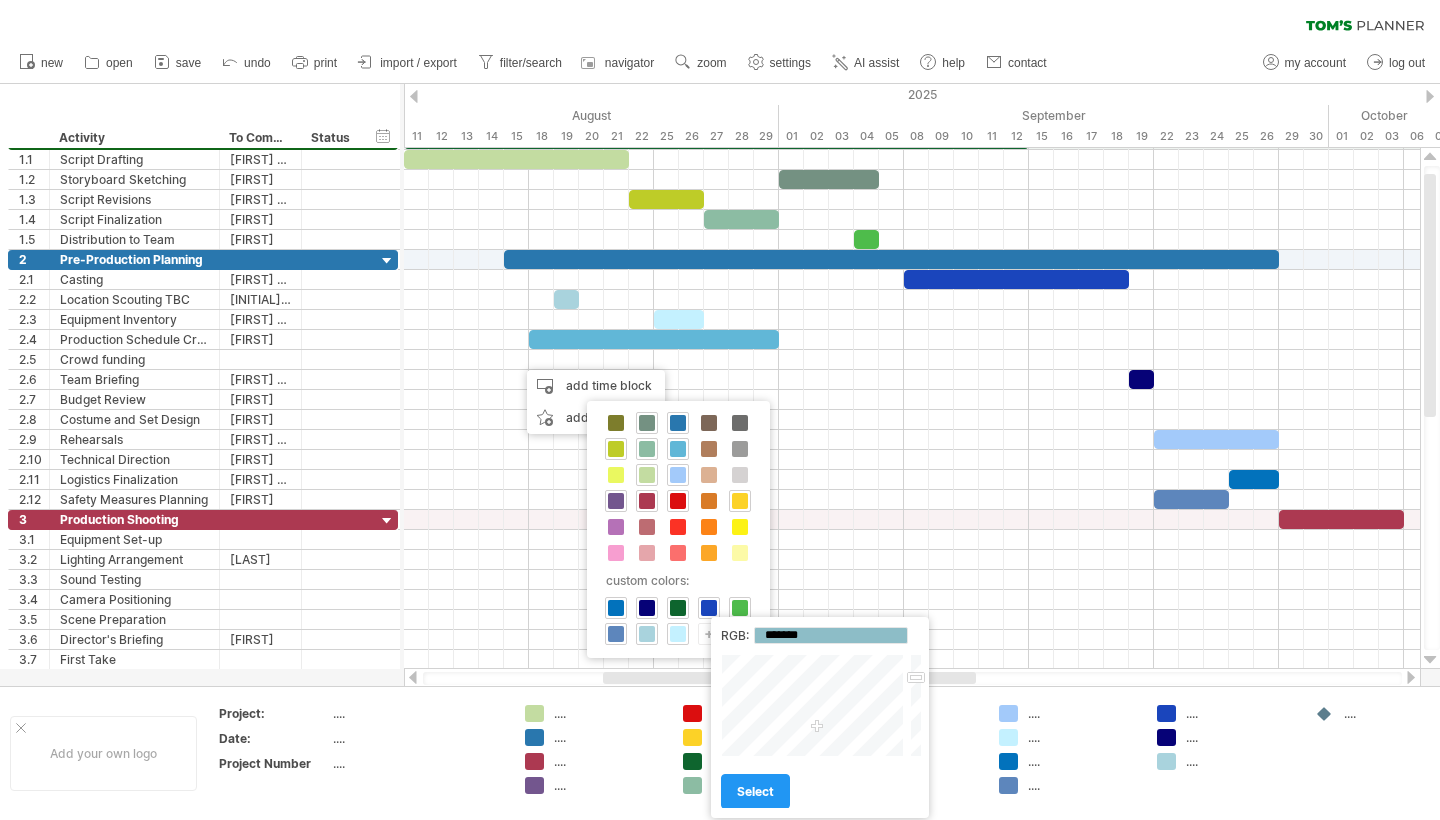 type on "*******" 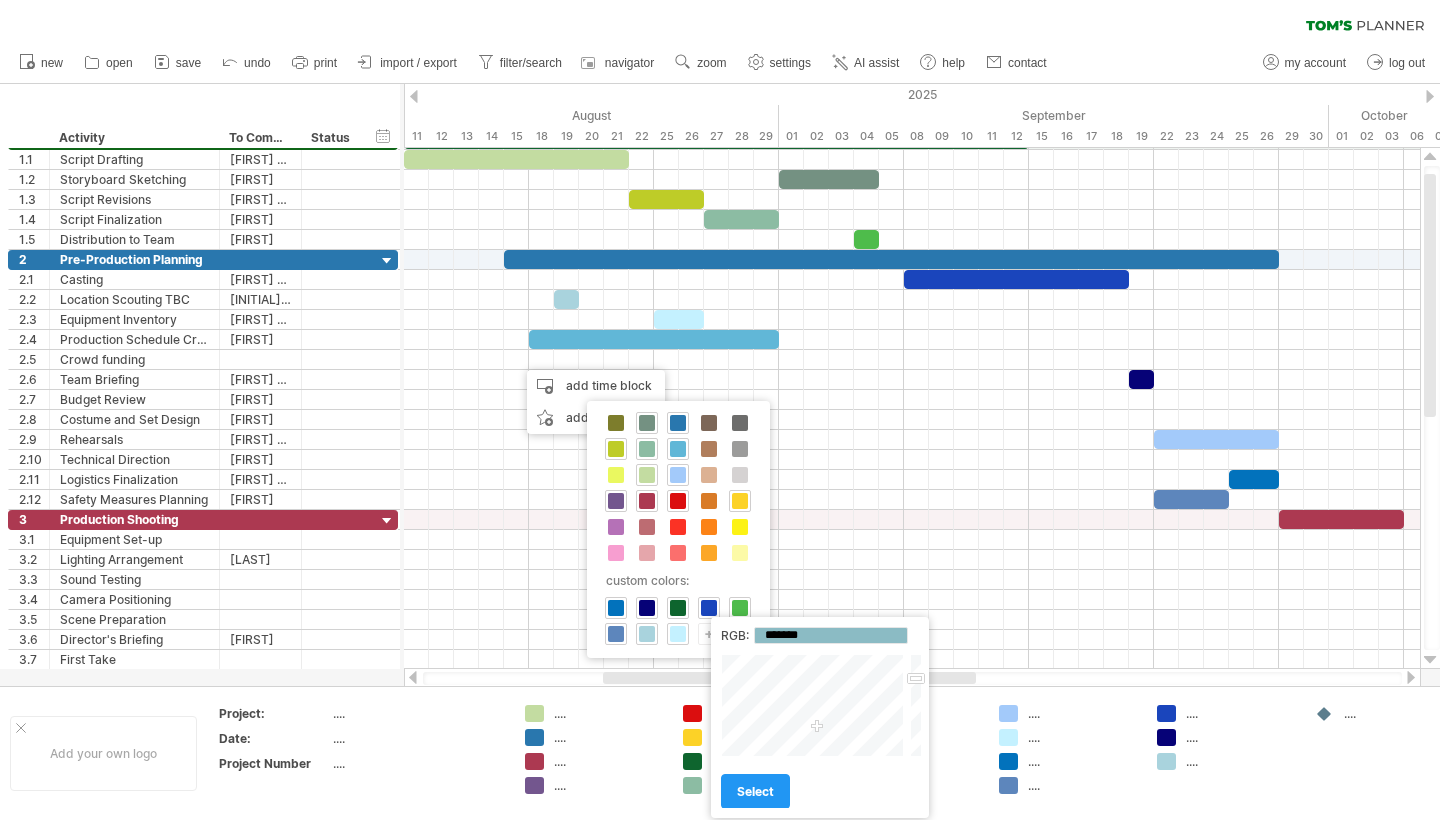 click at bounding box center (914, 705) 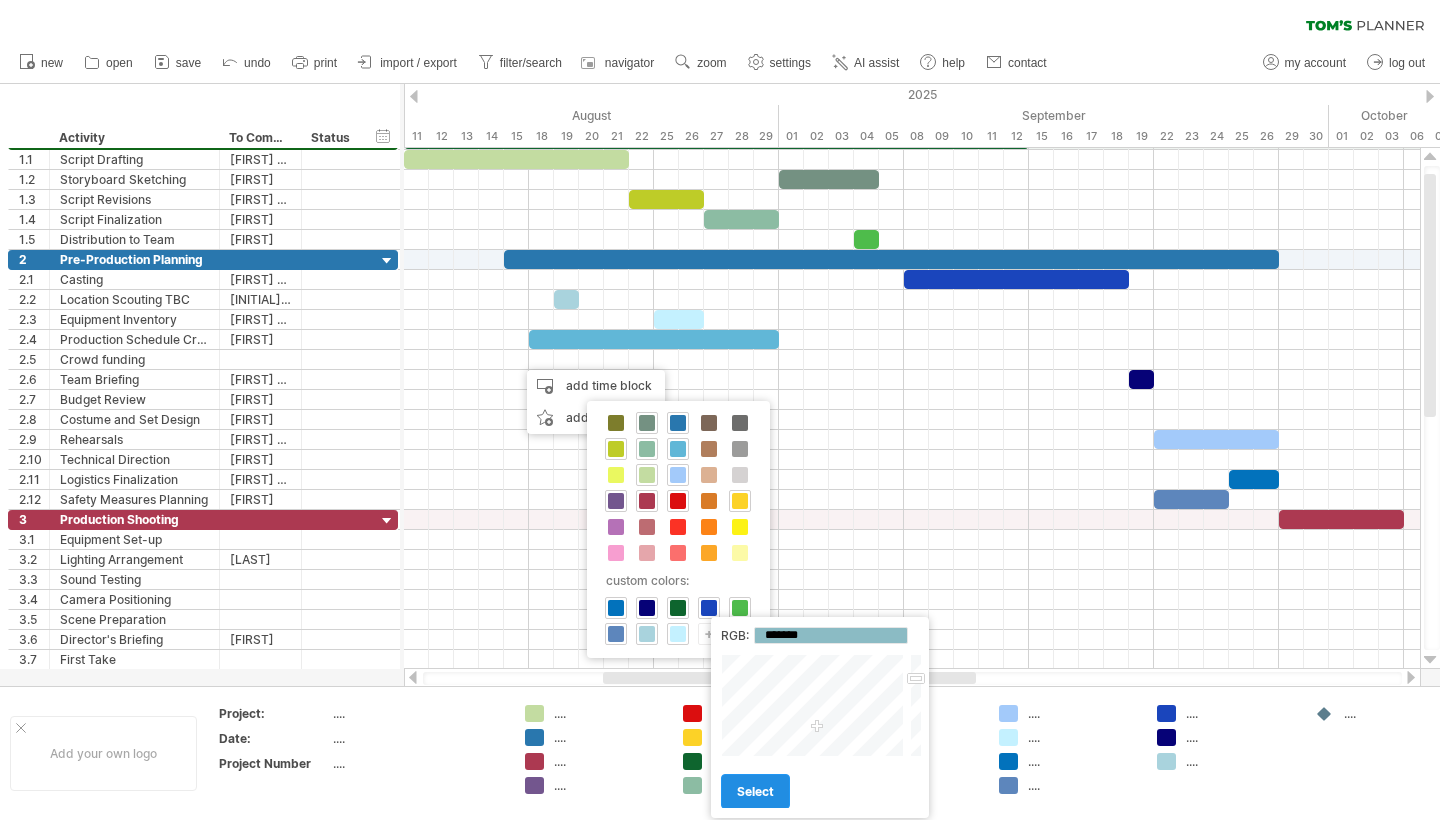 click on "select" at bounding box center (755, 791) 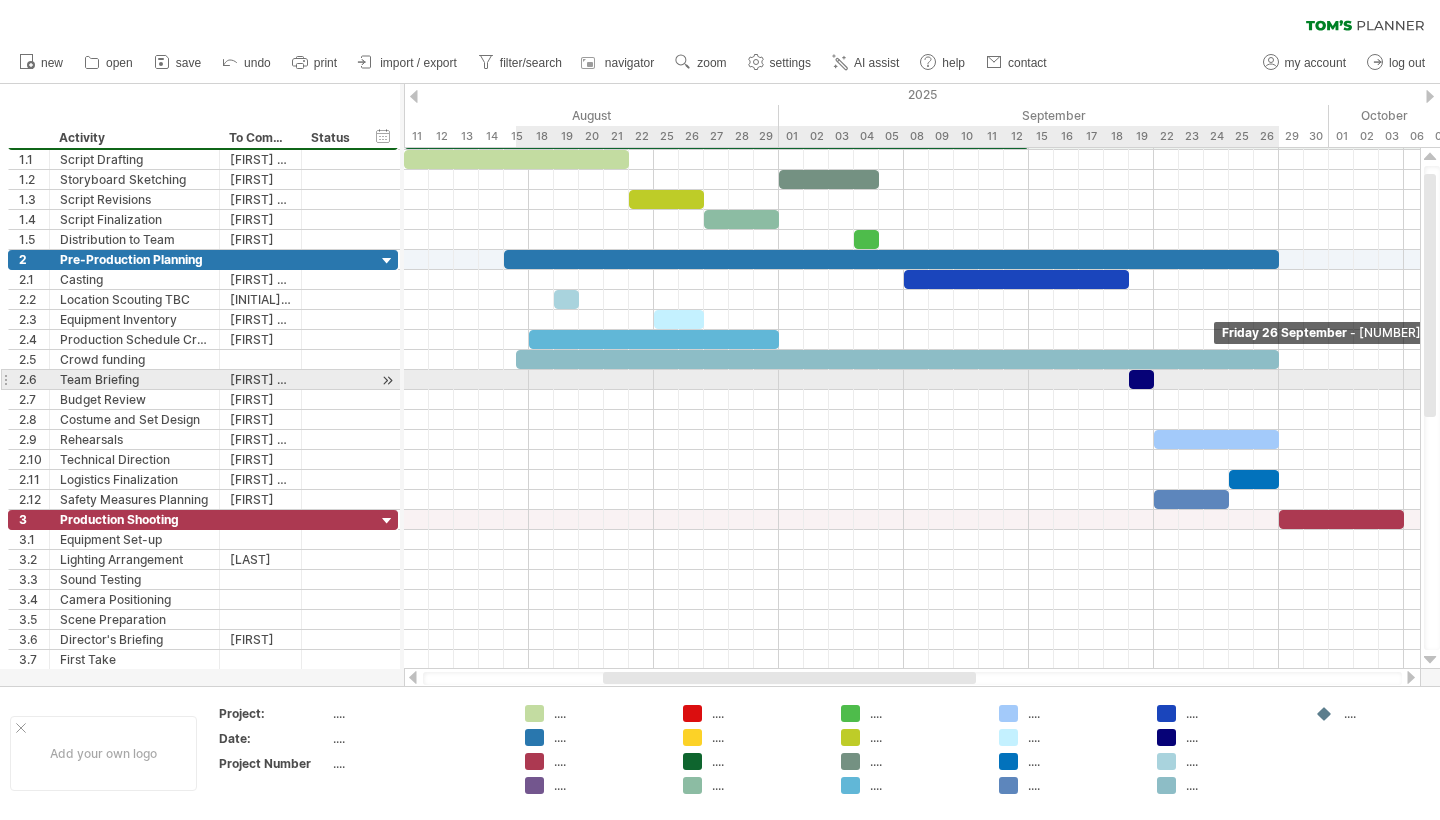 drag, startPoint x: 540, startPoint y: 358, endPoint x: 1273, endPoint y: 377, distance: 733.2462 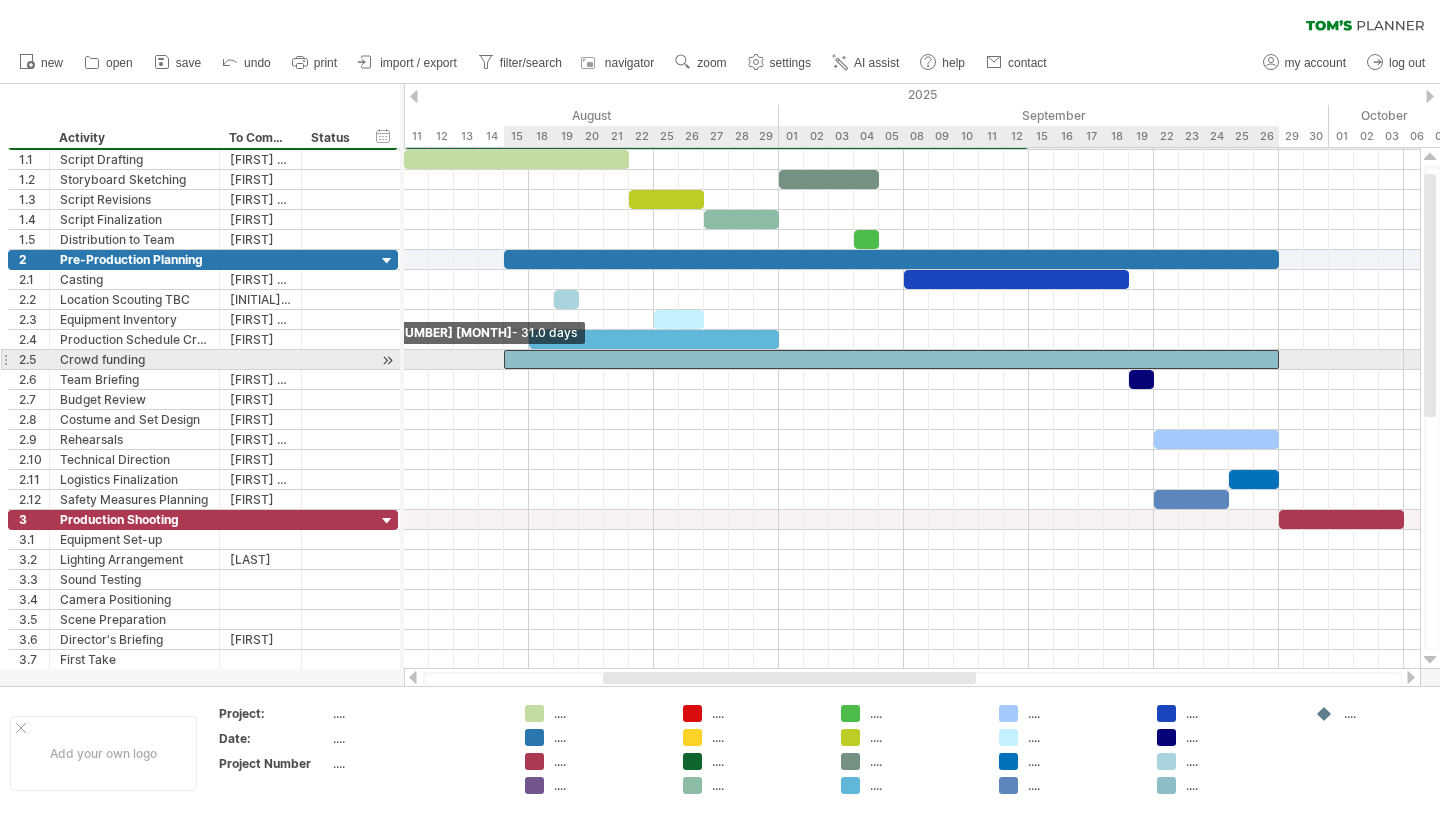 drag, startPoint x: 517, startPoint y: 358, endPoint x: 506, endPoint y: 358, distance: 11 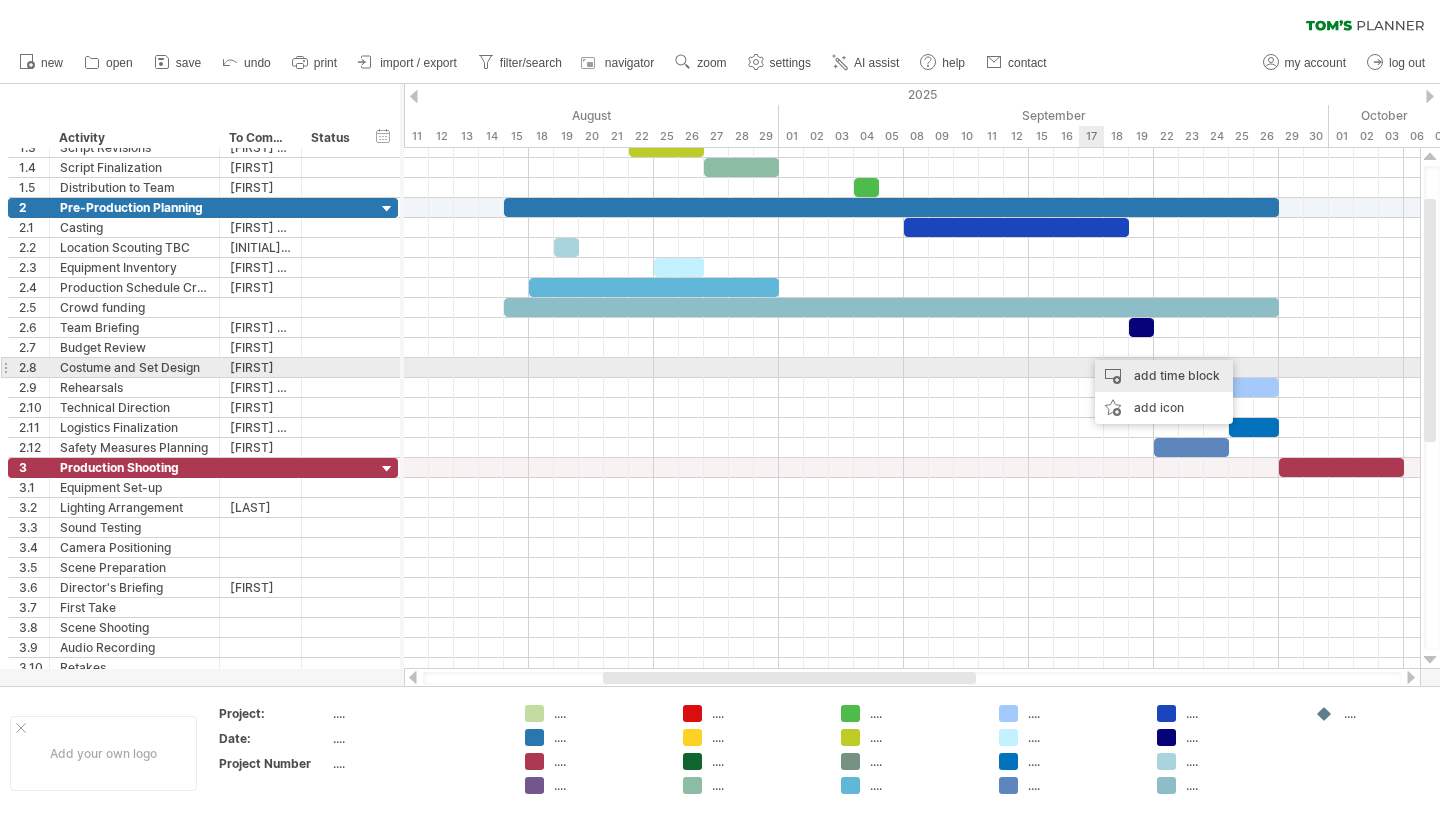 click on "add time block" at bounding box center (1164, 376) 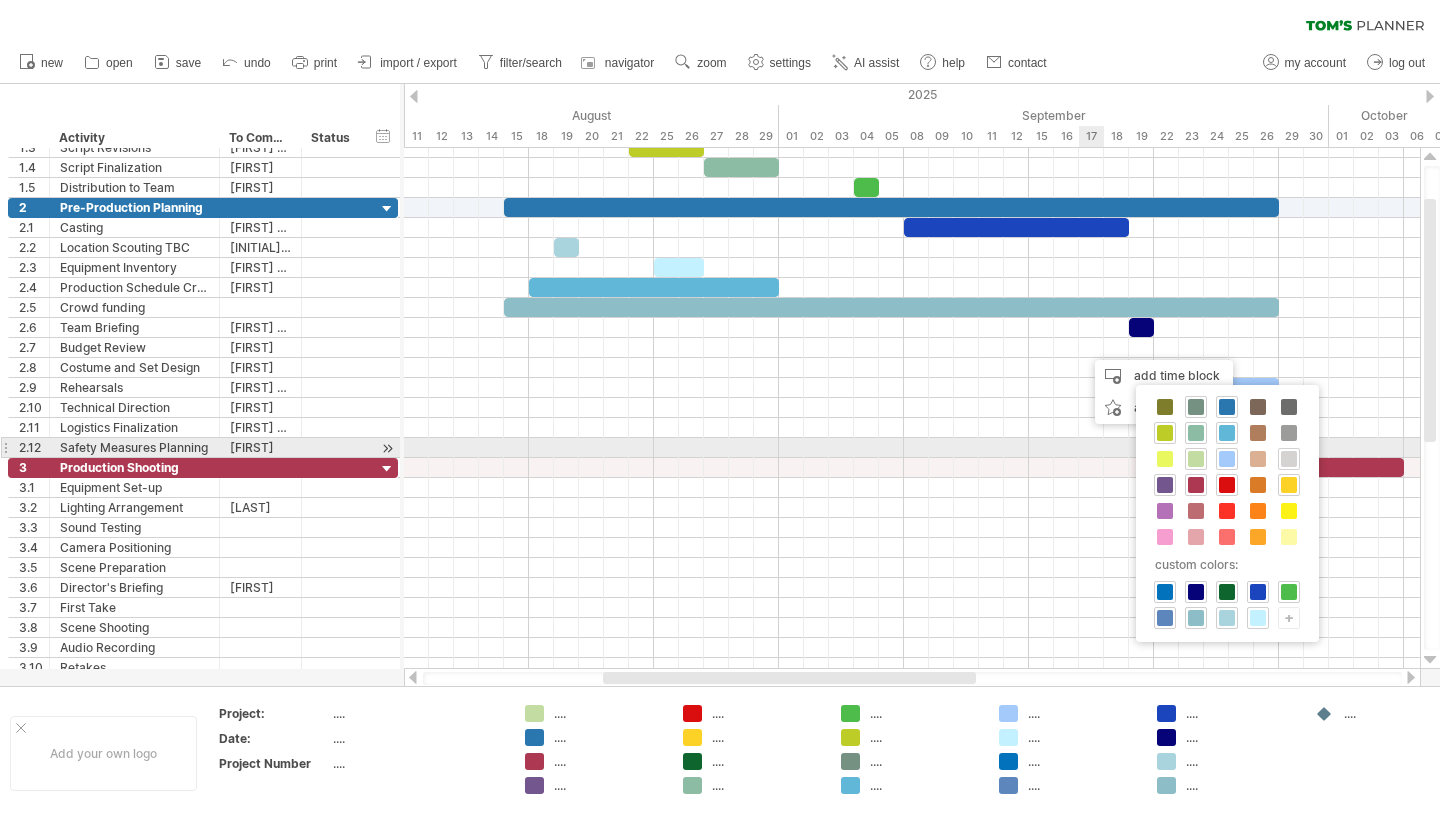 click at bounding box center [1289, 459] 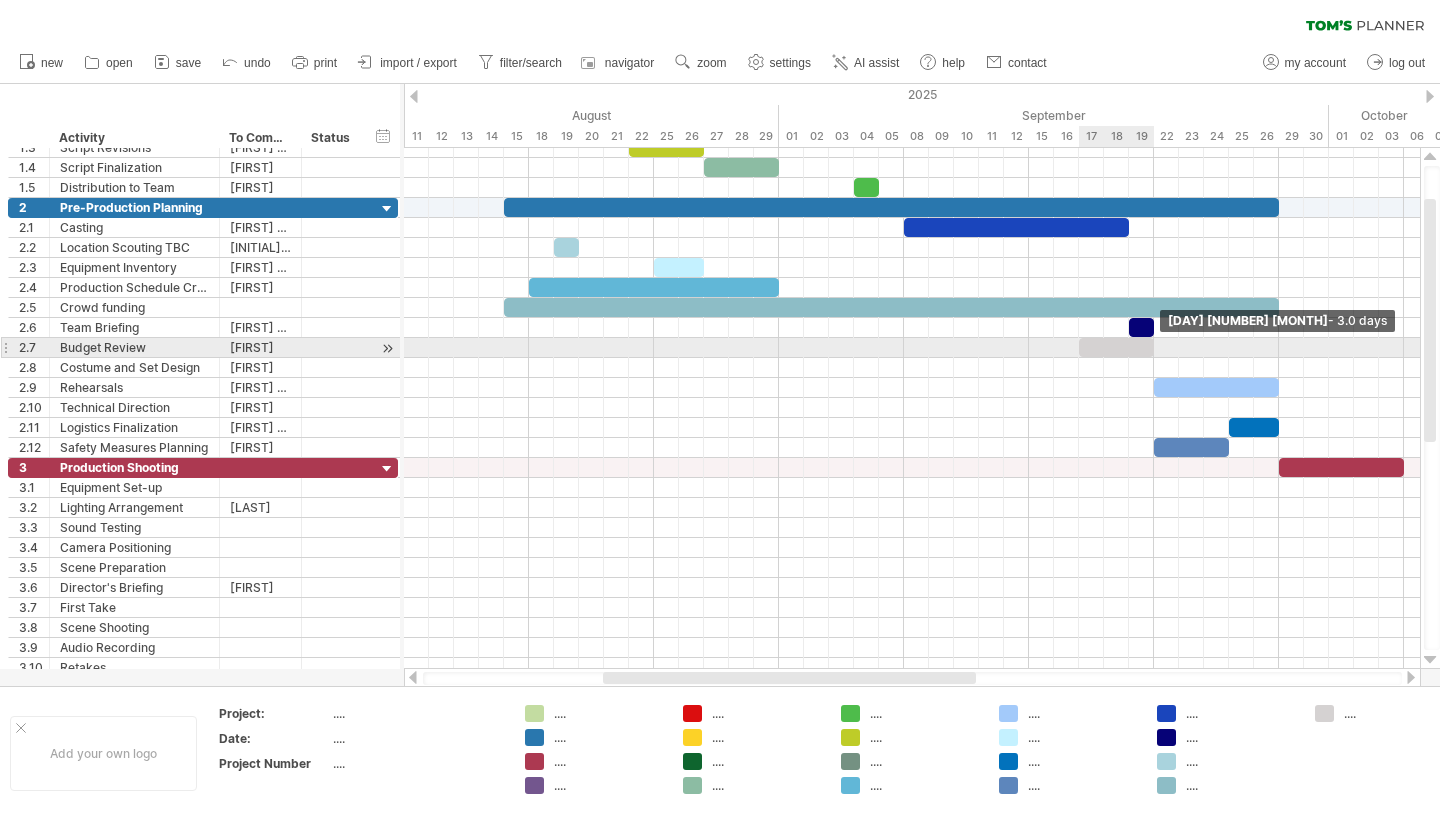drag, startPoint x: 1103, startPoint y: 347, endPoint x: 1147, endPoint y: 347, distance: 44 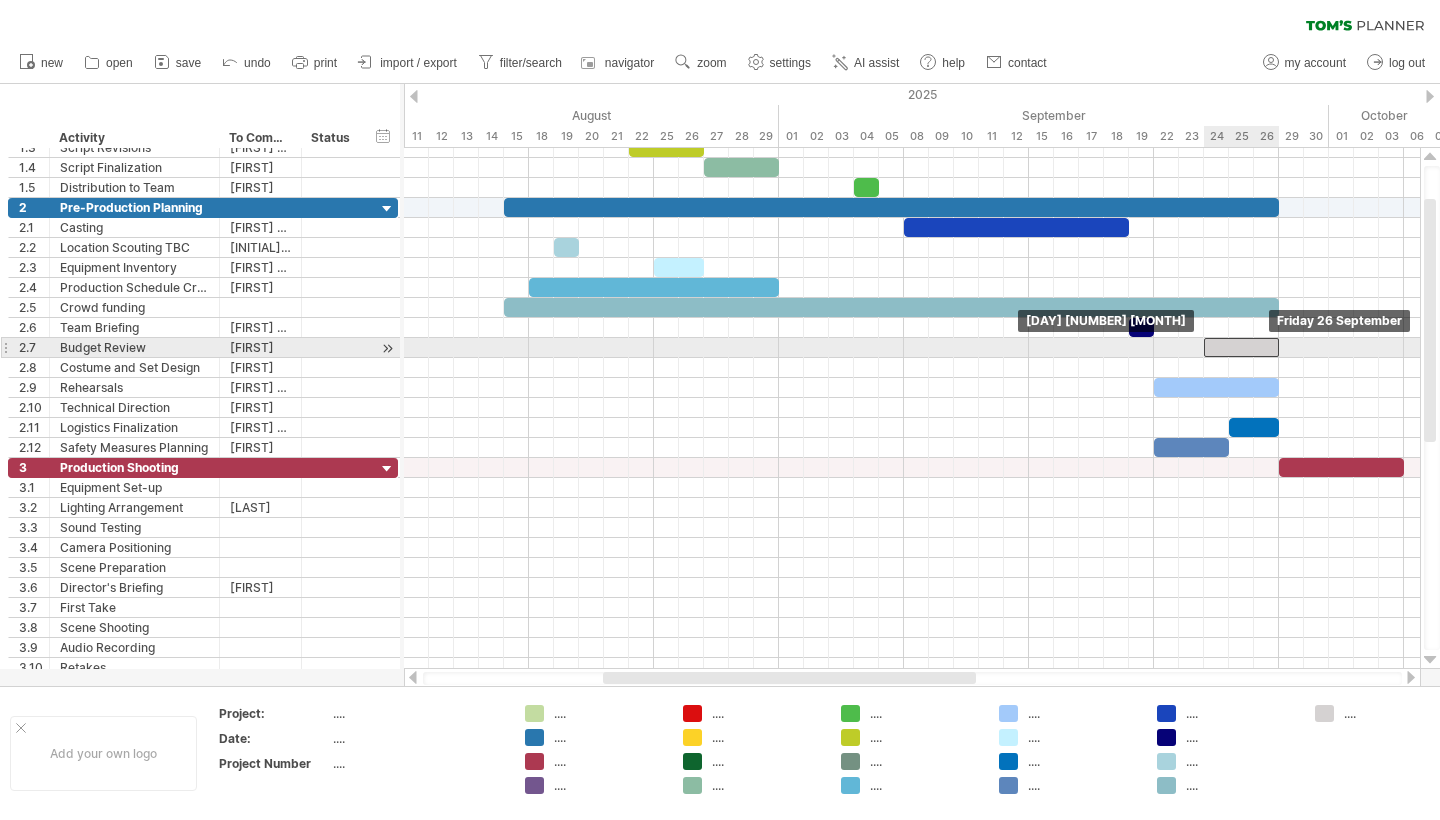 drag, startPoint x: 1102, startPoint y: 344, endPoint x: 1221, endPoint y: 347, distance: 119.03781 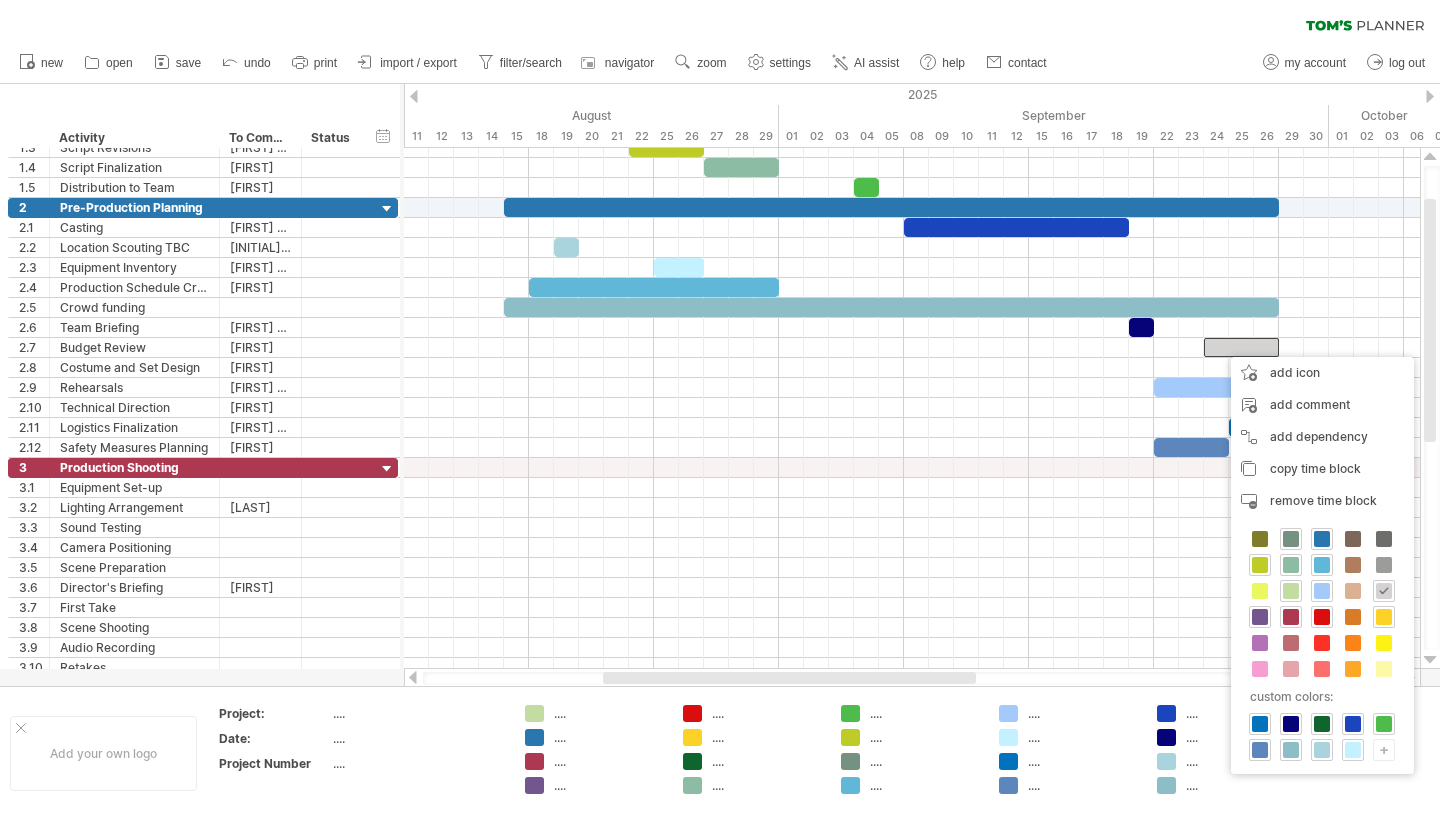 click on "+" at bounding box center (1384, 749) 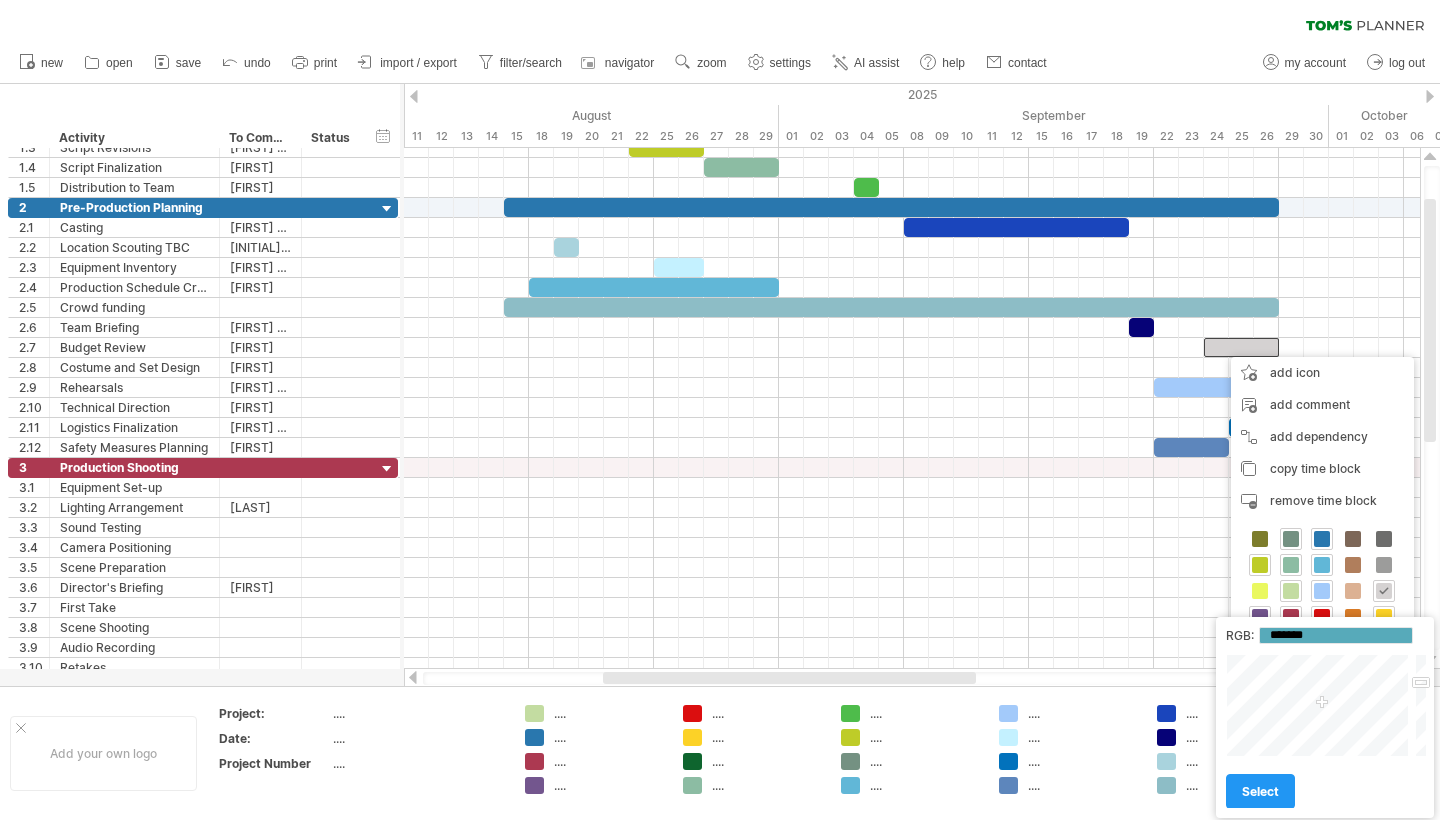 click at bounding box center (1319, 705) 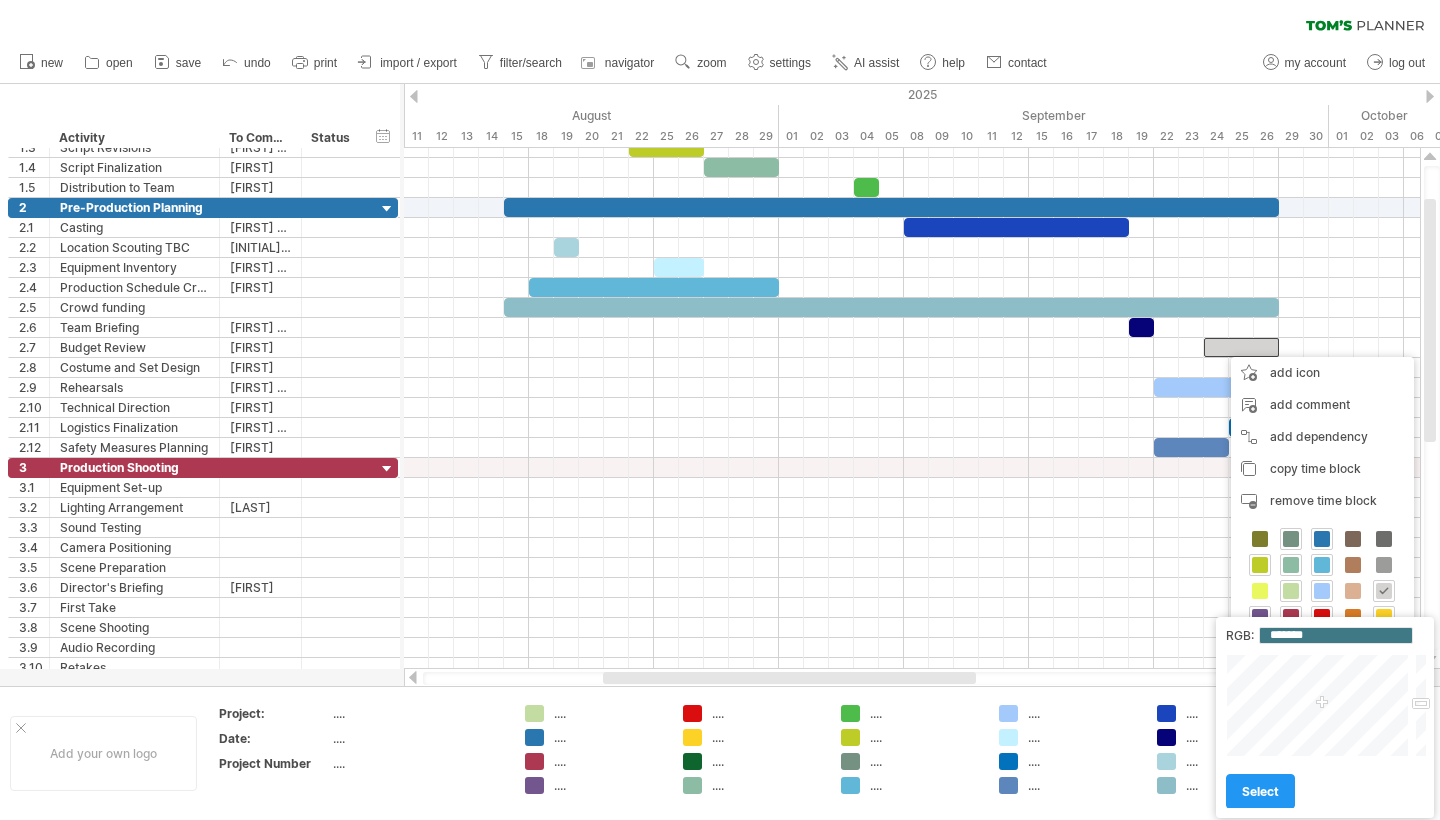 type on "*******" 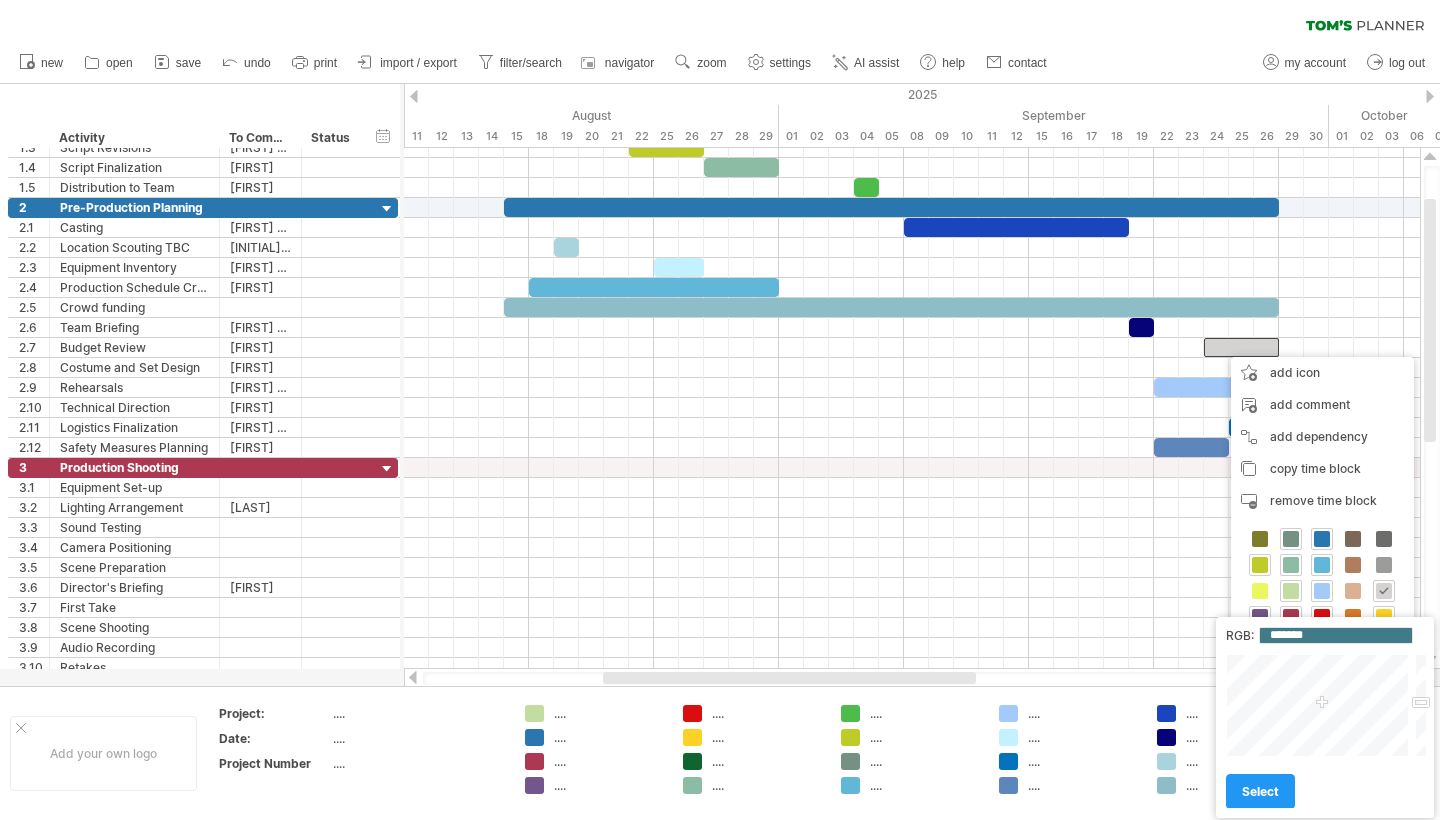 drag, startPoint x: 1422, startPoint y: 686, endPoint x: 1422, endPoint y: 704, distance: 18 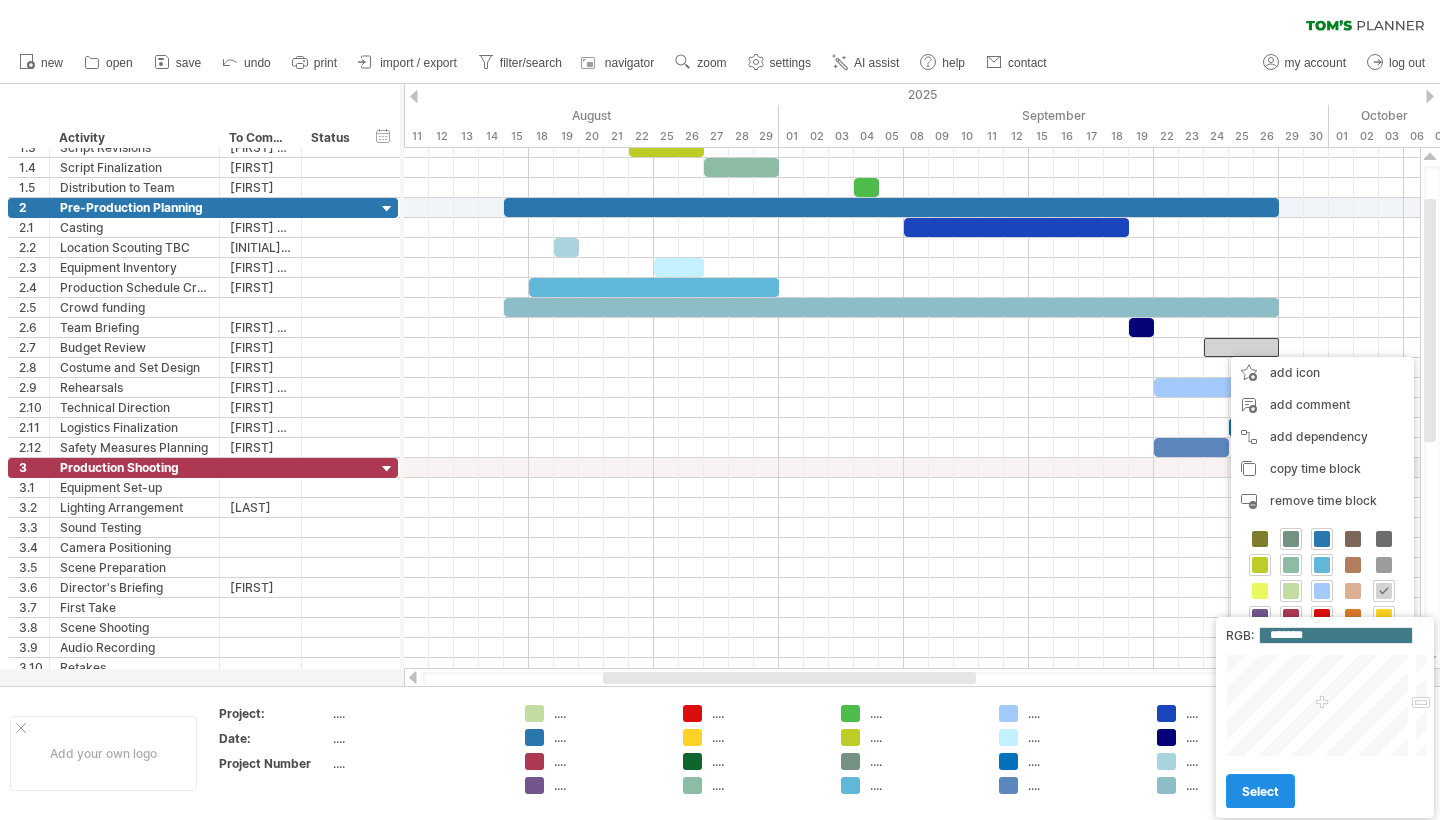click on "select" at bounding box center [1260, 791] 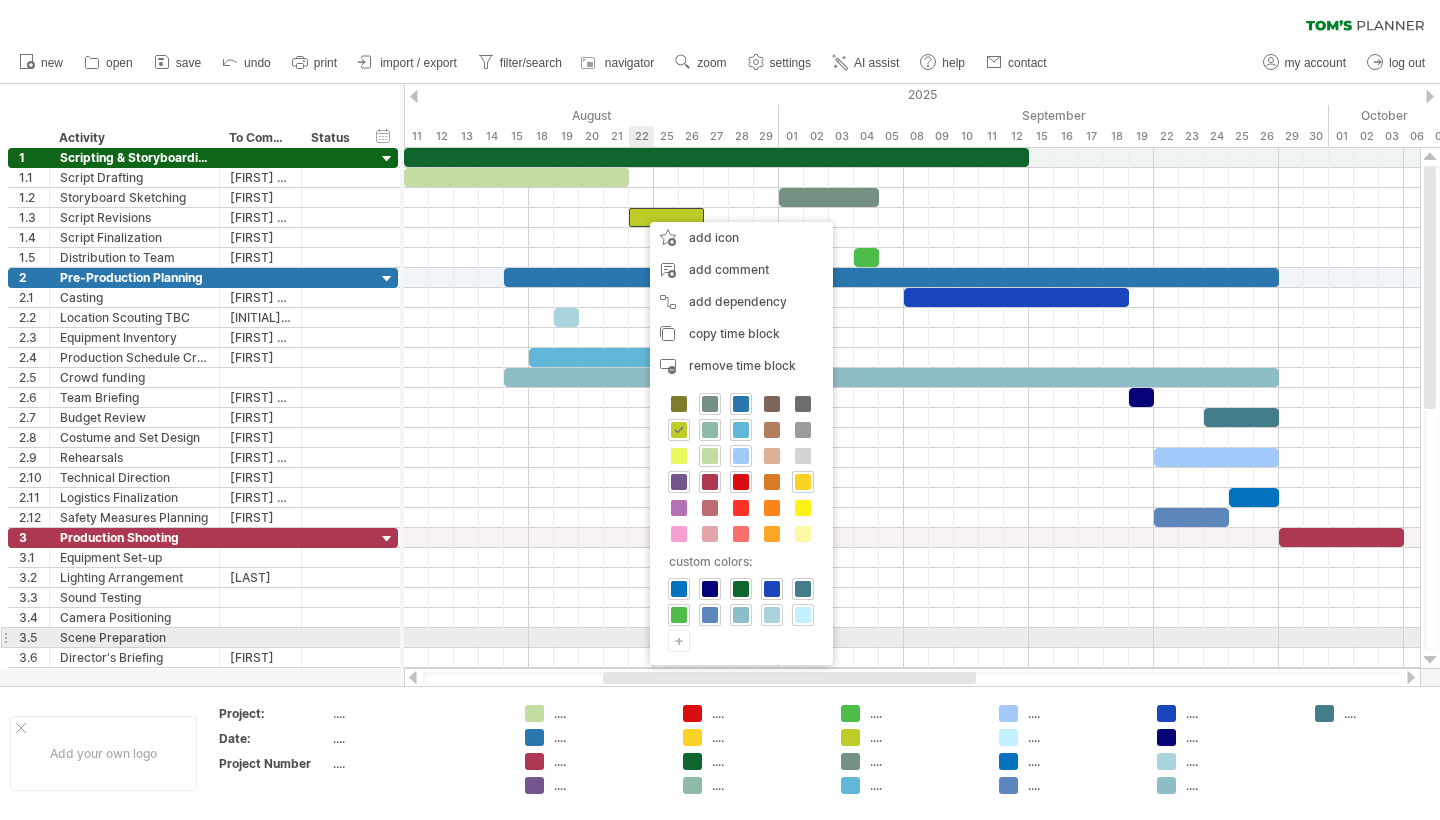click on "+" at bounding box center (679, 640) 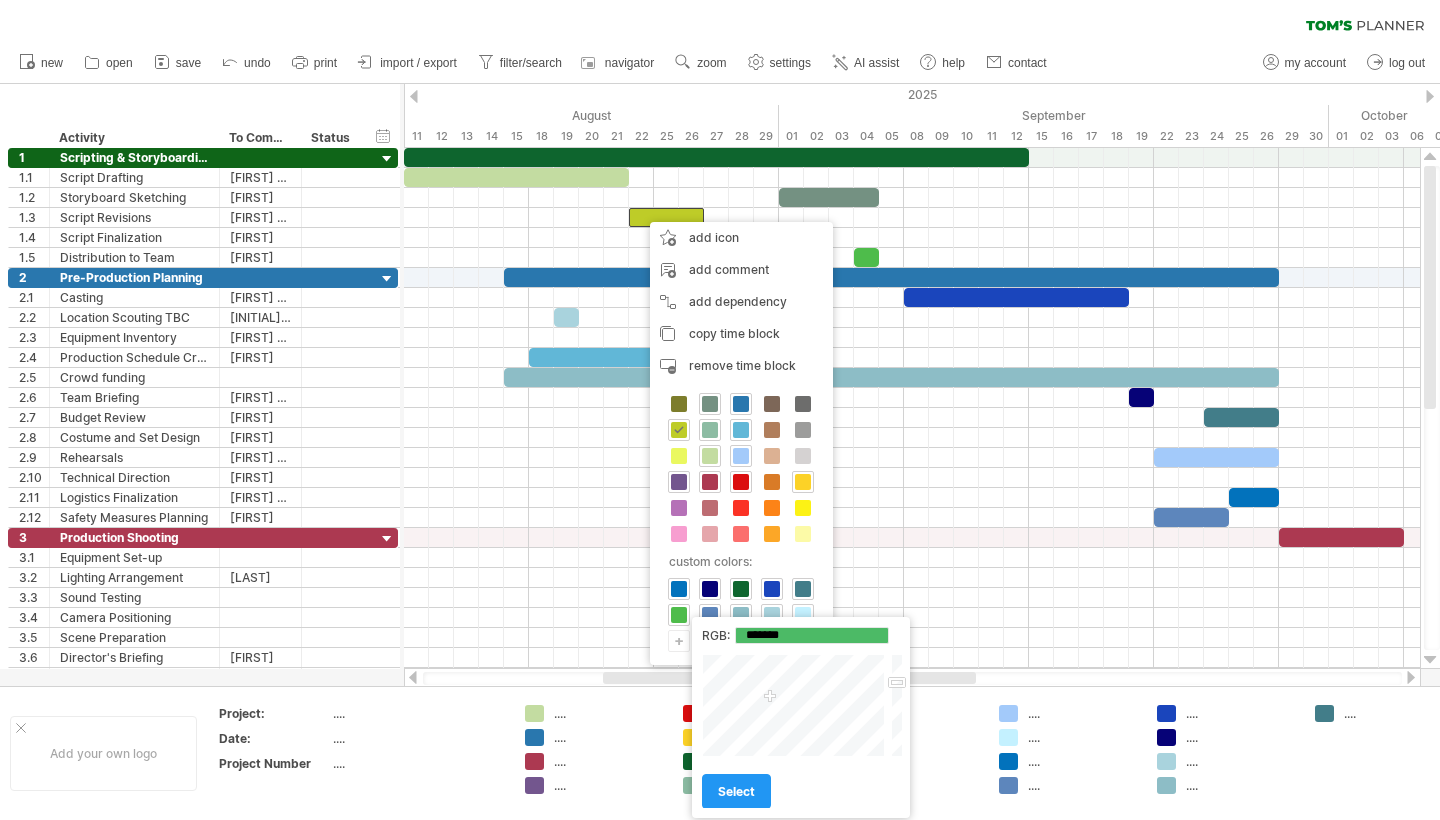 drag, startPoint x: 798, startPoint y: 677, endPoint x: 770, endPoint y: 698, distance: 35 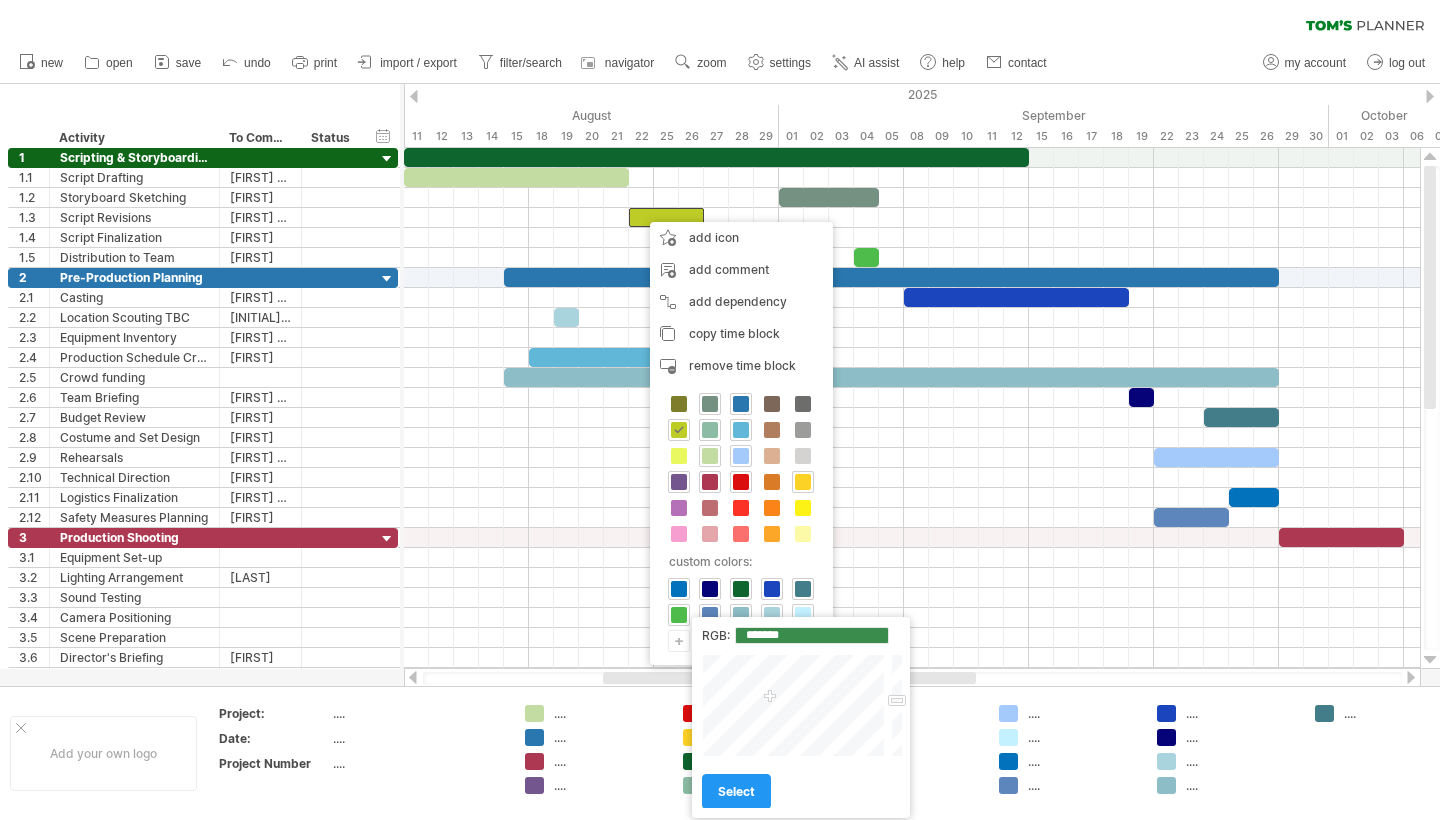 type on "*******" 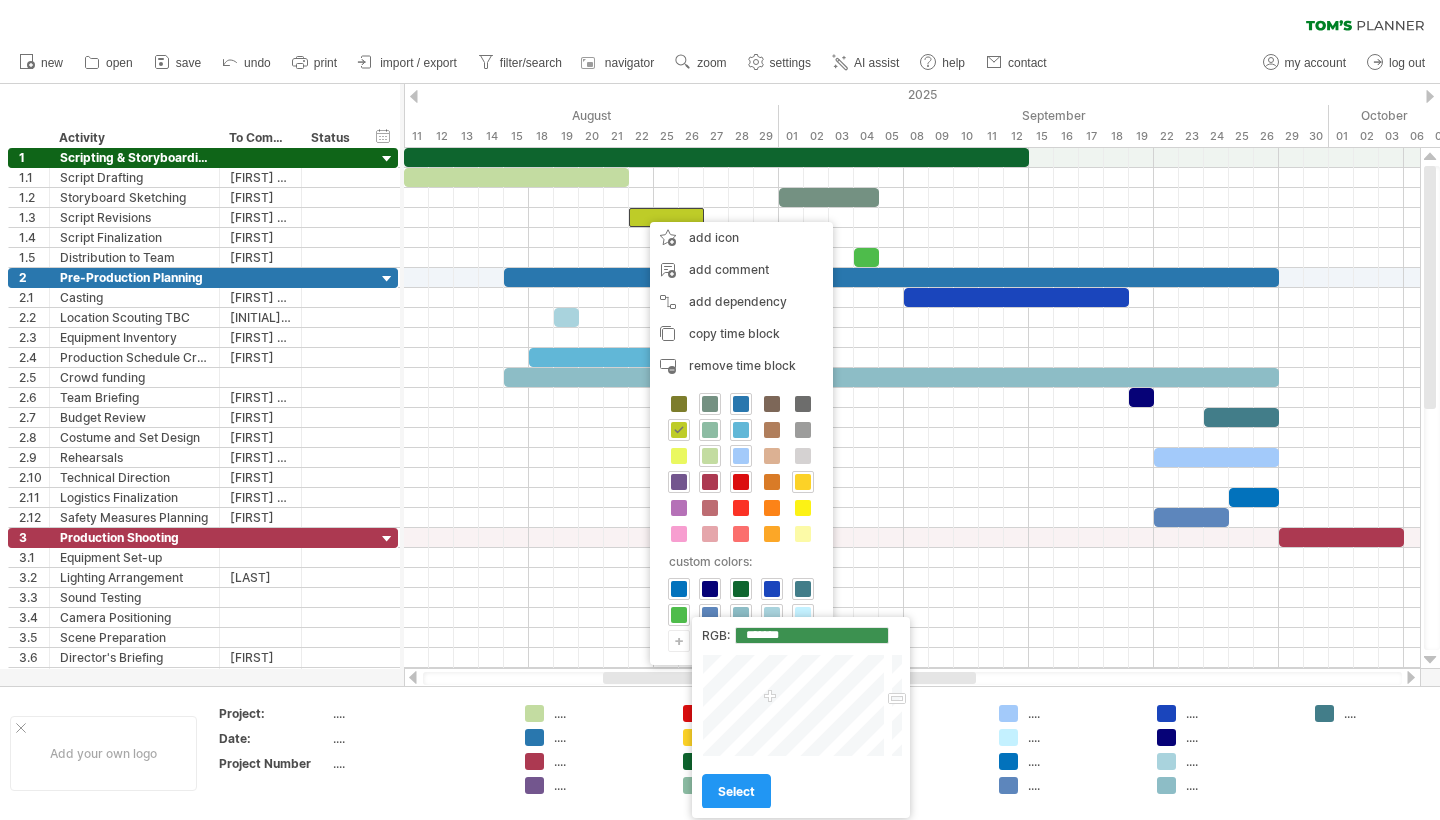 drag, startPoint x: 894, startPoint y: 686, endPoint x: 893, endPoint y: 700, distance: 14.035668 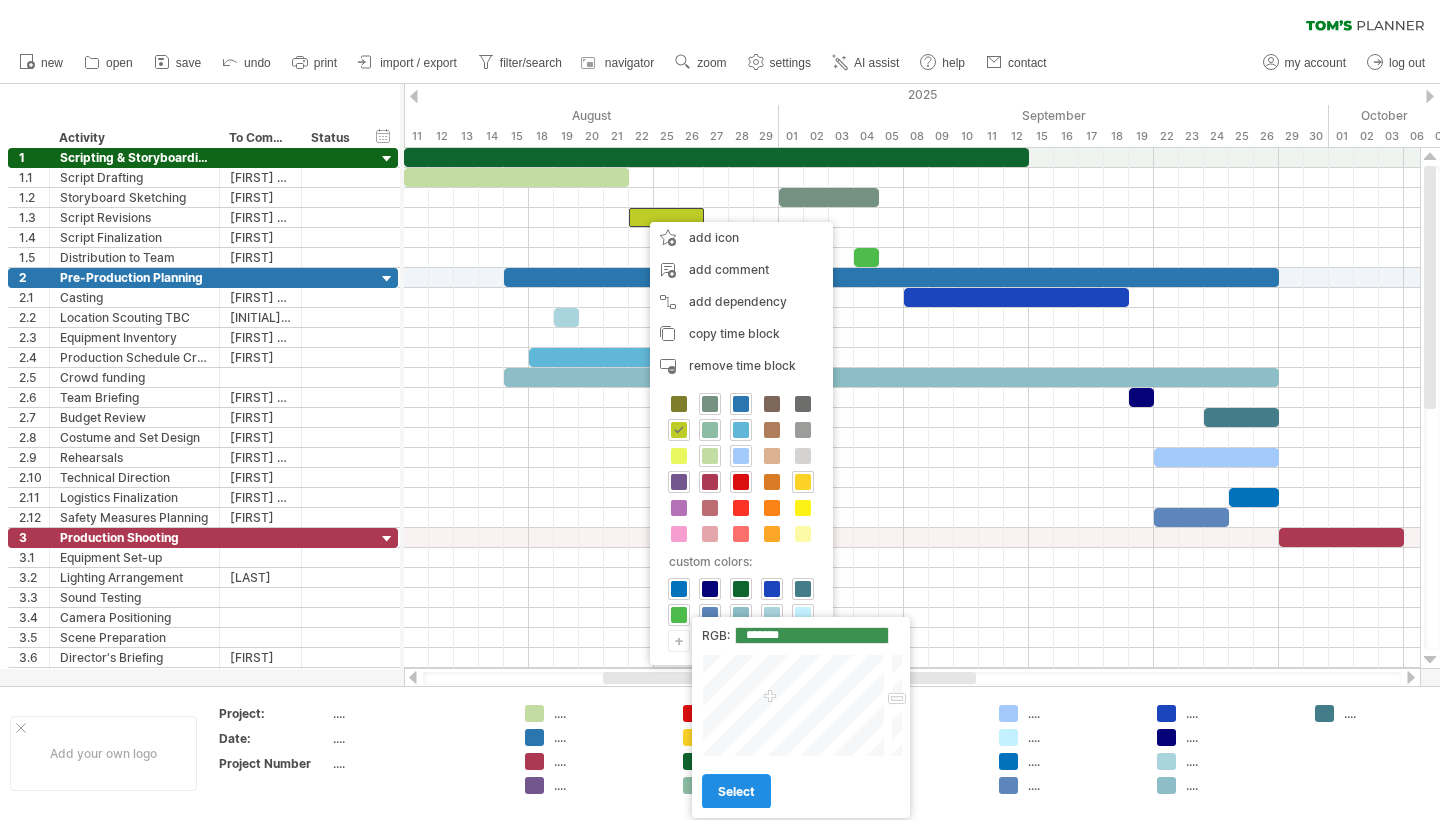 click on "select" at bounding box center (736, 791) 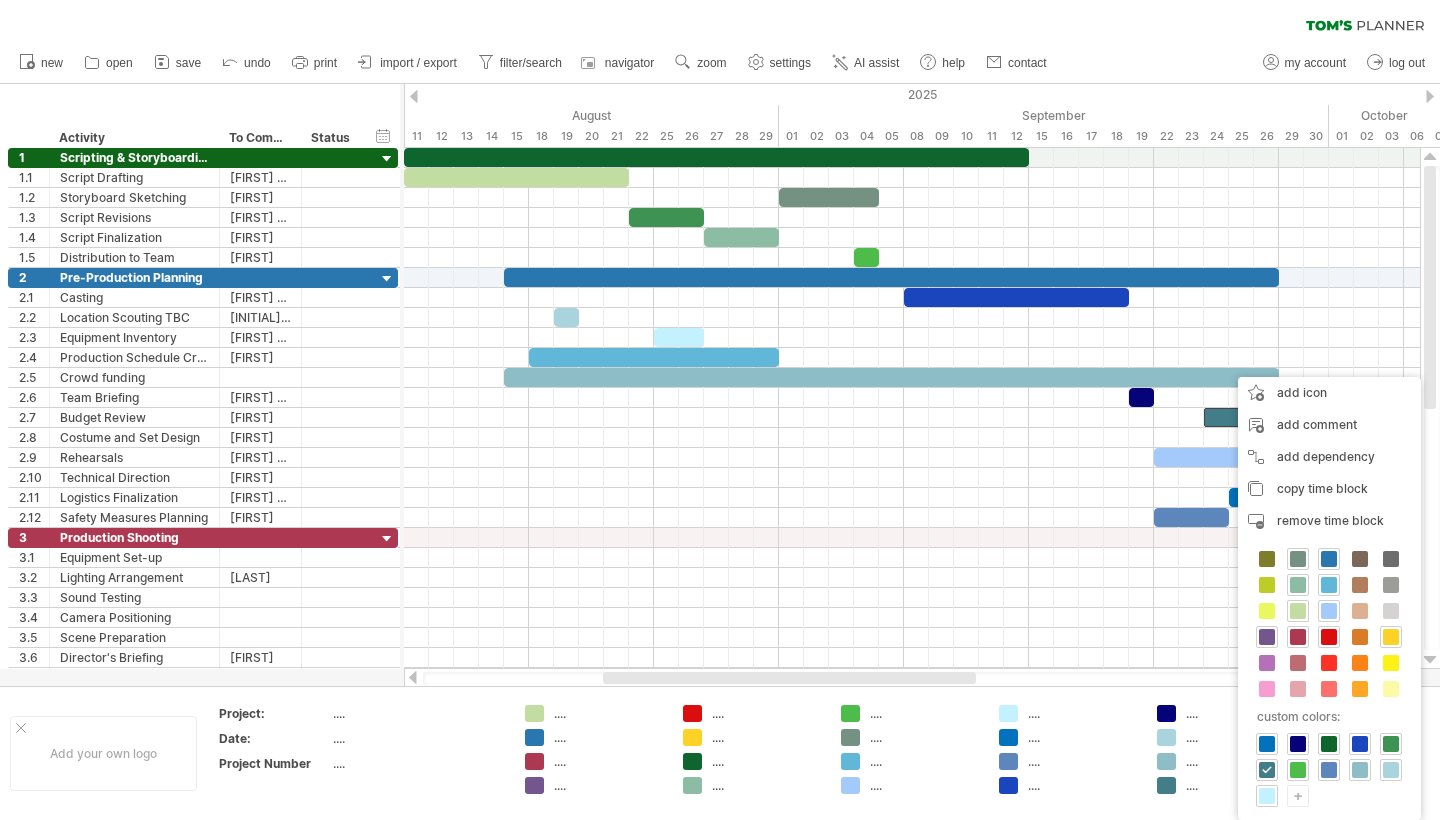 click on "+" at bounding box center [1298, 795] 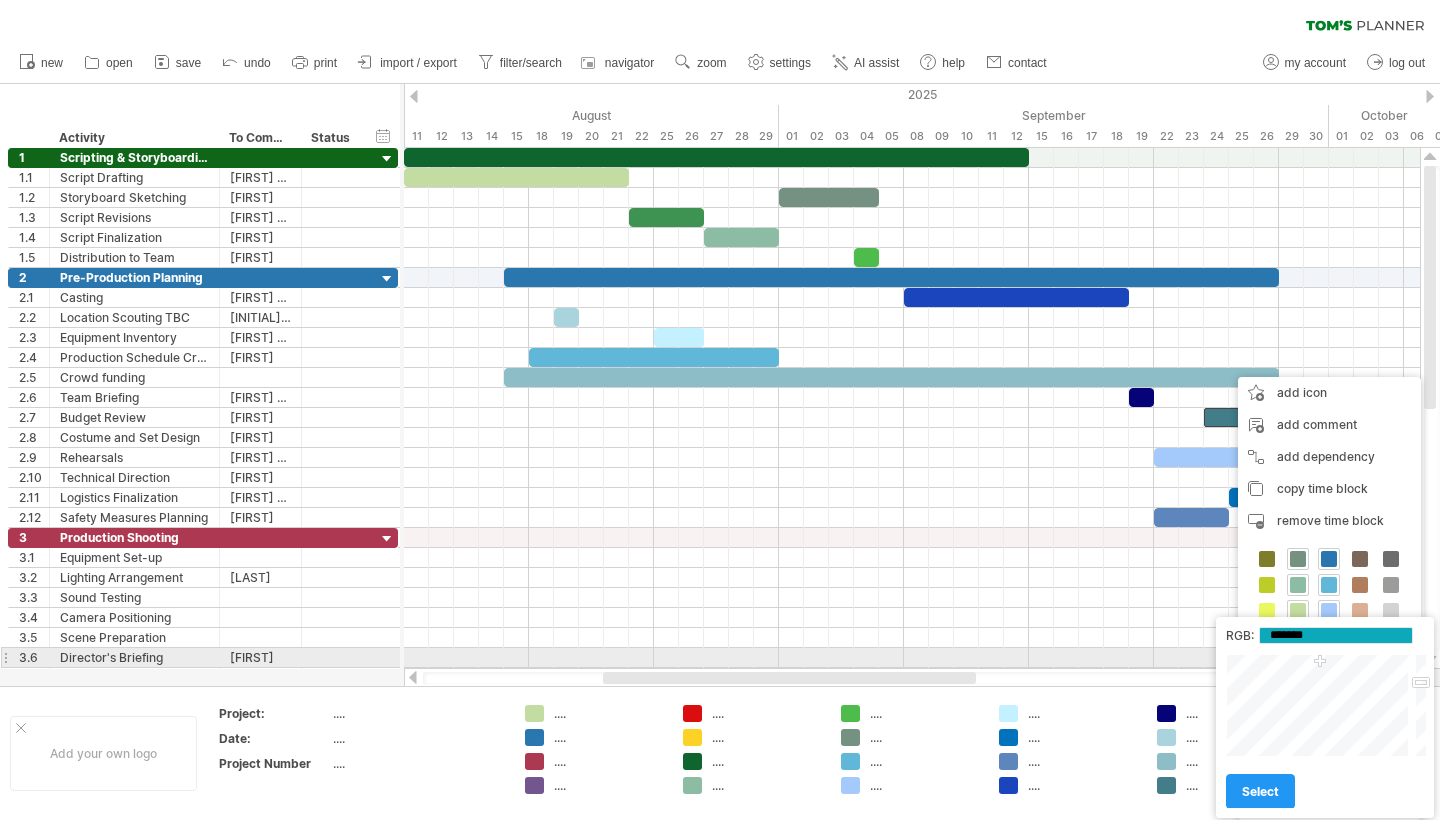 type on "*******" 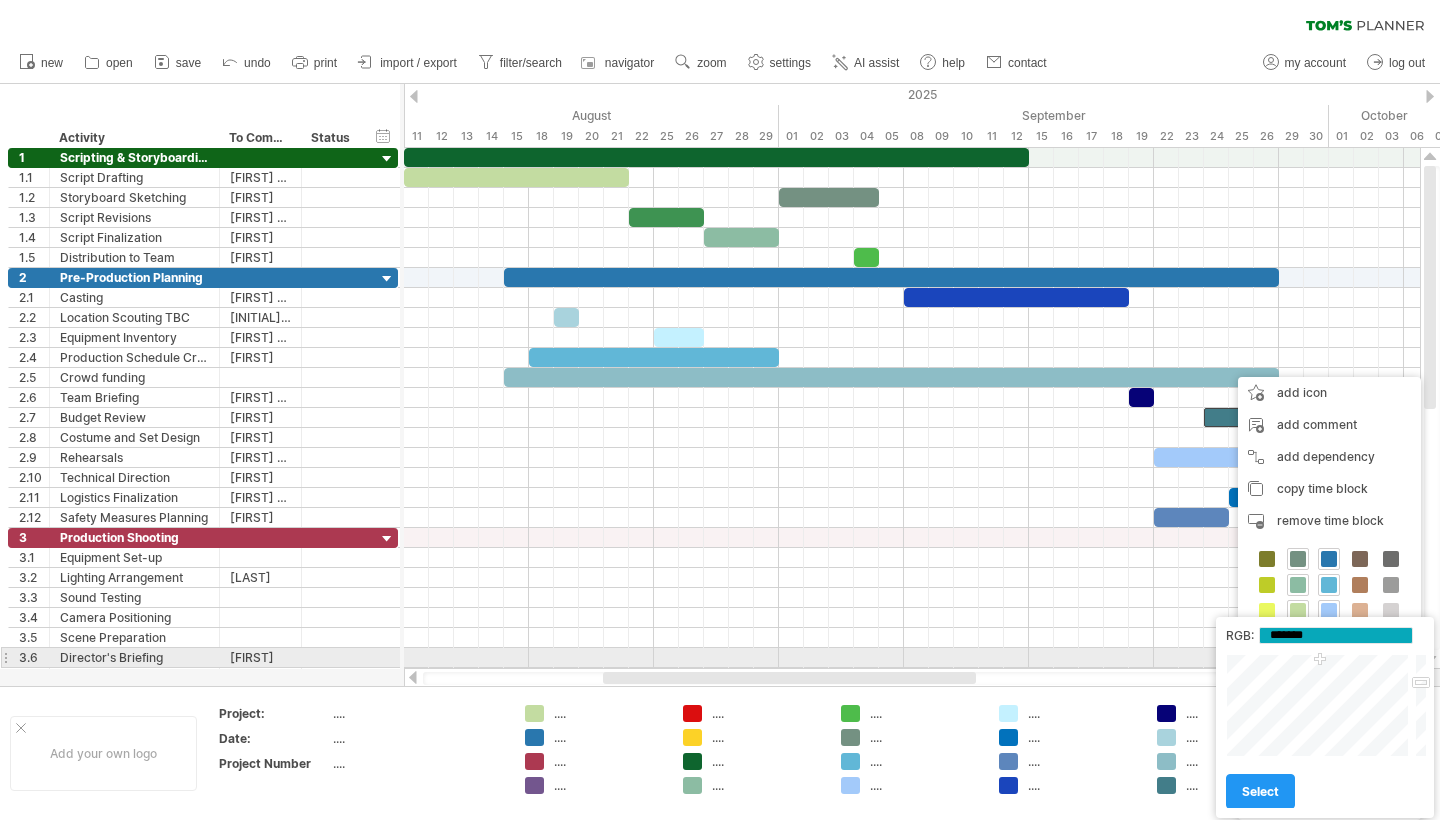 drag, startPoint x: 1322, startPoint y: 685, endPoint x: 1320, endPoint y: 661, distance: 24.083189 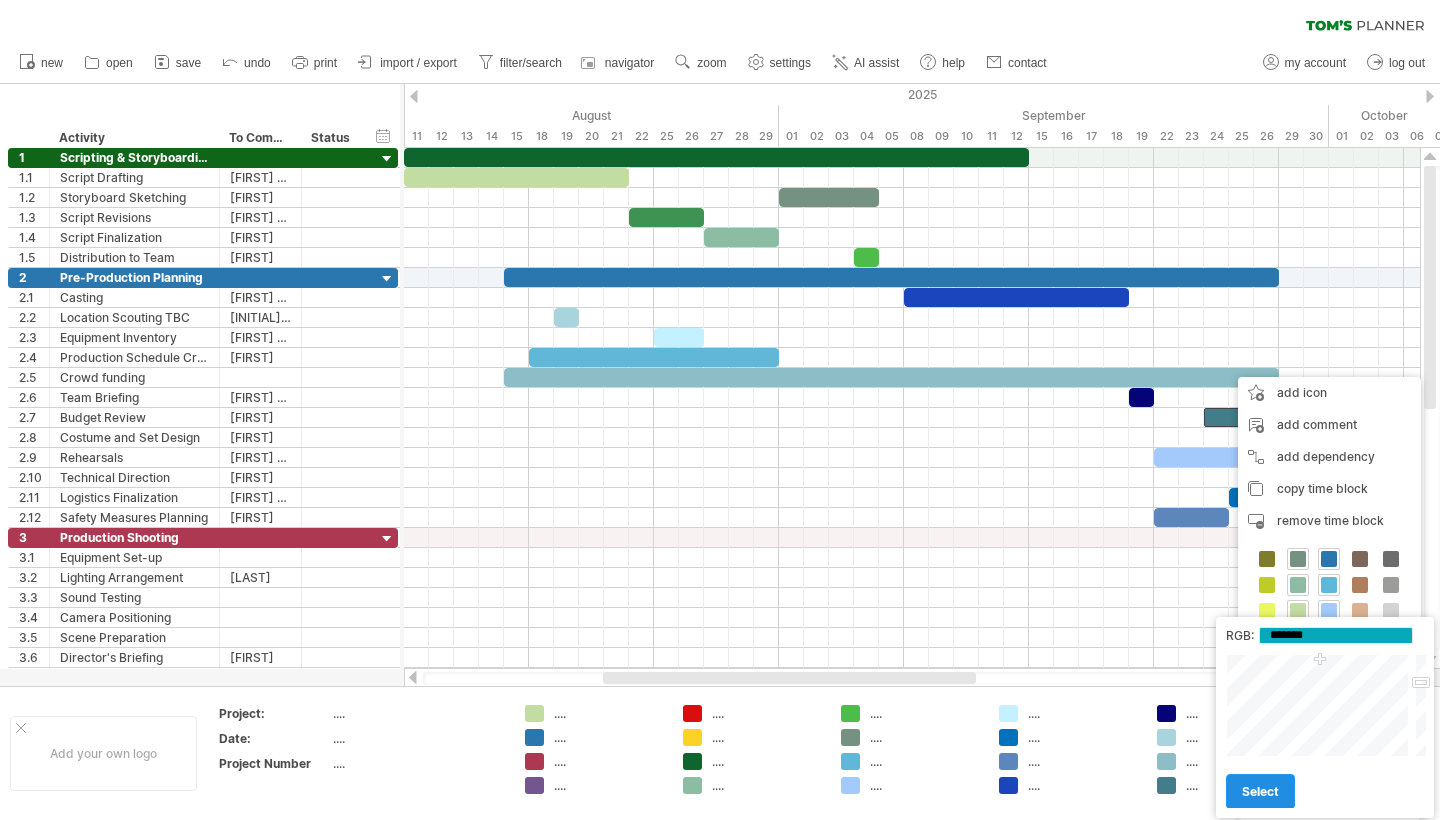 click on "select" at bounding box center [1260, 791] 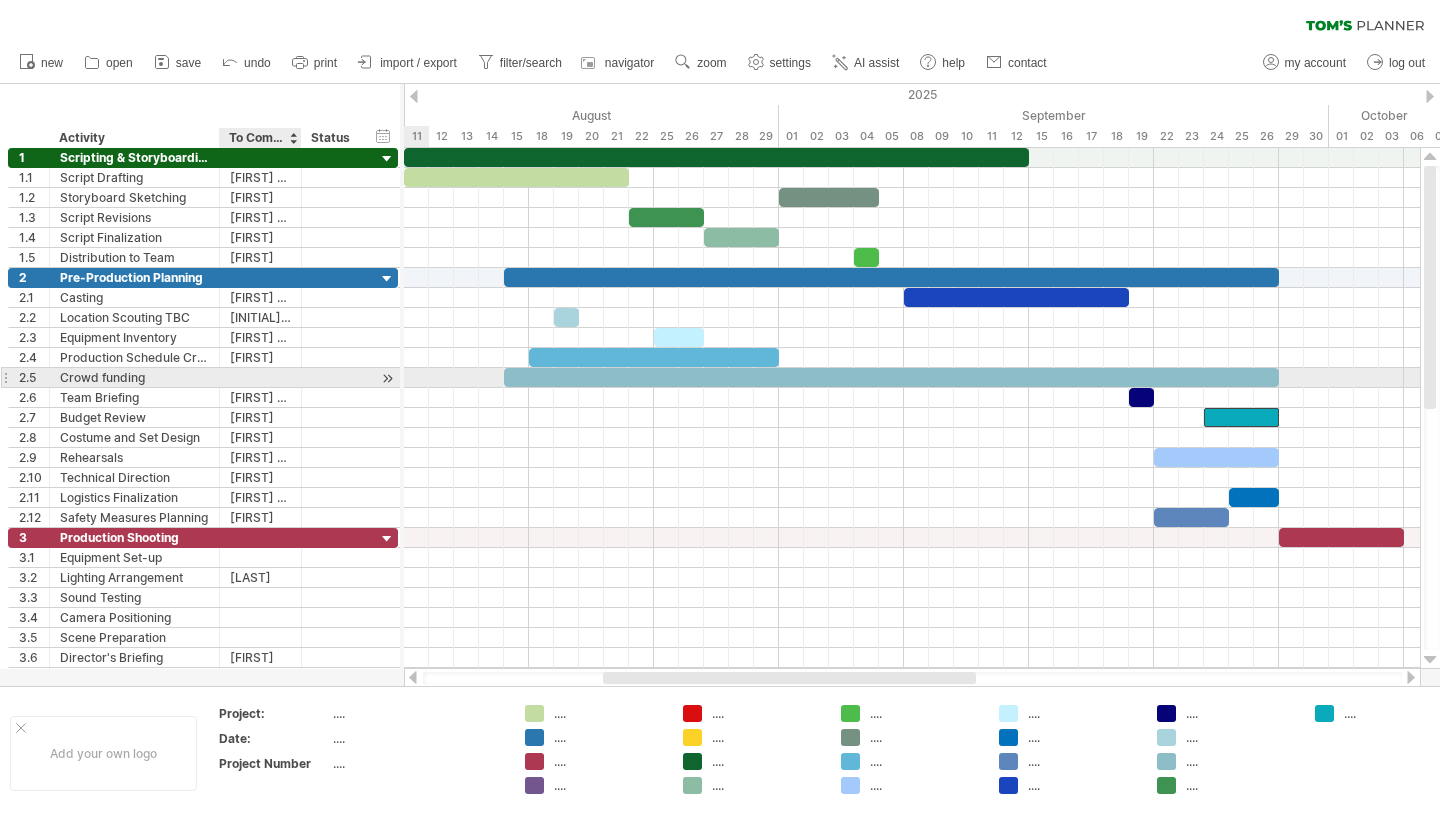 click at bounding box center [260, 377] 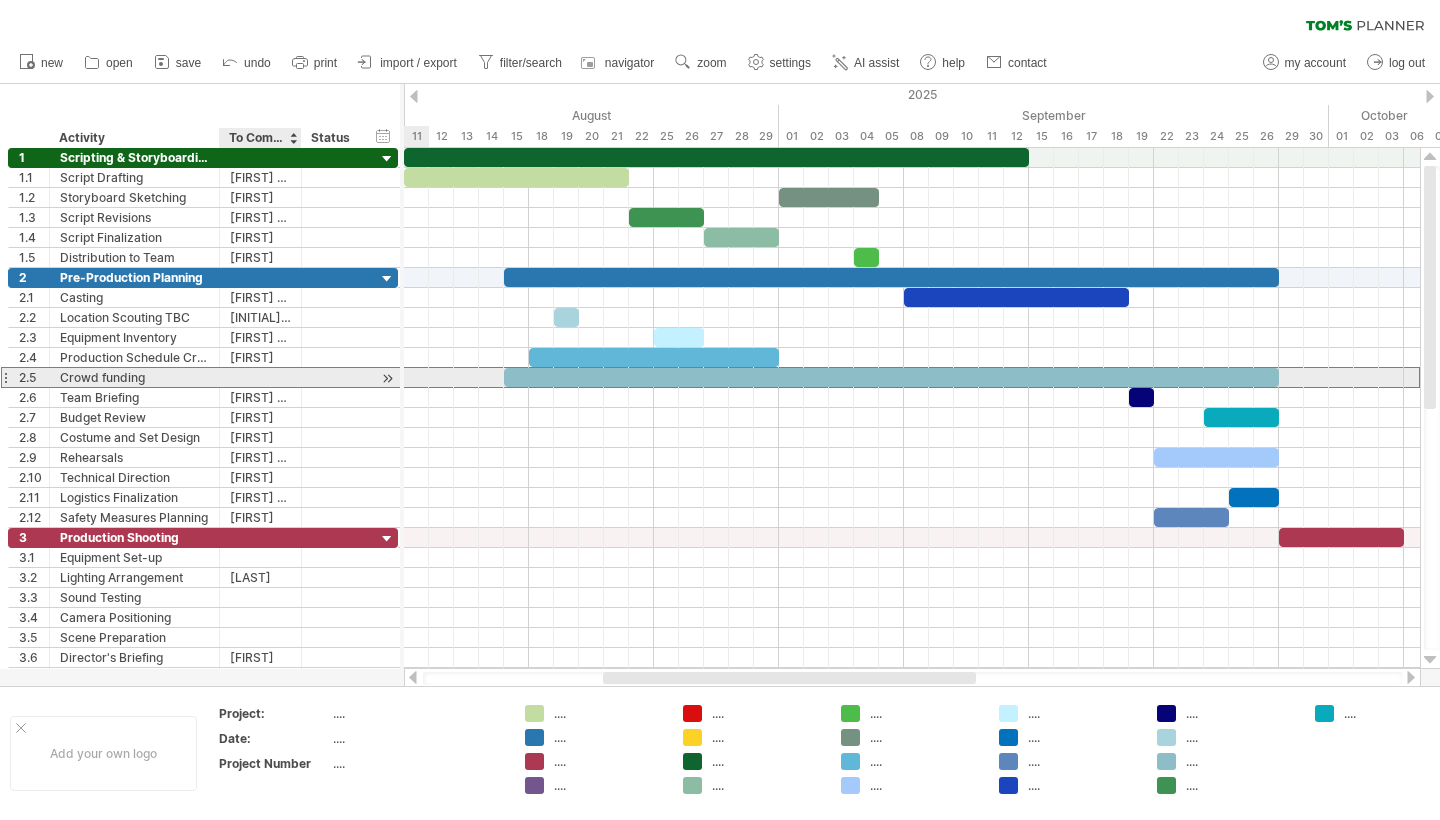 click at bounding box center [260, 377] 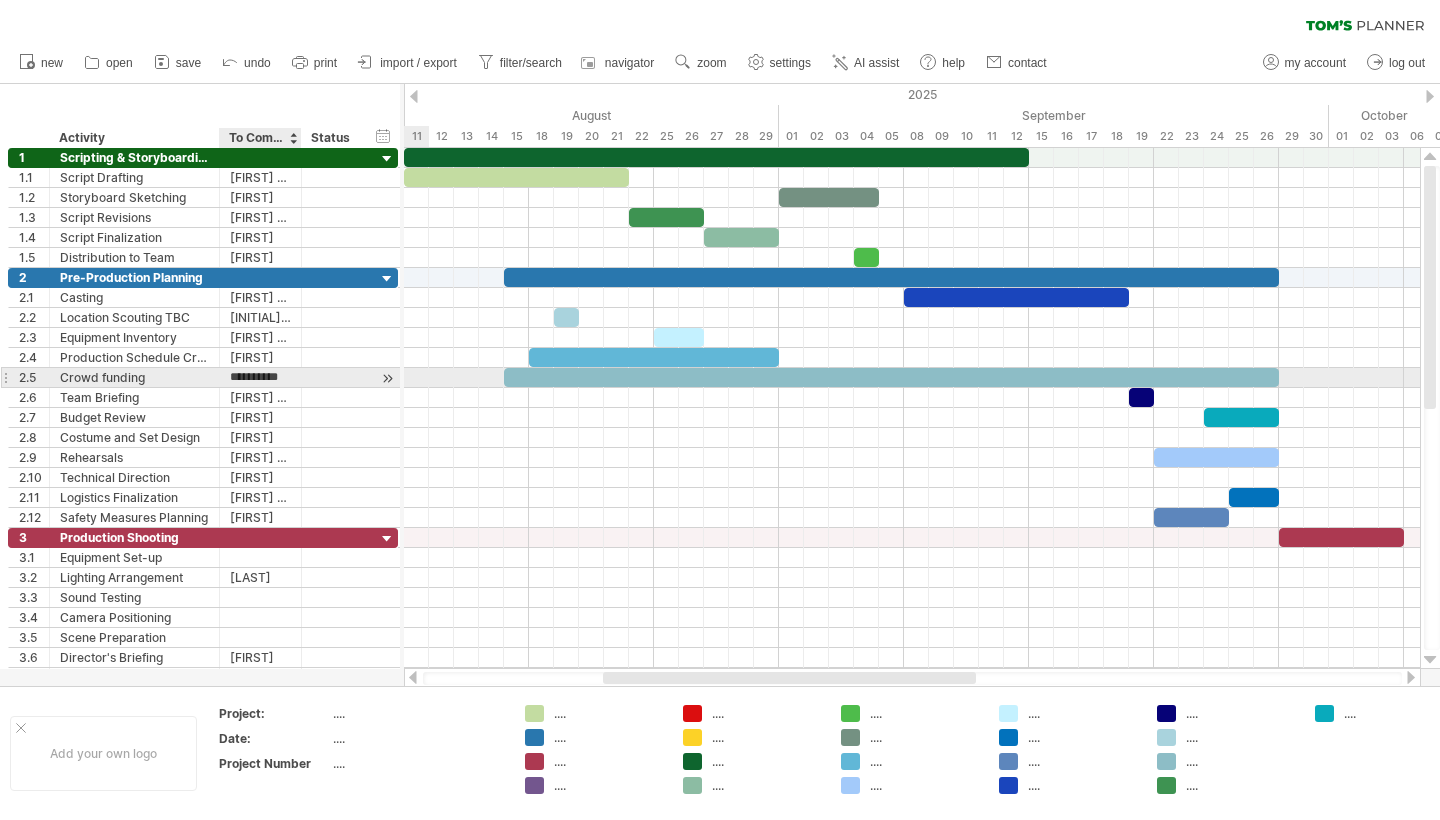 type on "**********" 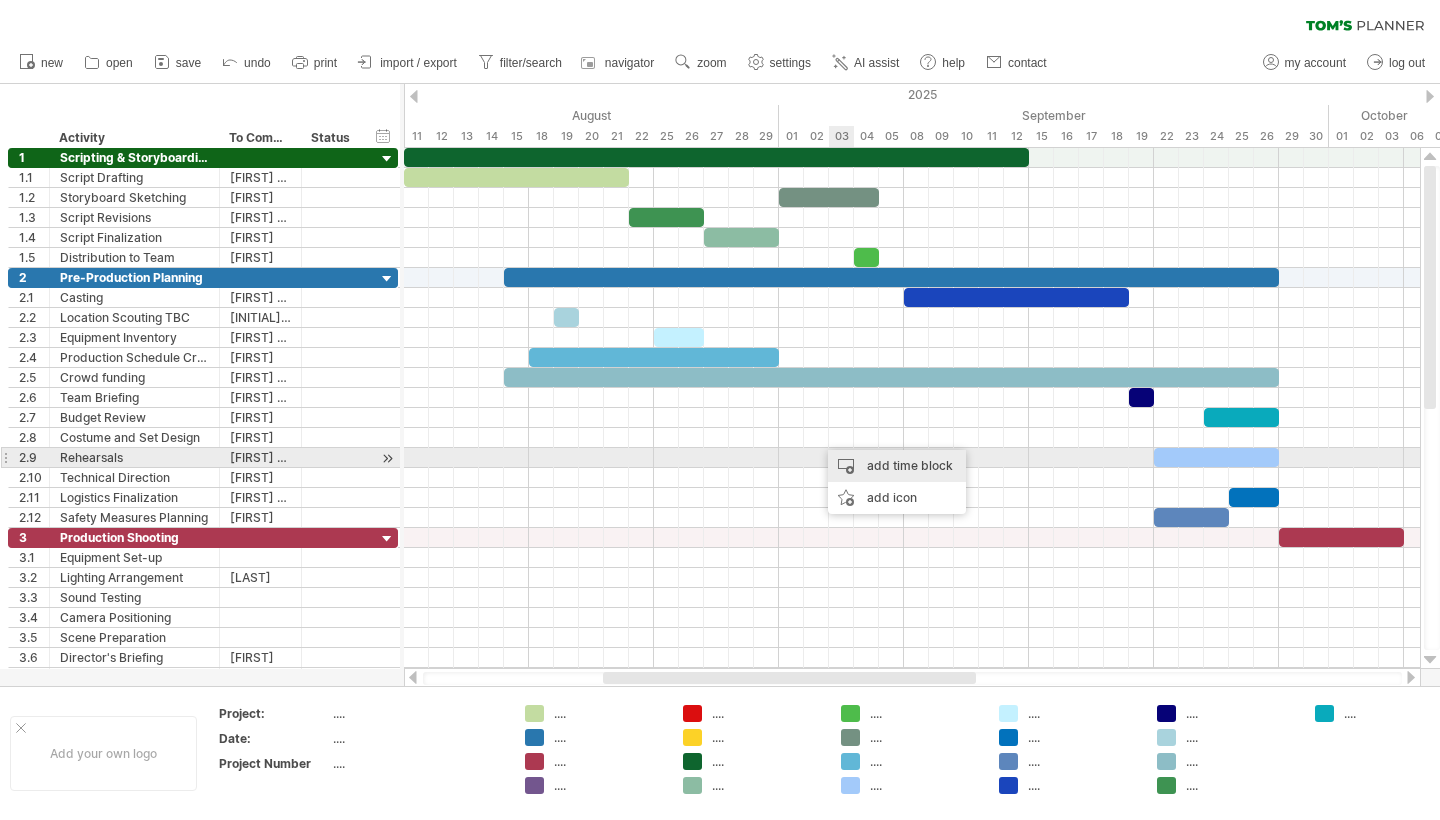 click on "add time block" at bounding box center [897, 466] 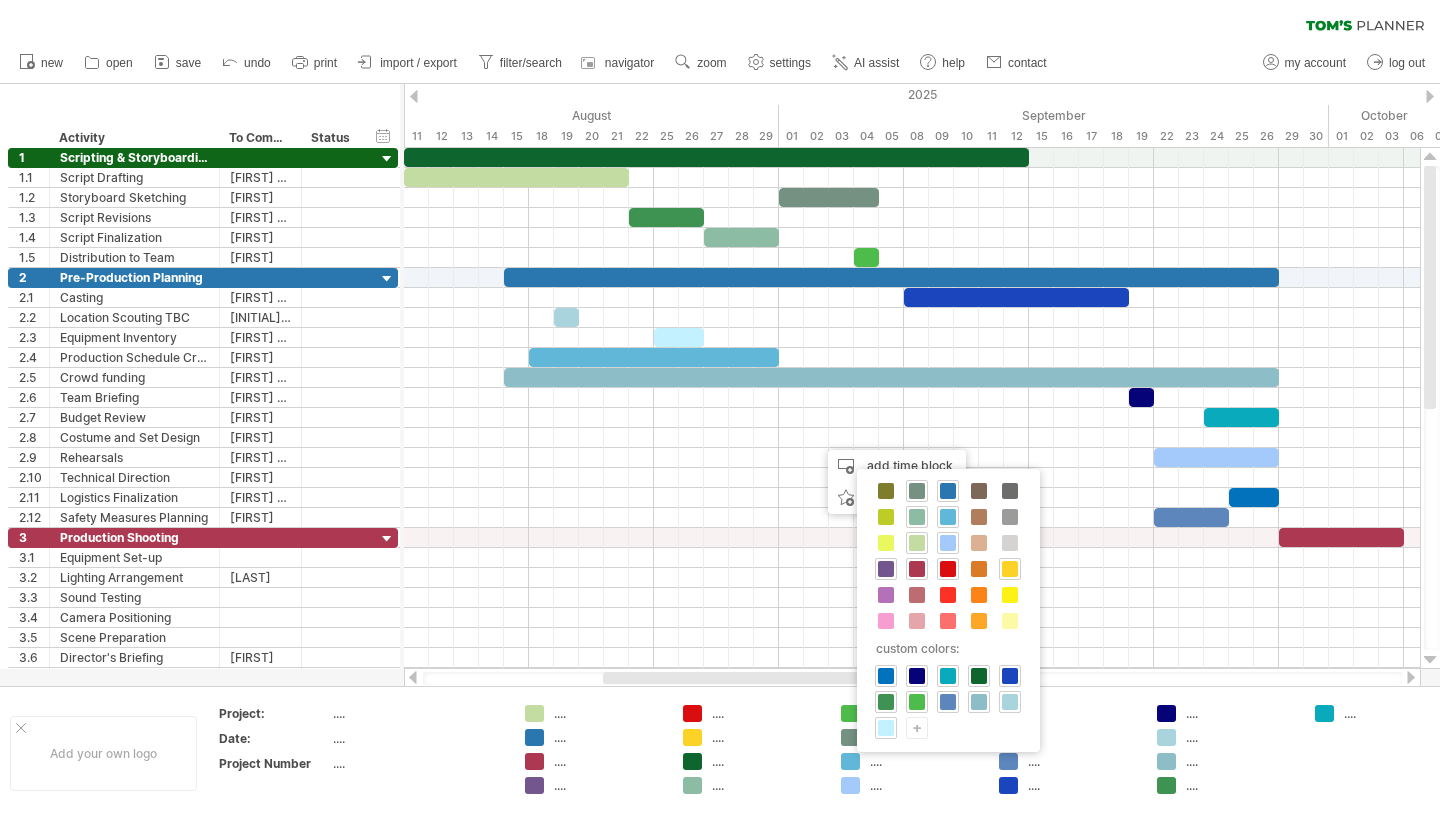 click on "+" at bounding box center [917, 727] 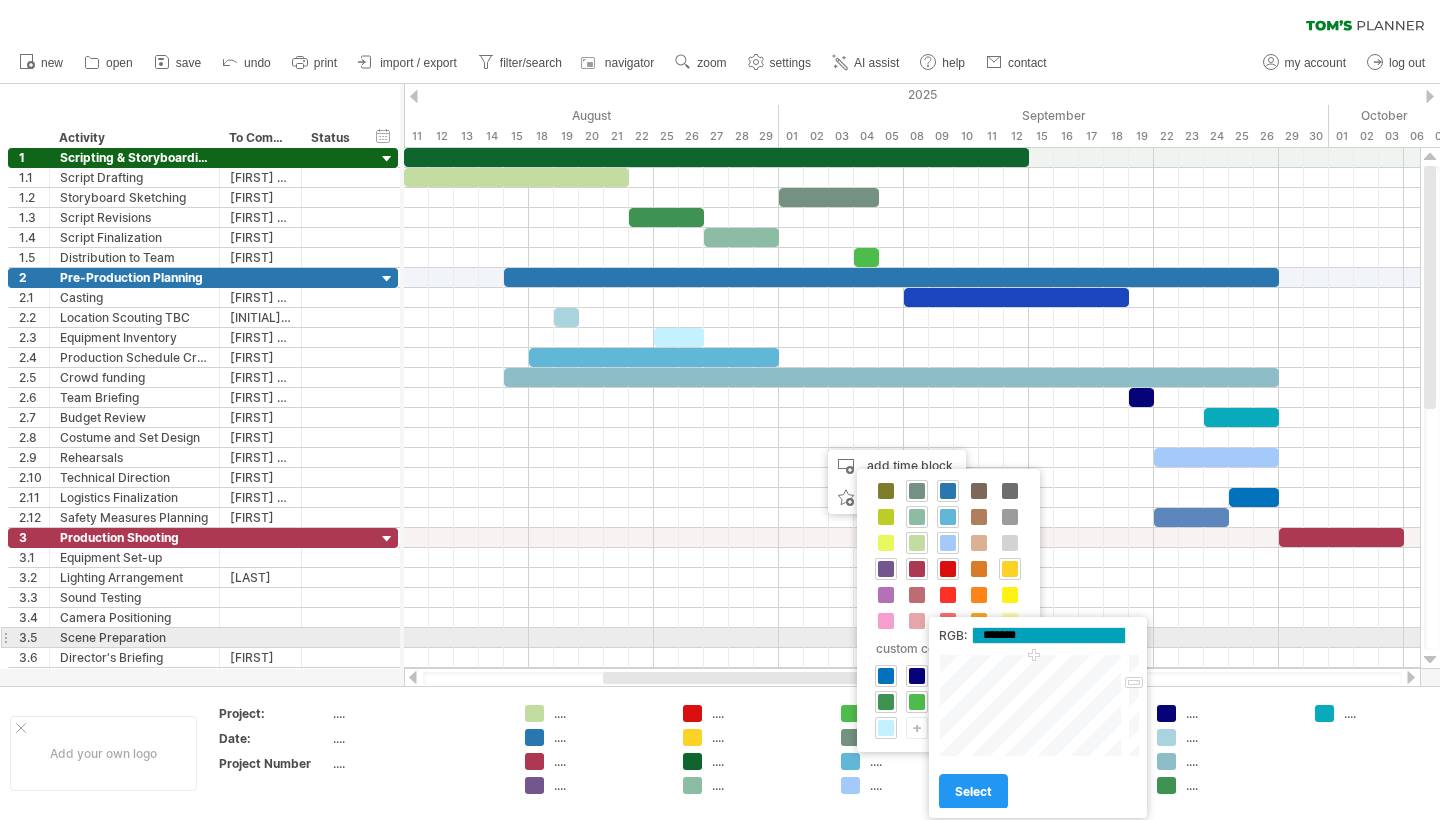 drag, startPoint x: 1043, startPoint y: 674, endPoint x: 1034, endPoint y: 647, distance: 28.460499 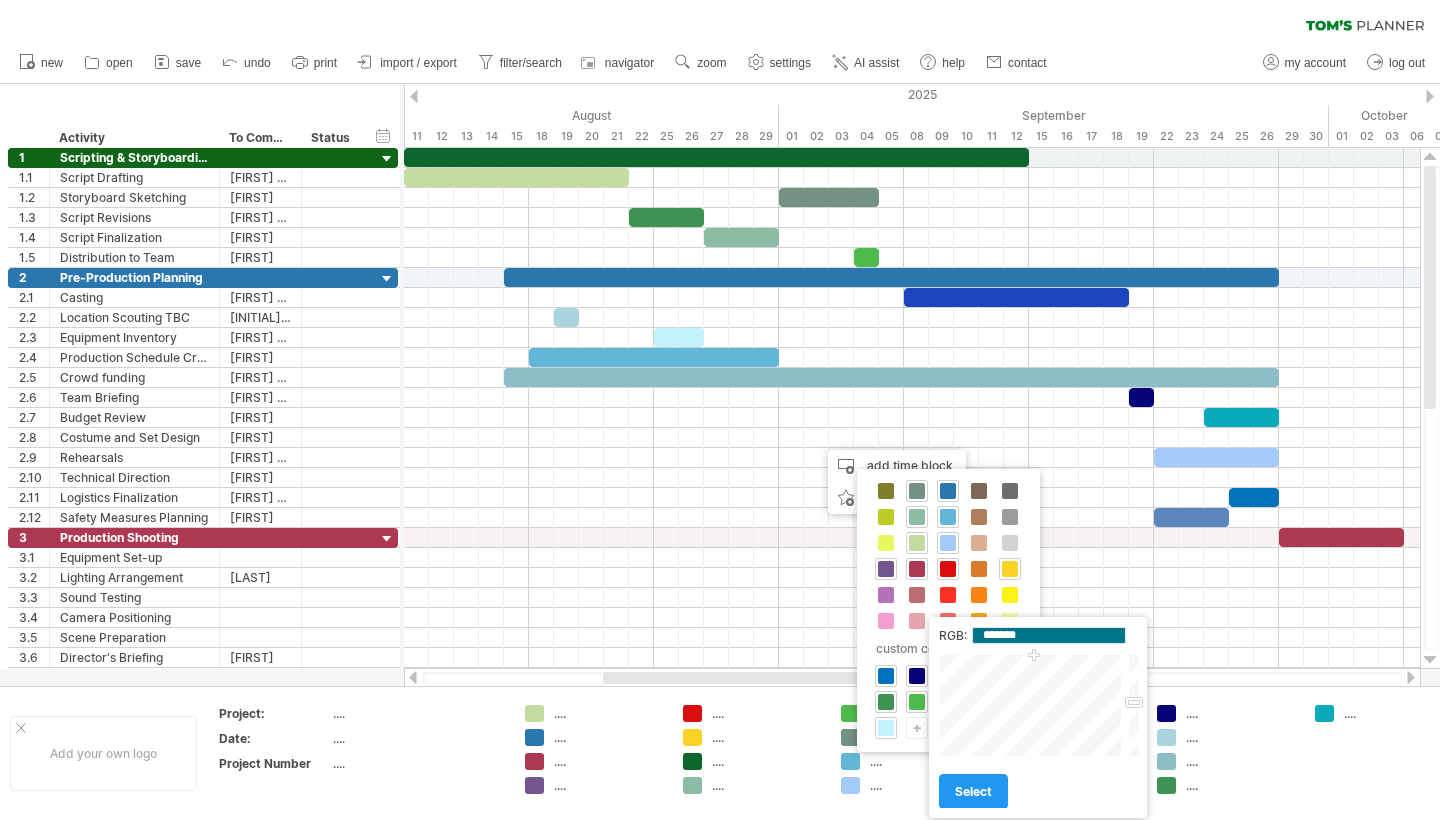 drag, startPoint x: 1133, startPoint y: 686, endPoint x: 1132, endPoint y: 704, distance: 18.027756 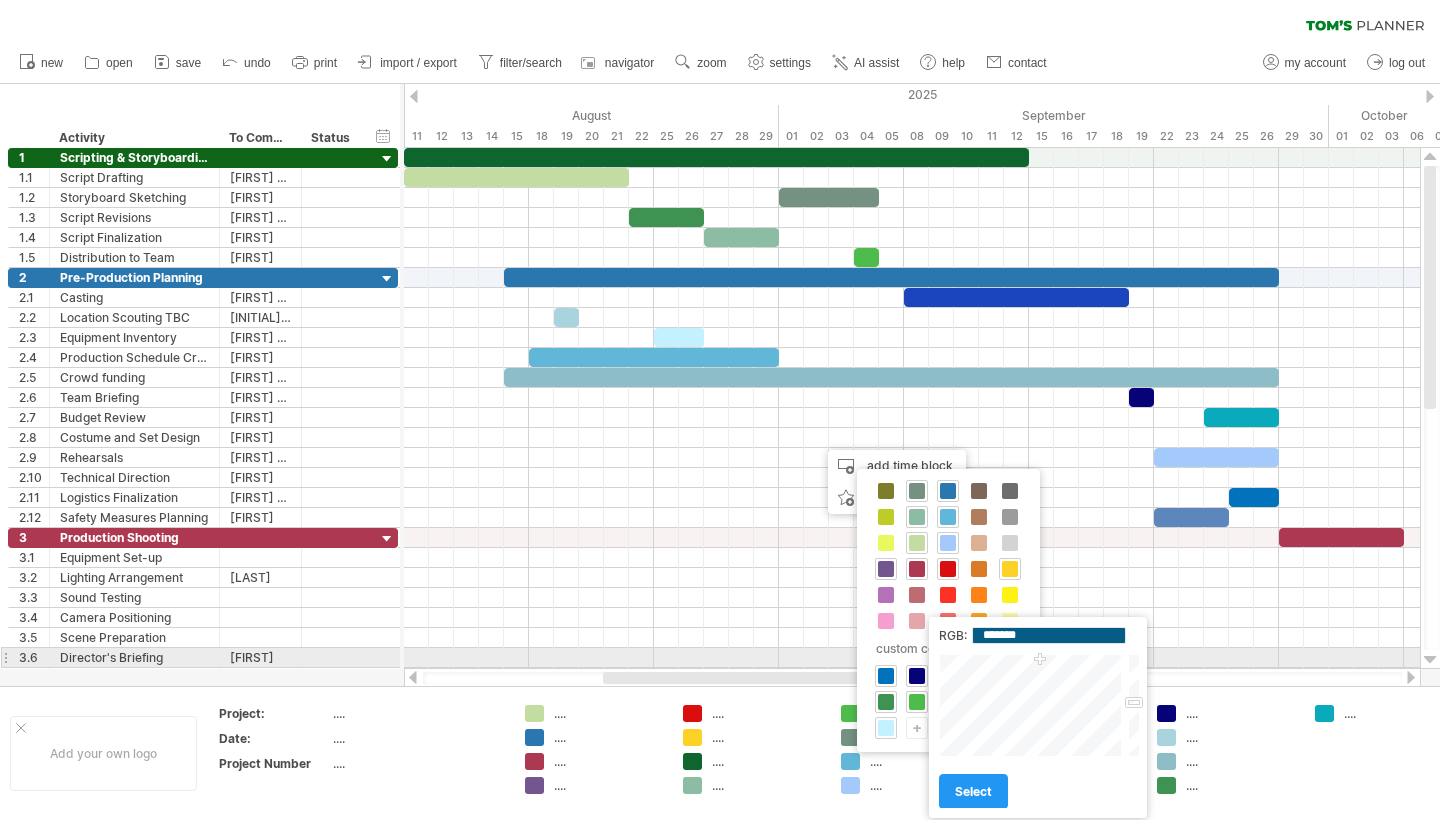 click at bounding box center (1032, 705) 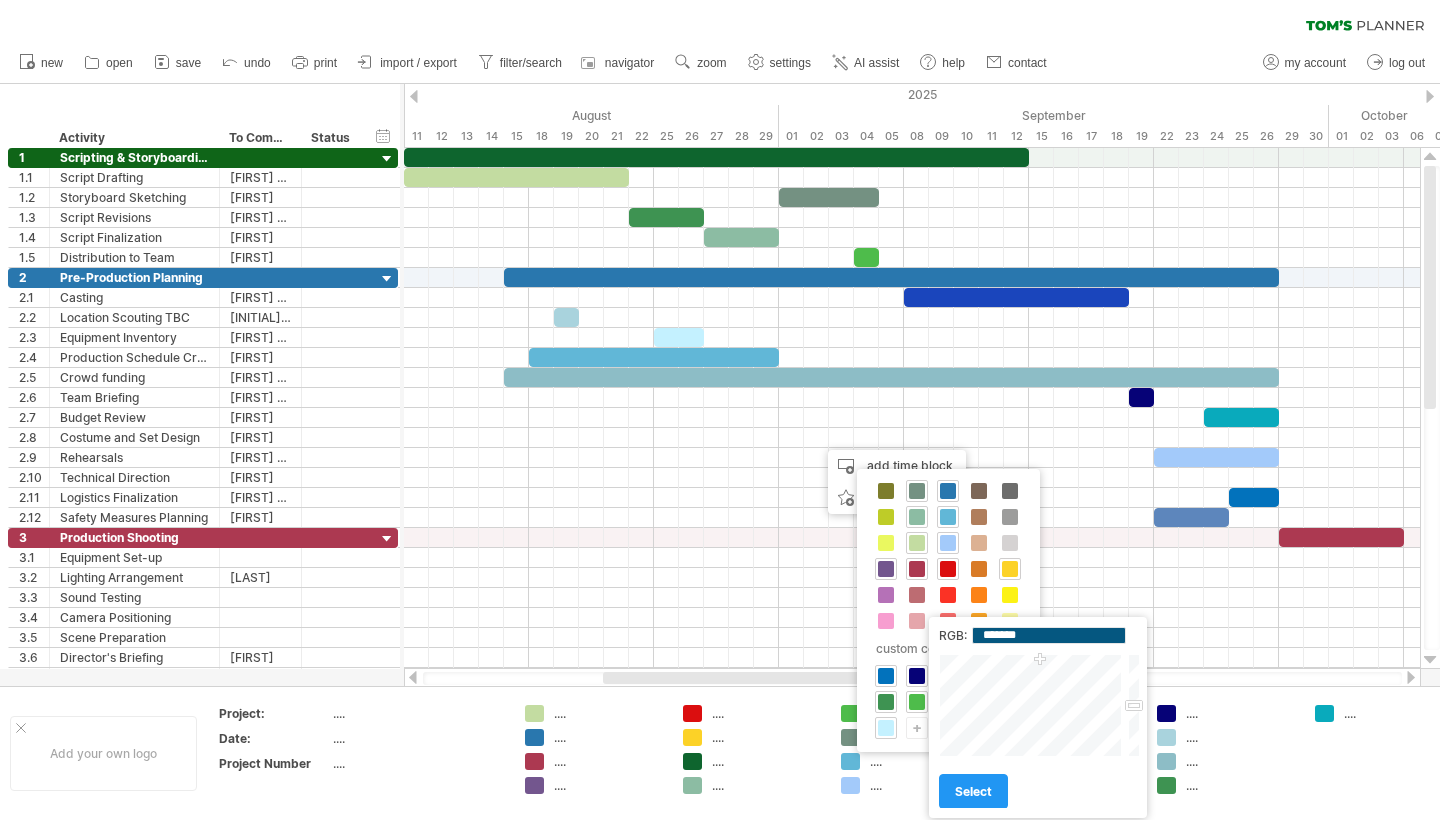 type on "*******" 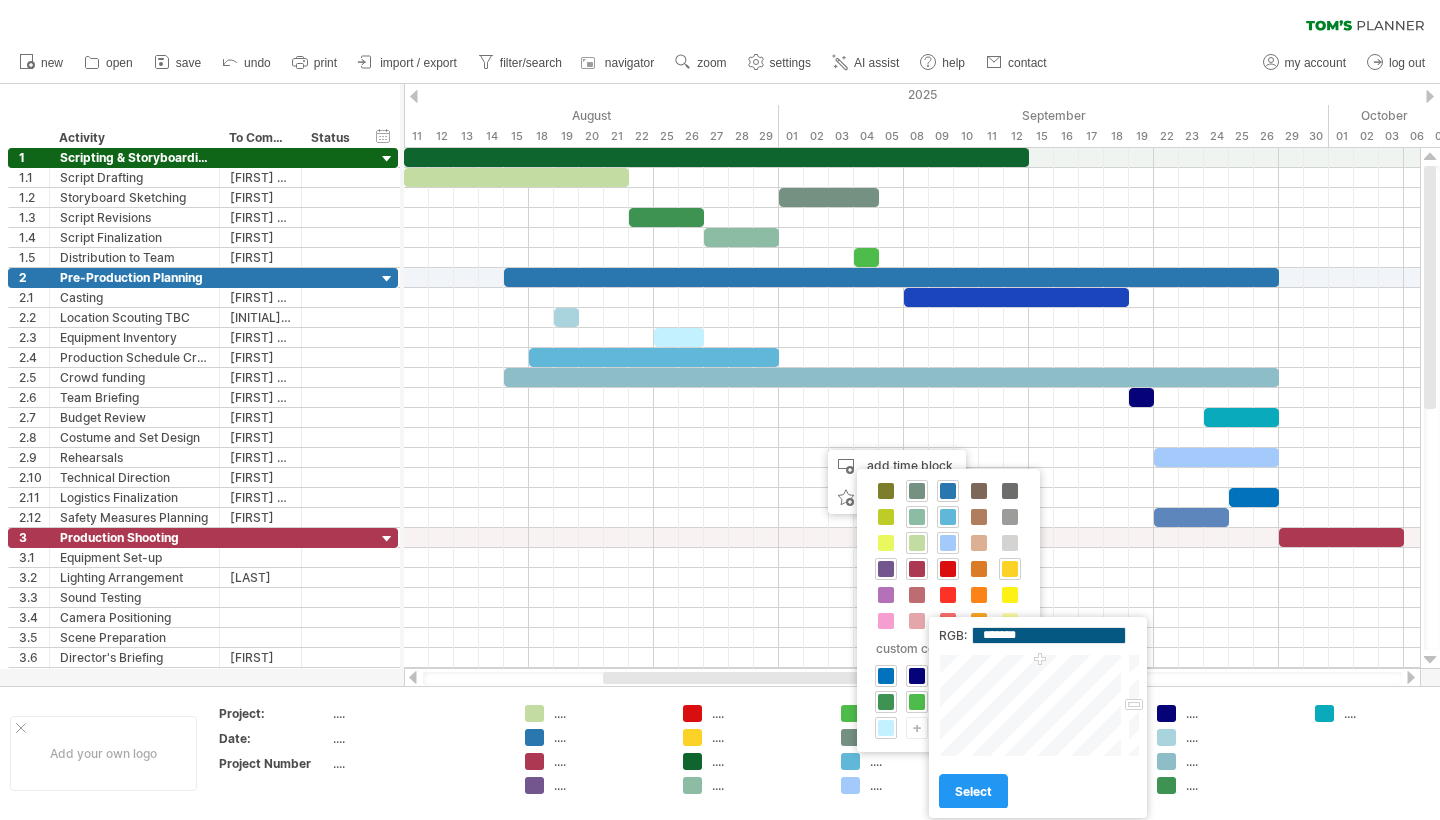 click at bounding box center (1132, 705) 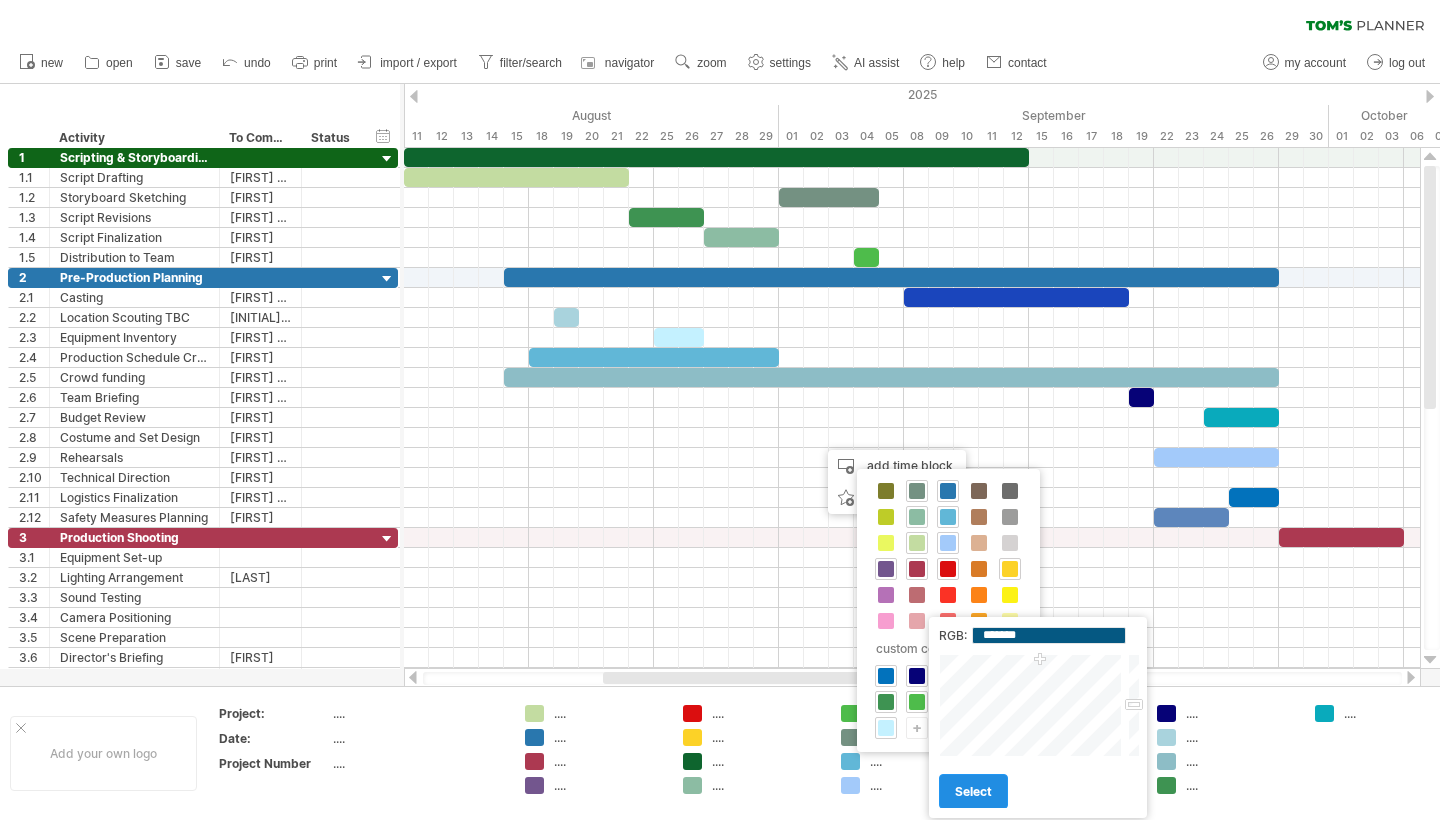 click on "select" at bounding box center [973, 791] 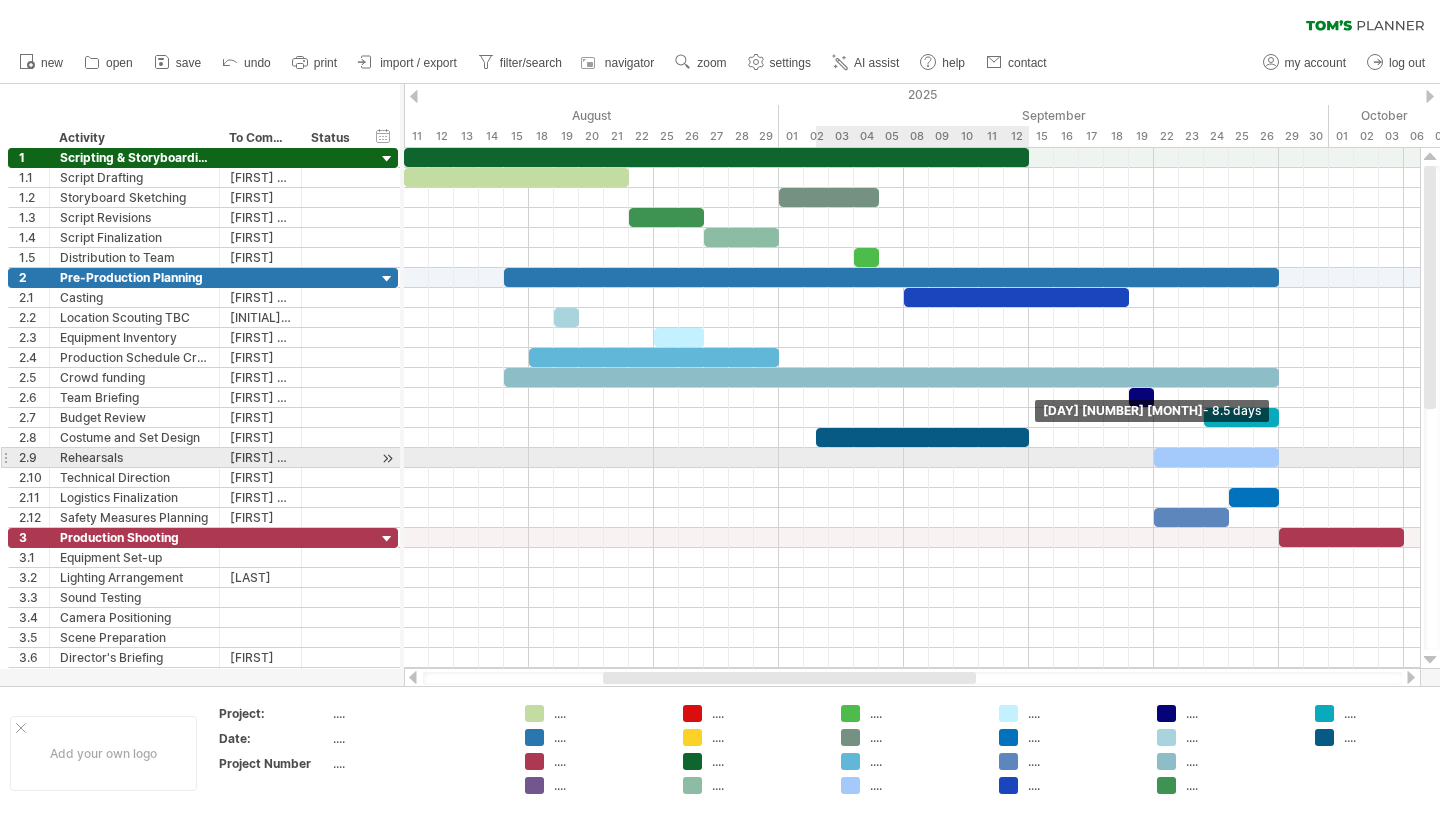 drag, startPoint x: 841, startPoint y: 434, endPoint x: 1026, endPoint y: 457, distance: 186.42424 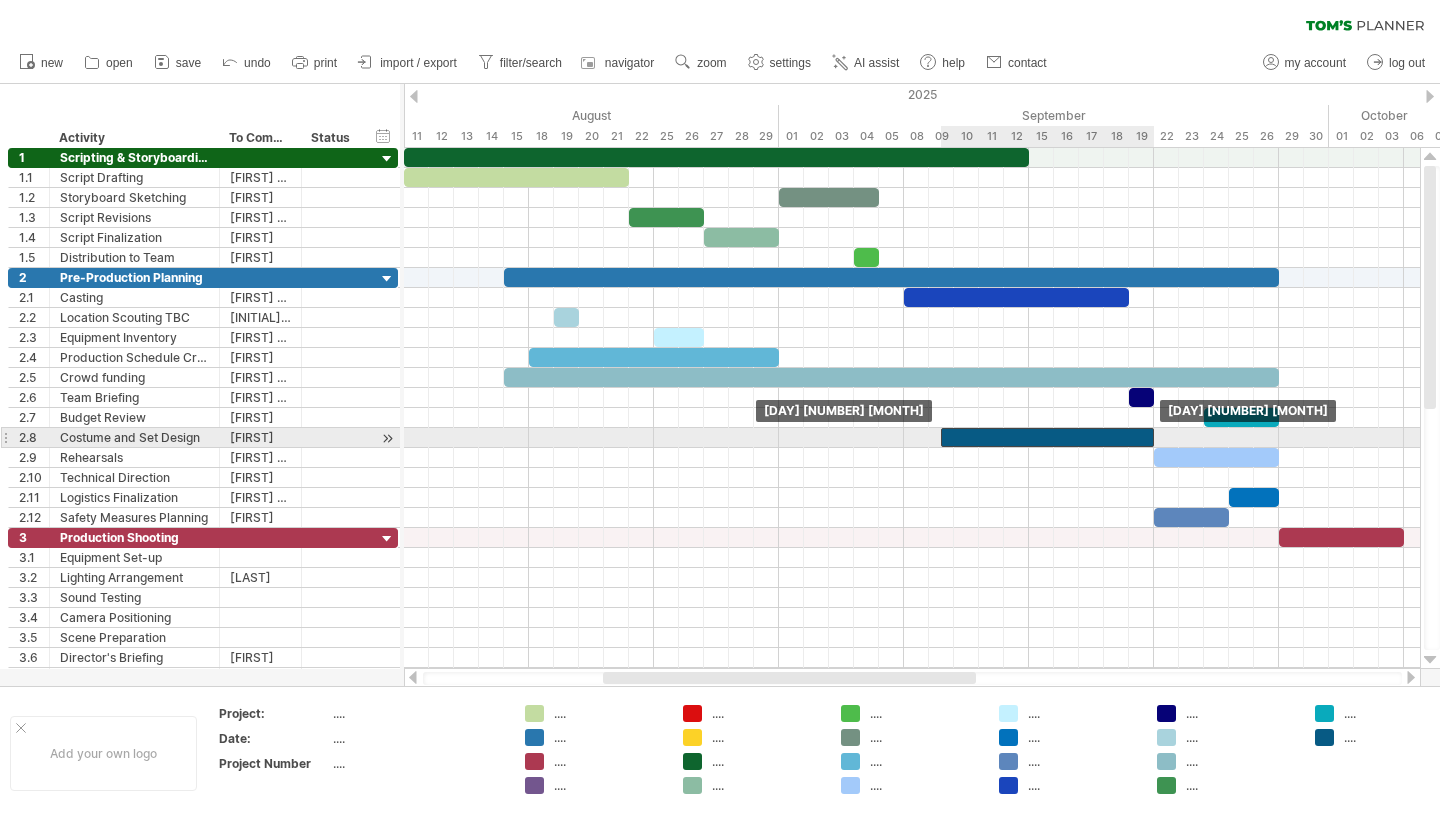 drag, startPoint x: 849, startPoint y: 433, endPoint x: 971, endPoint y: 433, distance: 122 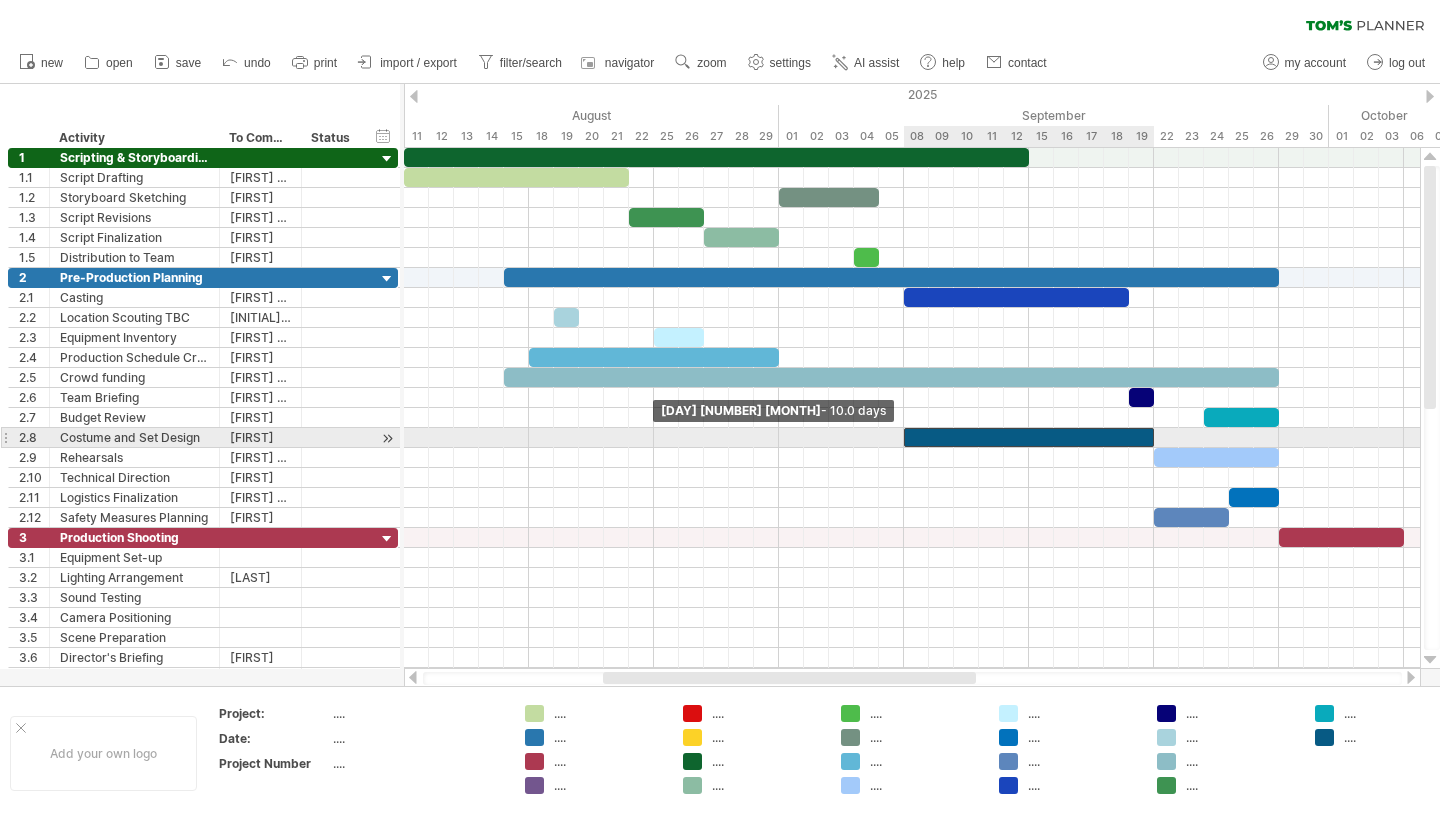 drag, startPoint x: 943, startPoint y: 434, endPoint x: 907, endPoint y: 434, distance: 36 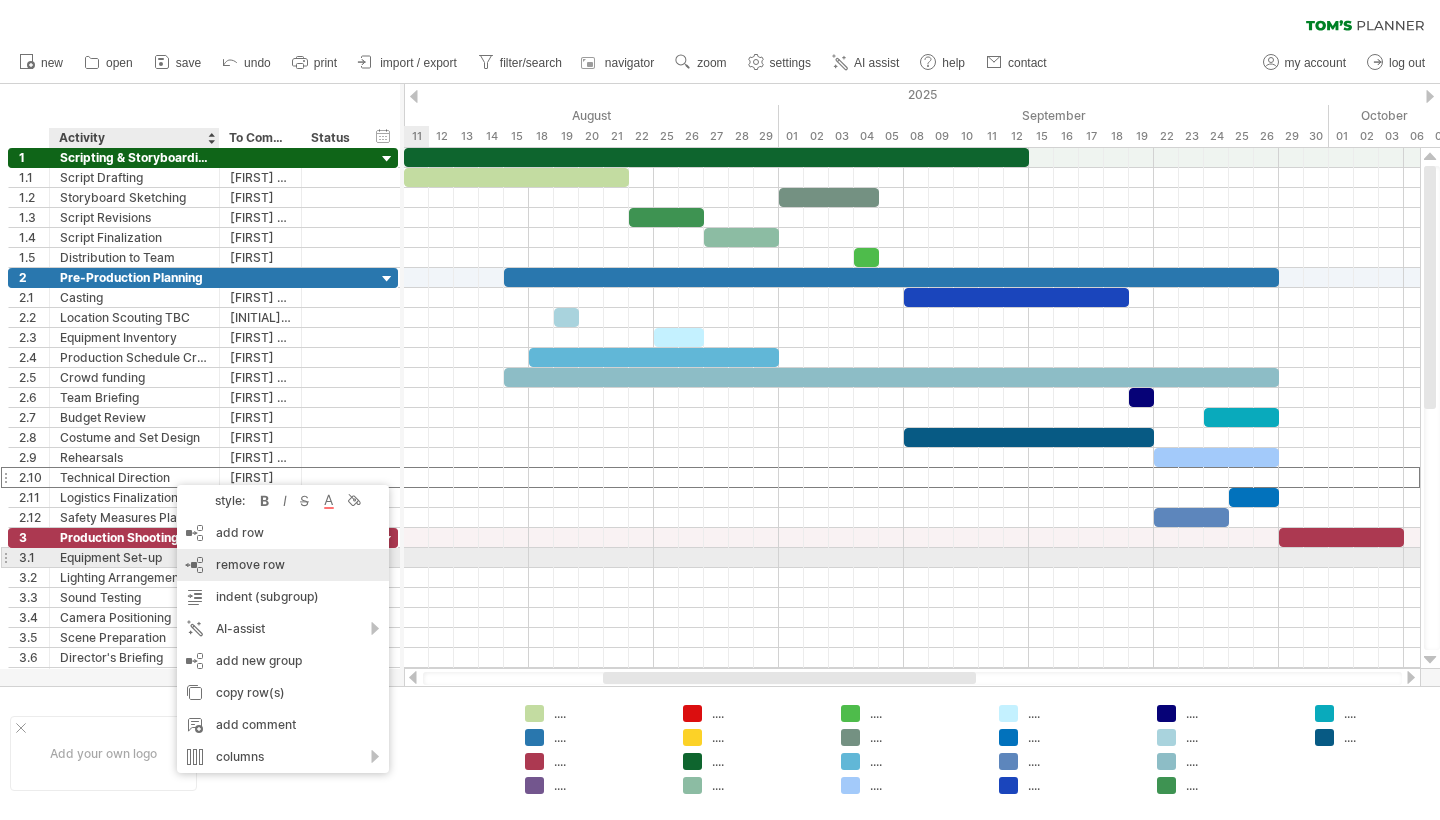 click on "remove row" at bounding box center [250, 564] 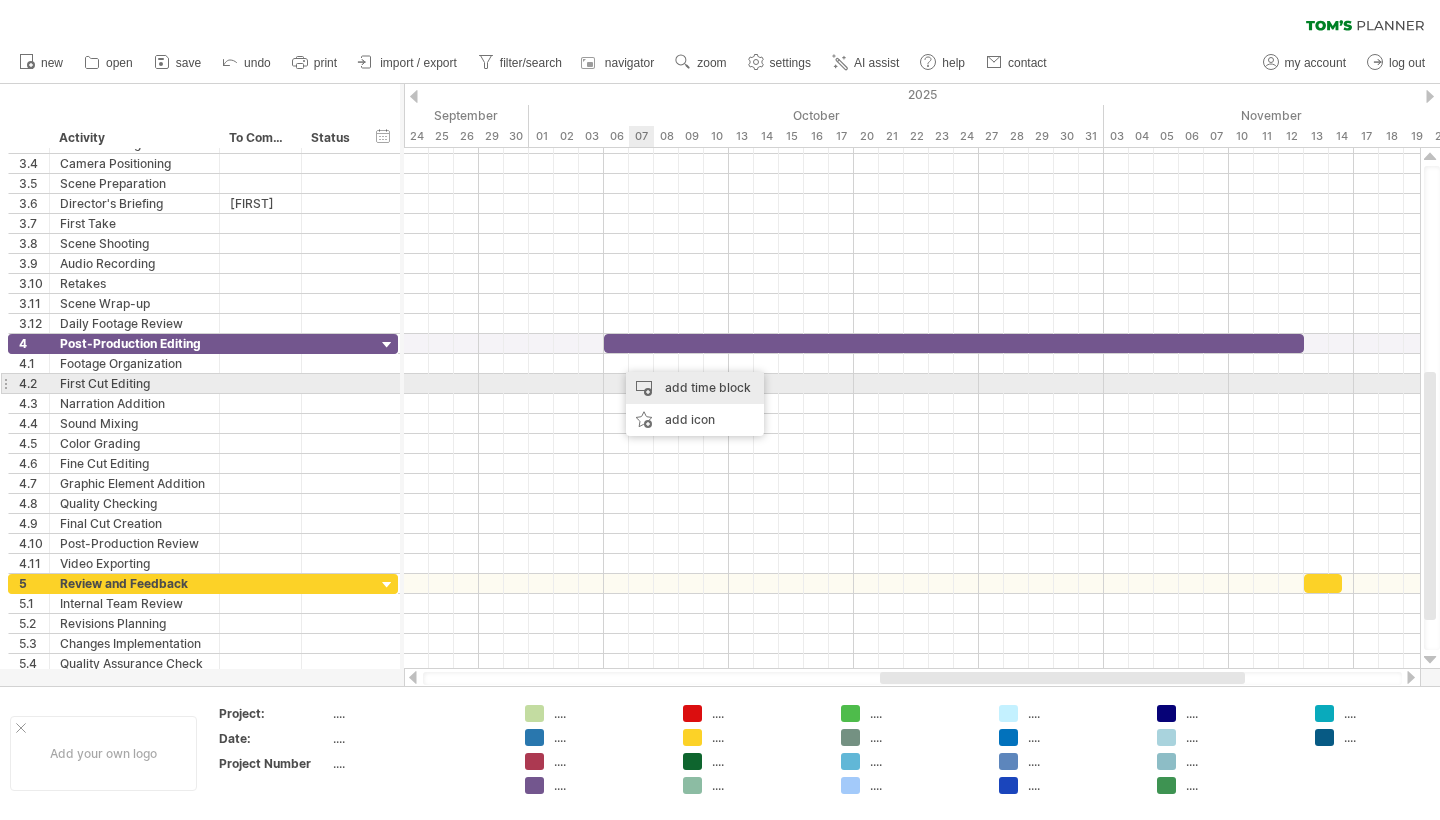 click on "add time block" at bounding box center (695, 388) 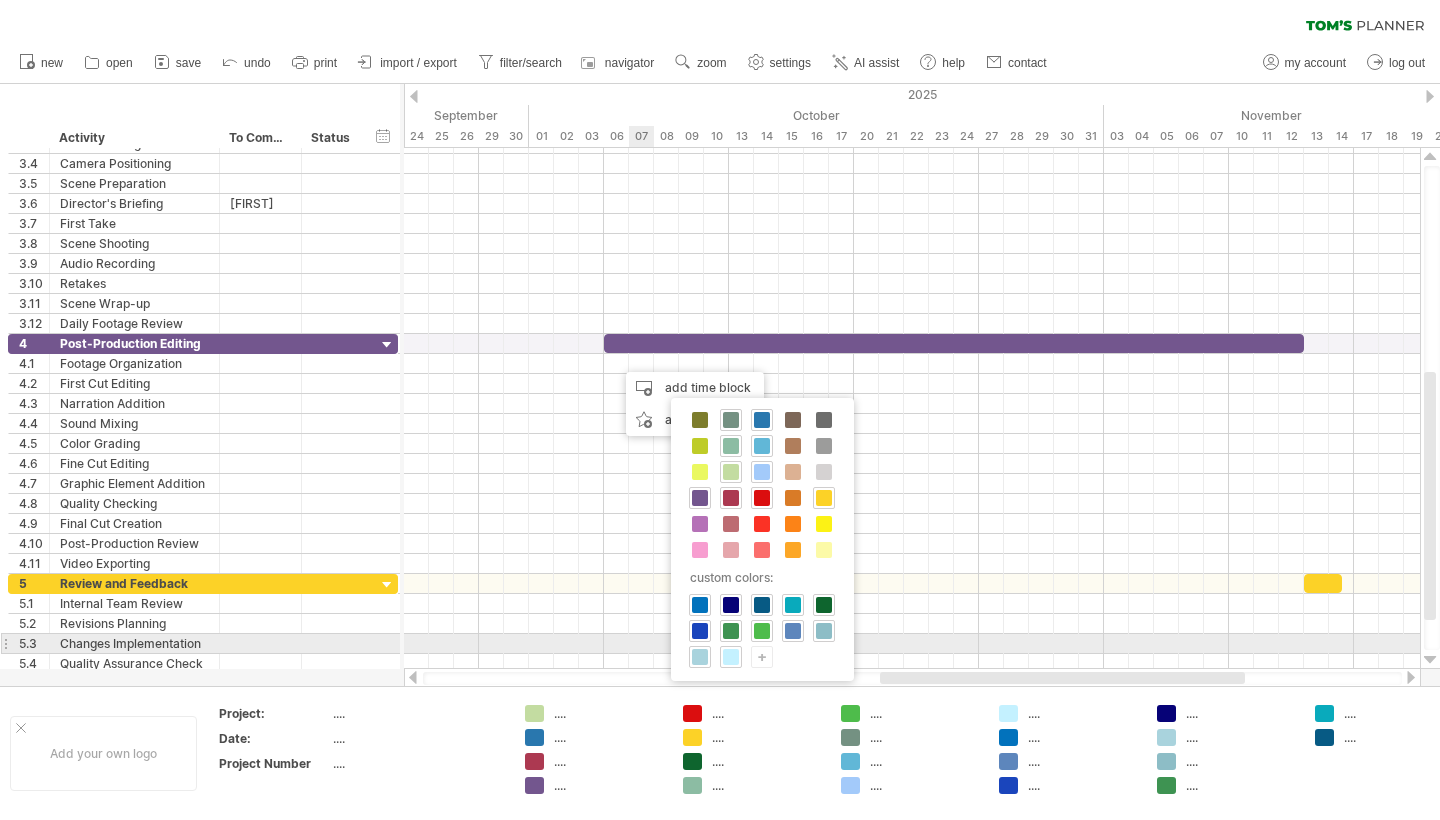click on "+" at bounding box center [762, 656] 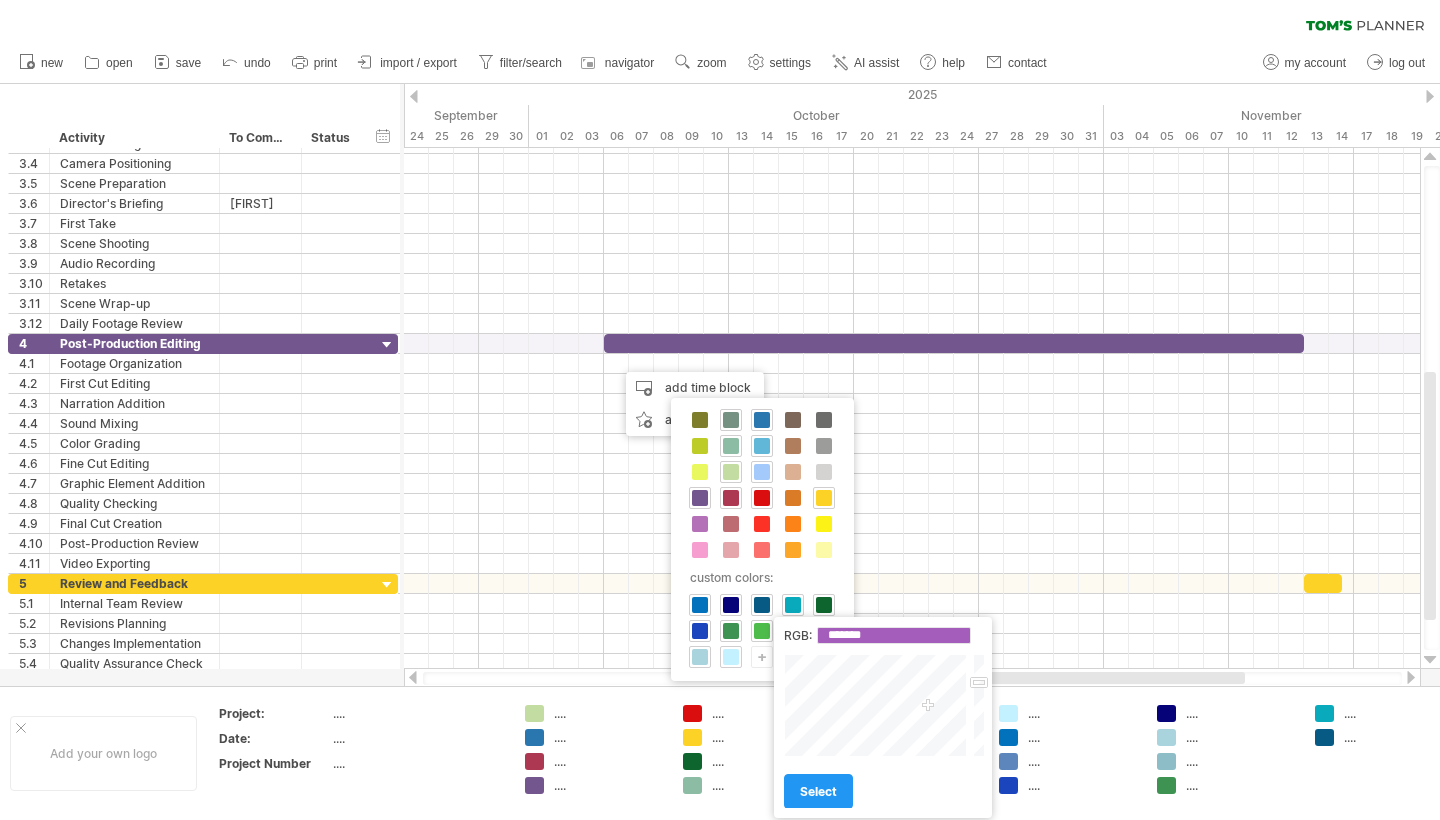 drag, startPoint x: 894, startPoint y: 708, endPoint x: 927, endPoint y: 707, distance: 33.01515 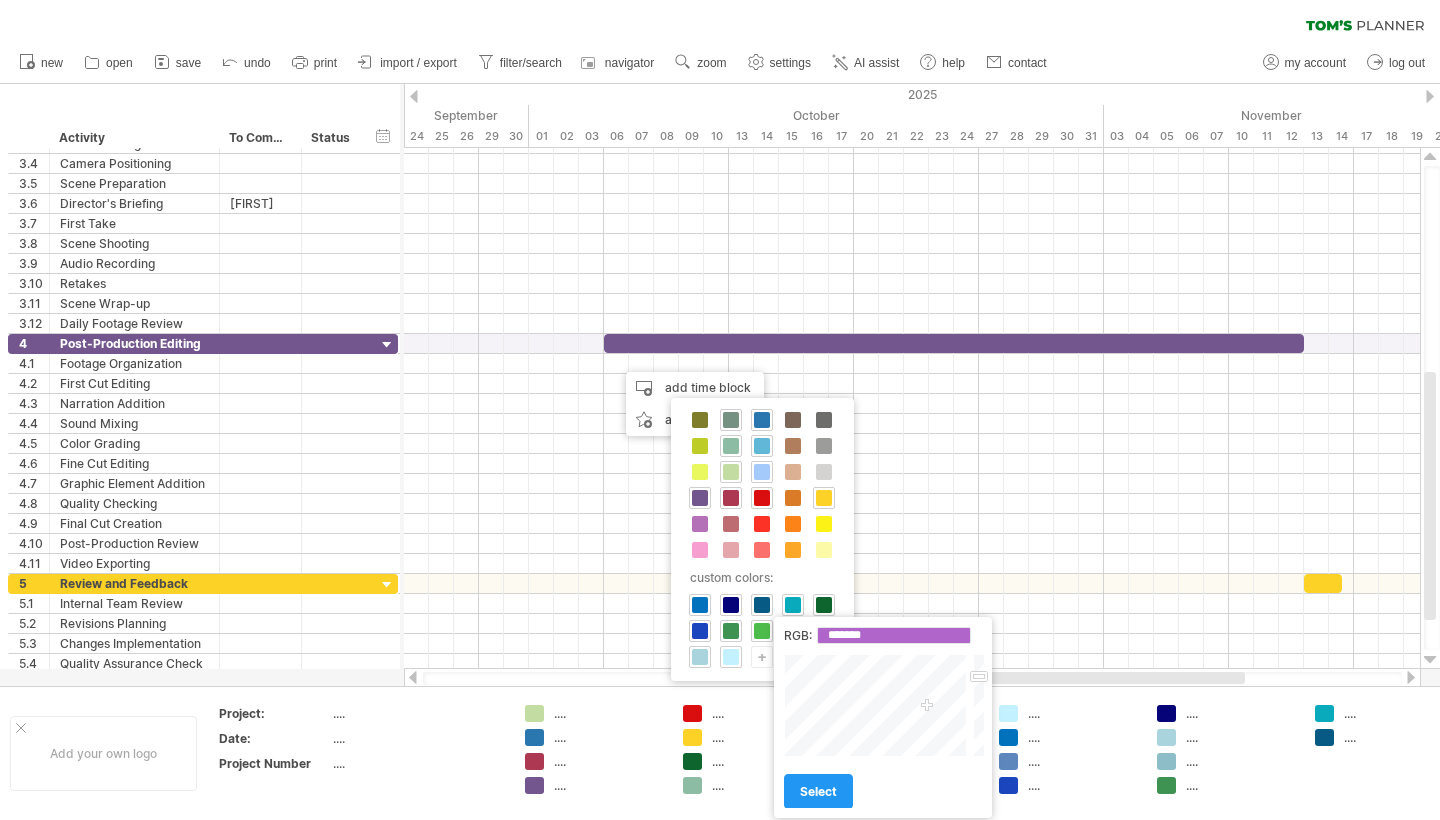 type on "*******" 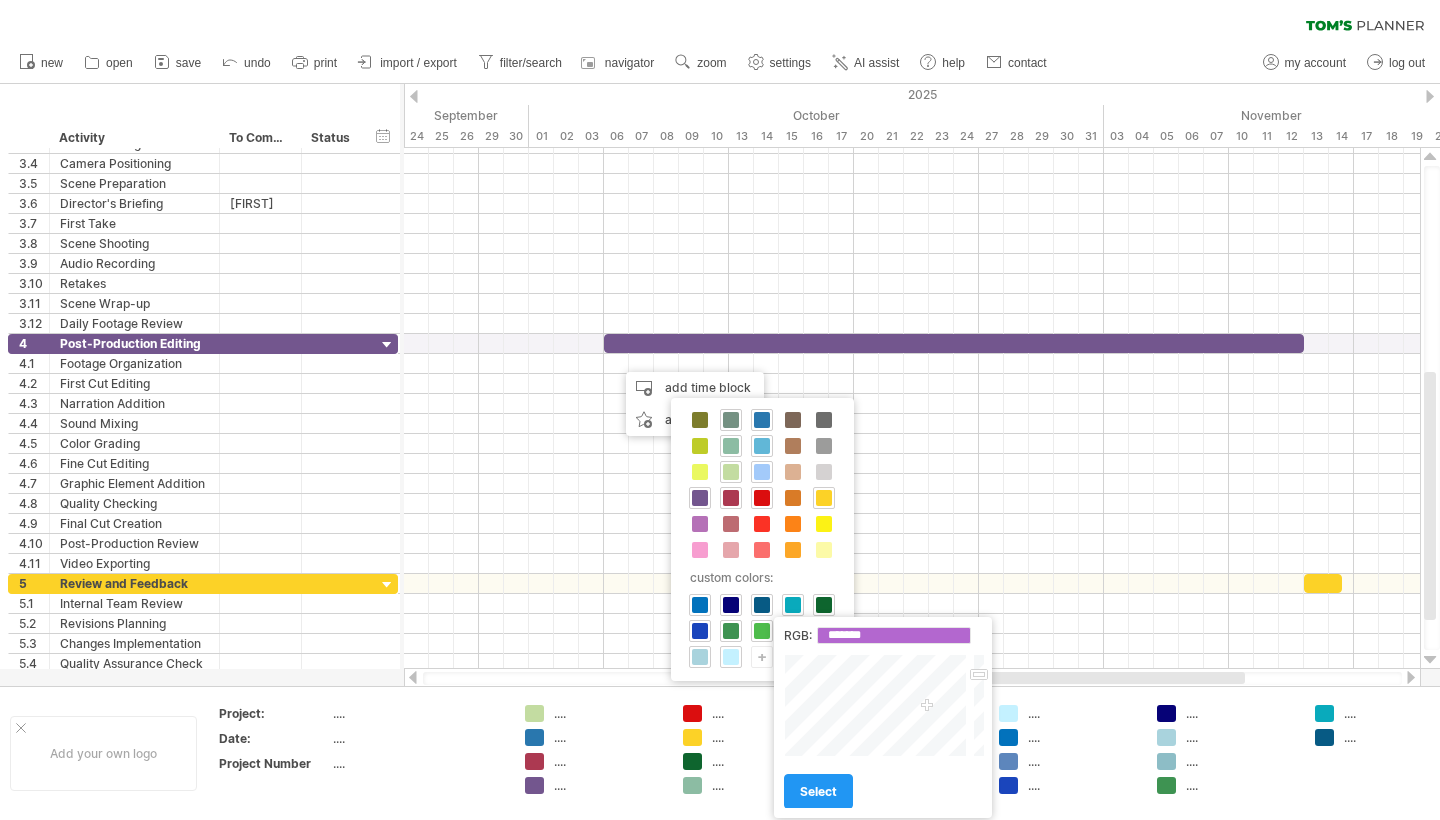 click at bounding box center (977, 705) 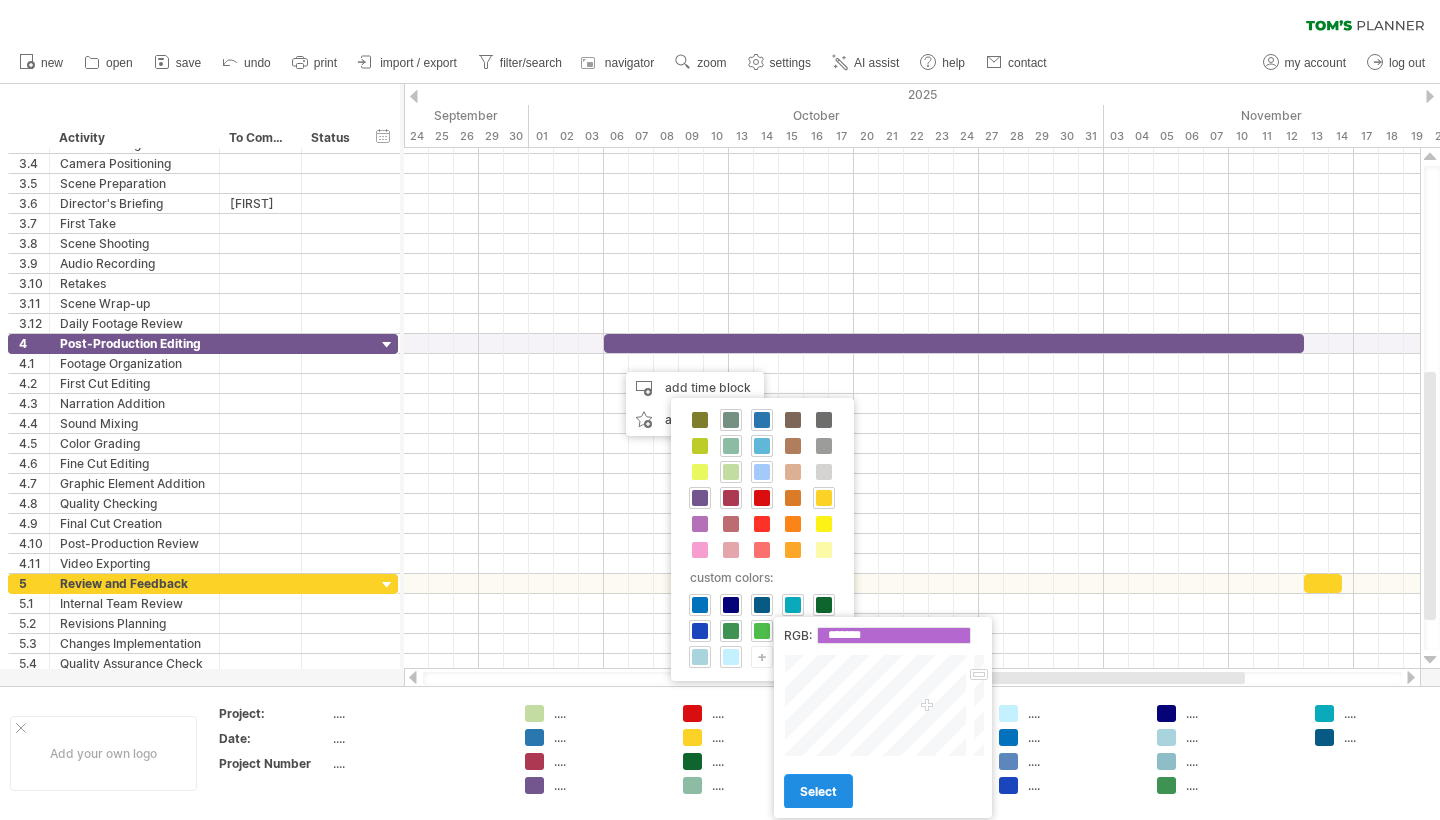 click on "select" at bounding box center (818, 791) 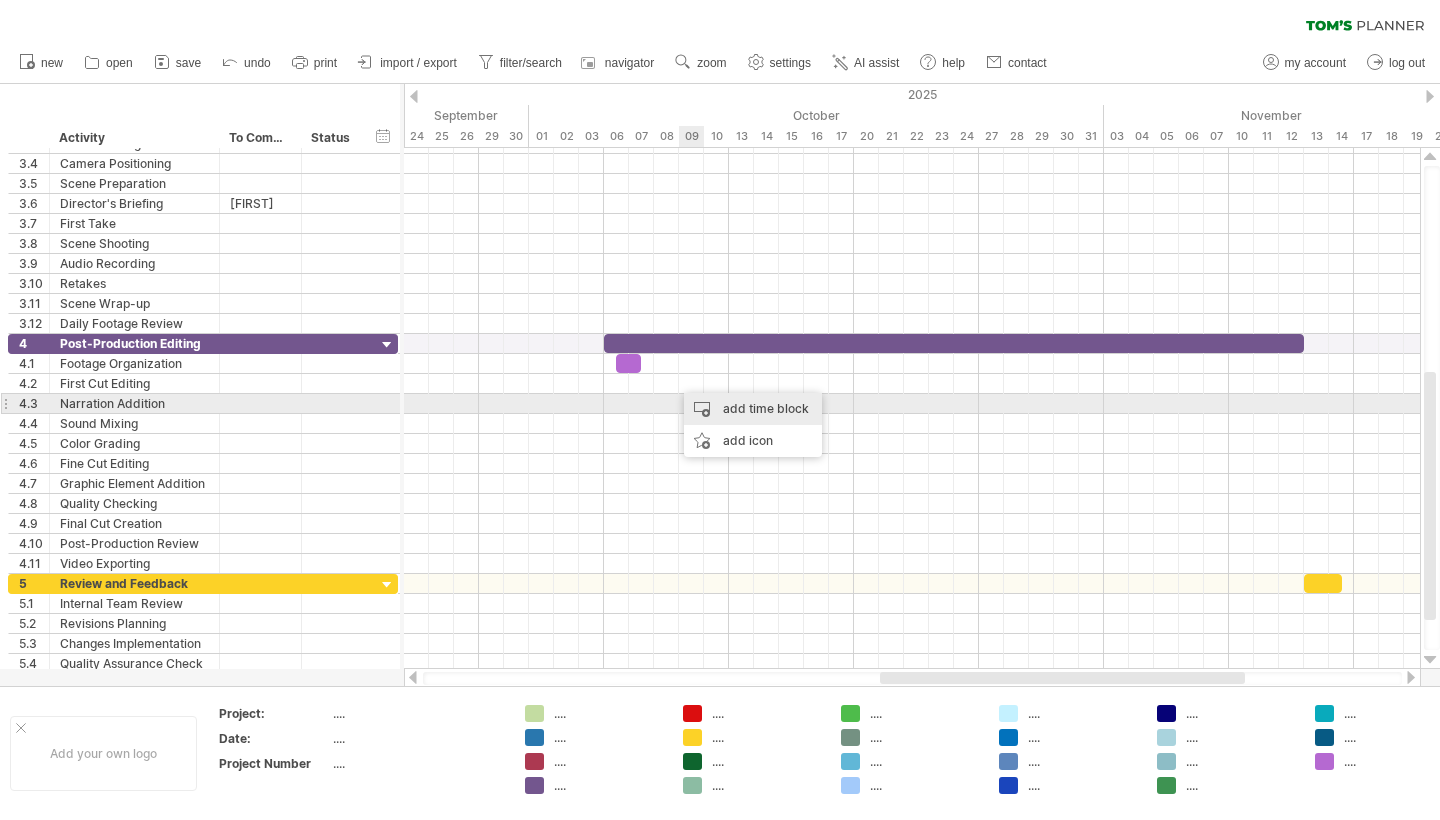 click on "add time block" at bounding box center (753, 409) 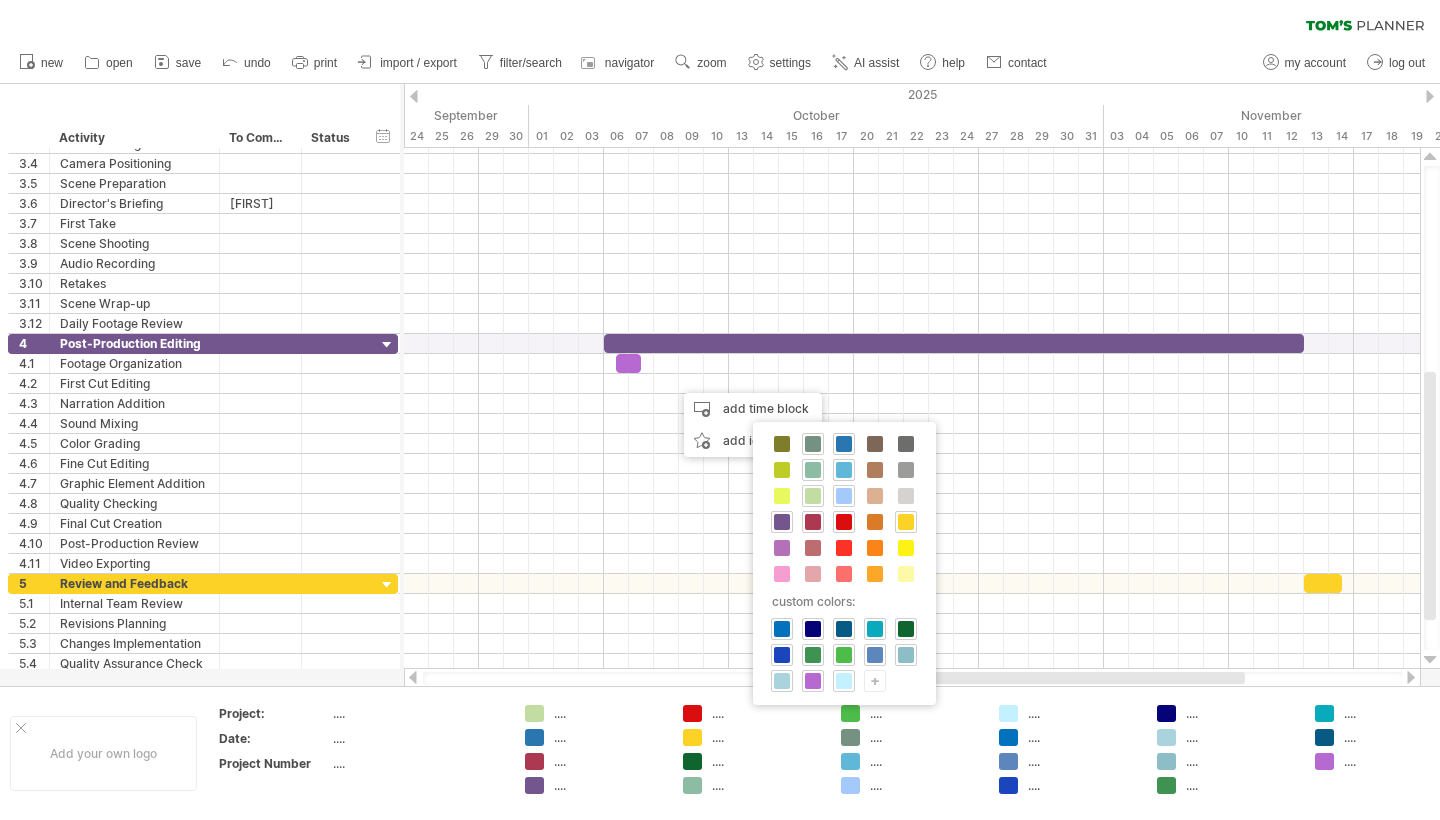 click on "+" at bounding box center [875, 680] 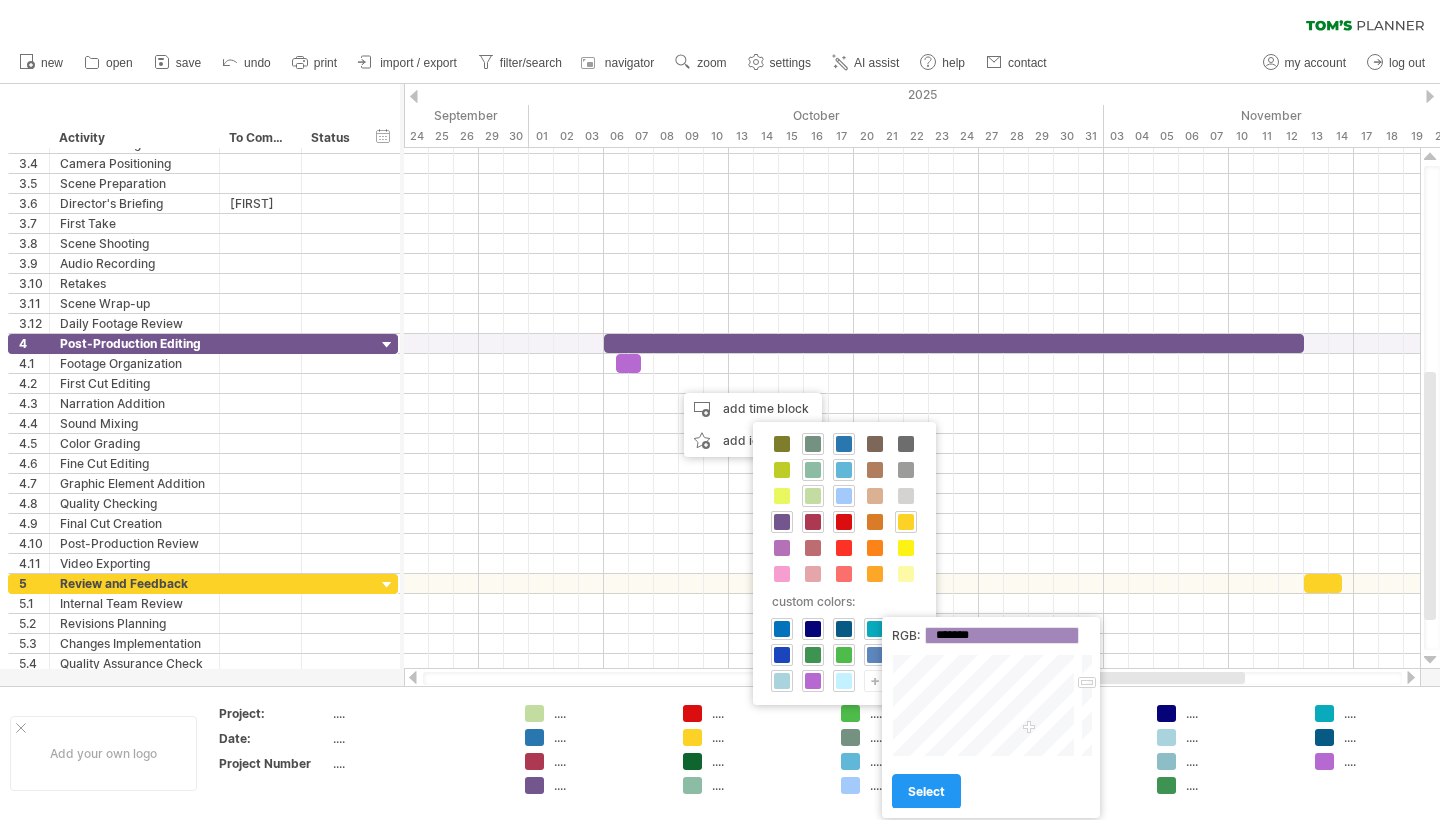 type on "*******" 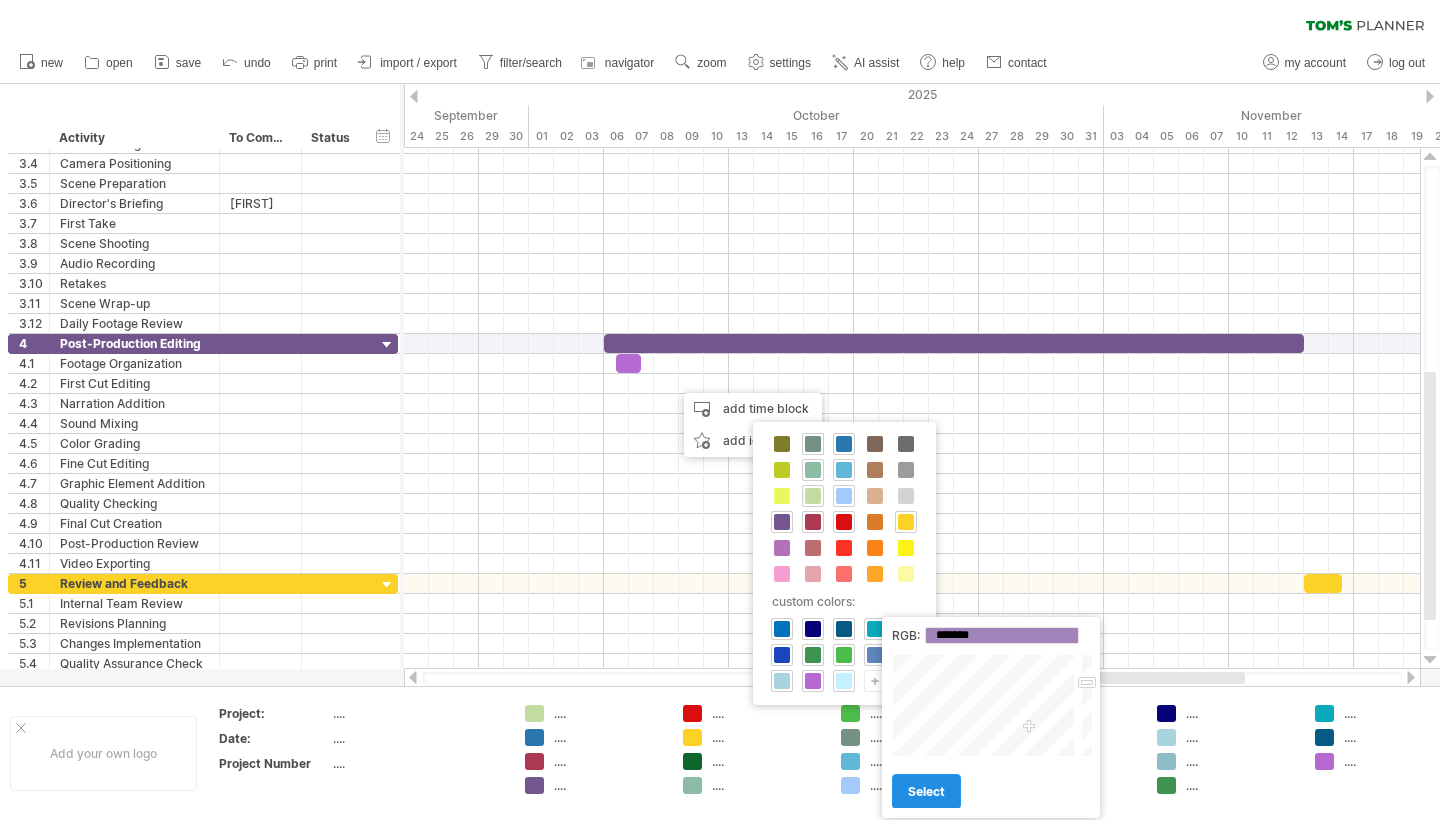 click on "select" at bounding box center (926, 791) 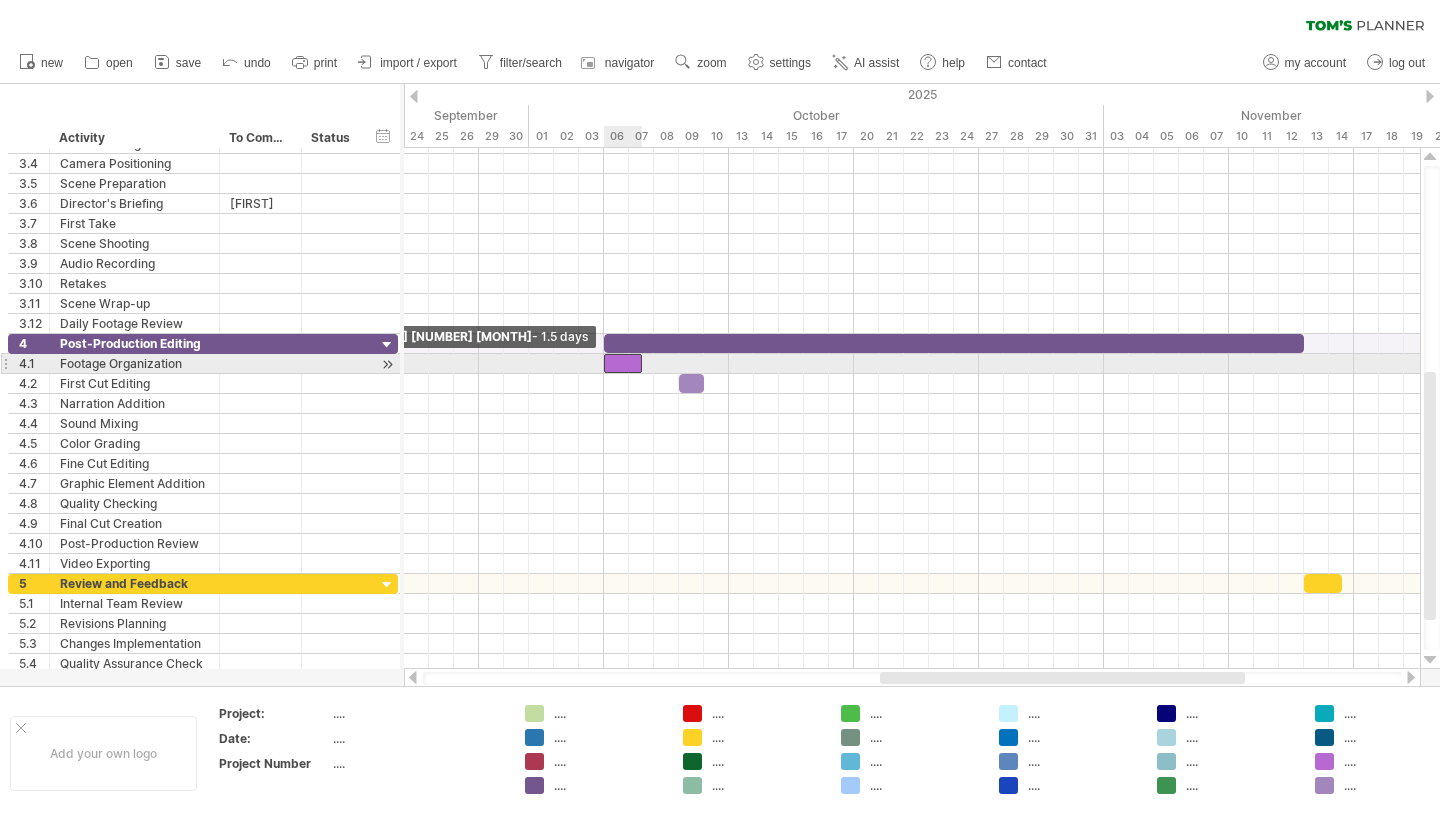 click at bounding box center (623, 363) 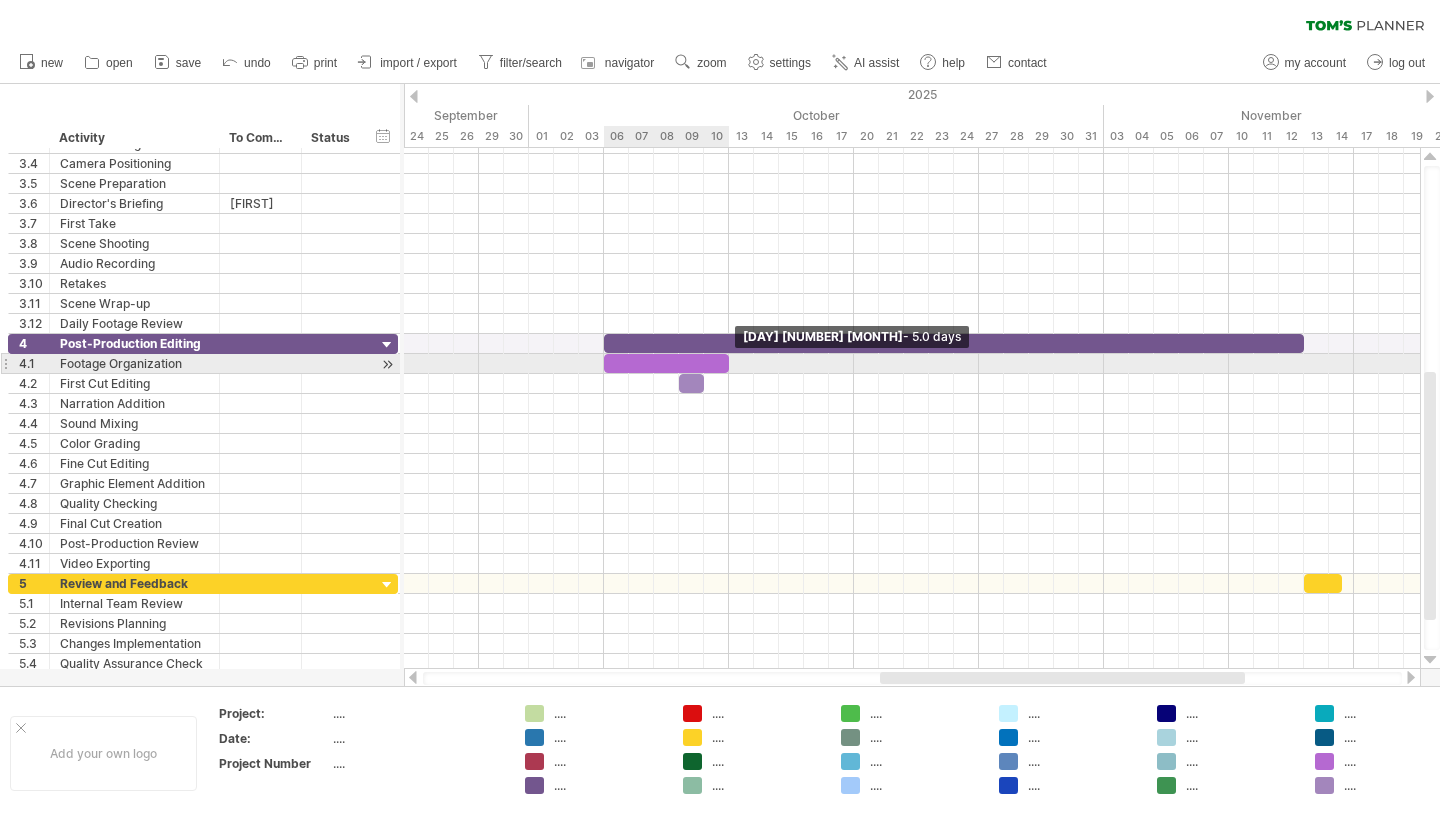 drag, startPoint x: 643, startPoint y: 363, endPoint x: 734, endPoint y: 360, distance: 91.04944 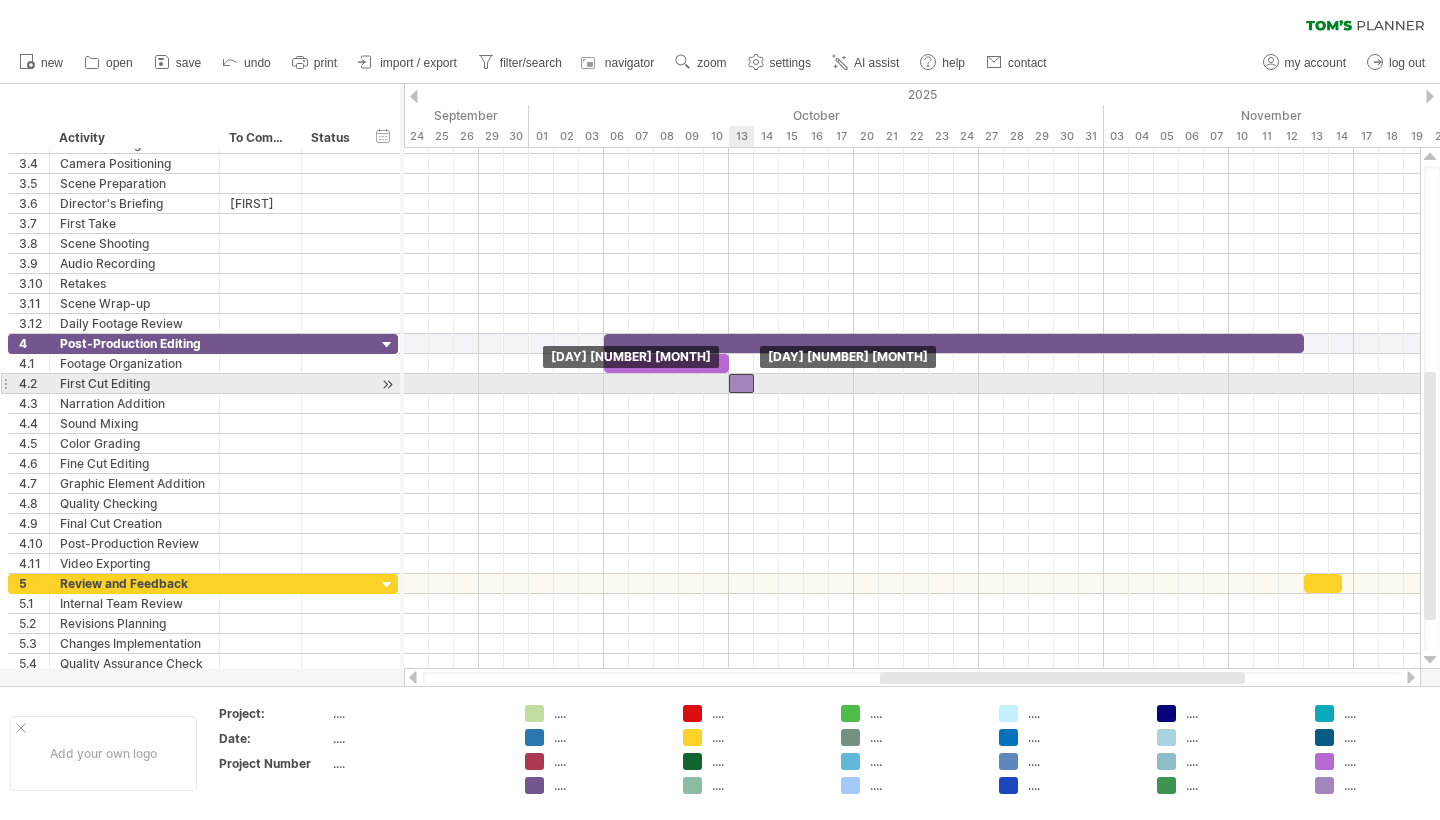drag, startPoint x: 690, startPoint y: 382, endPoint x: 743, endPoint y: 385, distance: 53.08484 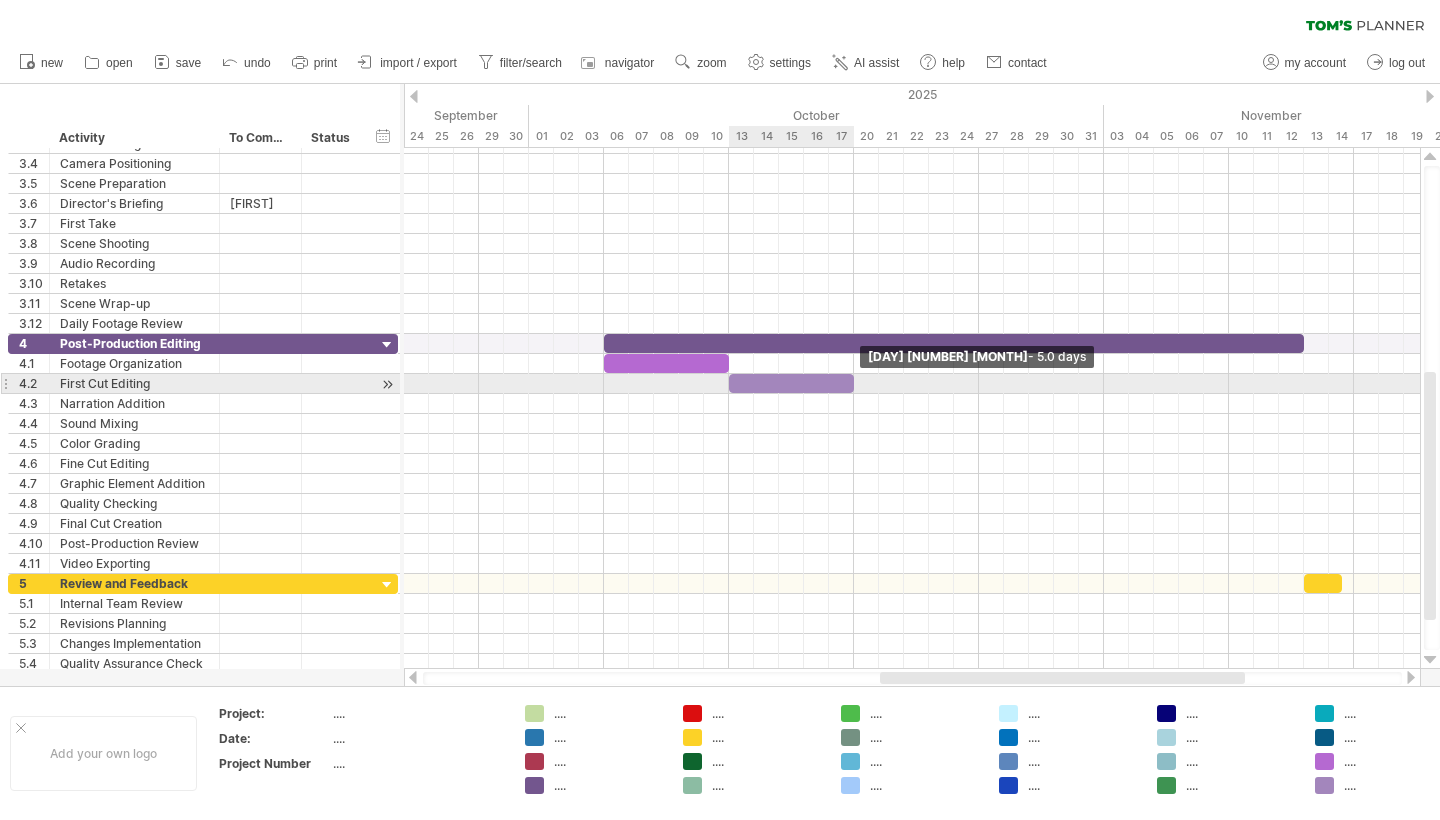 drag, startPoint x: 753, startPoint y: 386, endPoint x: 849, endPoint y: 382, distance: 96.0833 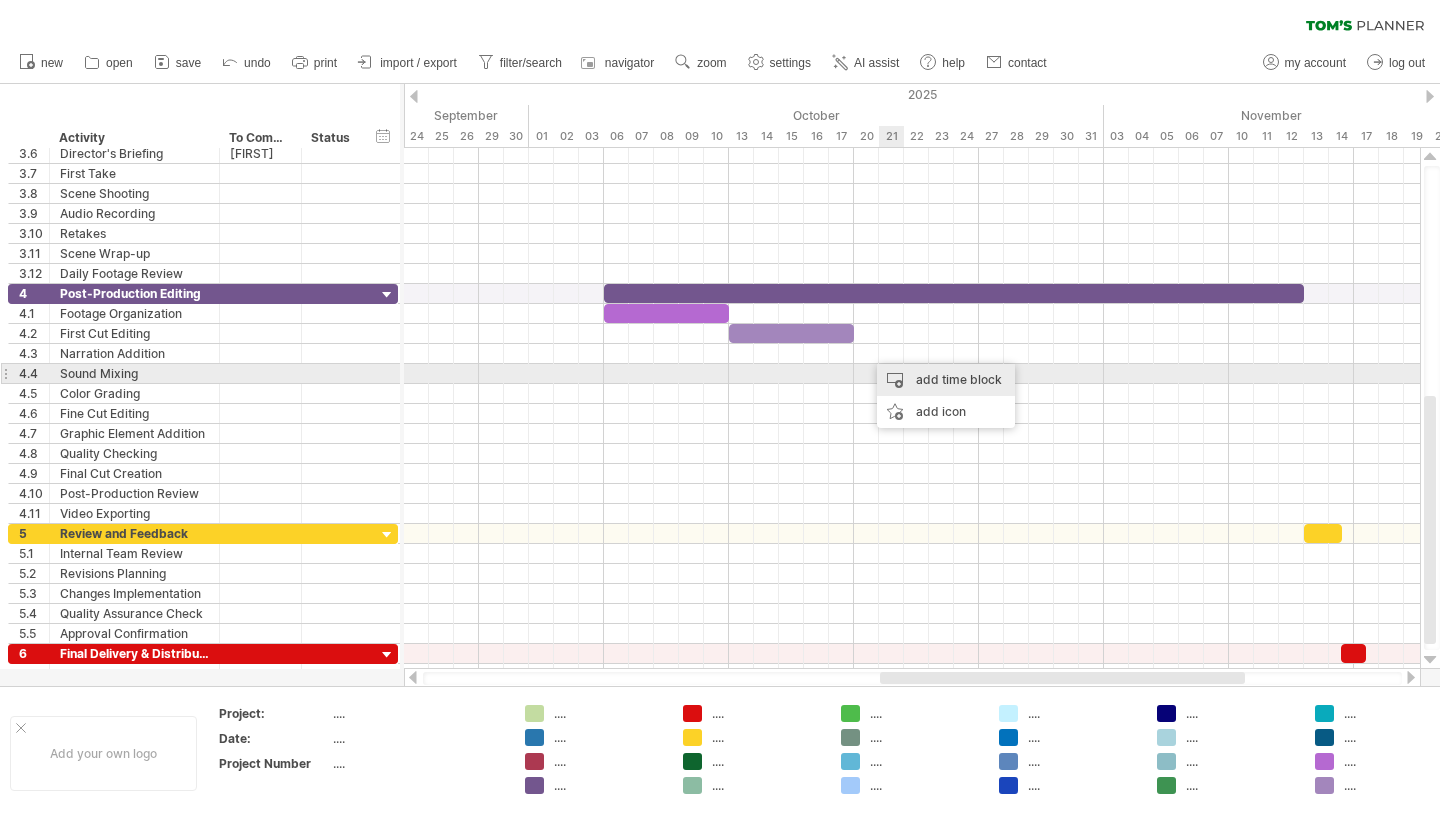click on "add time block" at bounding box center (946, 380) 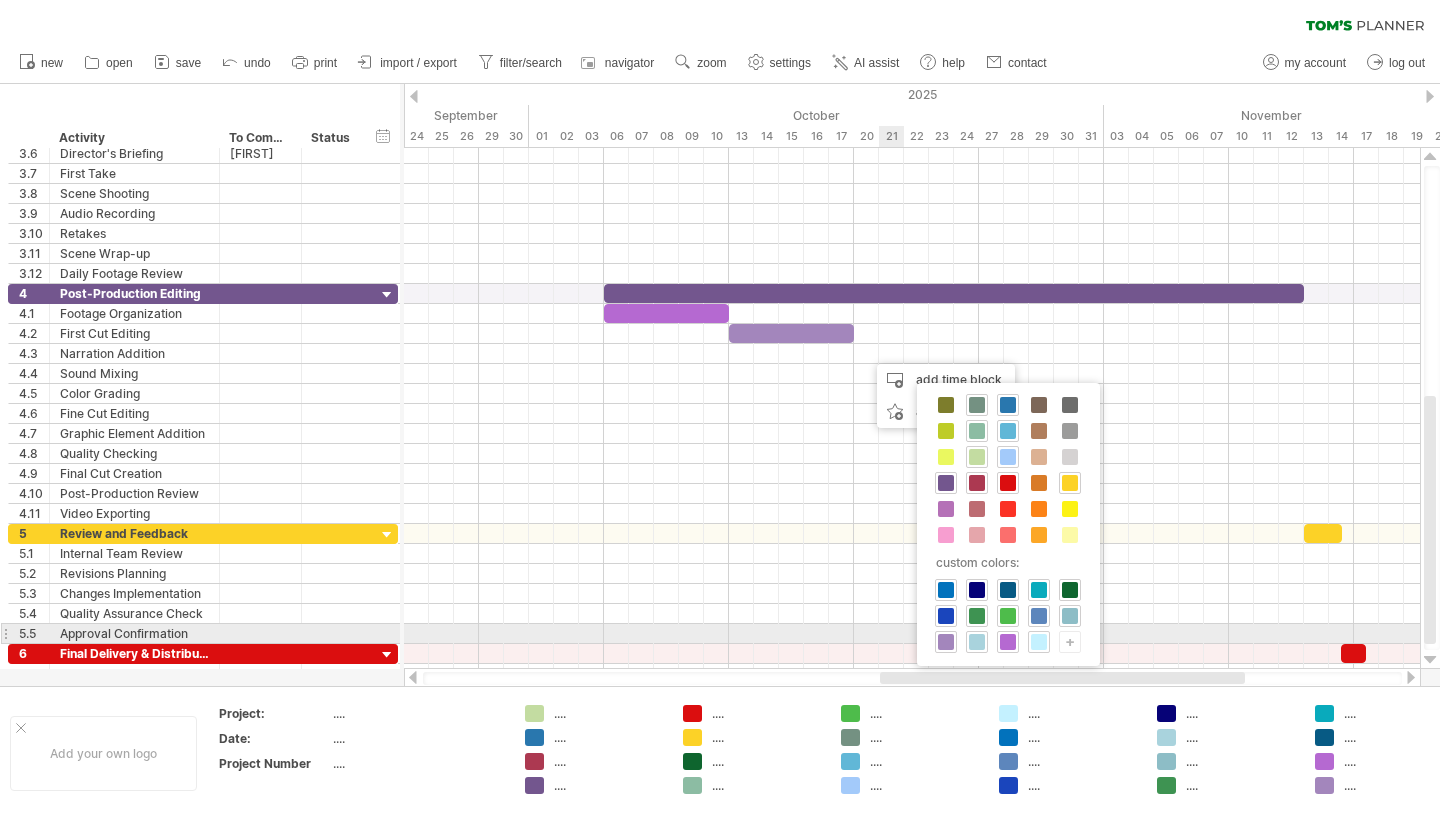 click on "+" at bounding box center [1070, 641] 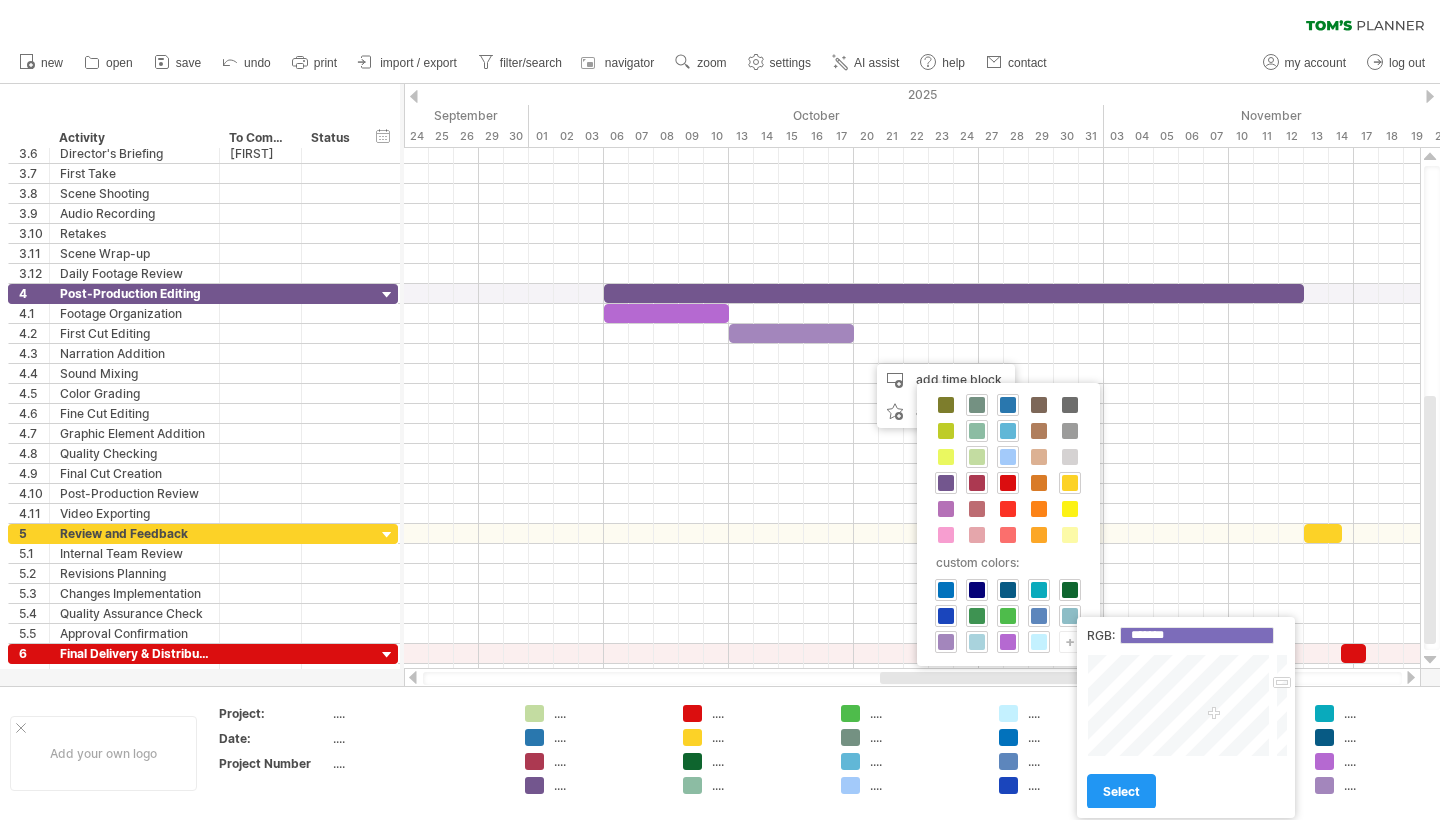 drag, startPoint x: 1198, startPoint y: 707, endPoint x: 1214, endPoint y: 715, distance: 17.888544 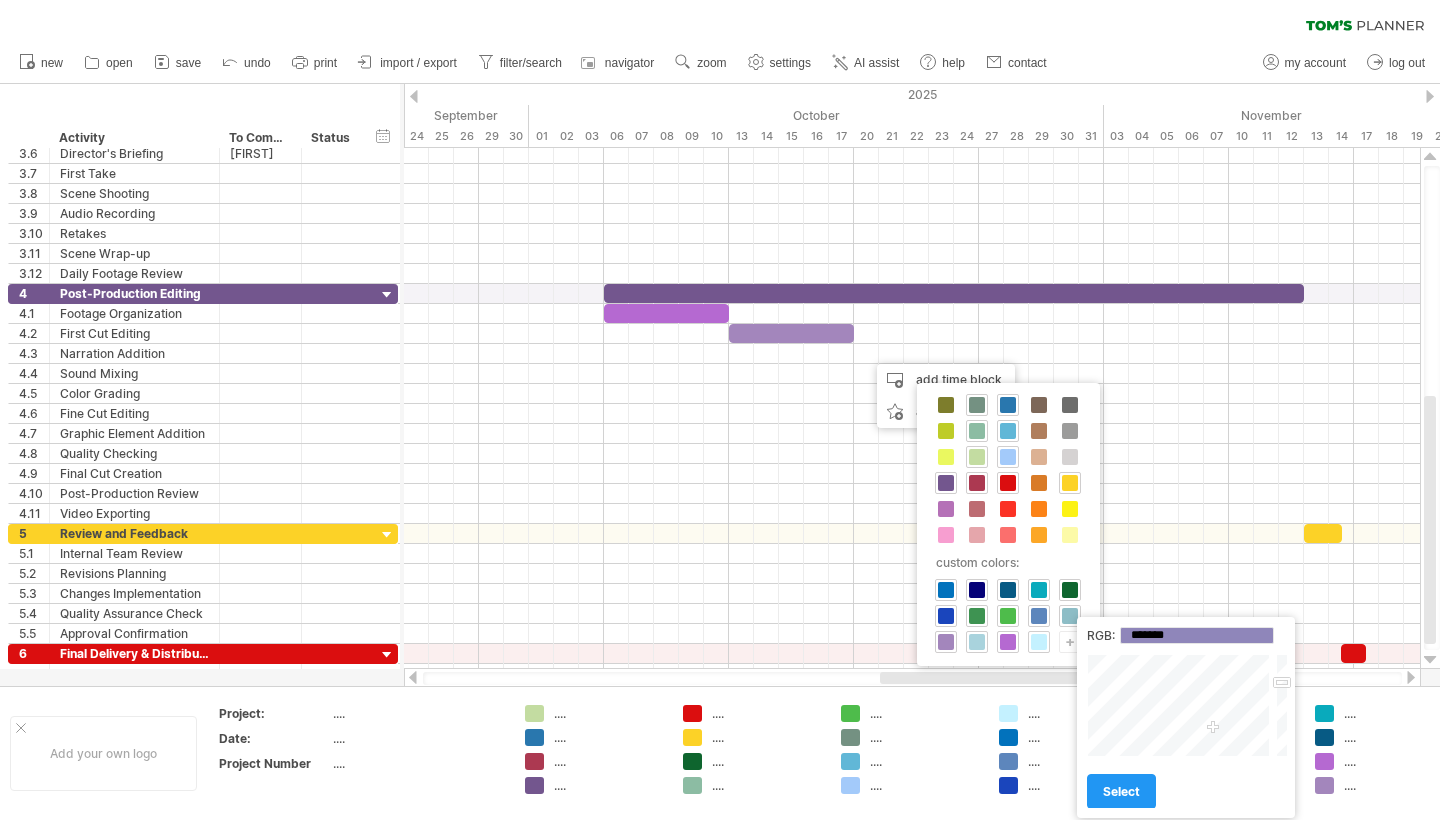 drag, startPoint x: 1214, startPoint y: 715, endPoint x: 1213, endPoint y: 729, distance: 14.035668 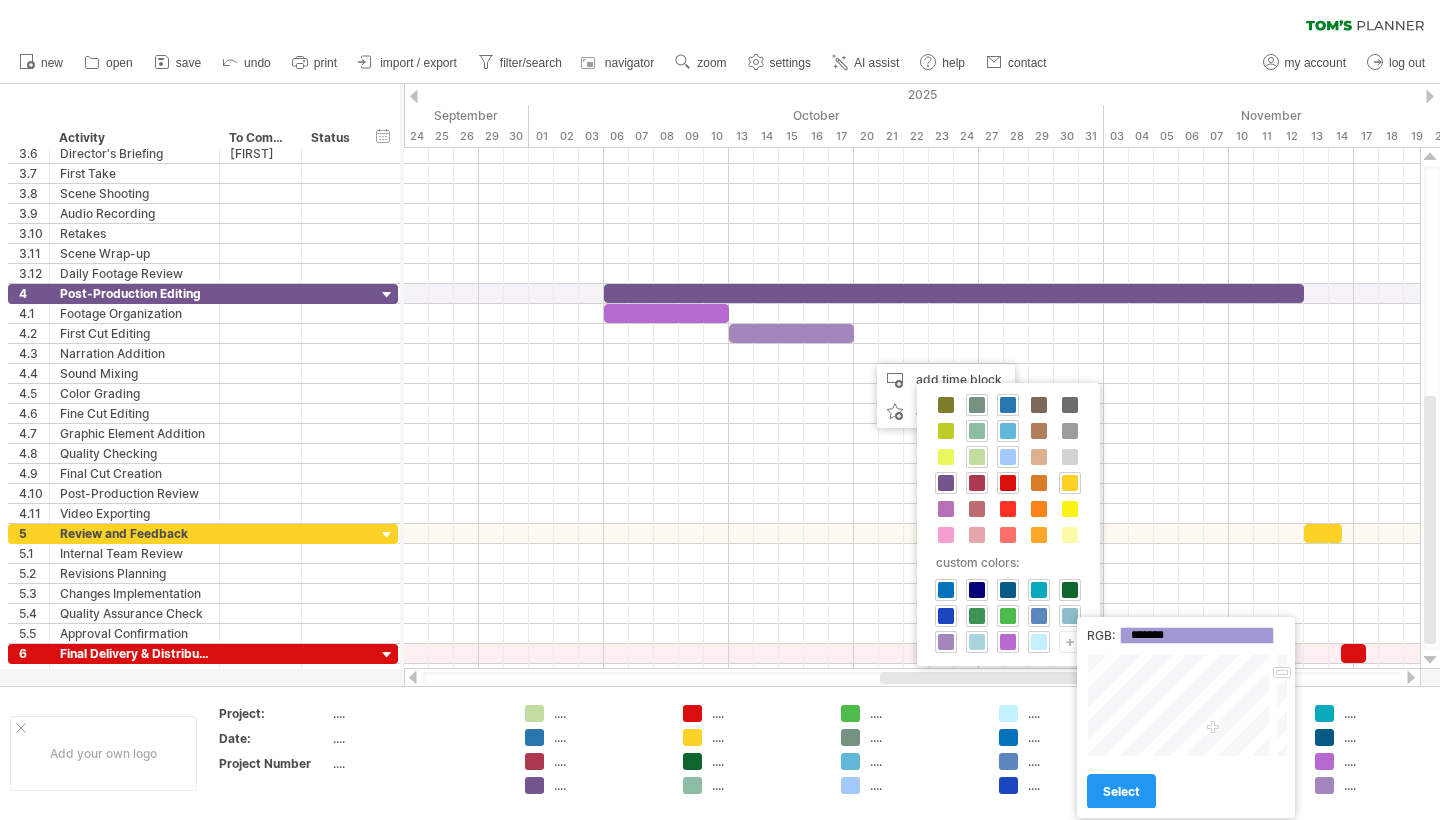 type on "*******" 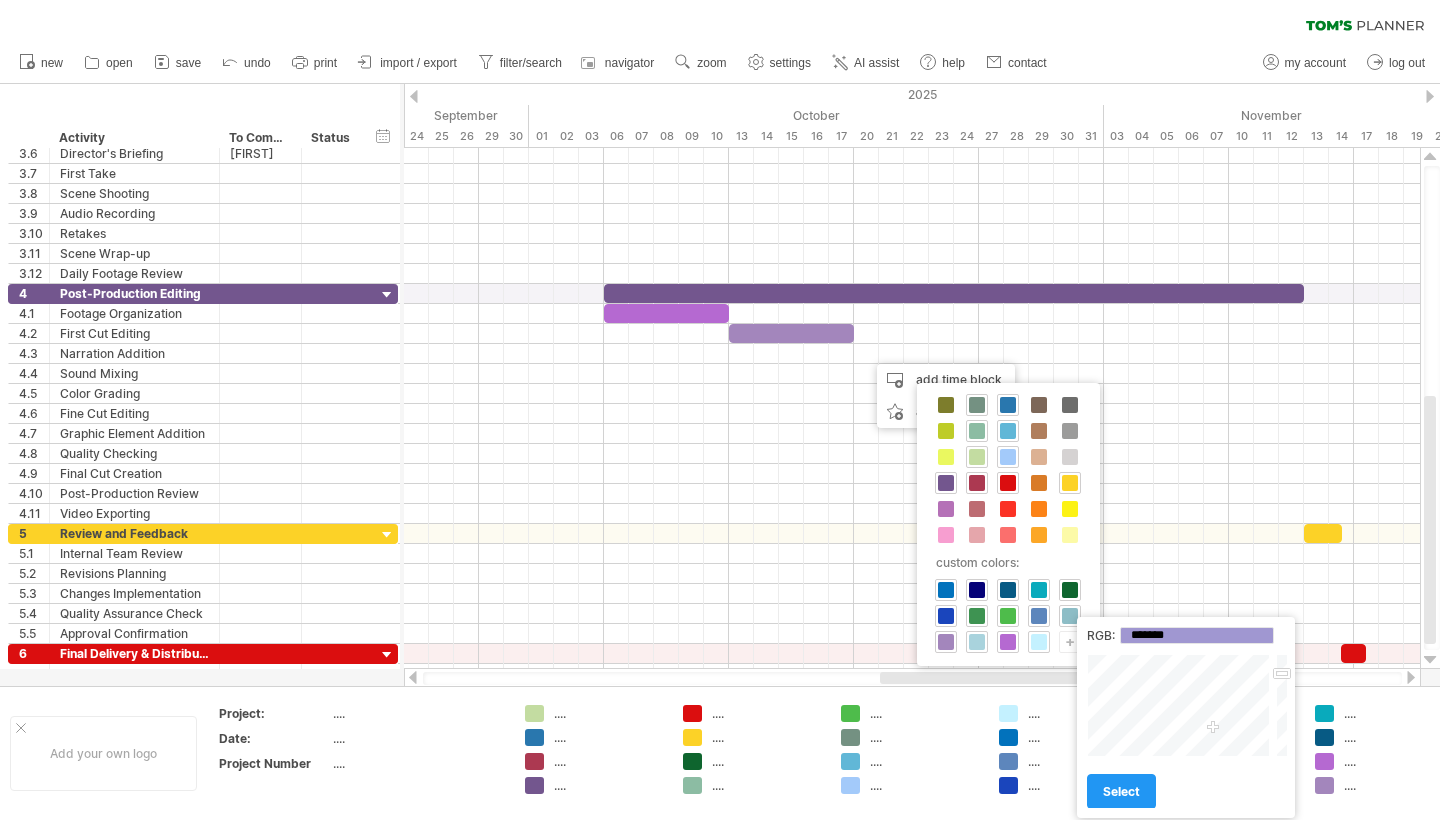 click at bounding box center (1280, 705) 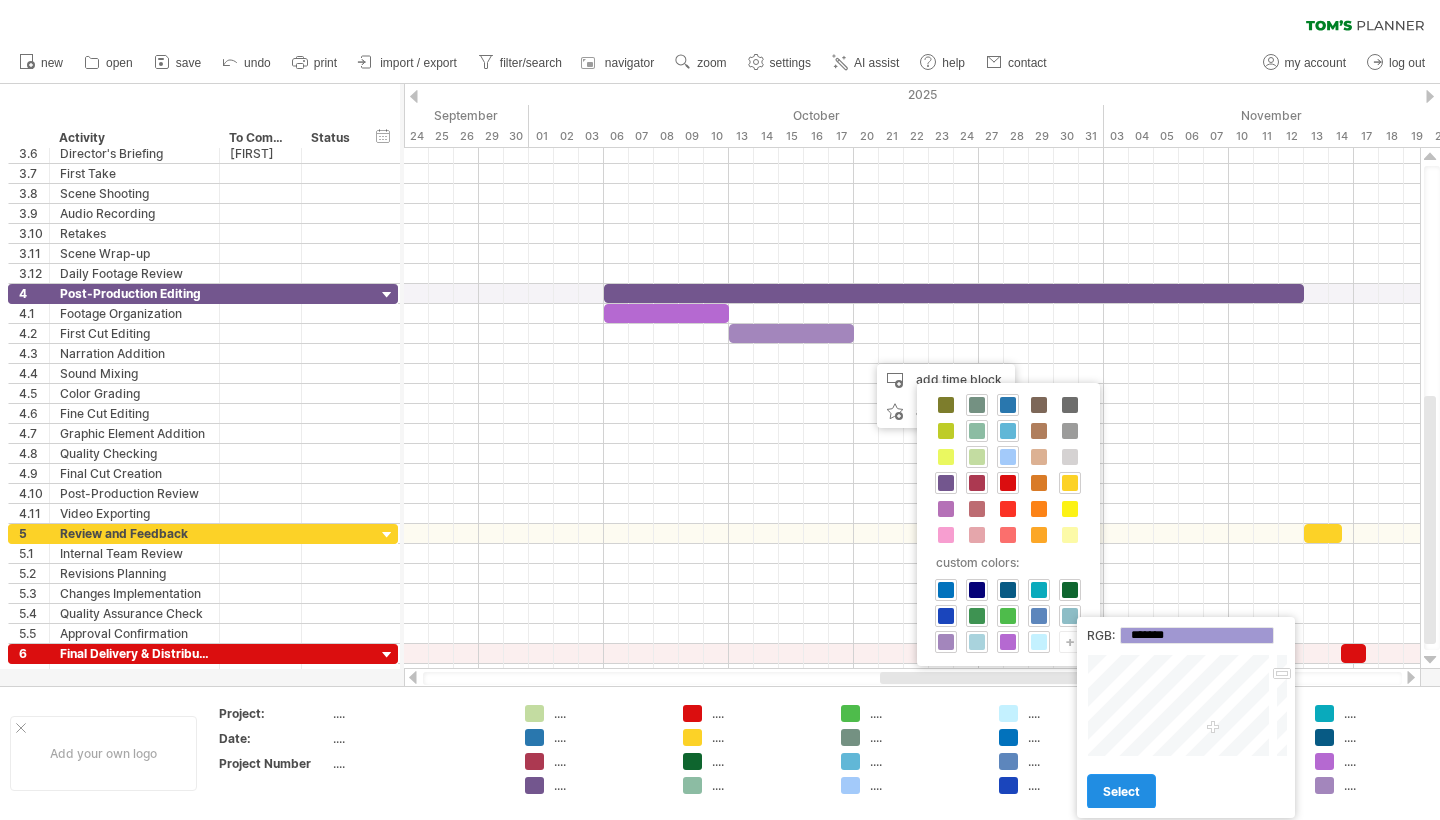 click on "select" at bounding box center [1121, 791] 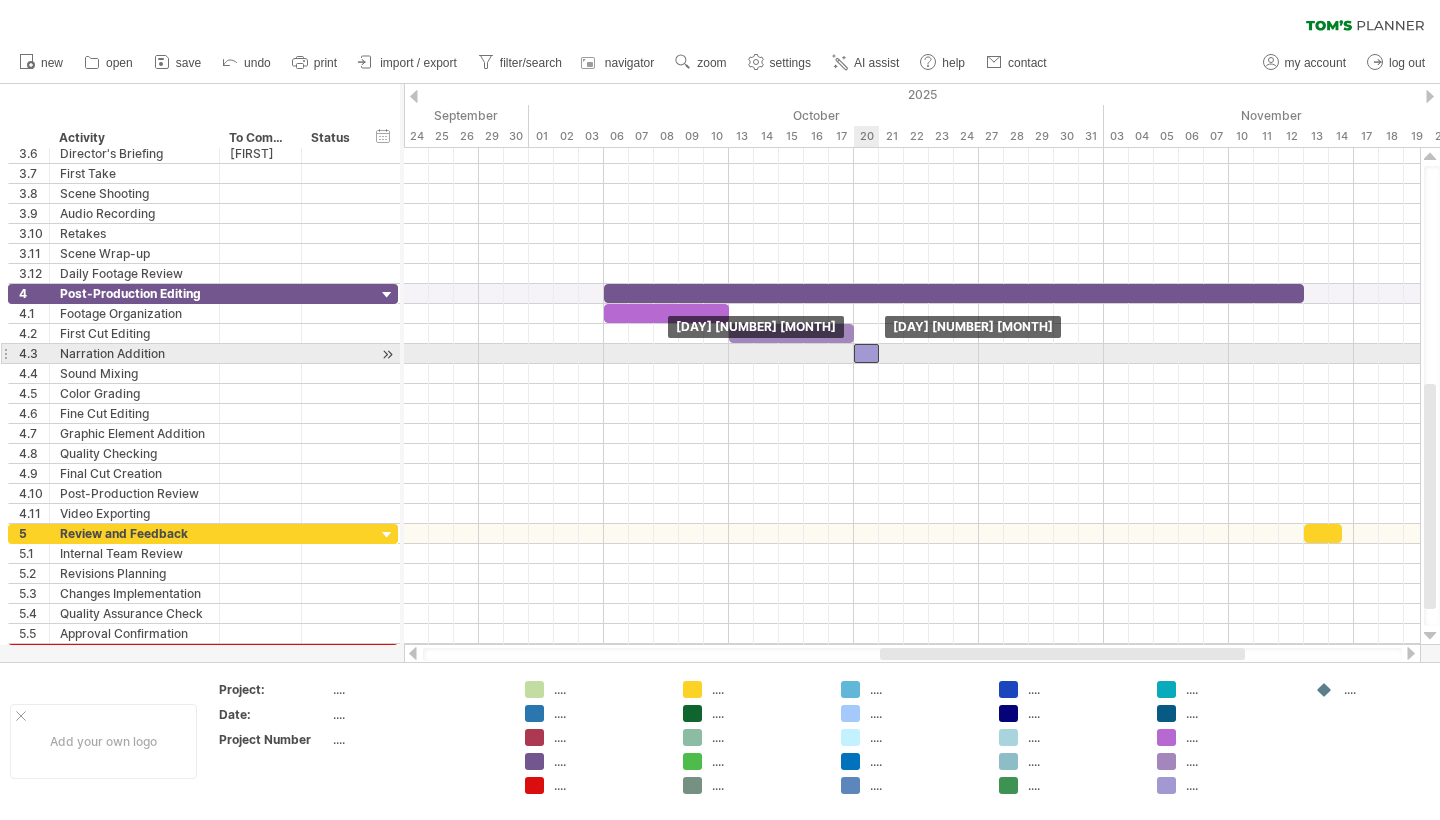 click at bounding box center (866, 353) 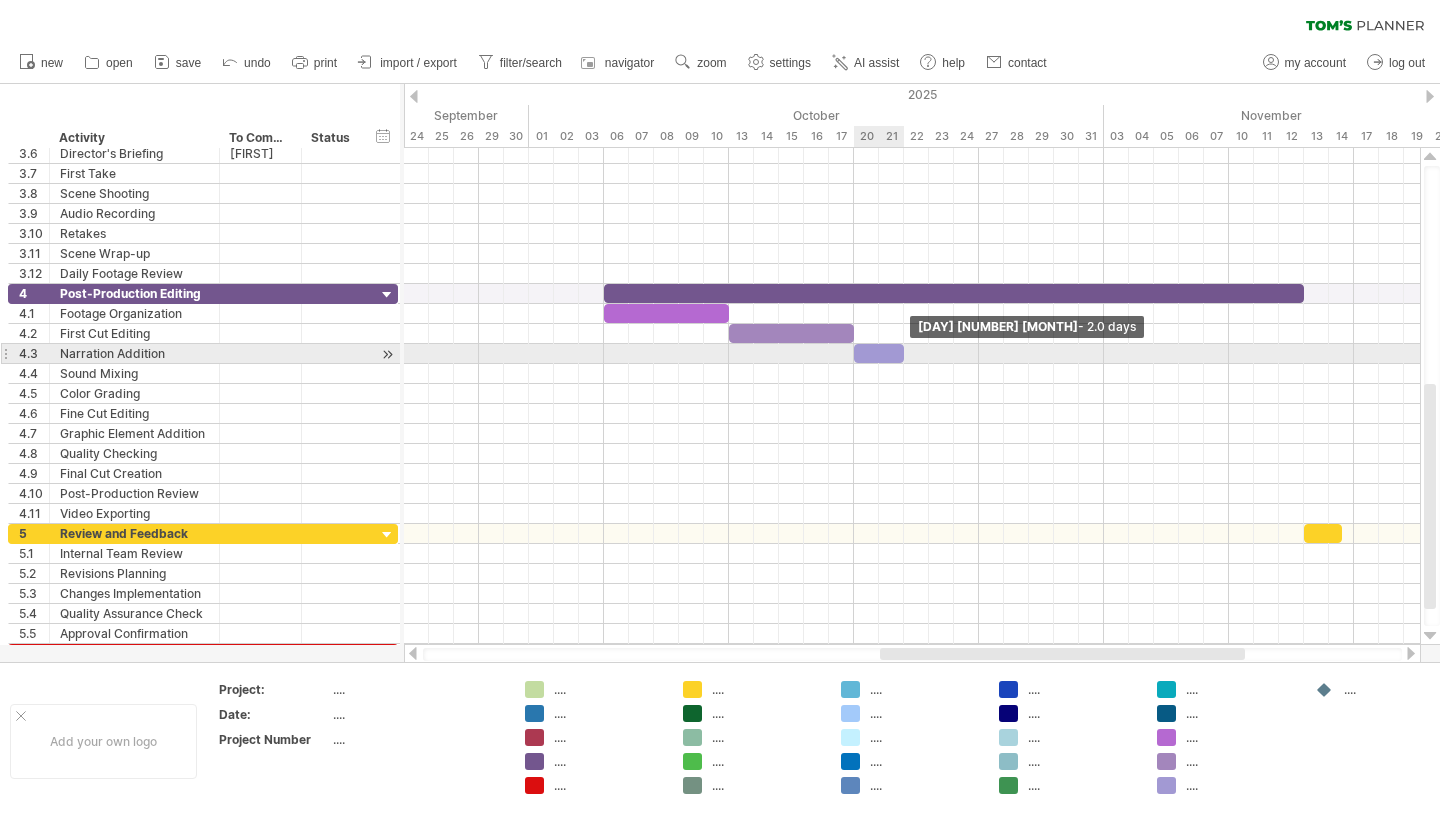 drag, startPoint x: 877, startPoint y: 352, endPoint x: 898, endPoint y: 349, distance: 21.213203 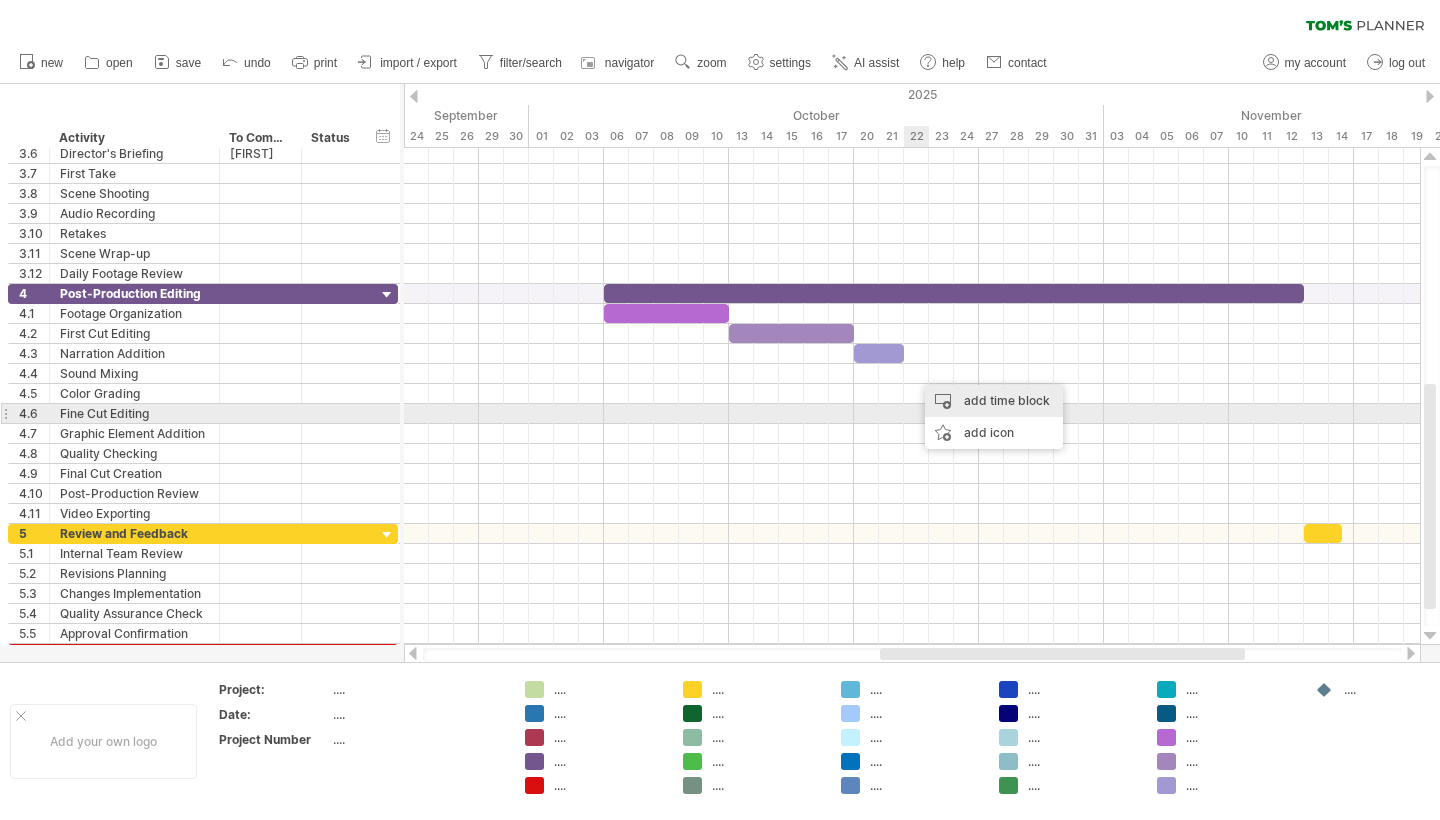 click on "add time block" at bounding box center [994, 401] 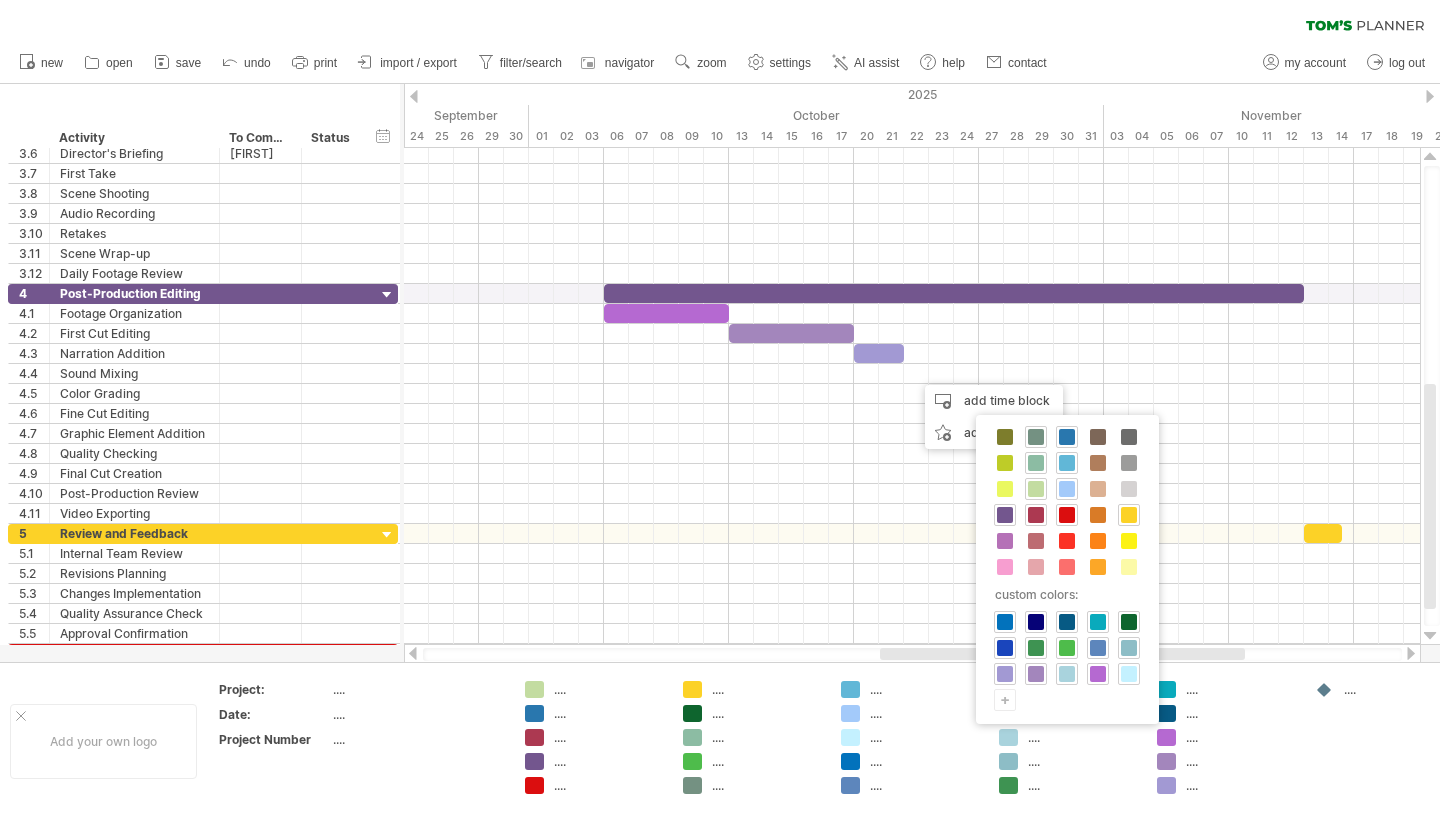 click on "+" at bounding box center (1005, 699) 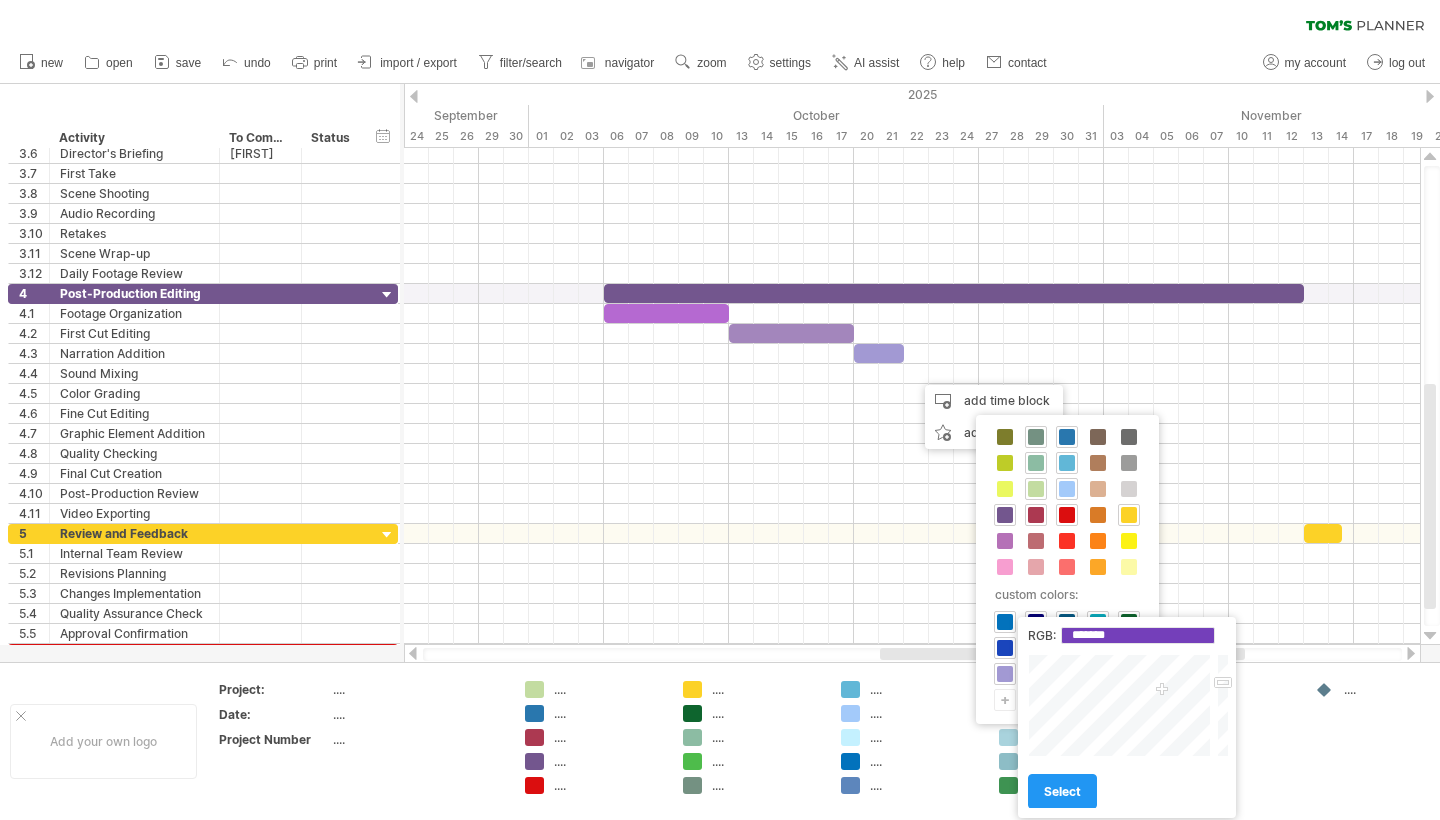 drag, startPoint x: 1132, startPoint y: 707, endPoint x: 1161, endPoint y: 691, distance: 33.12099 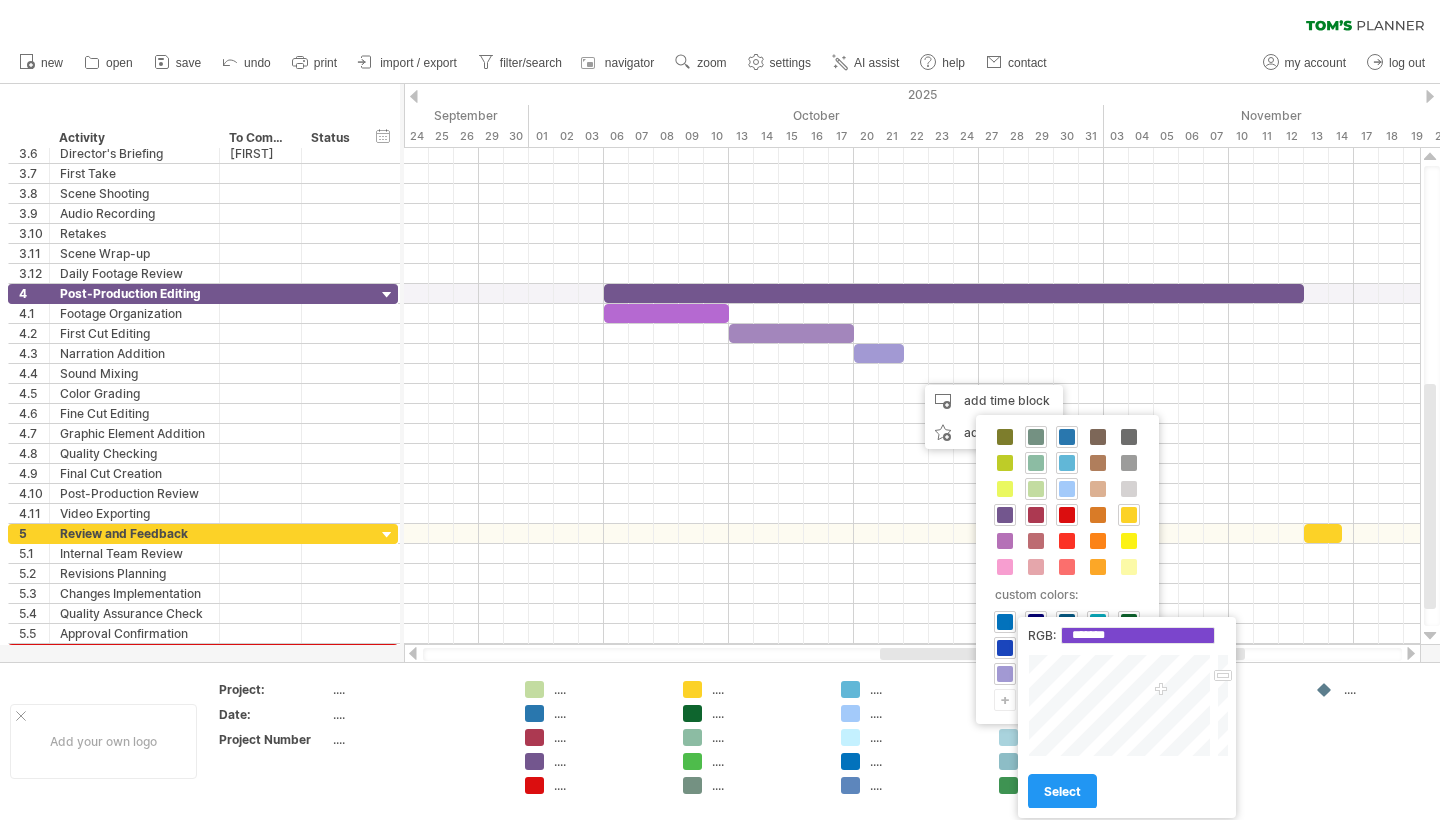type on "*******" 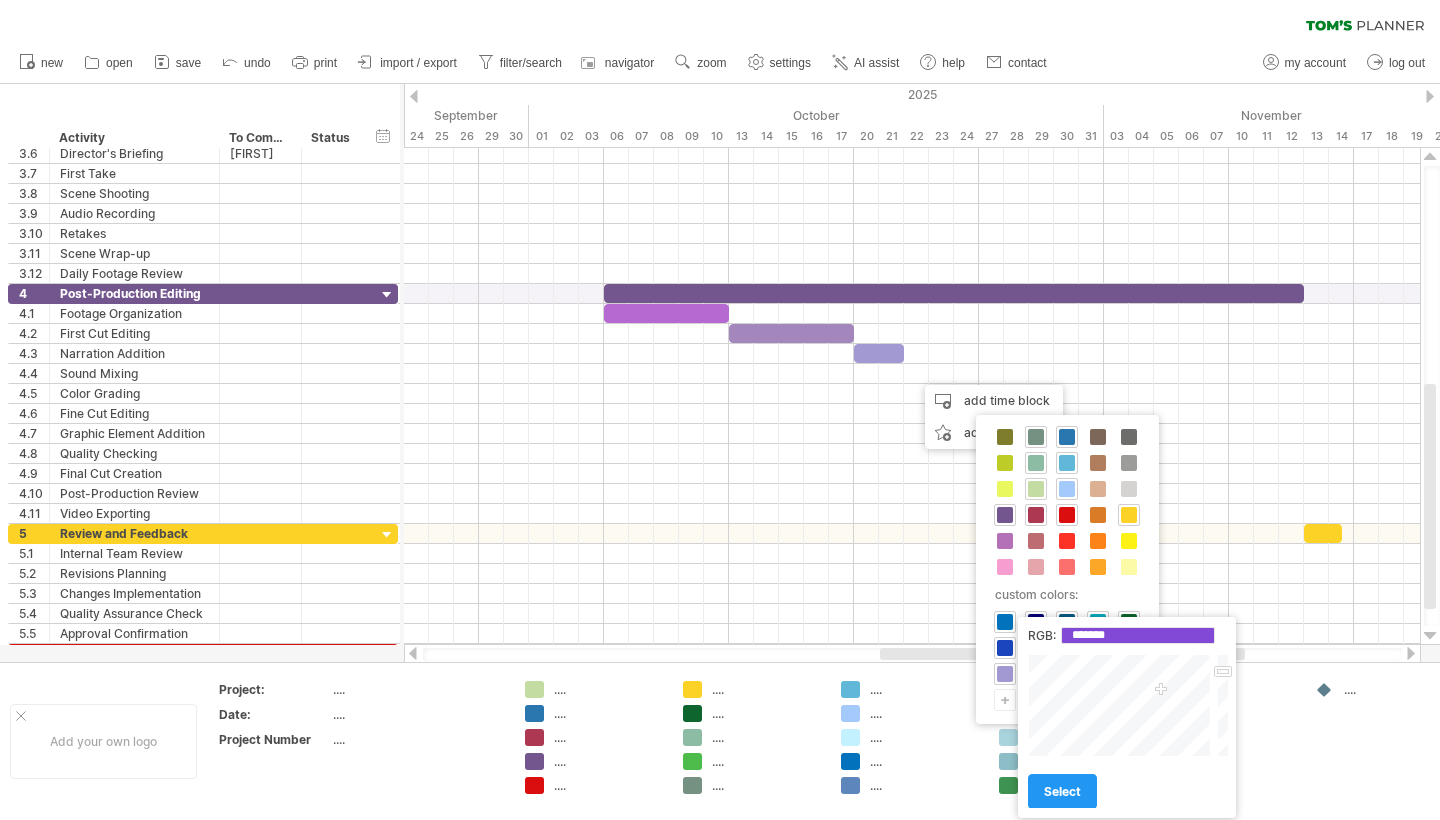click at bounding box center (1221, 705) 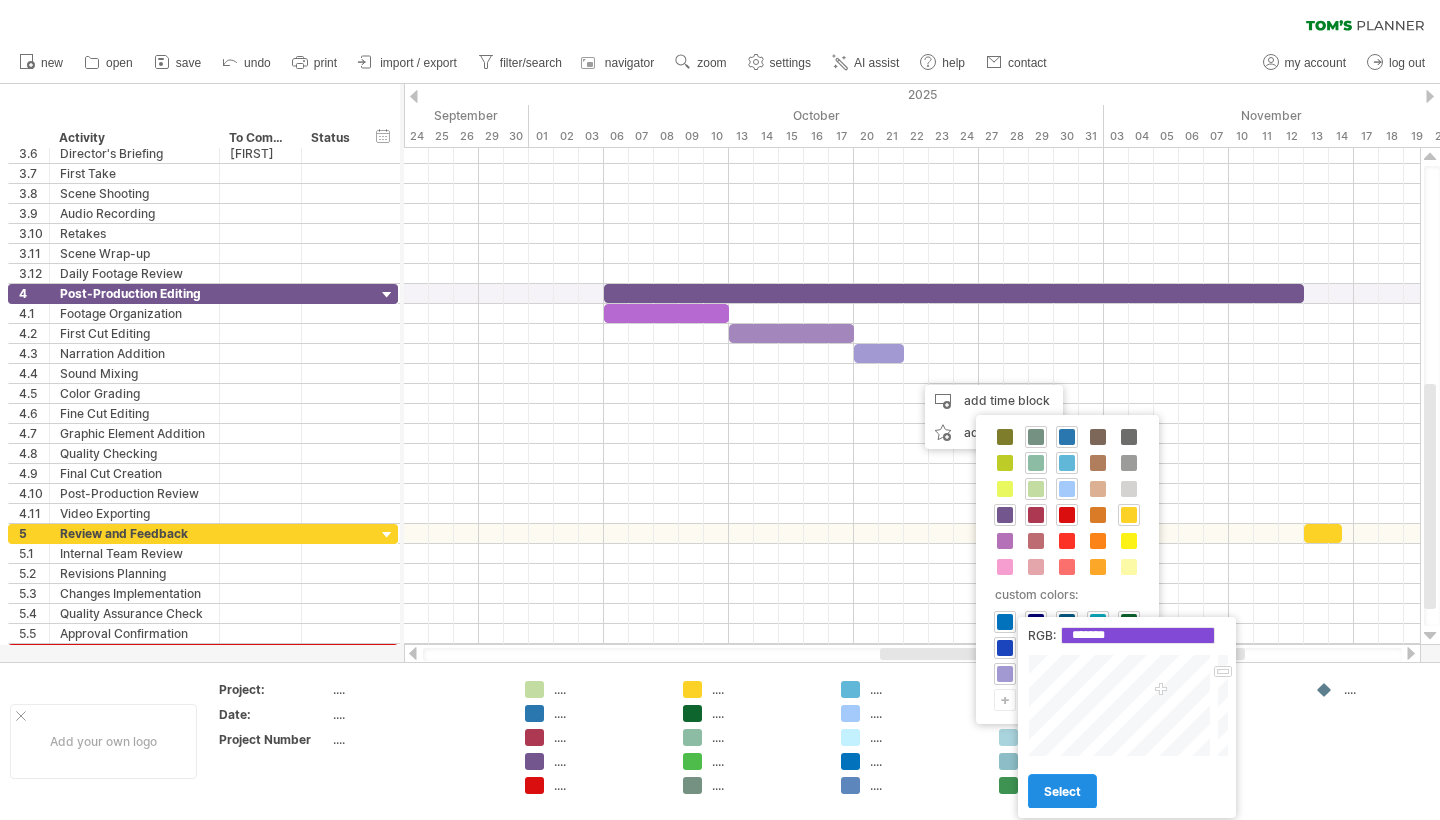 click on "select" at bounding box center (1062, 791) 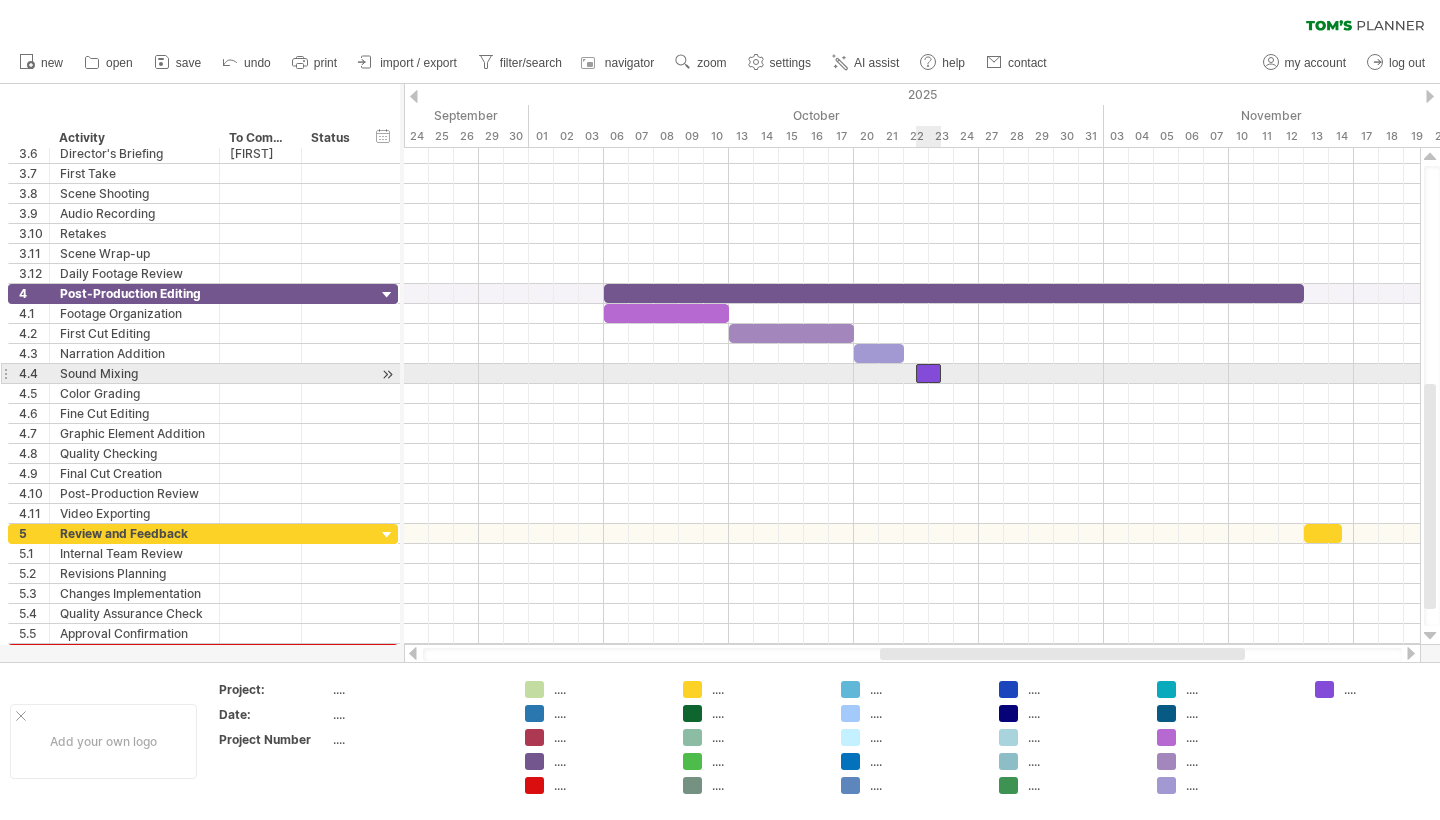 click at bounding box center [928, 373] 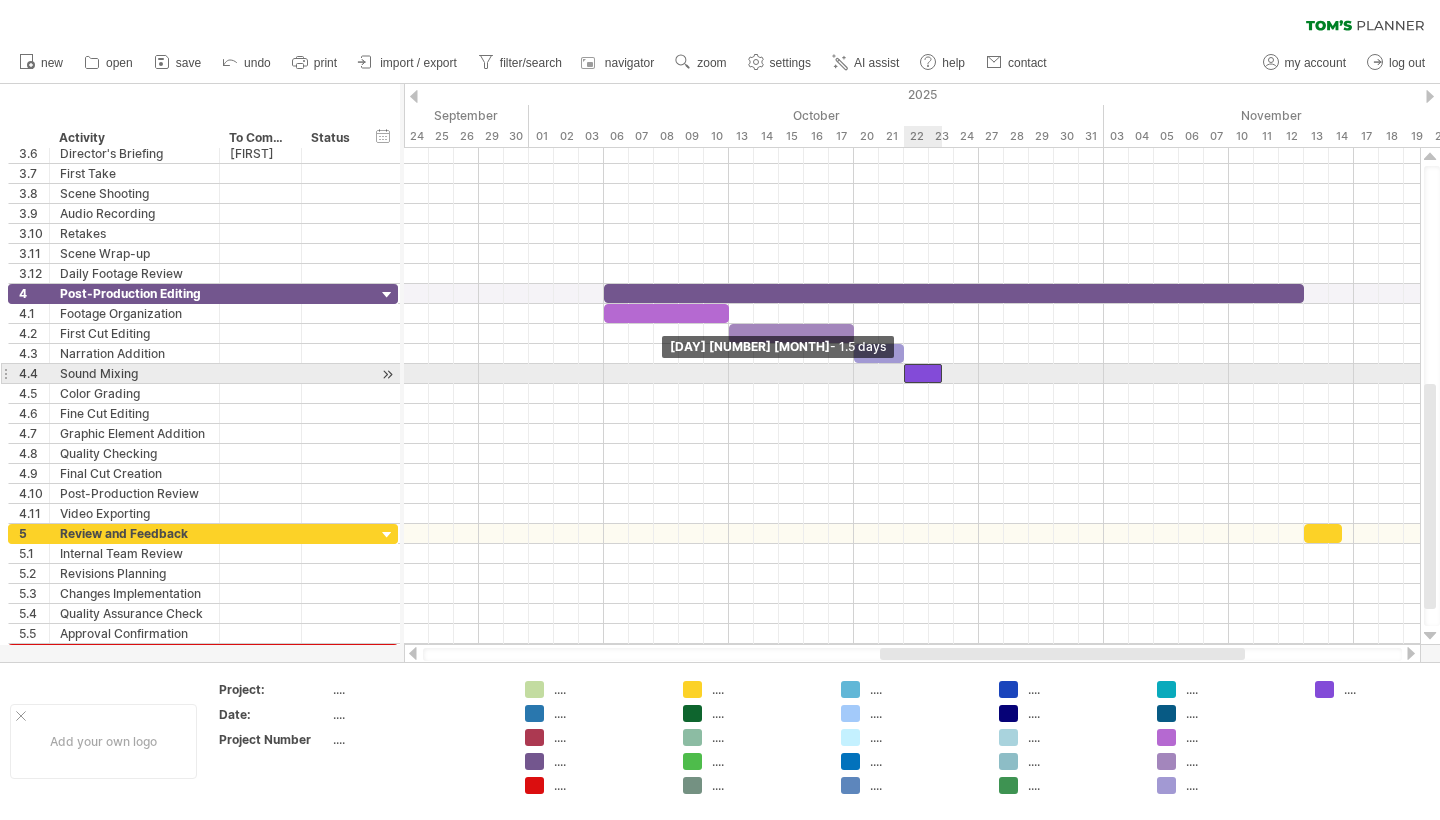 click at bounding box center (923, 373) 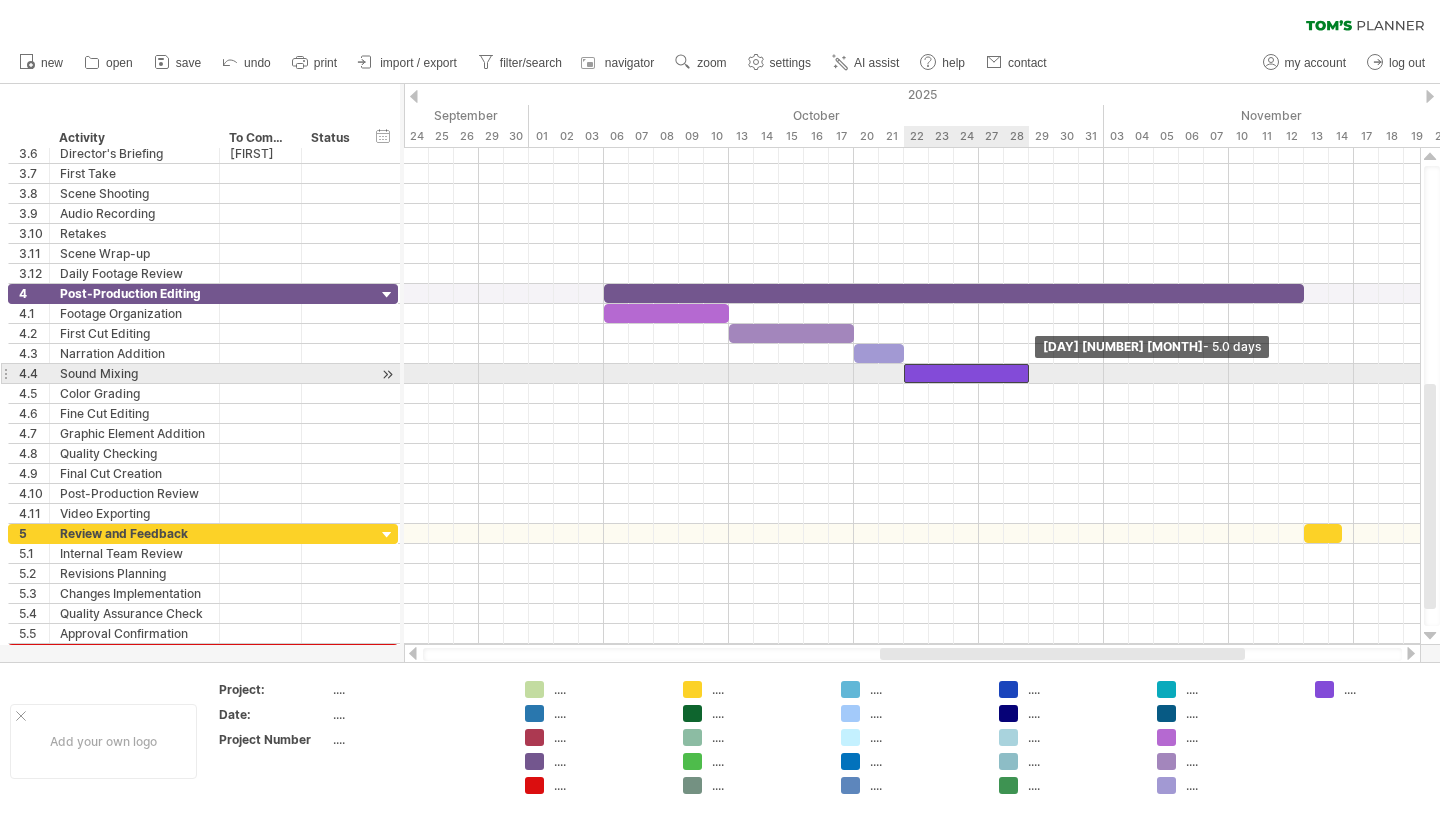 drag, startPoint x: 943, startPoint y: 375, endPoint x: 1034, endPoint y: 376, distance: 91.00549 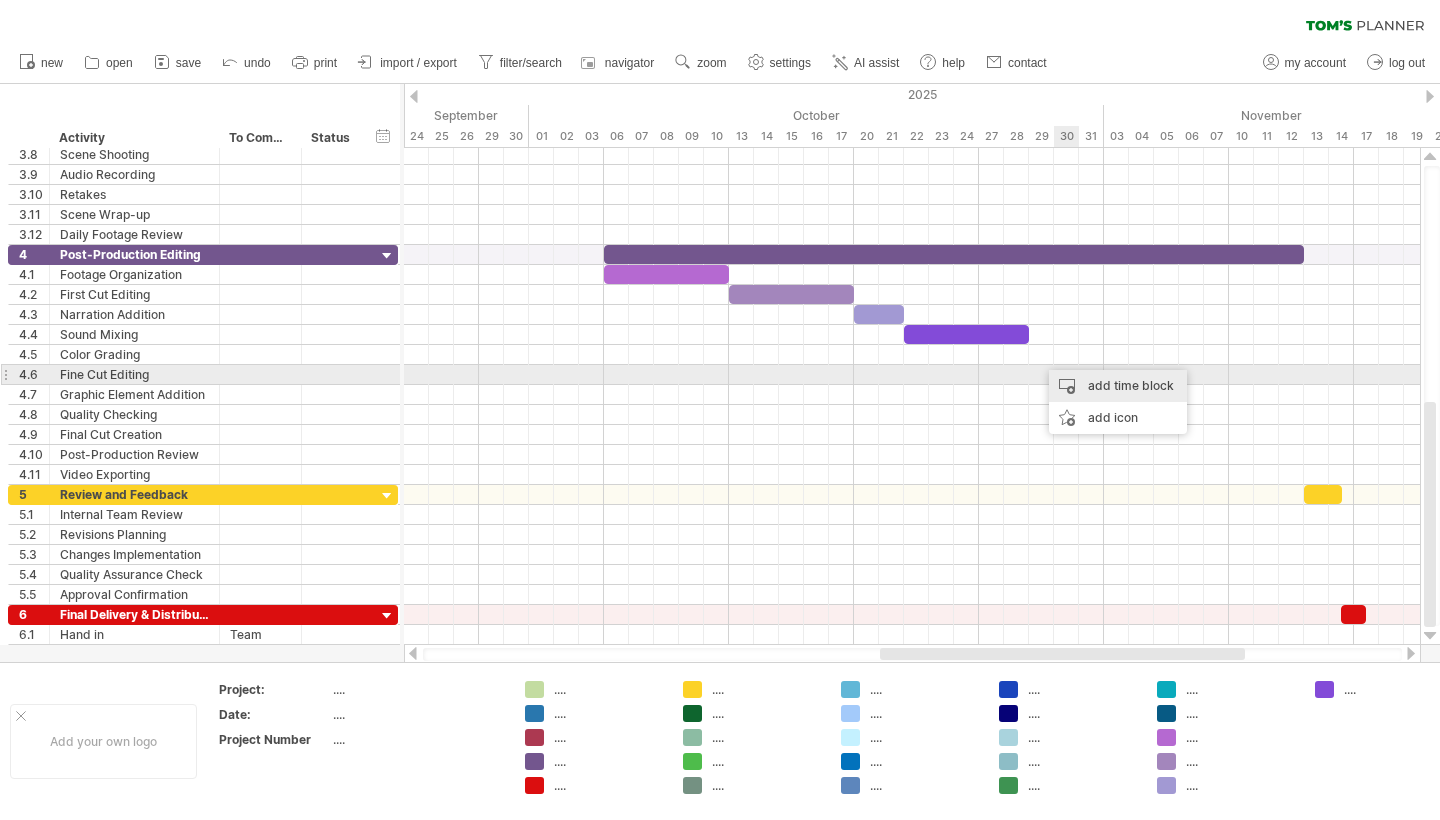 click on "add time block" at bounding box center (1118, 386) 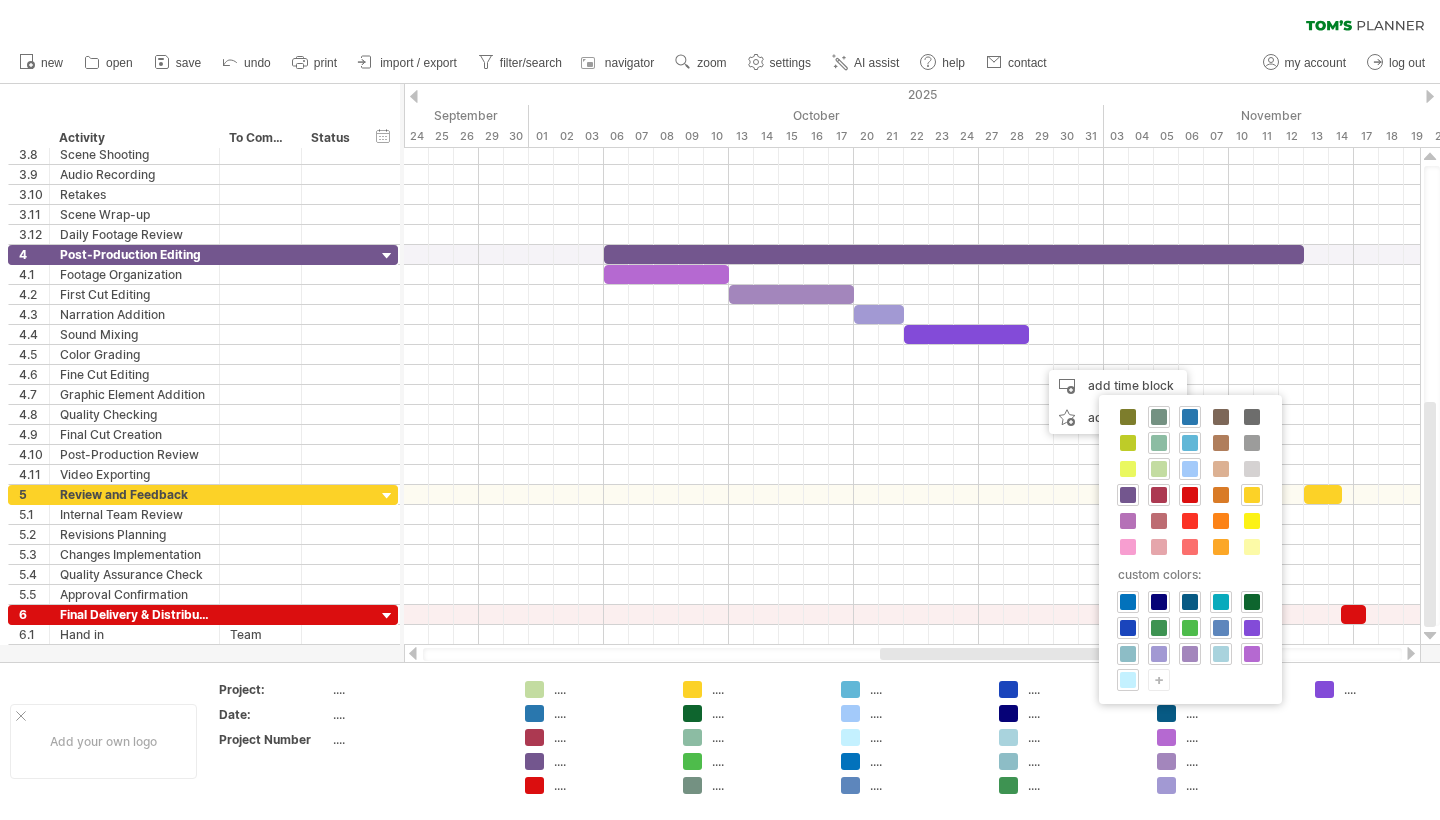 click on "+" at bounding box center (1159, 679) 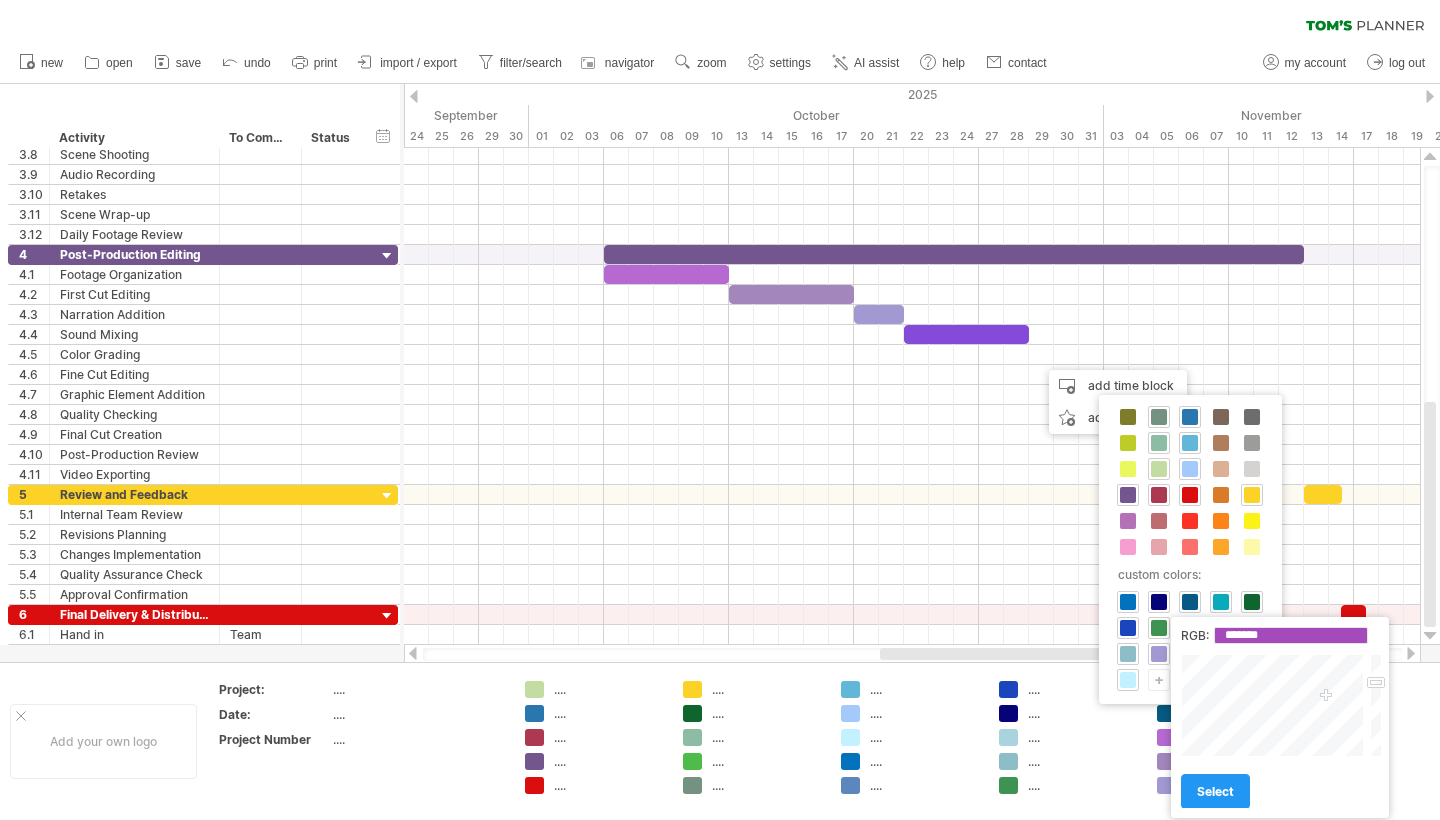 drag, startPoint x: 1300, startPoint y: 704, endPoint x: 1326, endPoint y: 697, distance: 26.925823 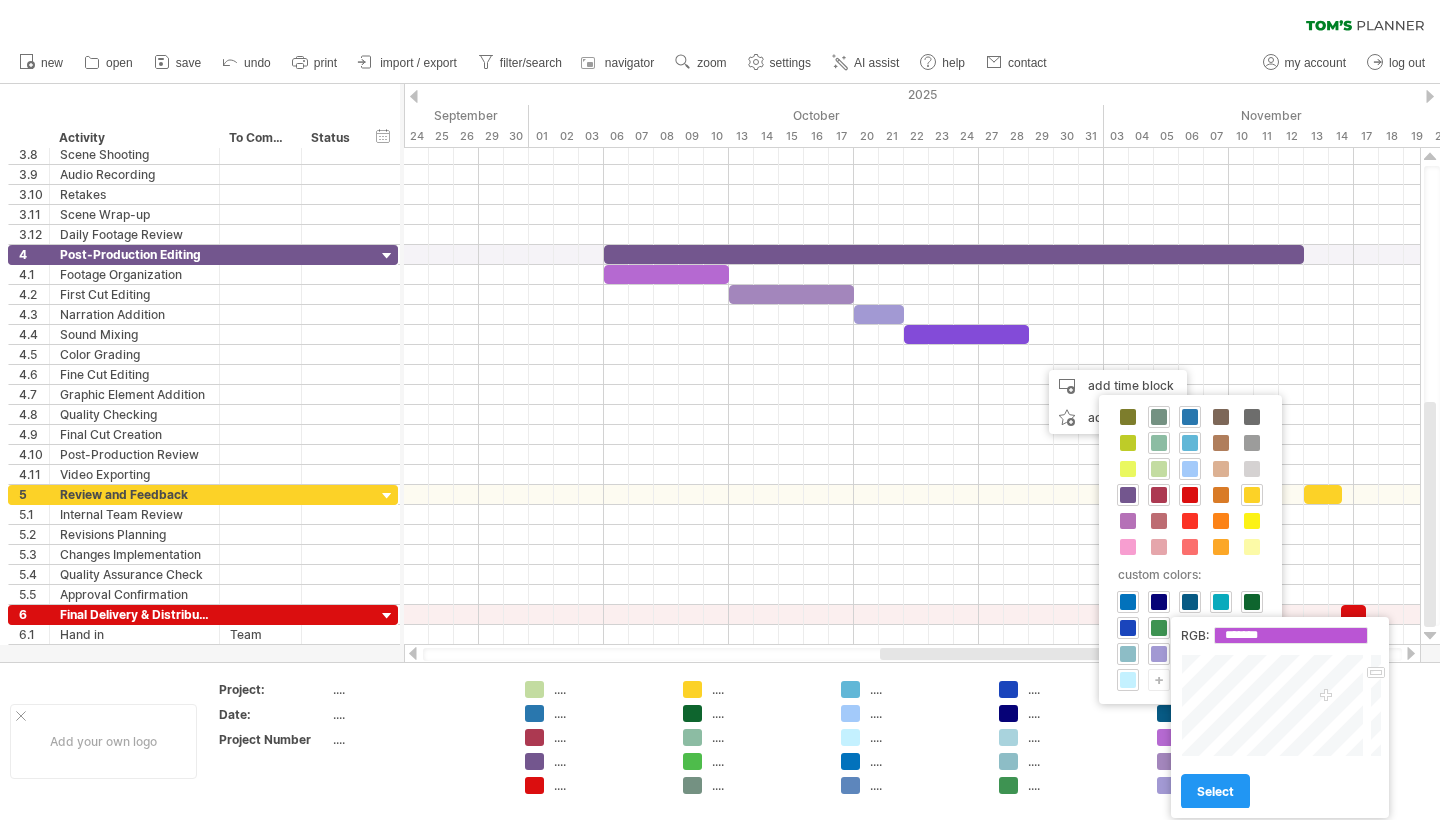 type on "*******" 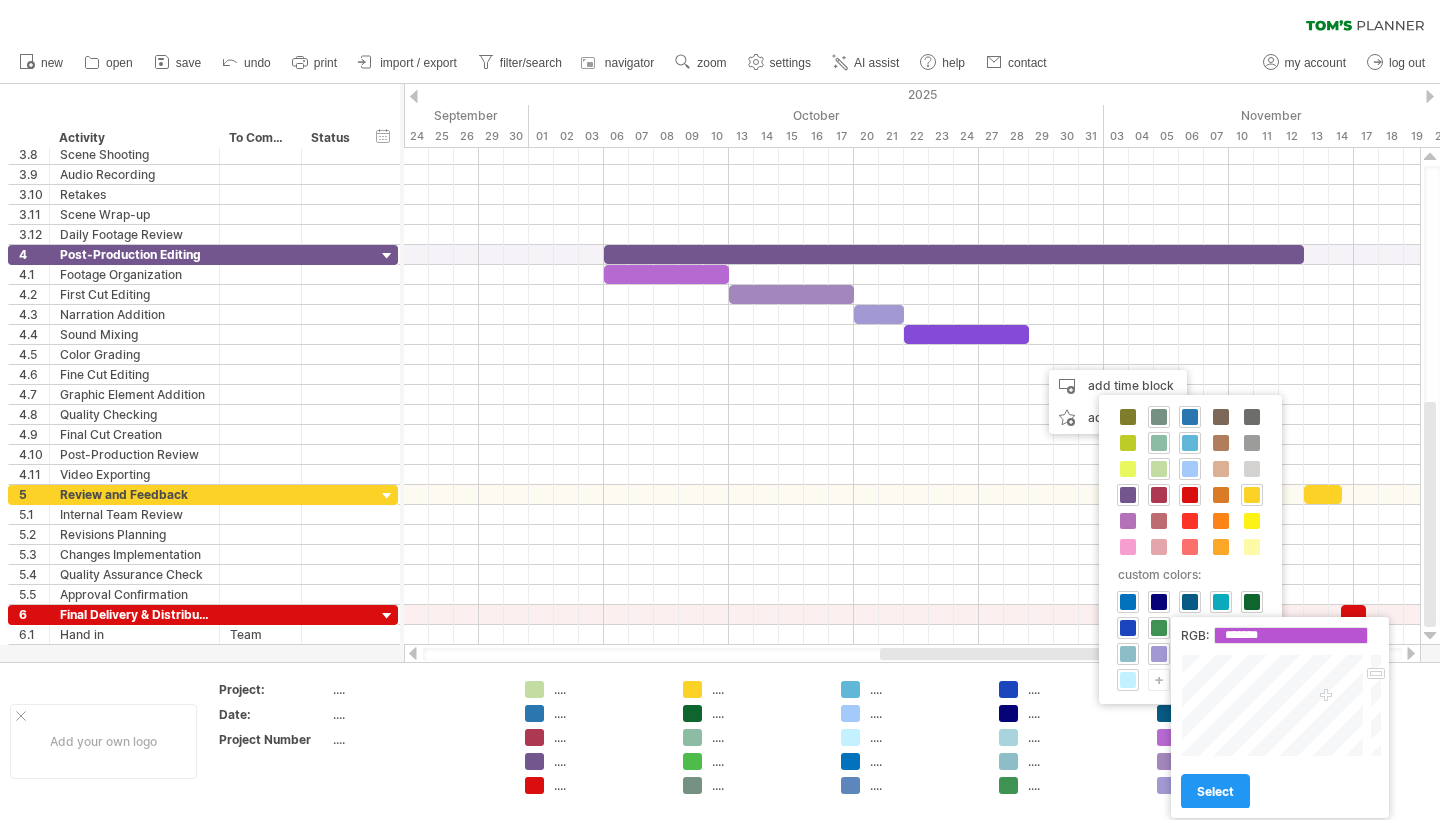 click at bounding box center [1374, 705] 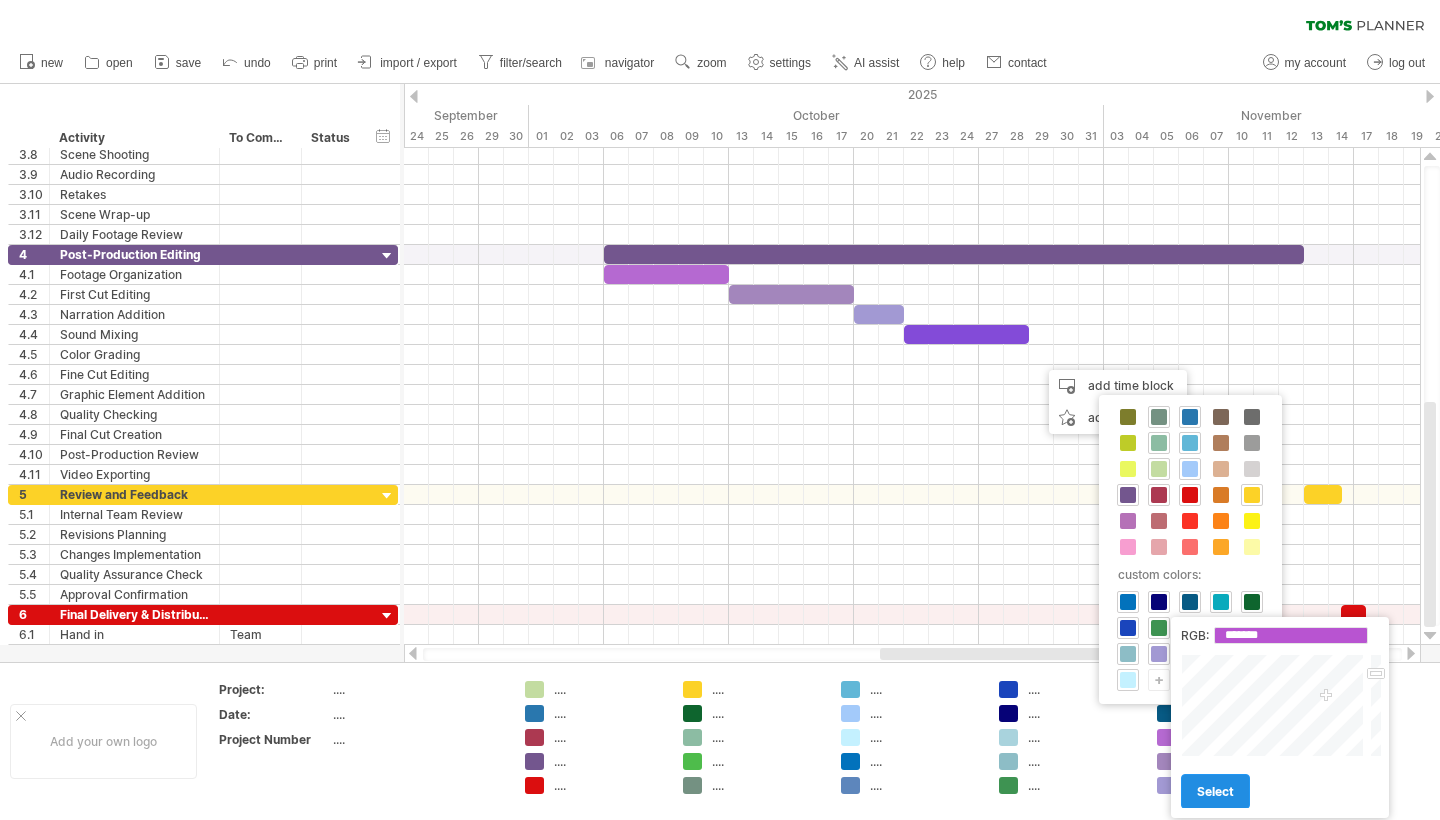 click on "select" at bounding box center [1215, 791] 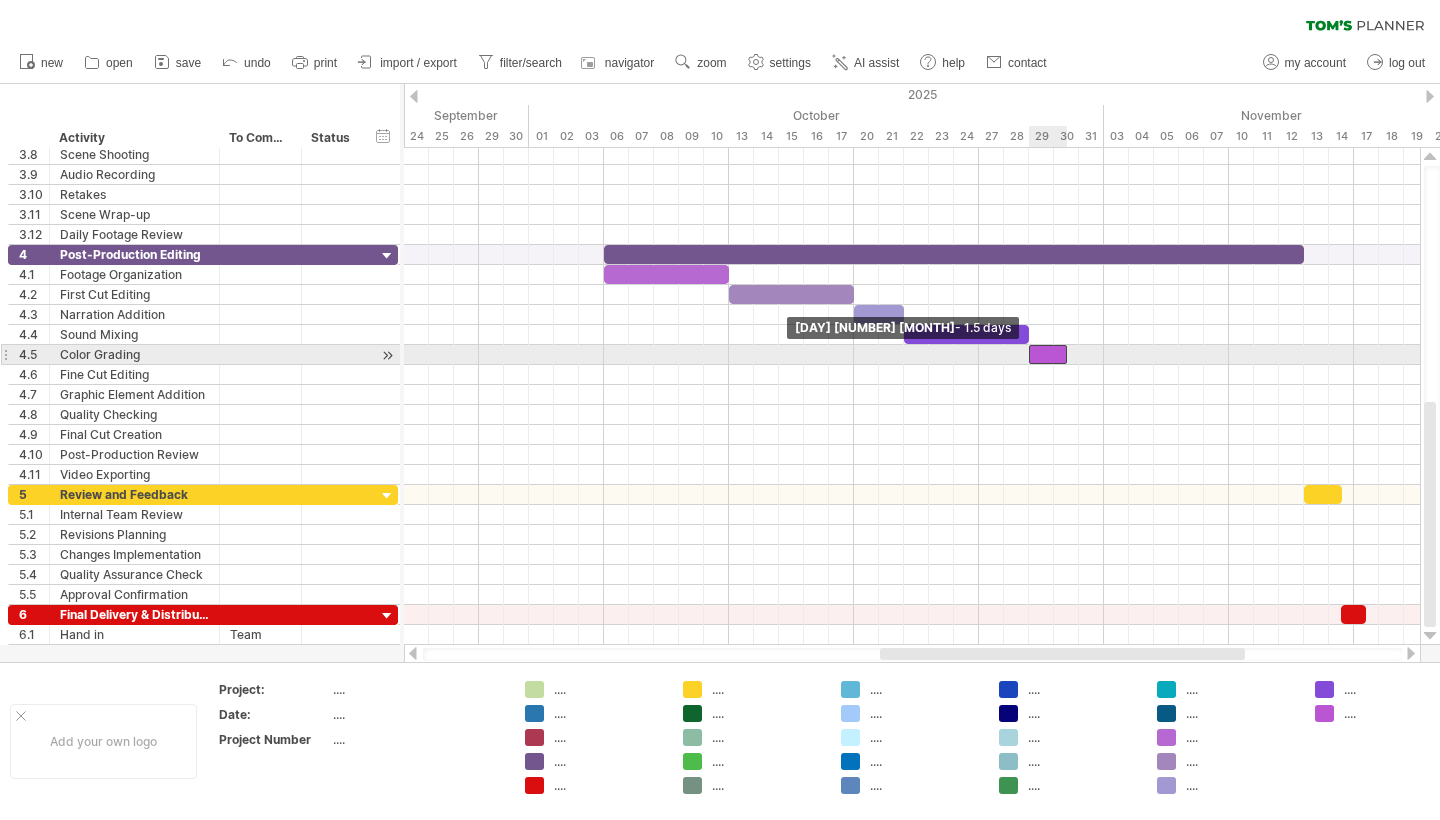click at bounding box center (1048, 354) 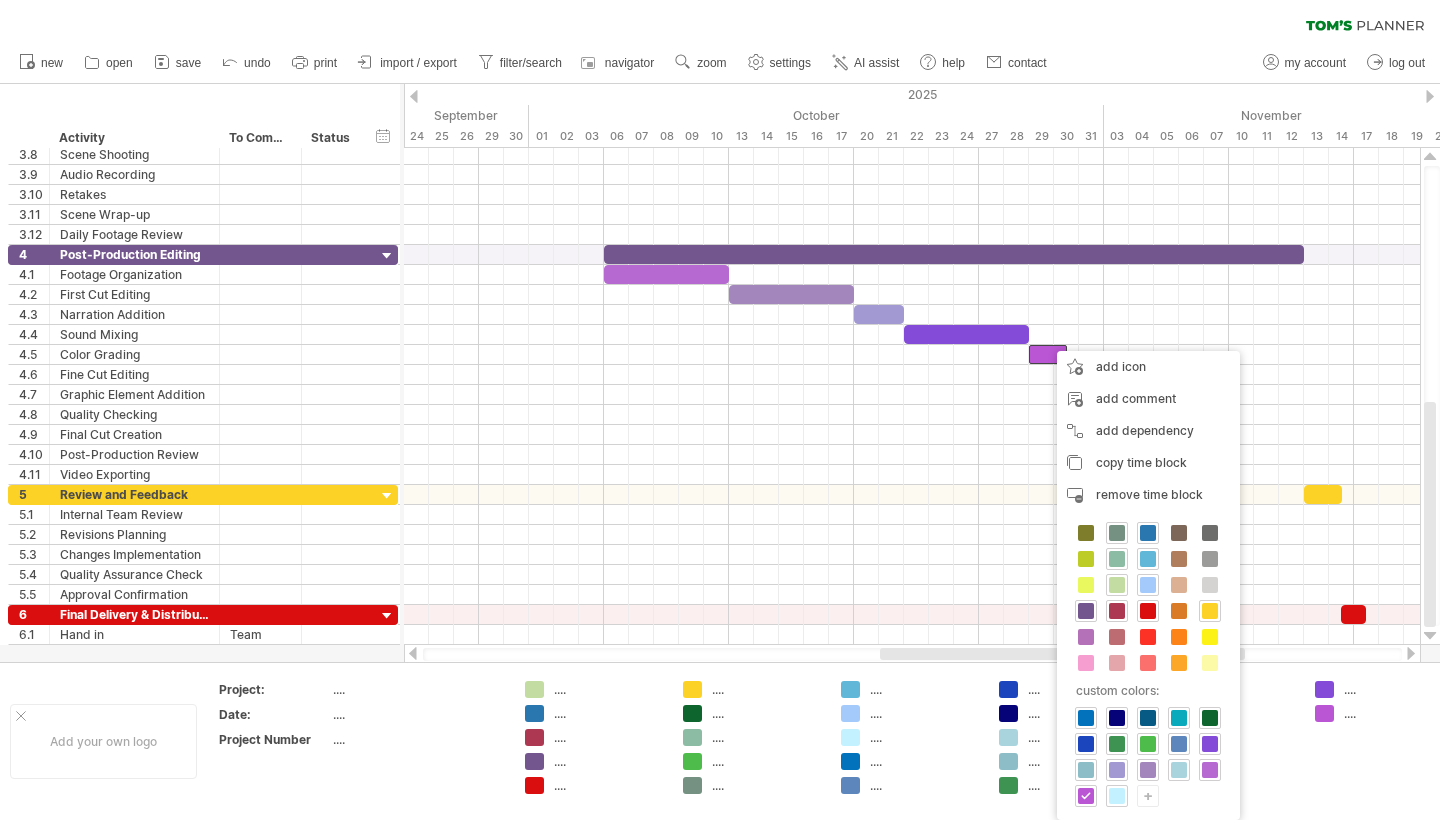 click on "+" at bounding box center [1148, 795] 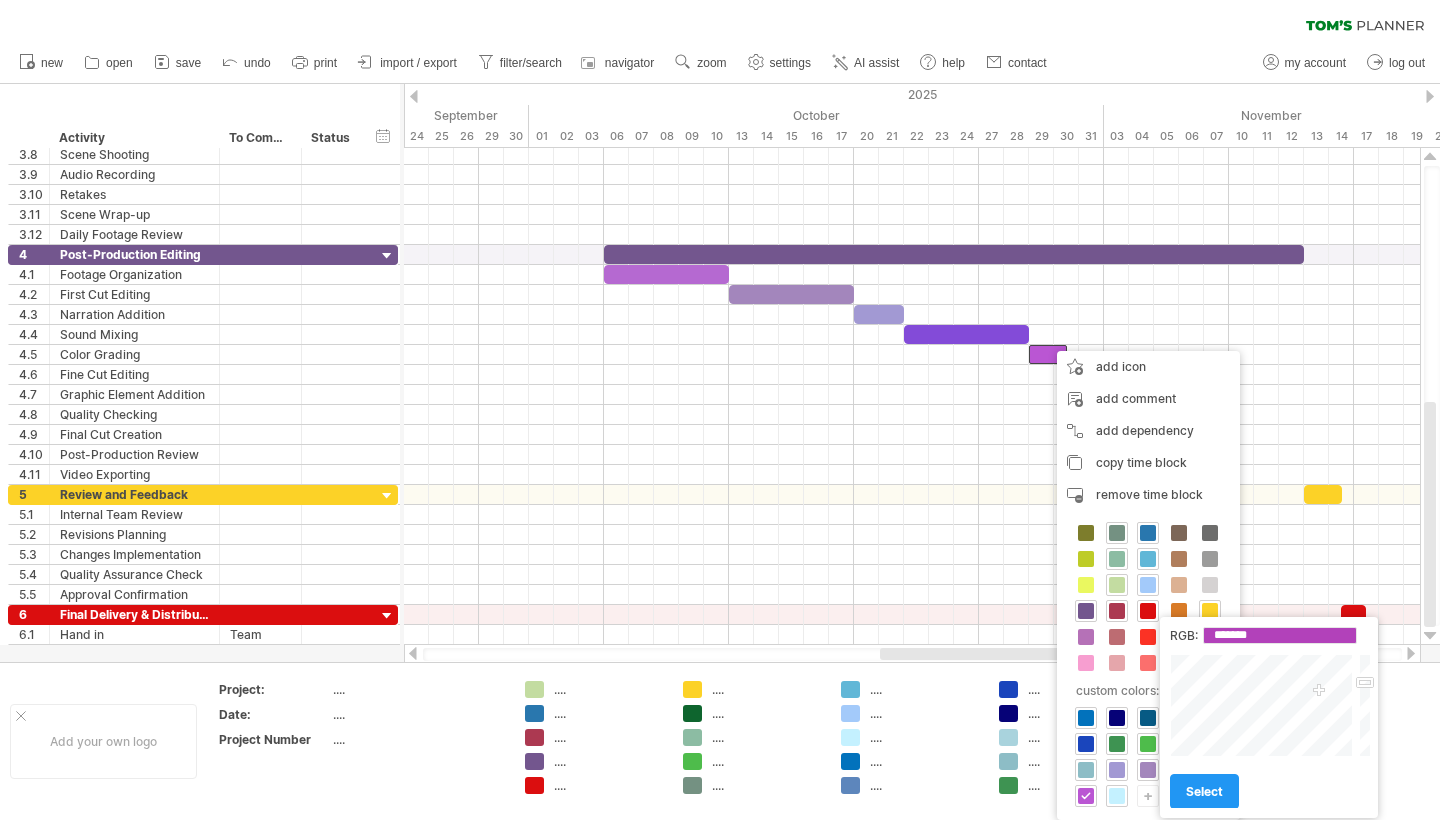 click at bounding box center (1263, 705) 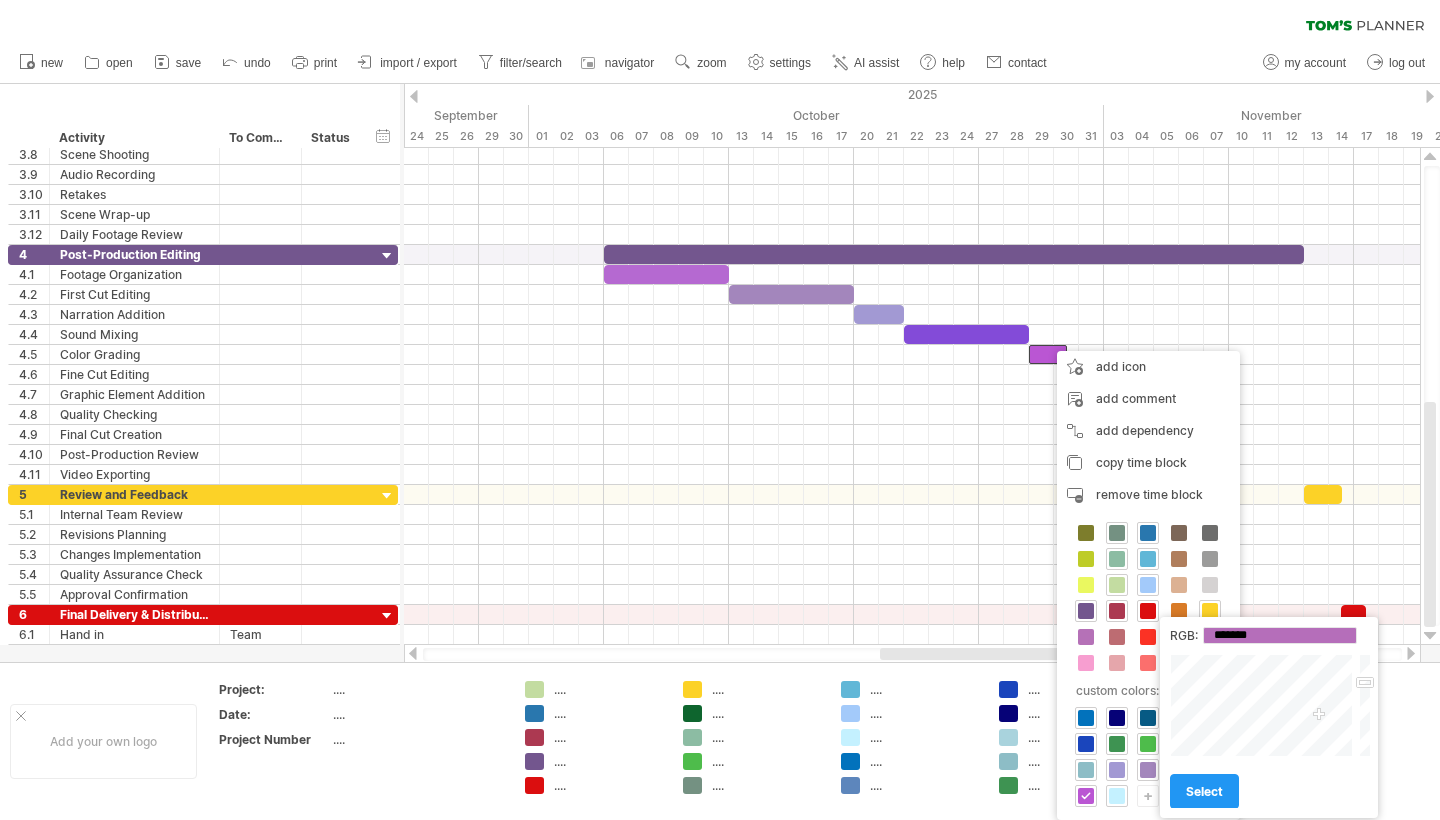 drag, startPoint x: 1319, startPoint y: 695, endPoint x: 1318, endPoint y: 715, distance: 20.024984 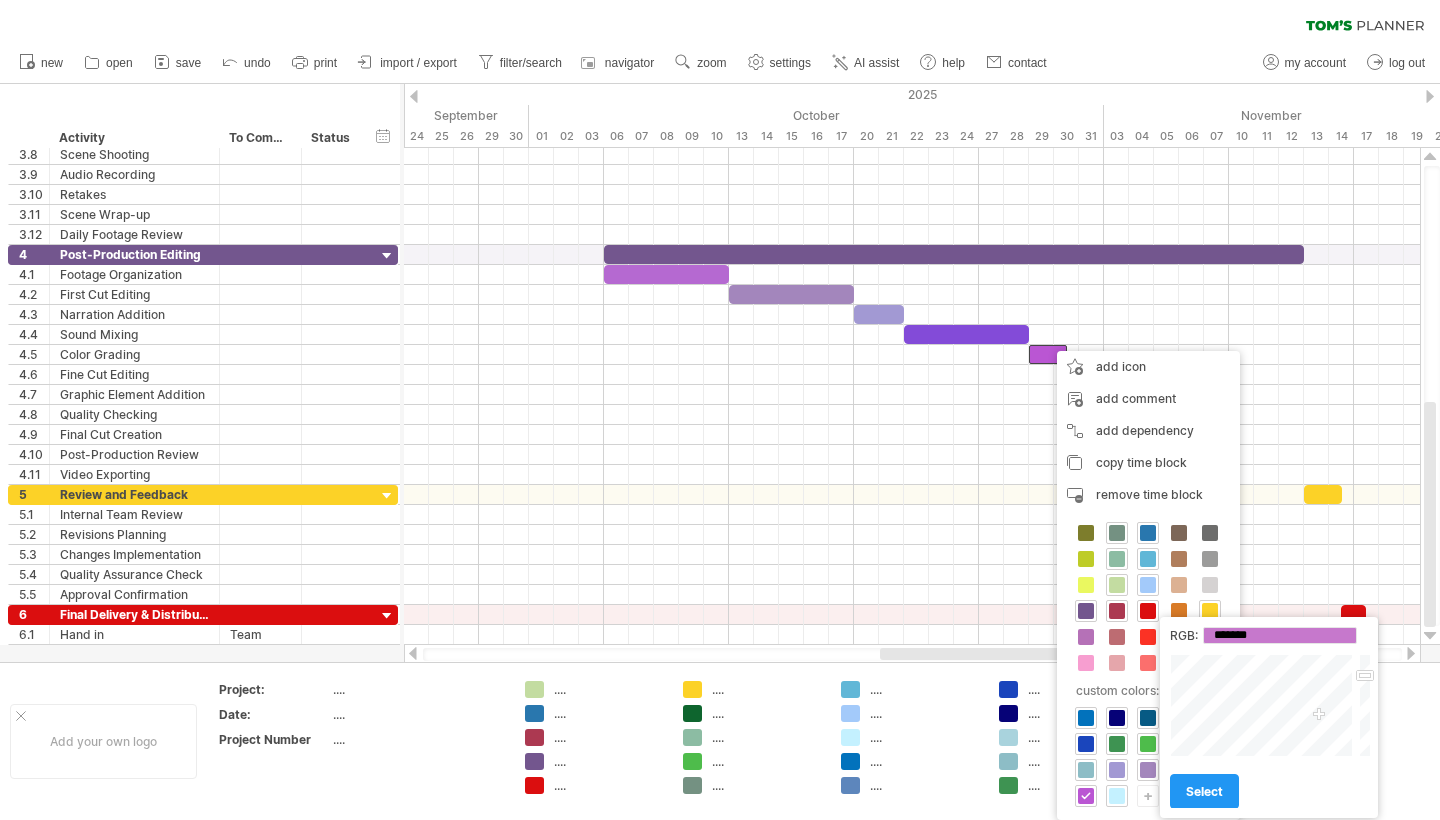 type on "*******" 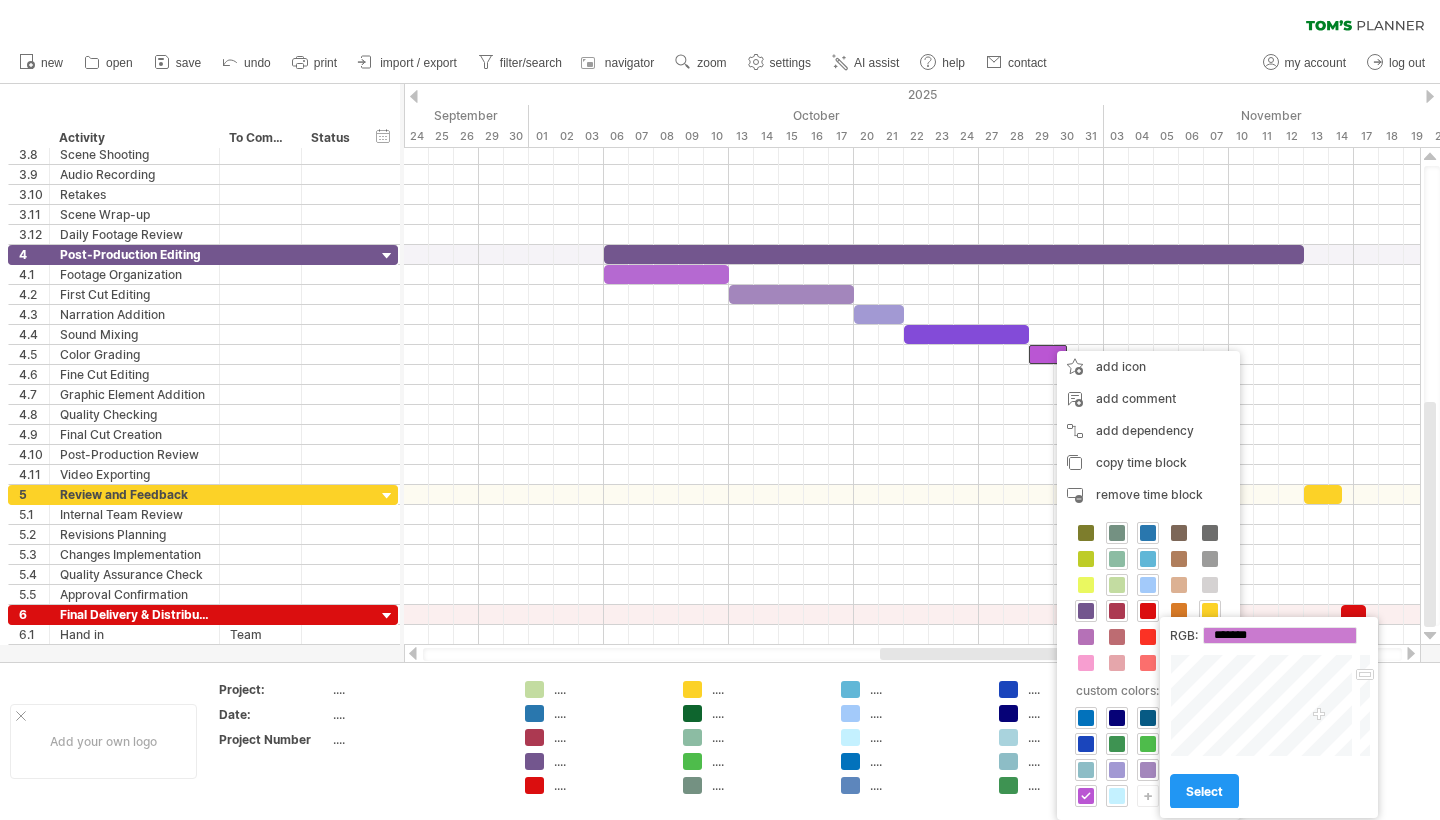 click at bounding box center (1363, 705) 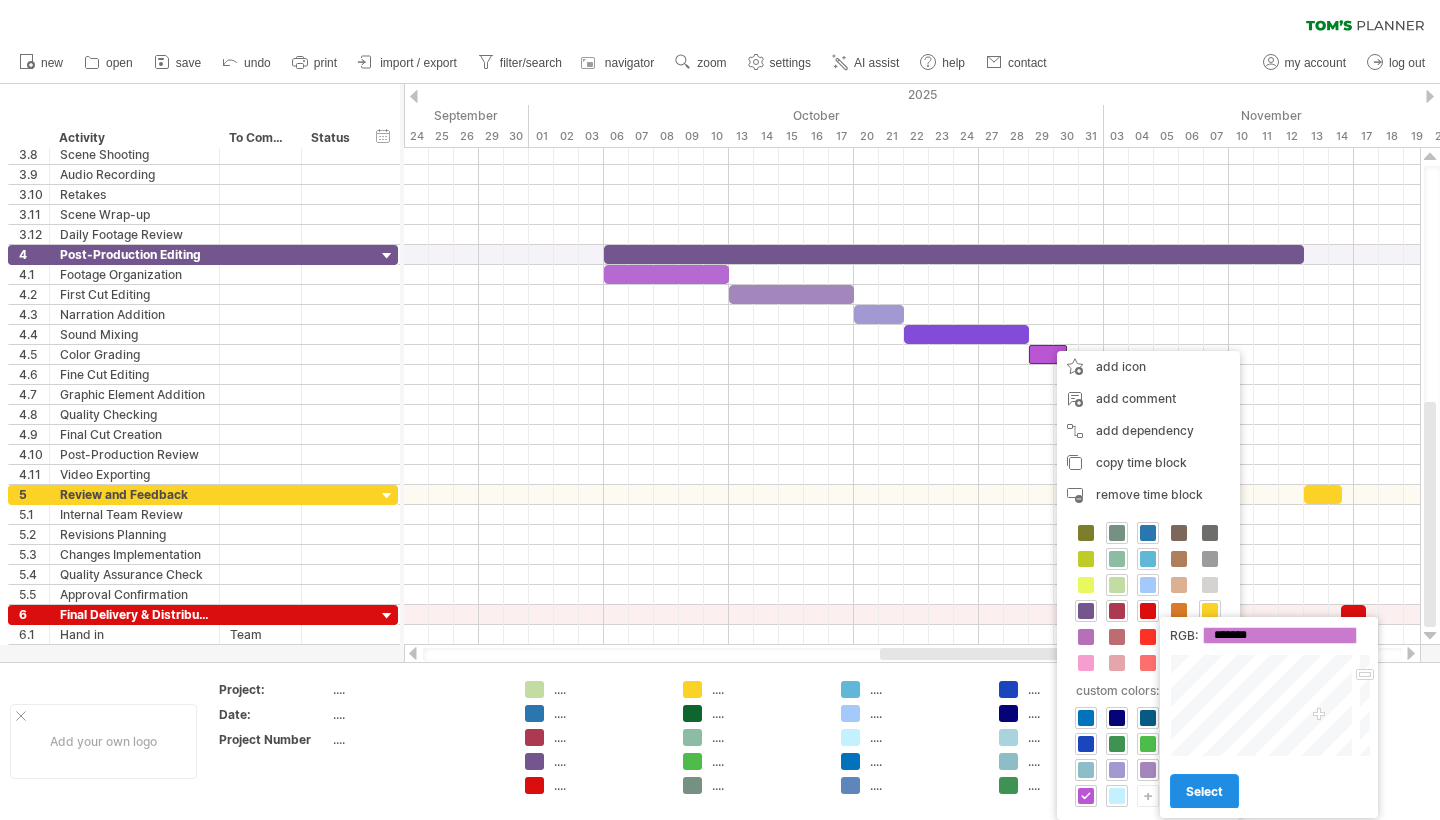 click on "select" at bounding box center [1204, 791] 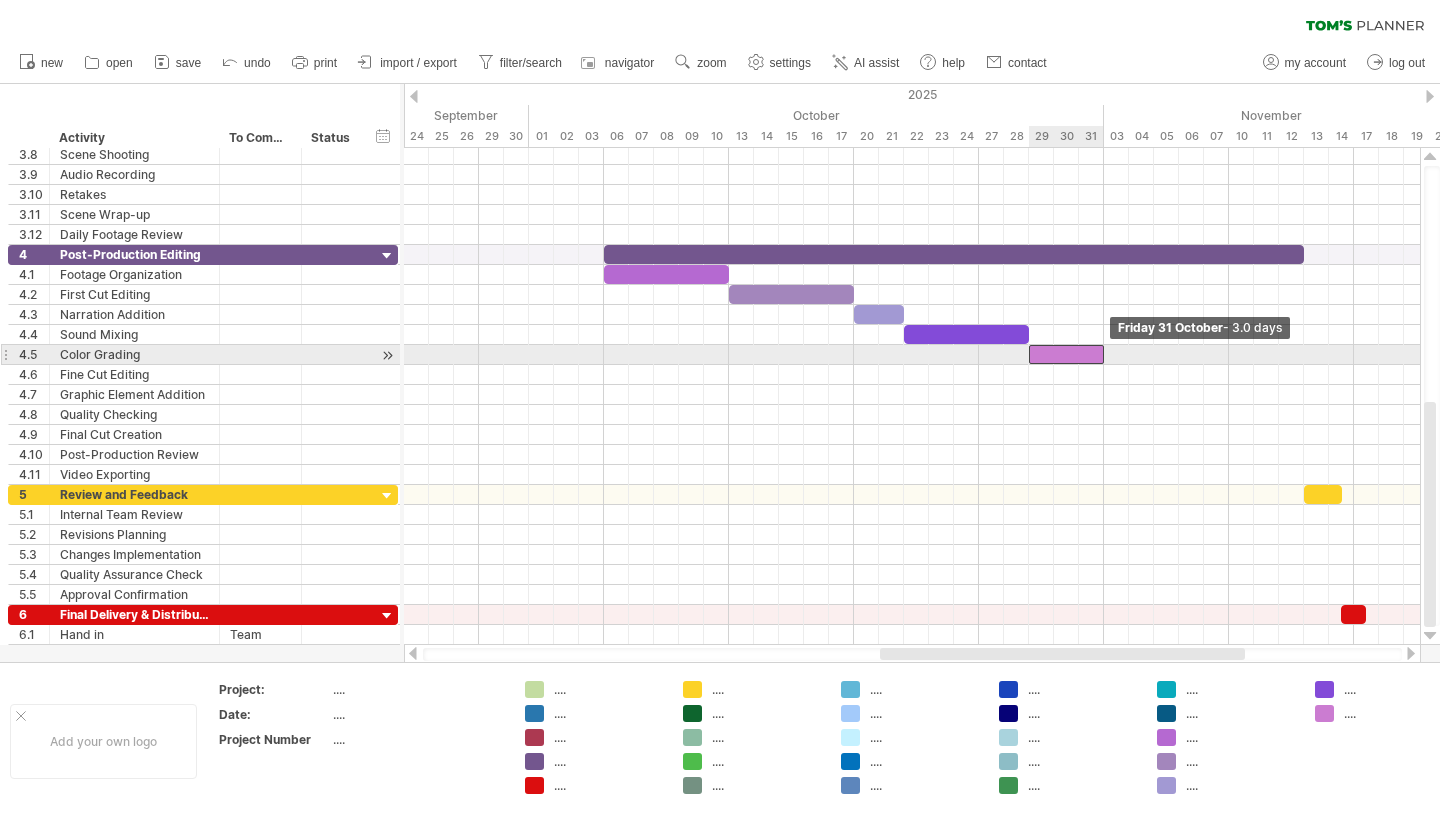 drag, startPoint x: 1063, startPoint y: 355, endPoint x: 1101, endPoint y: 359, distance: 38.209946 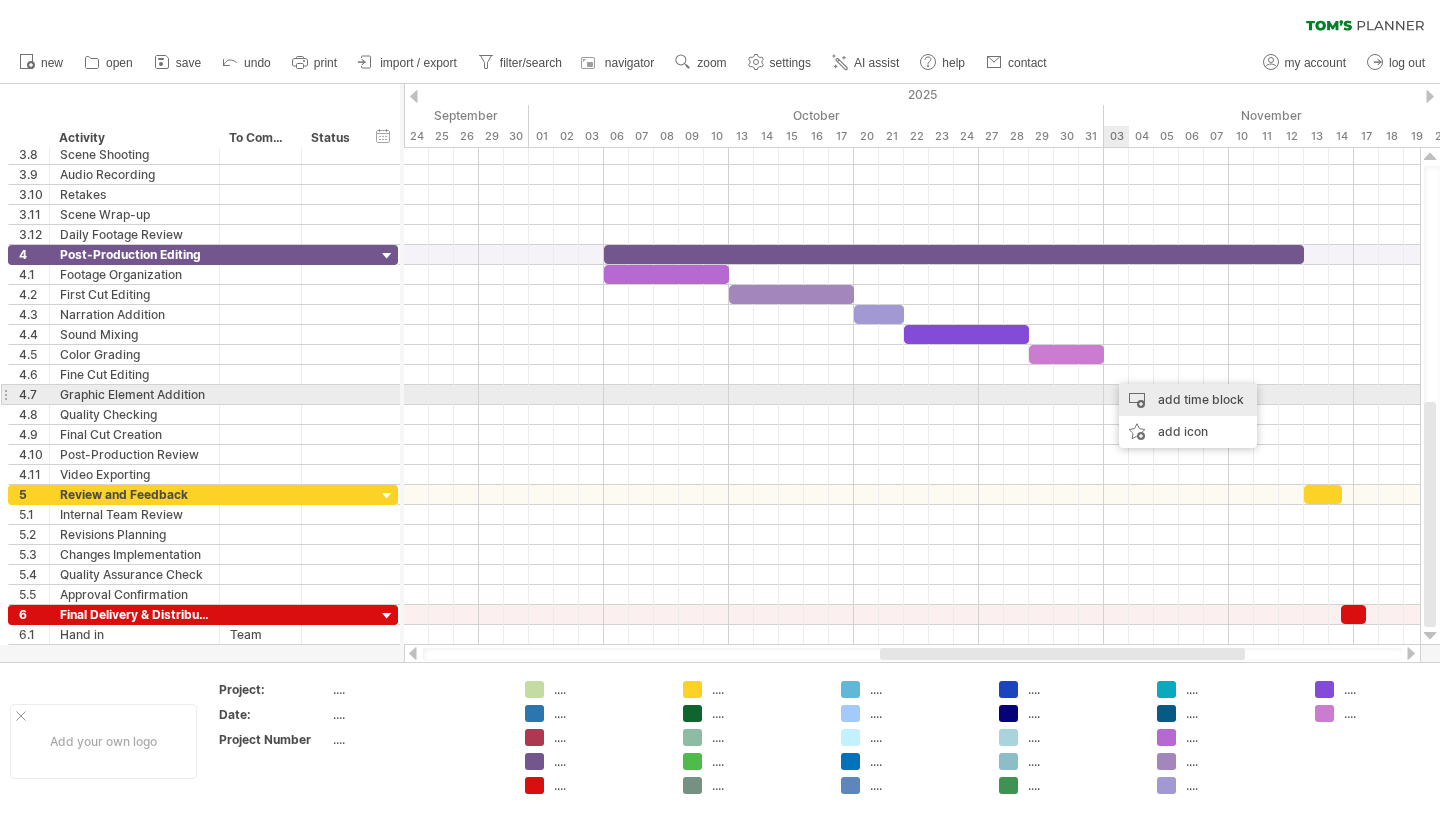 click on "add time block" at bounding box center (1188, 400) 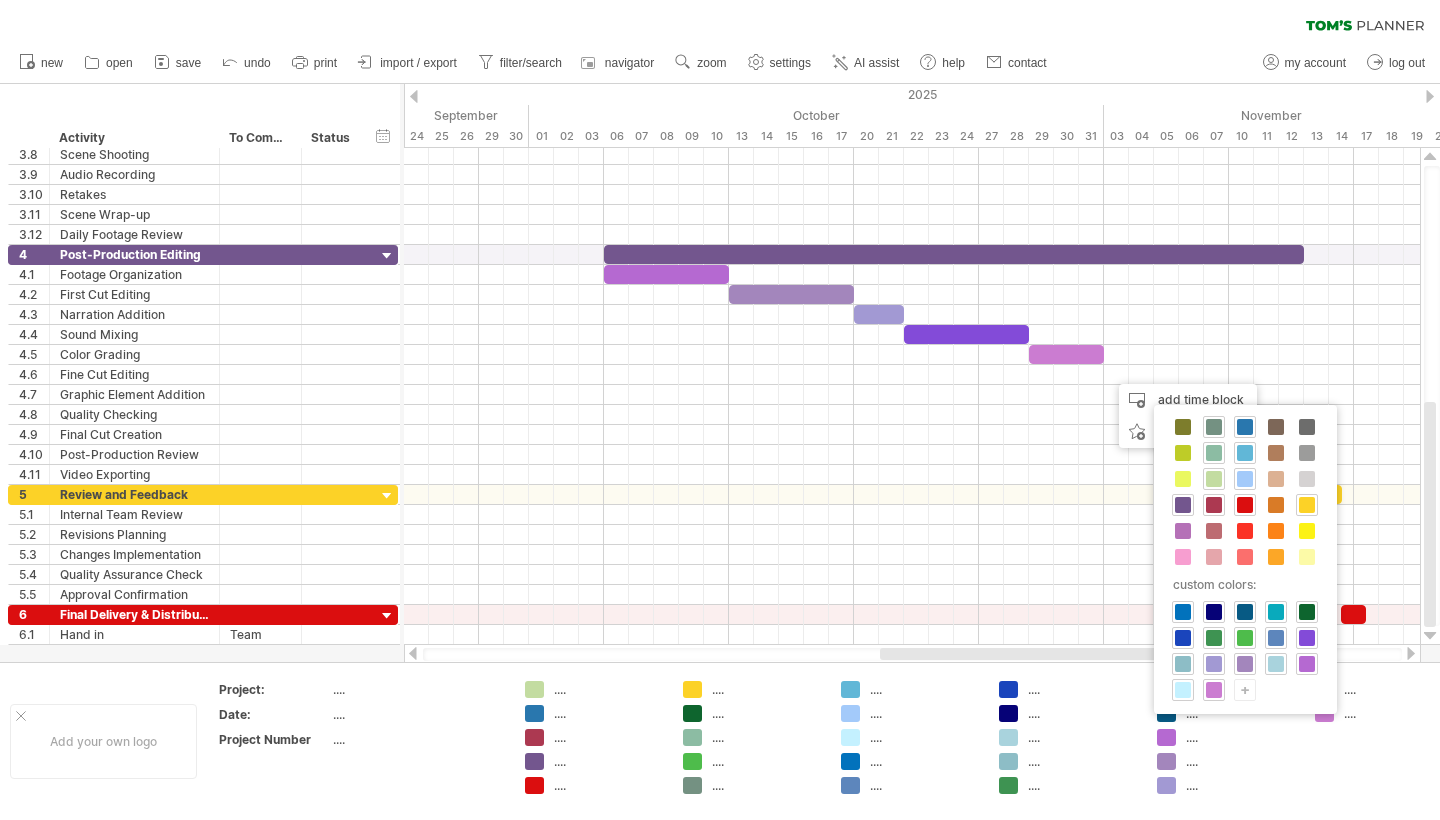 click on "+" at bounding box center [1245, 689] 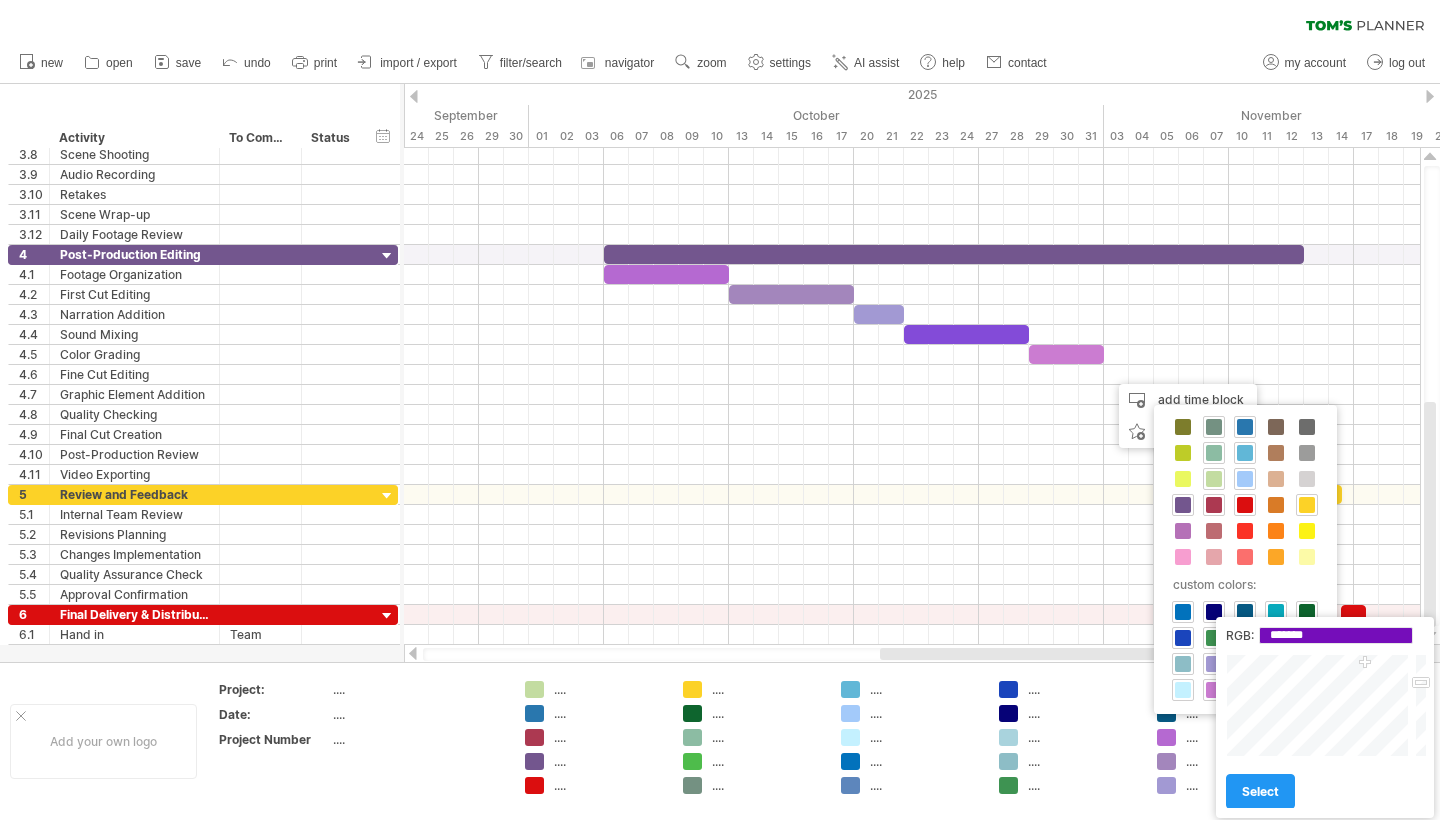 type on "*******" 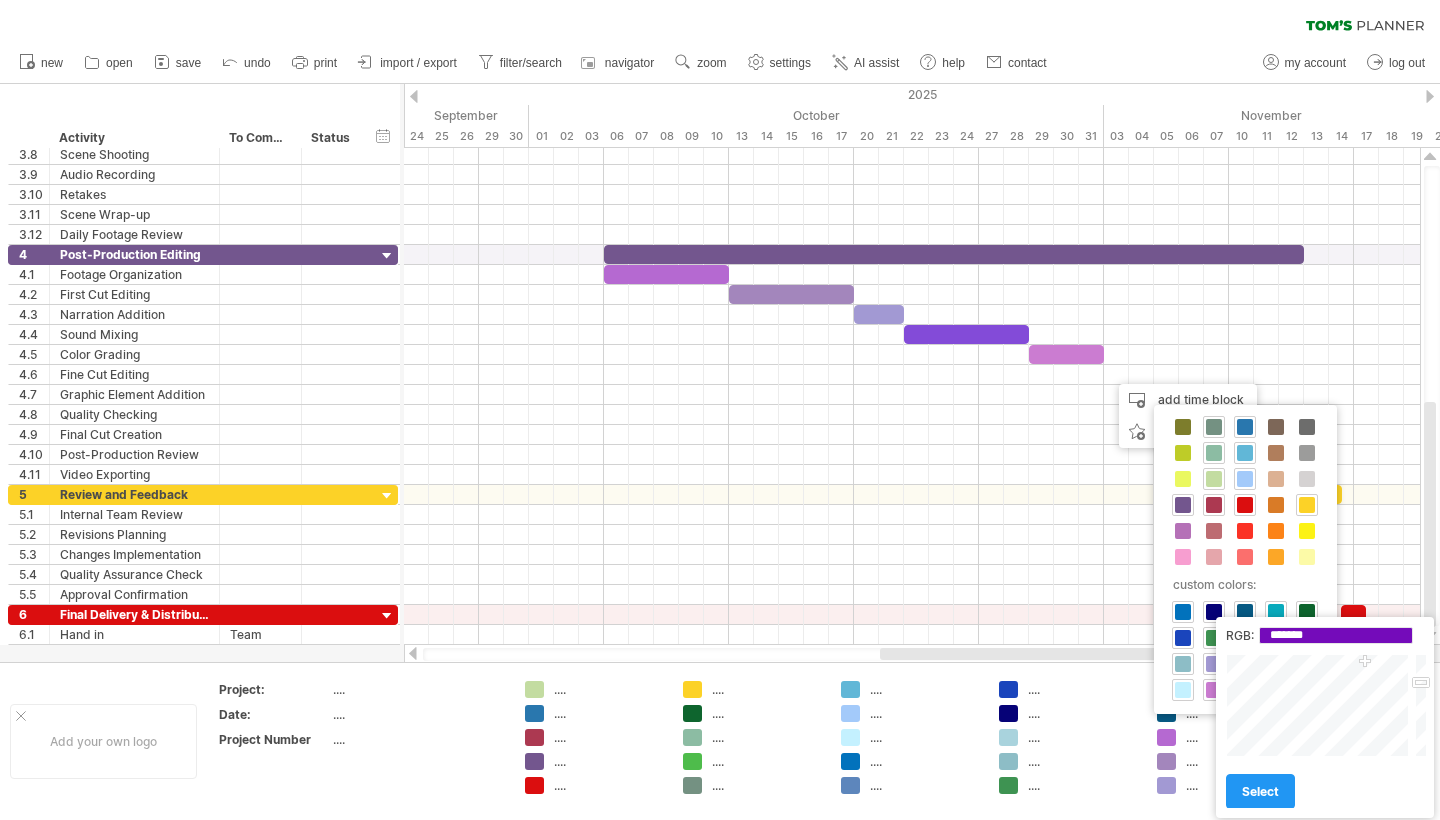drag, startPoint x: 1340, startPoint y: 706, endPoint x: 1364, endPoint y: 663, distance: 49.24429 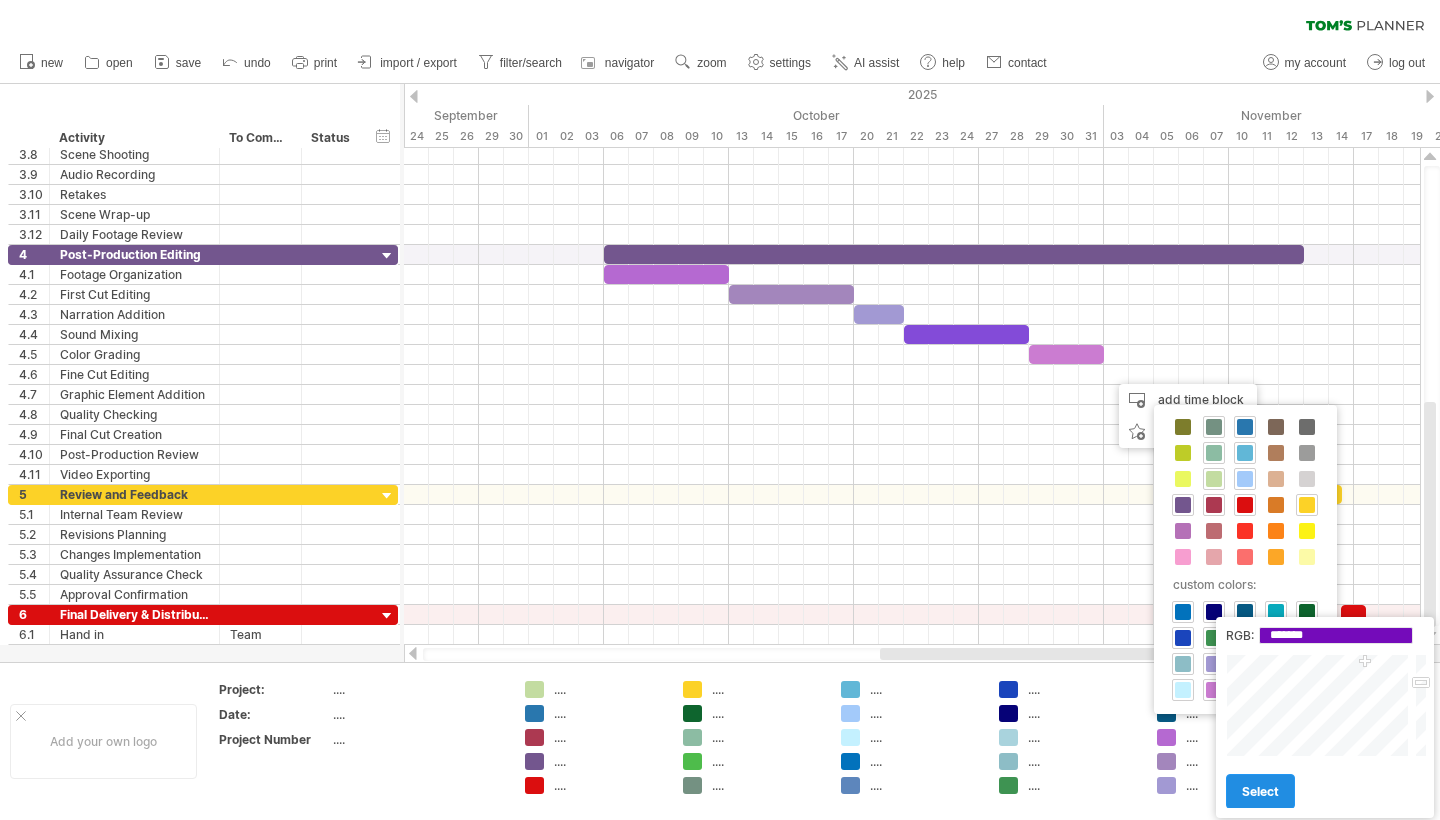 click on "select" at bounding box center [1260, 791] 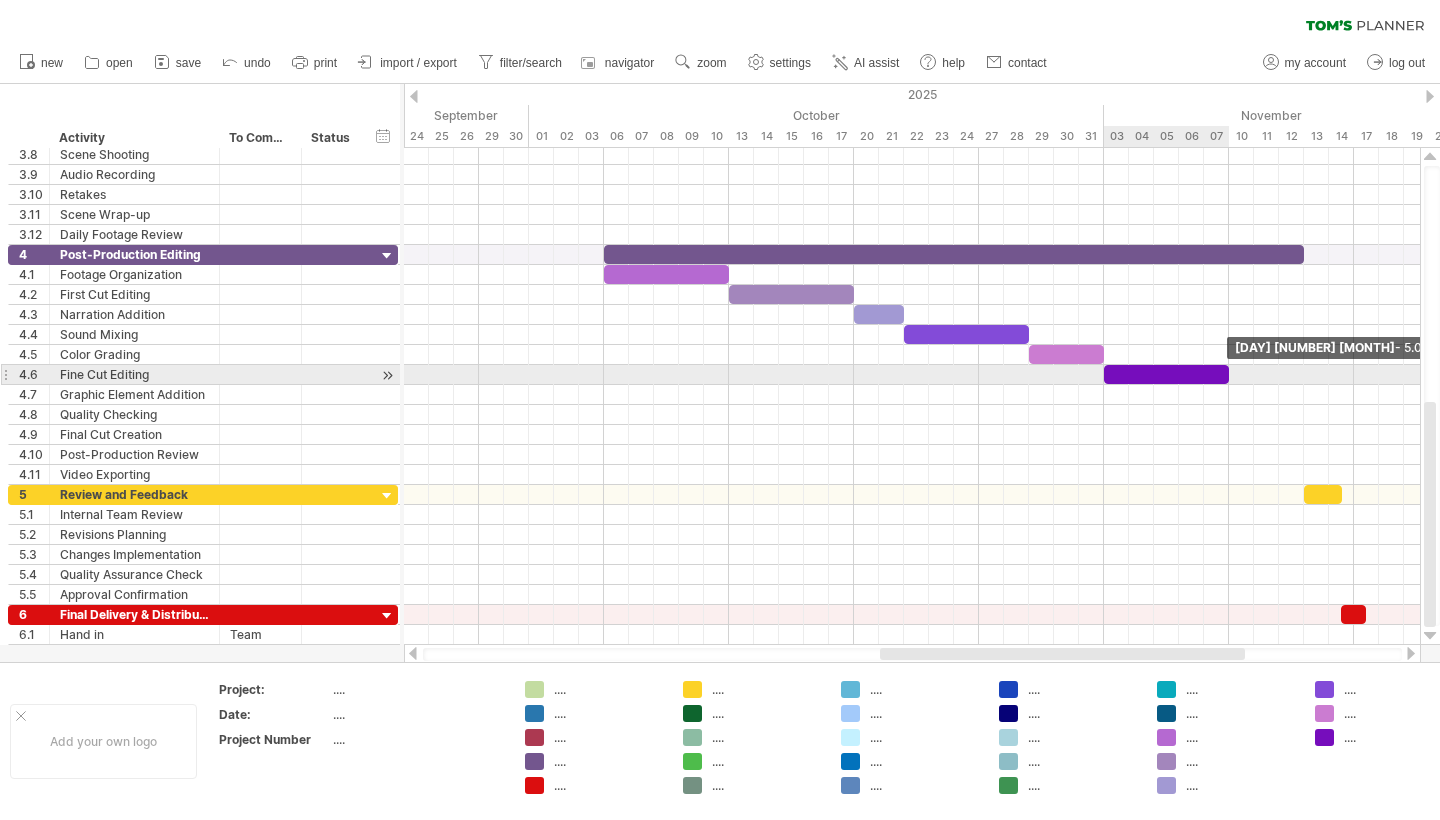 drag, startPoint x: 1128, startPoint y: 372, endPoint x: 1226, endPoint y: 380, distance: 98.32599 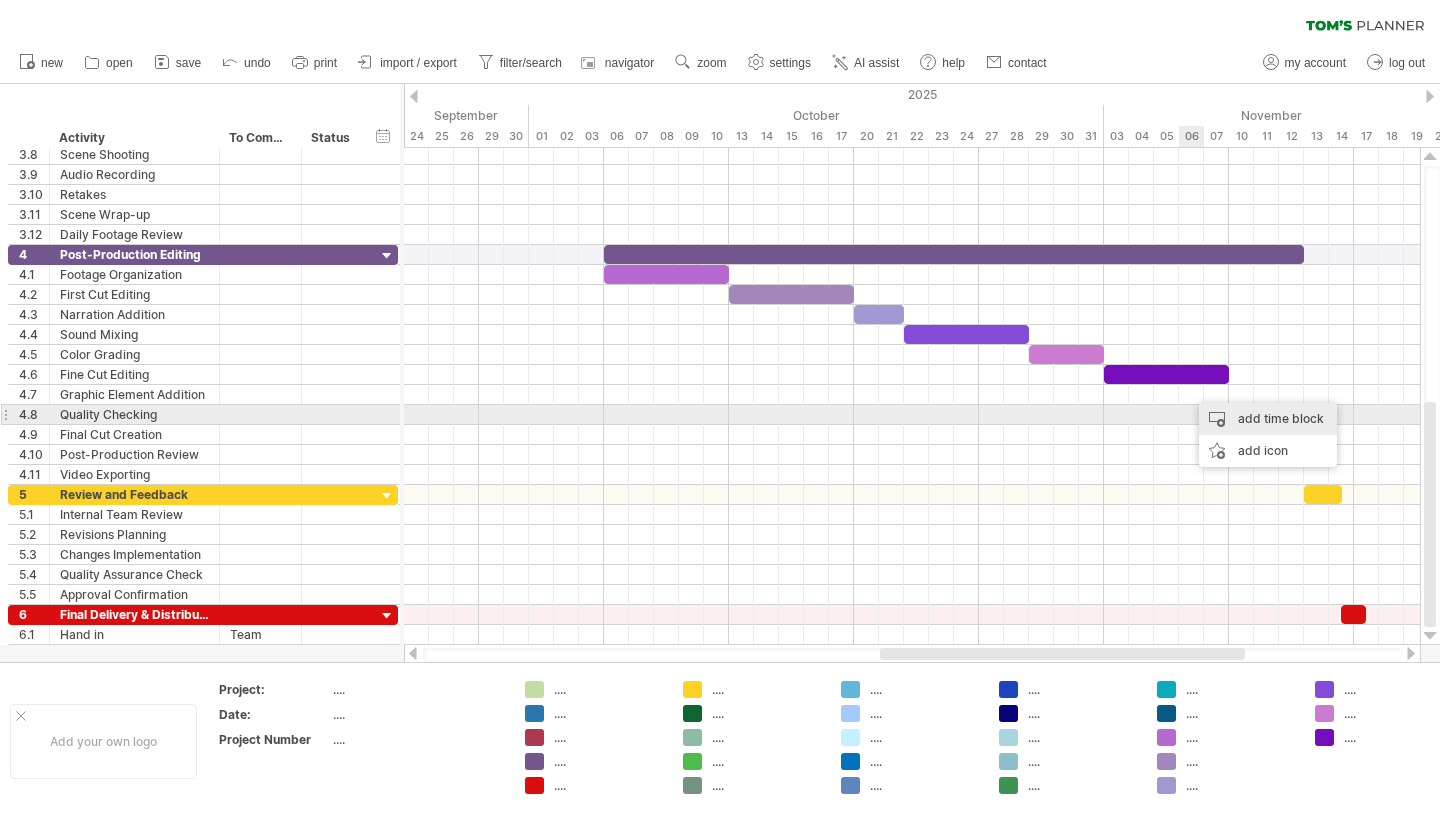 click on "add time block" at bounding box center [1268, 419] 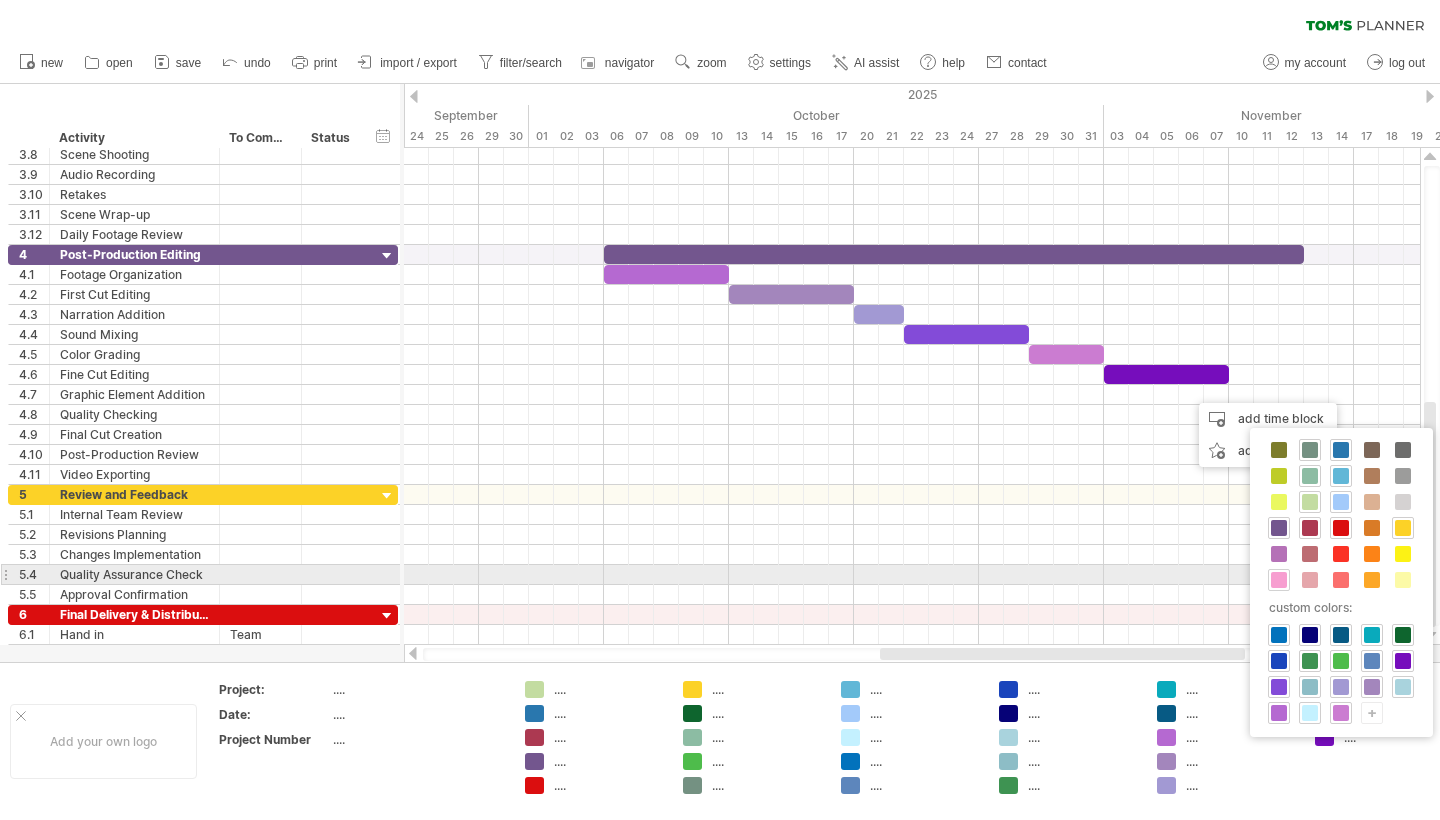 click at bounding box center [1279, 580] 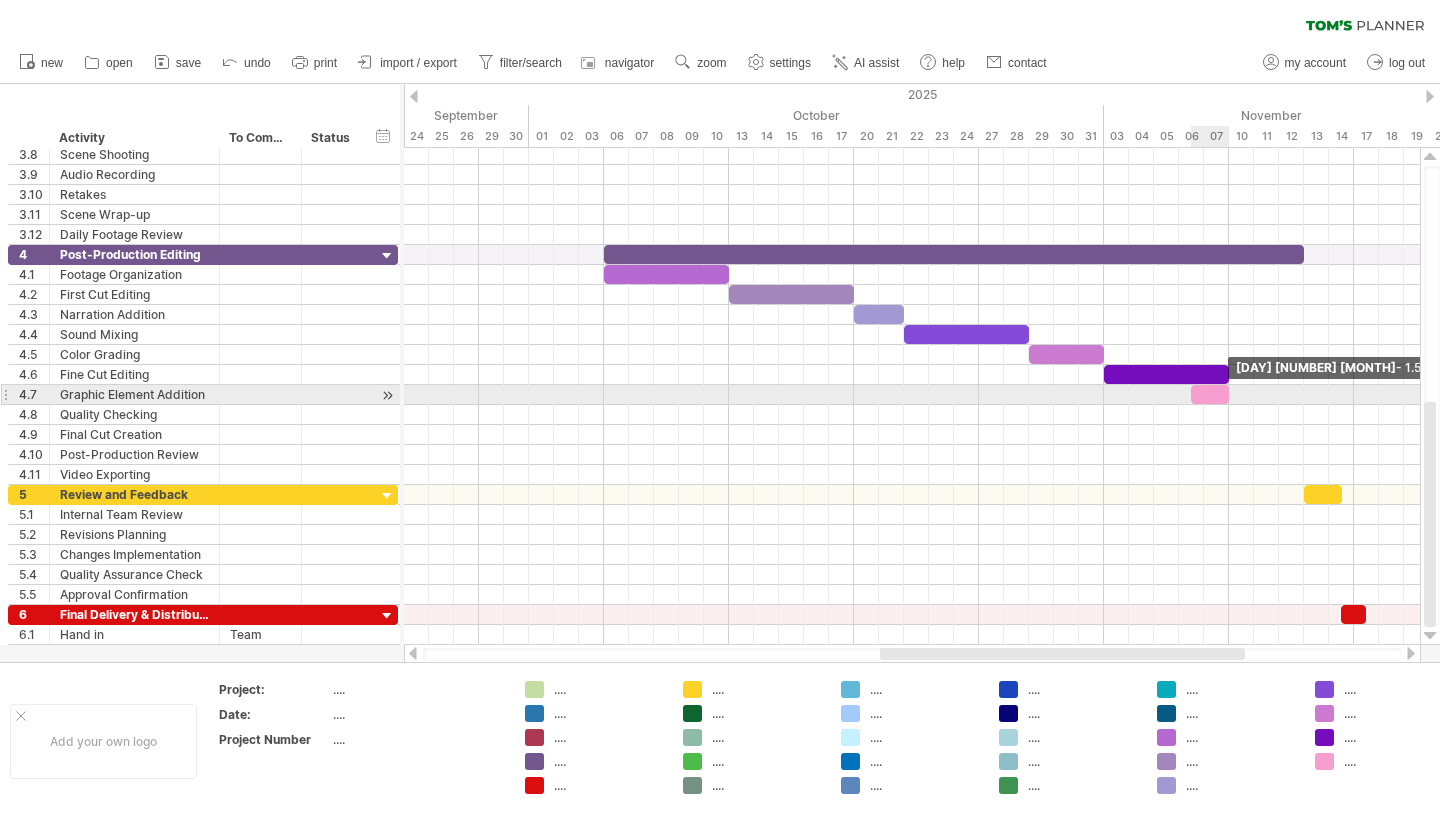 drag, startPoint x: 1214, startPoint y: 393, endPoint x: 1232, endPoint y: 394, distance: 18.027756 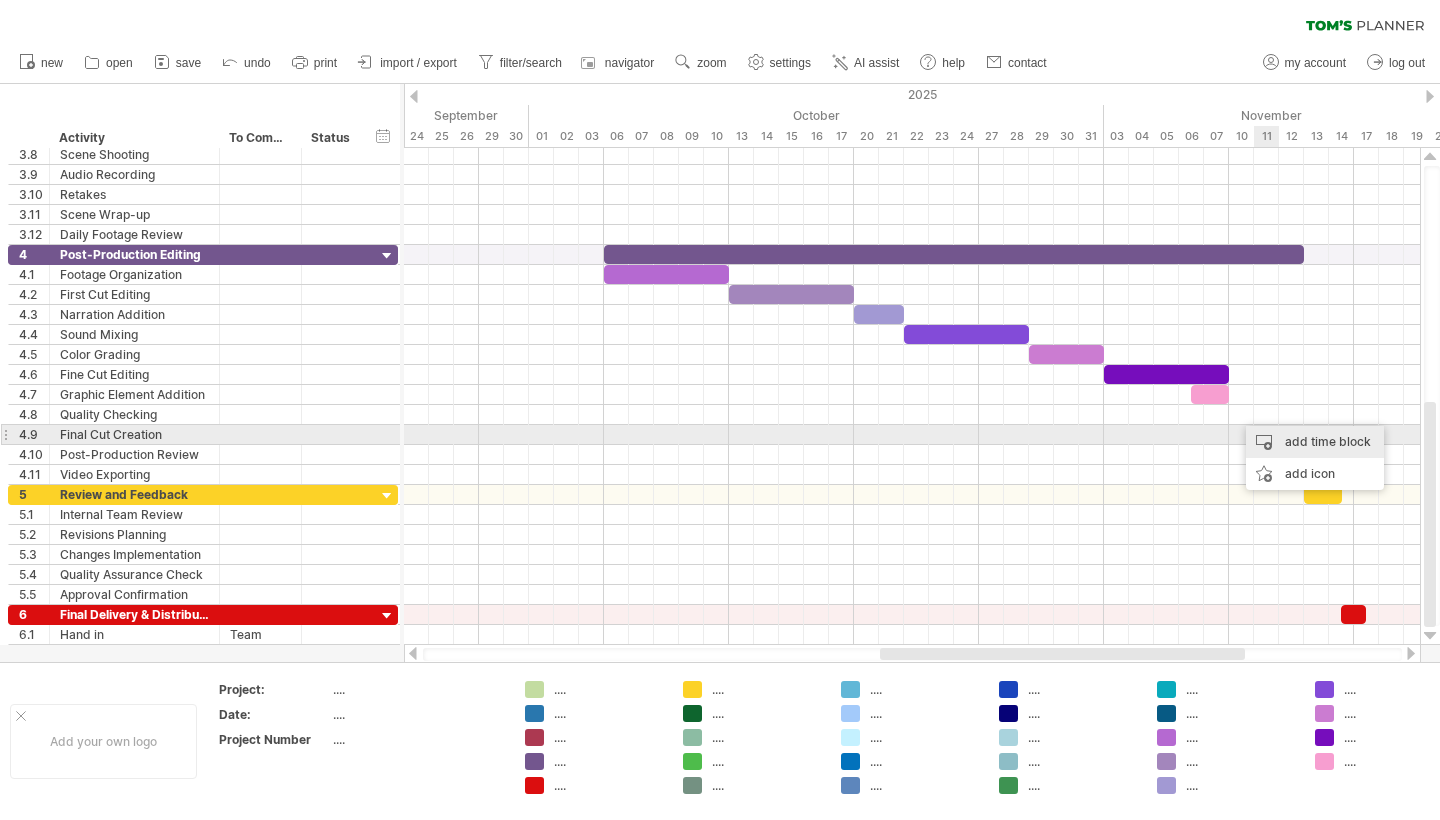 click on "add time block" at bounding box center [1315, 442] 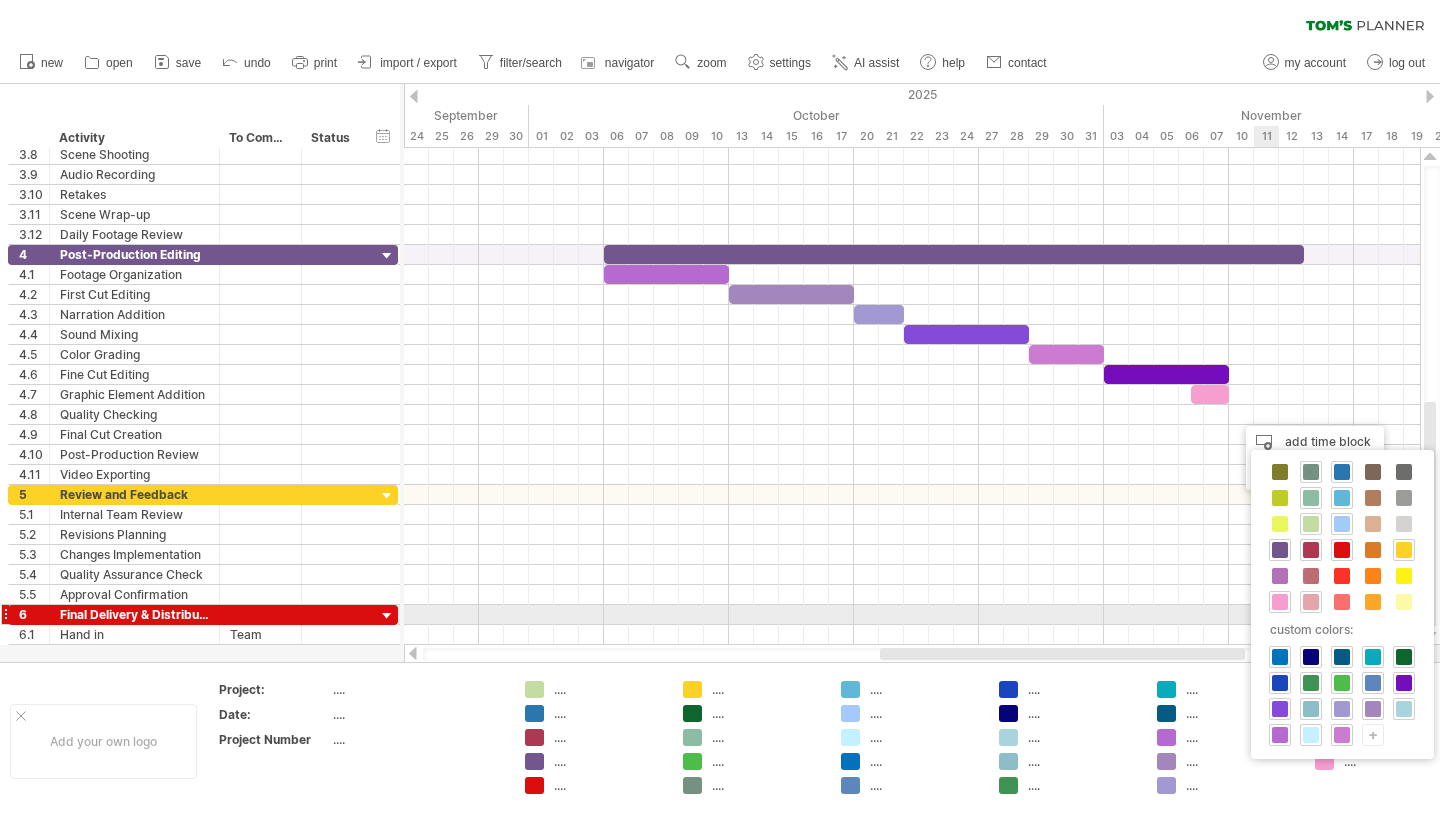 click at bounding box center [1311, 602] 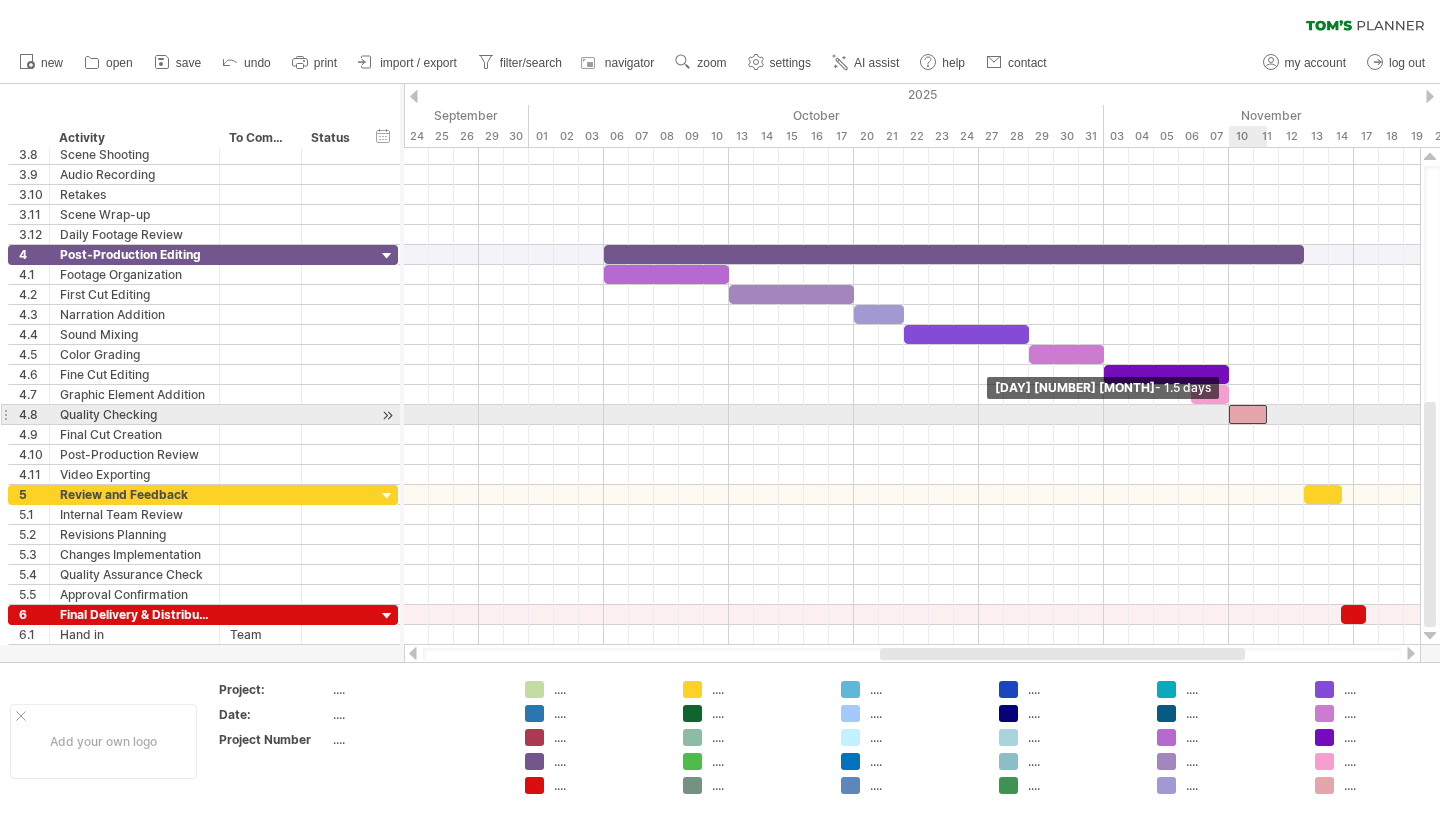 drag, startPoint x: 1244, startPoint y: 417, endPoint x: 1231, endPoint y: 417, distance: 13 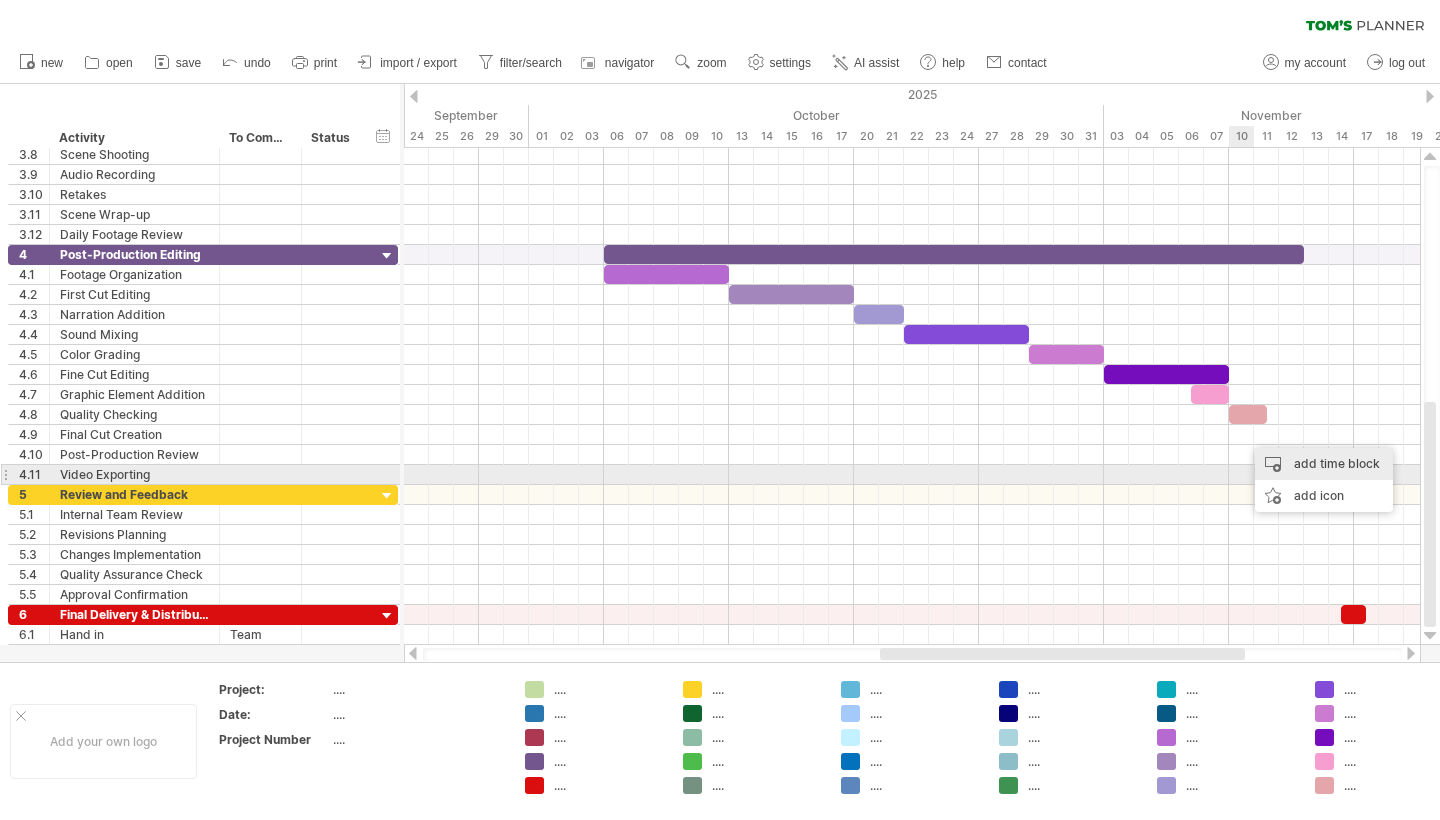 click on "add time block" at bounding box center (1324, 464) 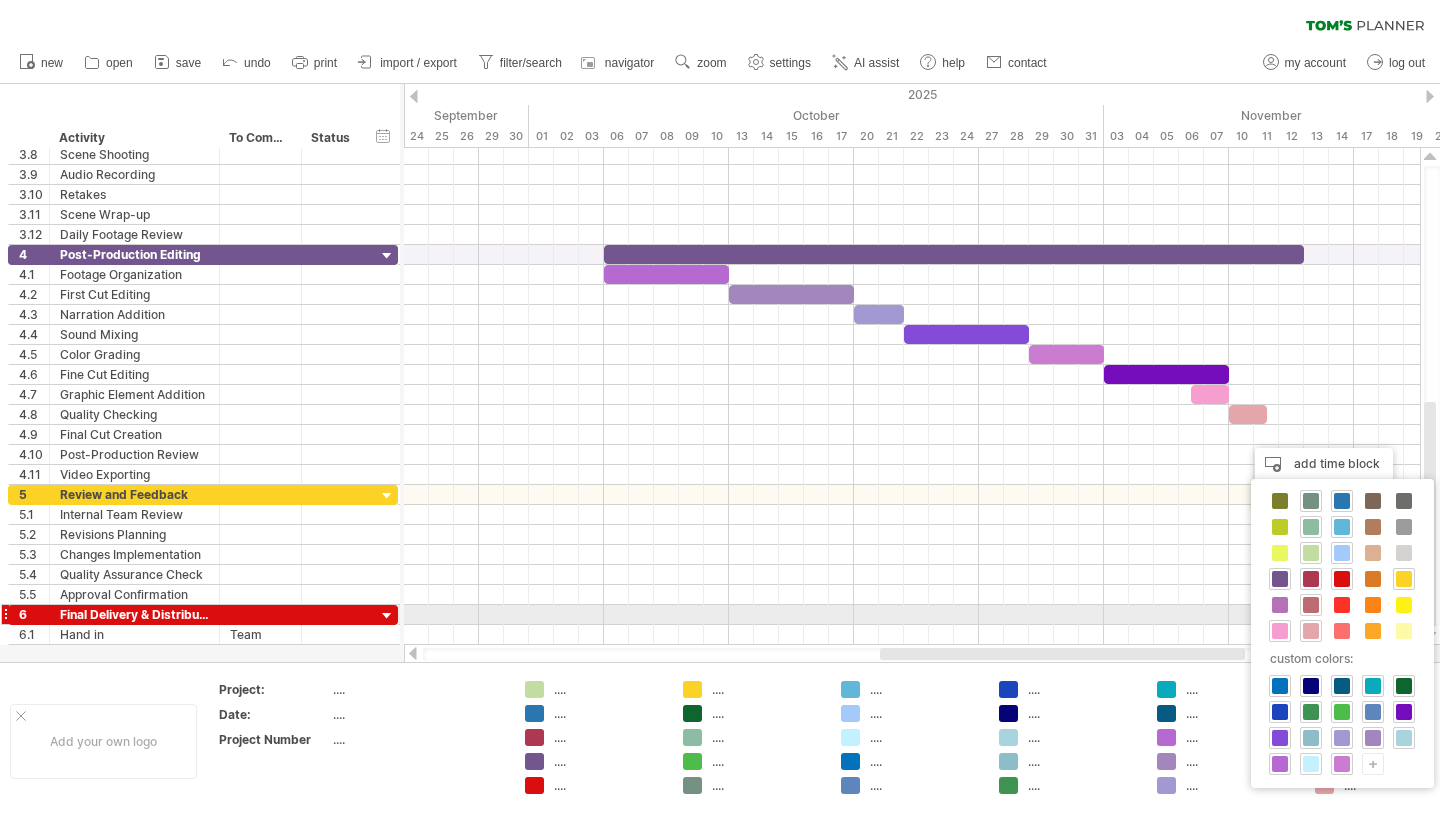 click at bounding box center [1311, 605] 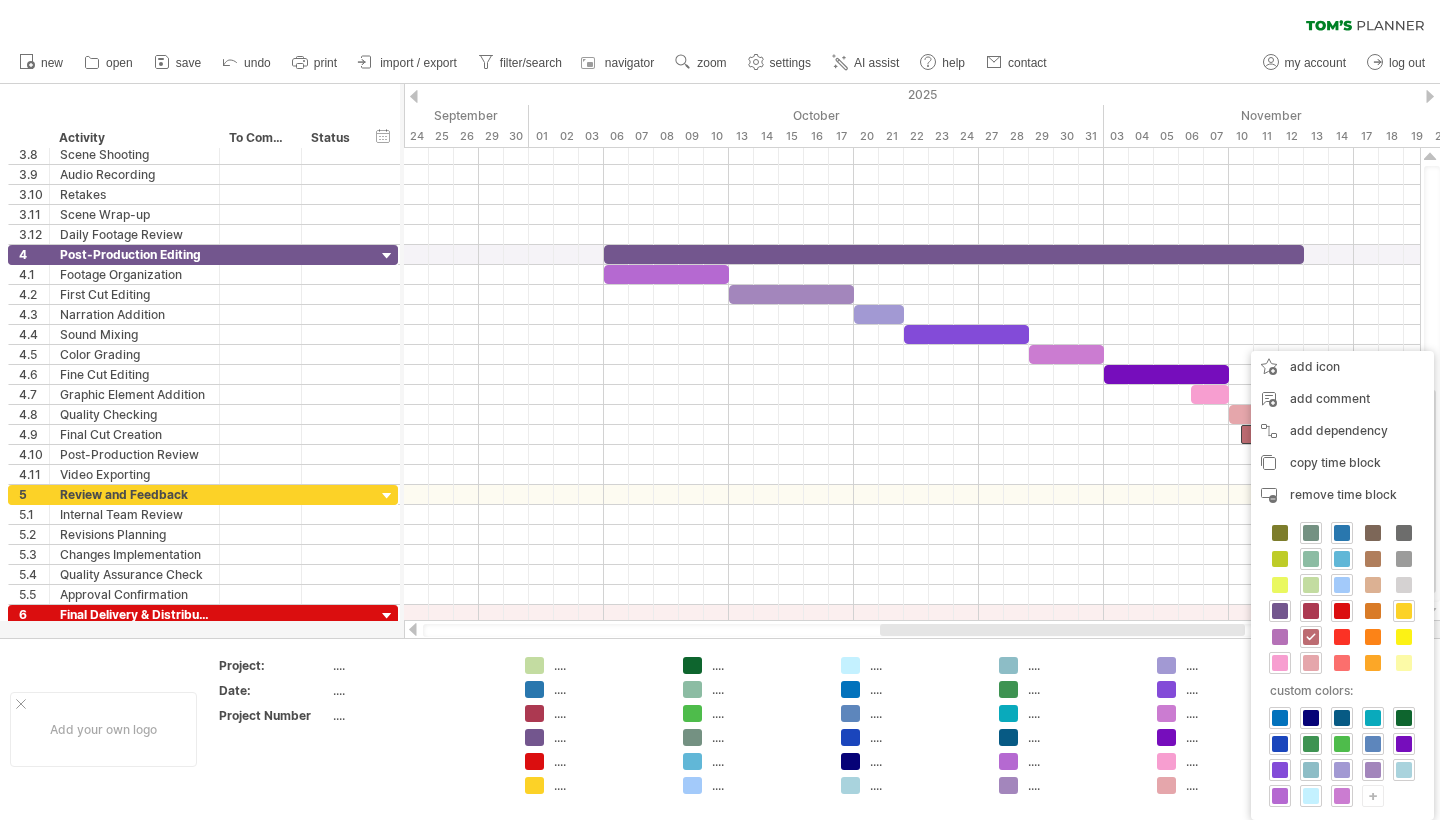 click on "+" at bounding box center [1373, 795] 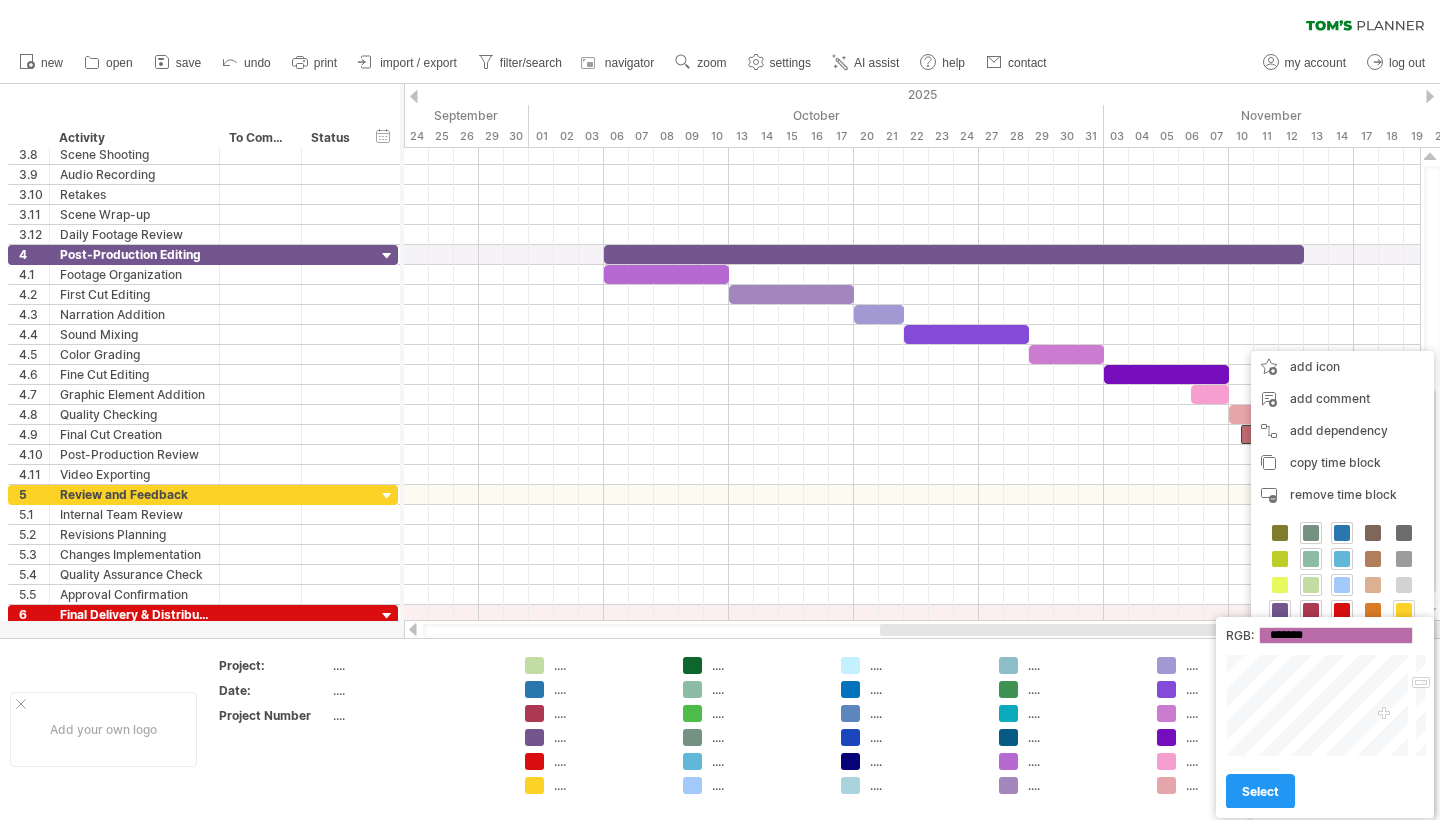 type on "*******" 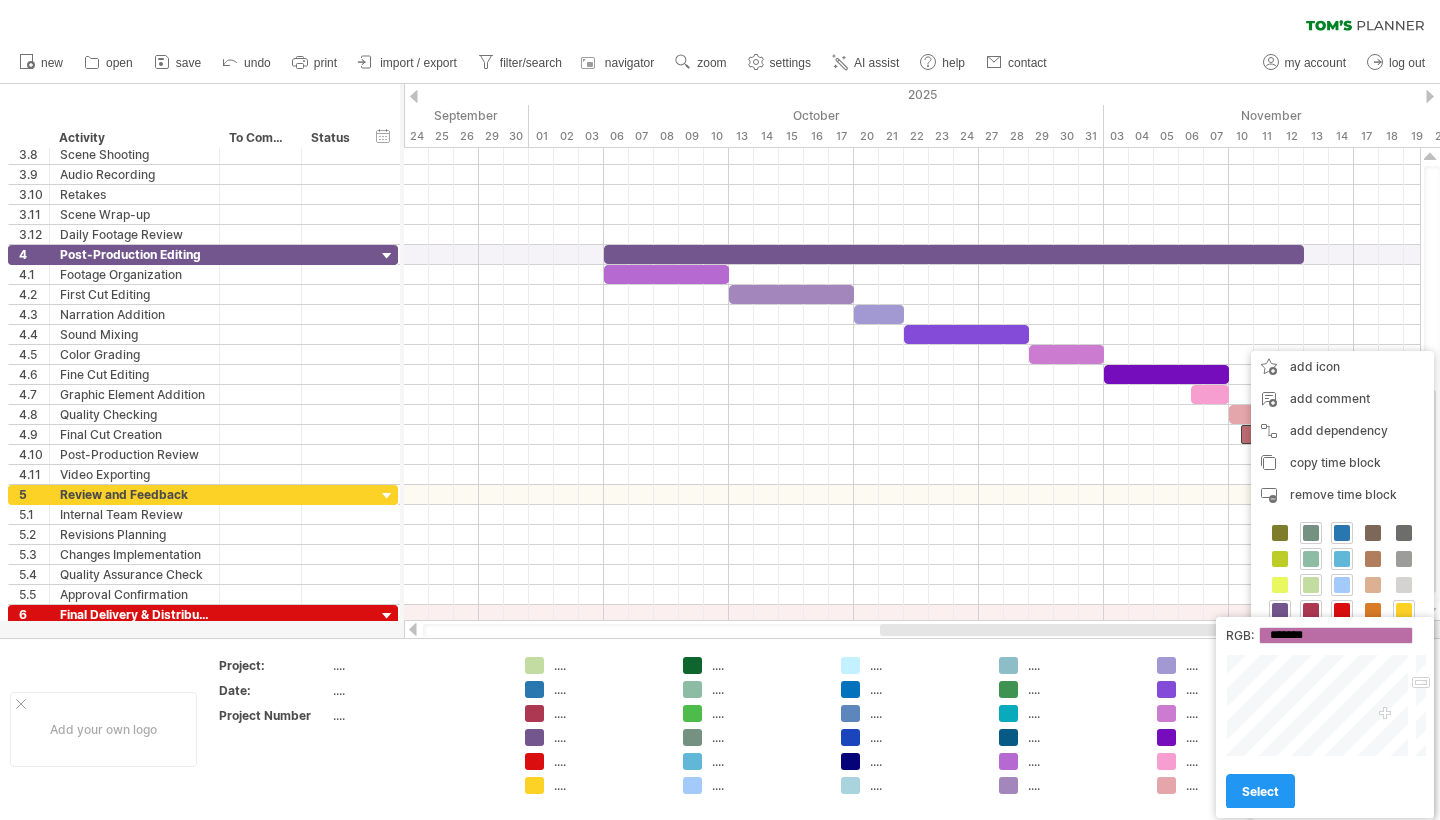 drag, startPoint x: 1343, startPoint y: 698, endPoint x: 1385, endPoint y: 715, distance: 45.310043 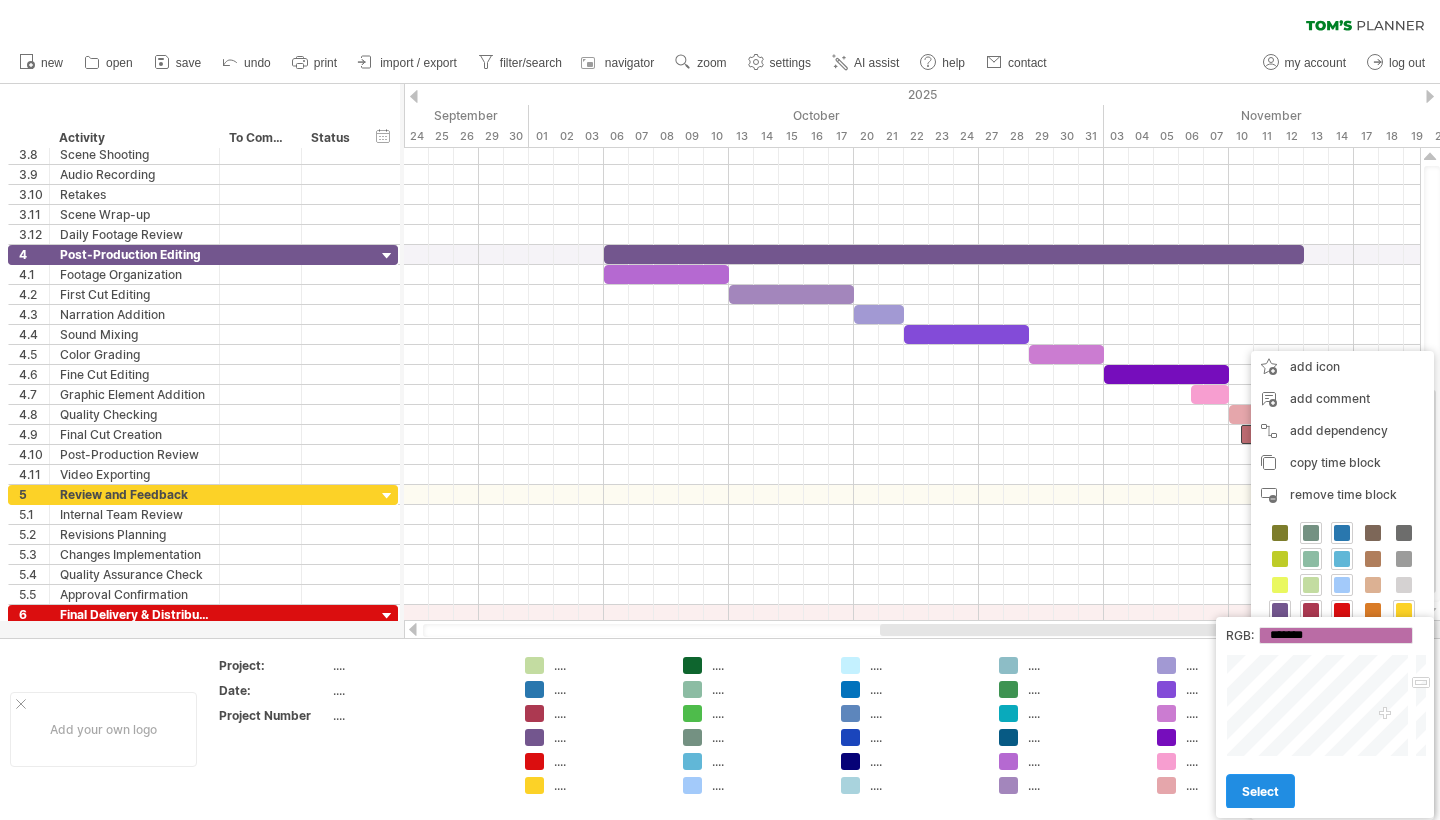 click on "select" at bounding box center [1260, 791] 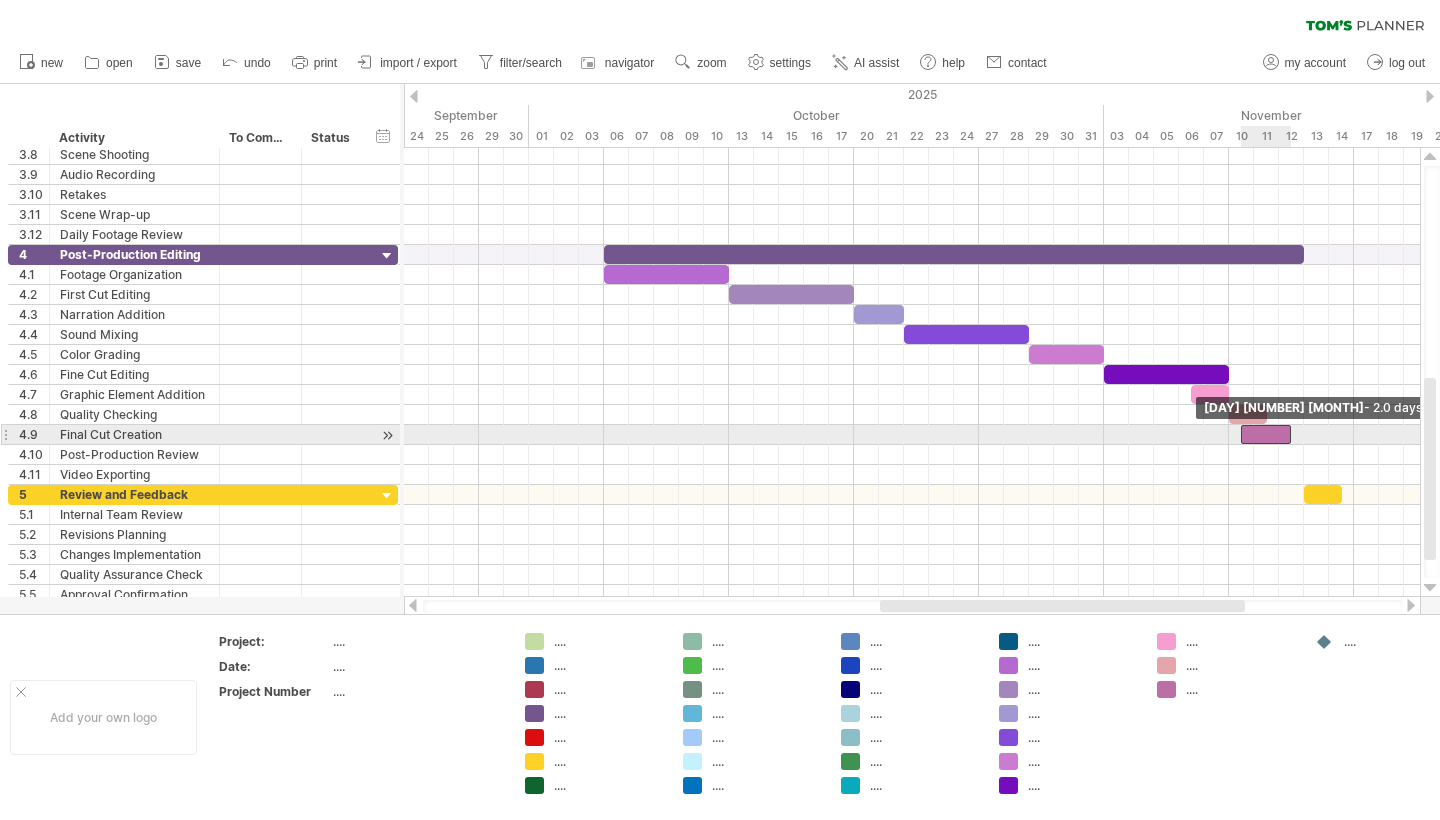 drag, startPoint x: 1265, startPoint y: 438, endPoint x: 1293, endPoint y: 436, distance: 28.071337 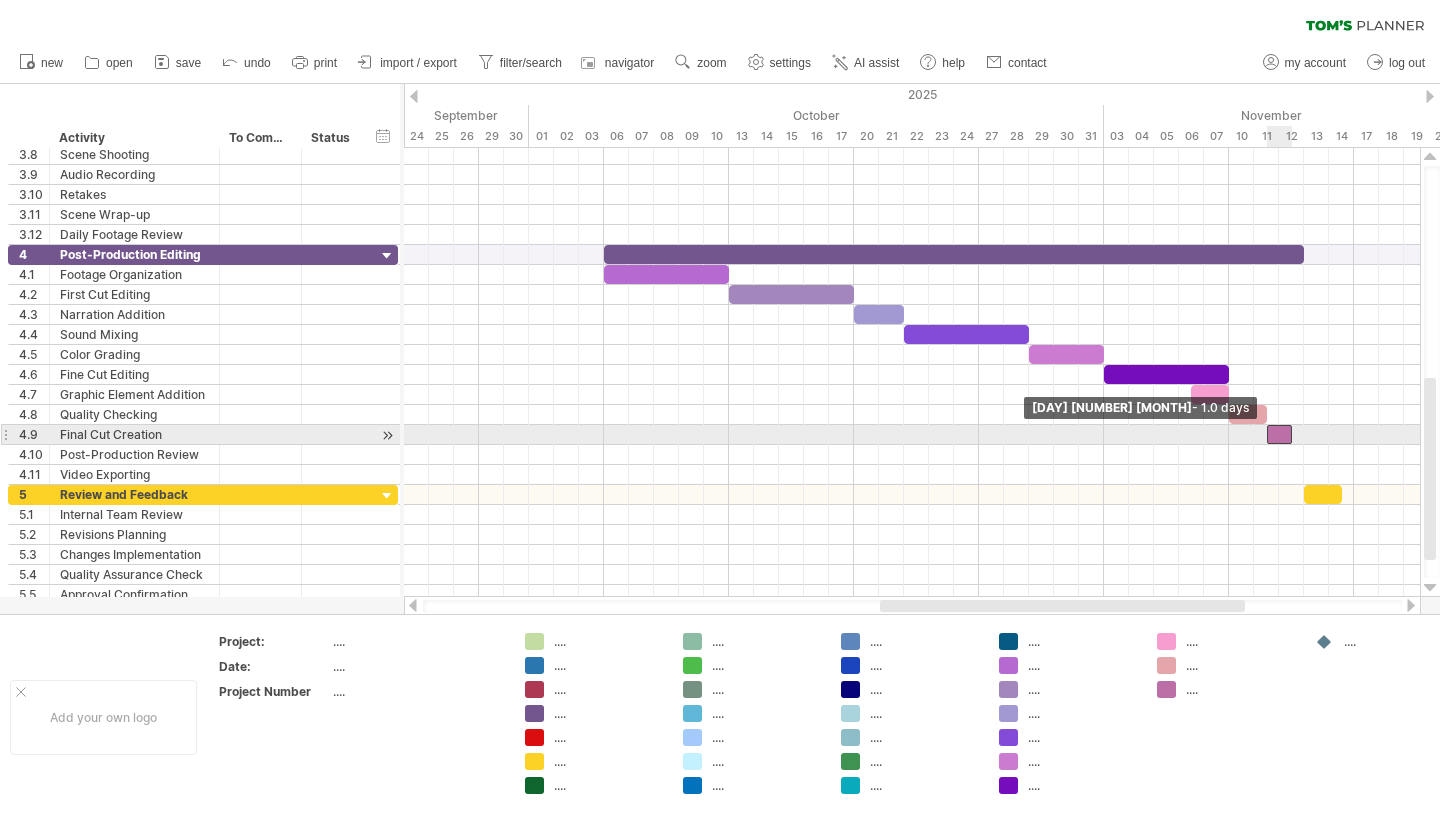 drag, startPoint x: 1242, startPoint y: 439, endPoint x: 1265, endPoint y: 438, distance: 23.021729 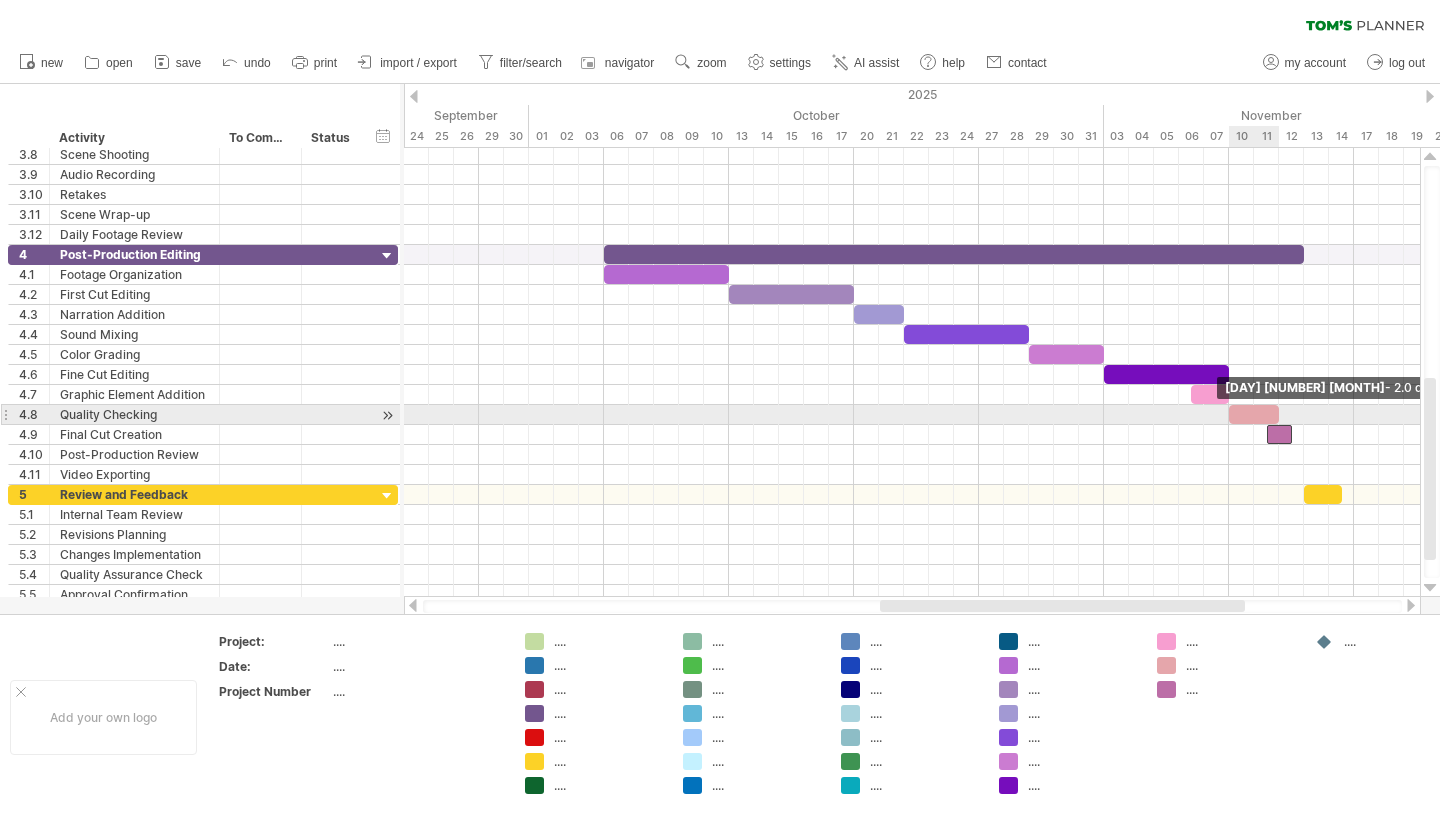 click at bounding box center (1254, 414) 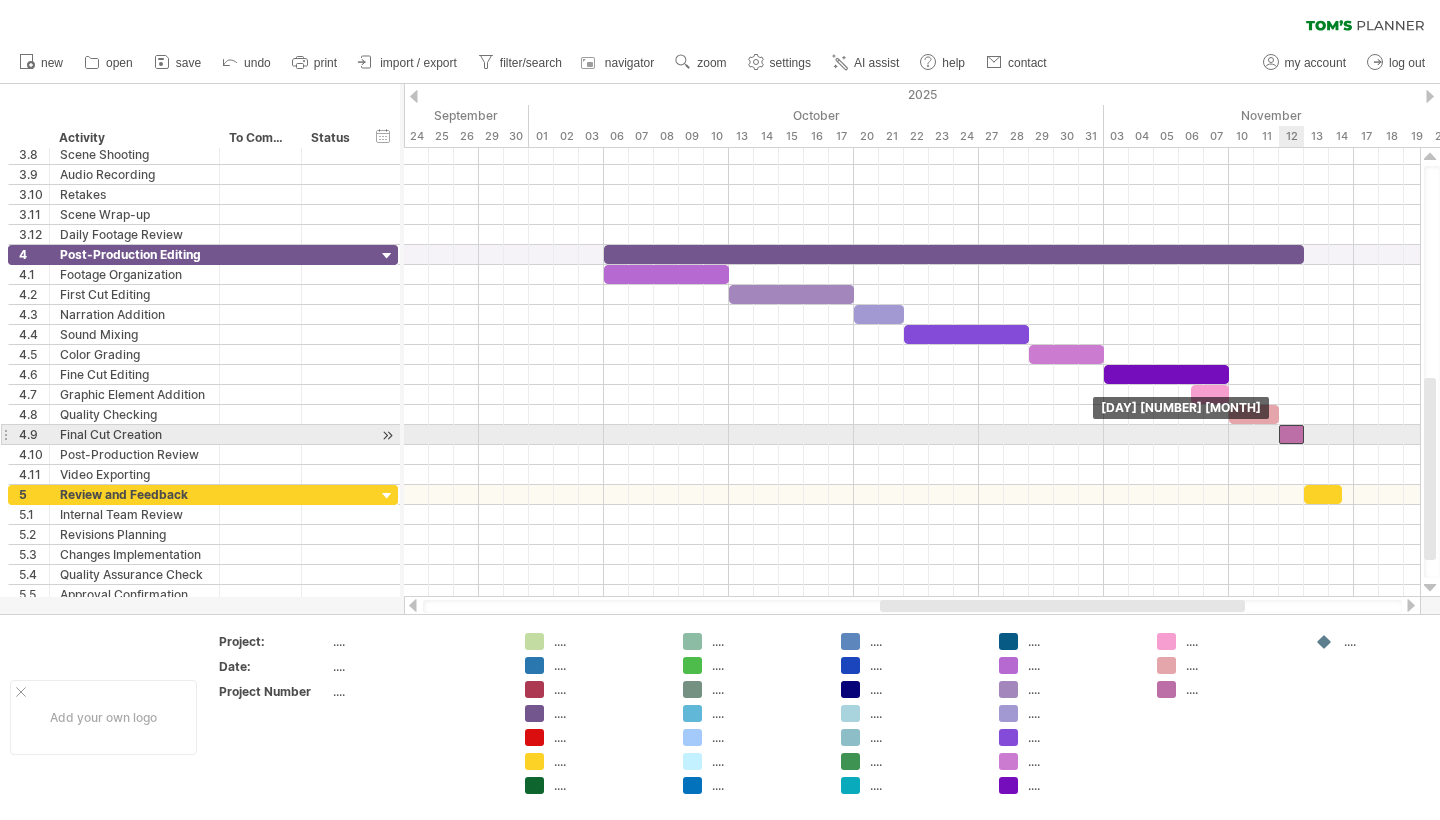 drag, startPoint x: 1279, startPoint y: 432, endPoint x: 1290, endPoint y: 432, distance: 11 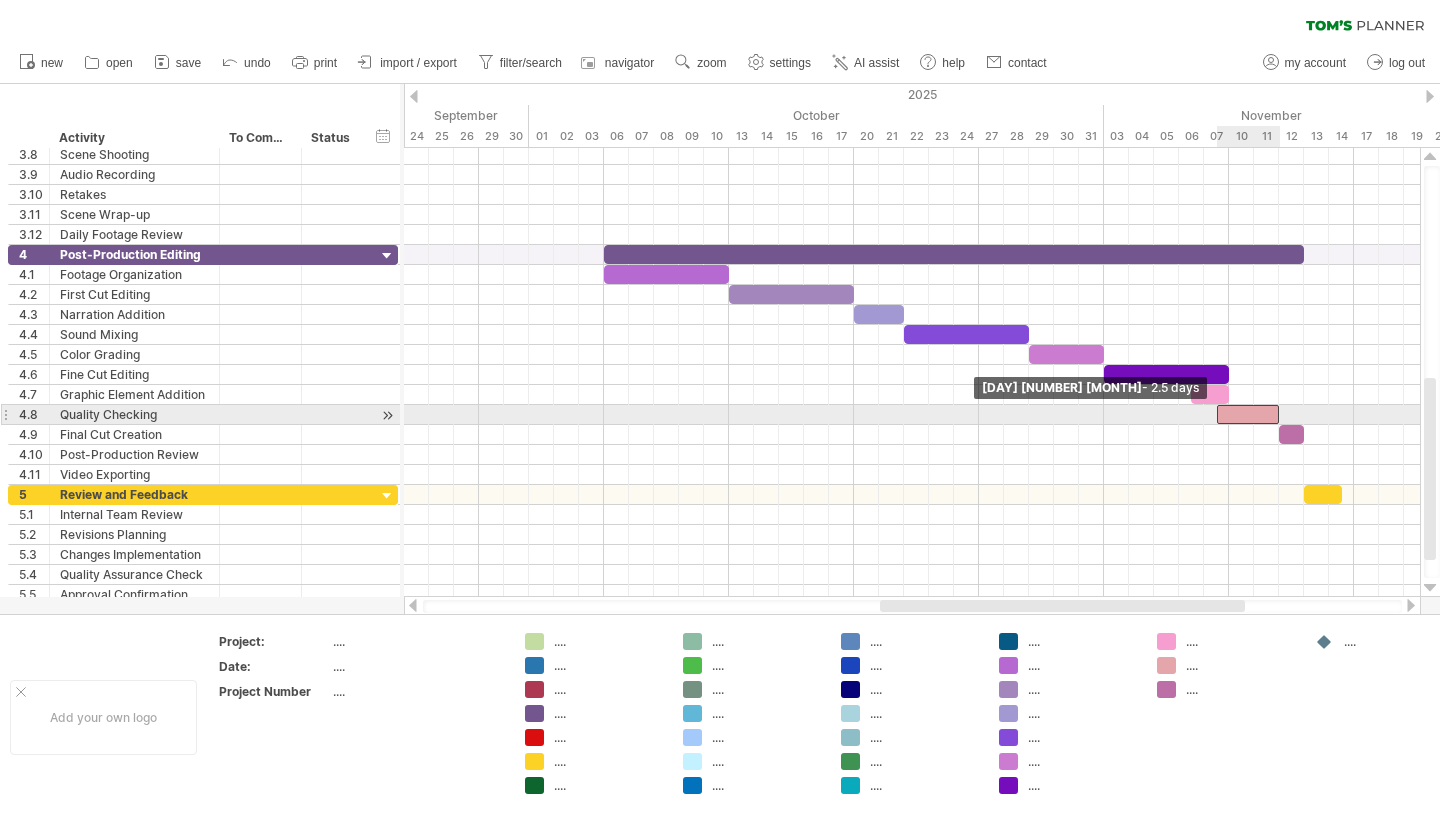 drag, startPoint x: 1231, startPoint y: 414, endPoint x: 1220, endPoint y: 414, distance: 11 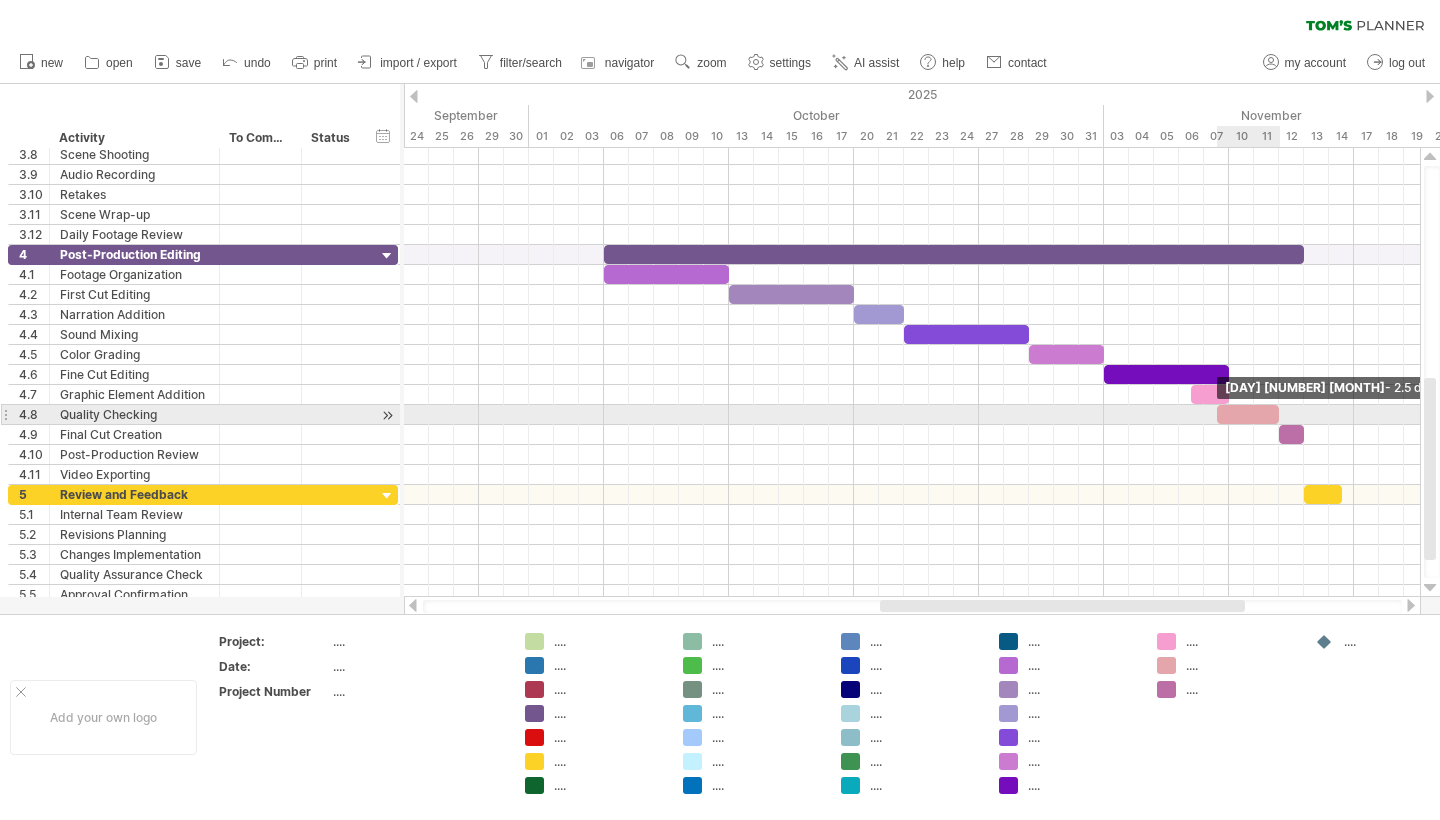 click at bounding box center [1279, 414] 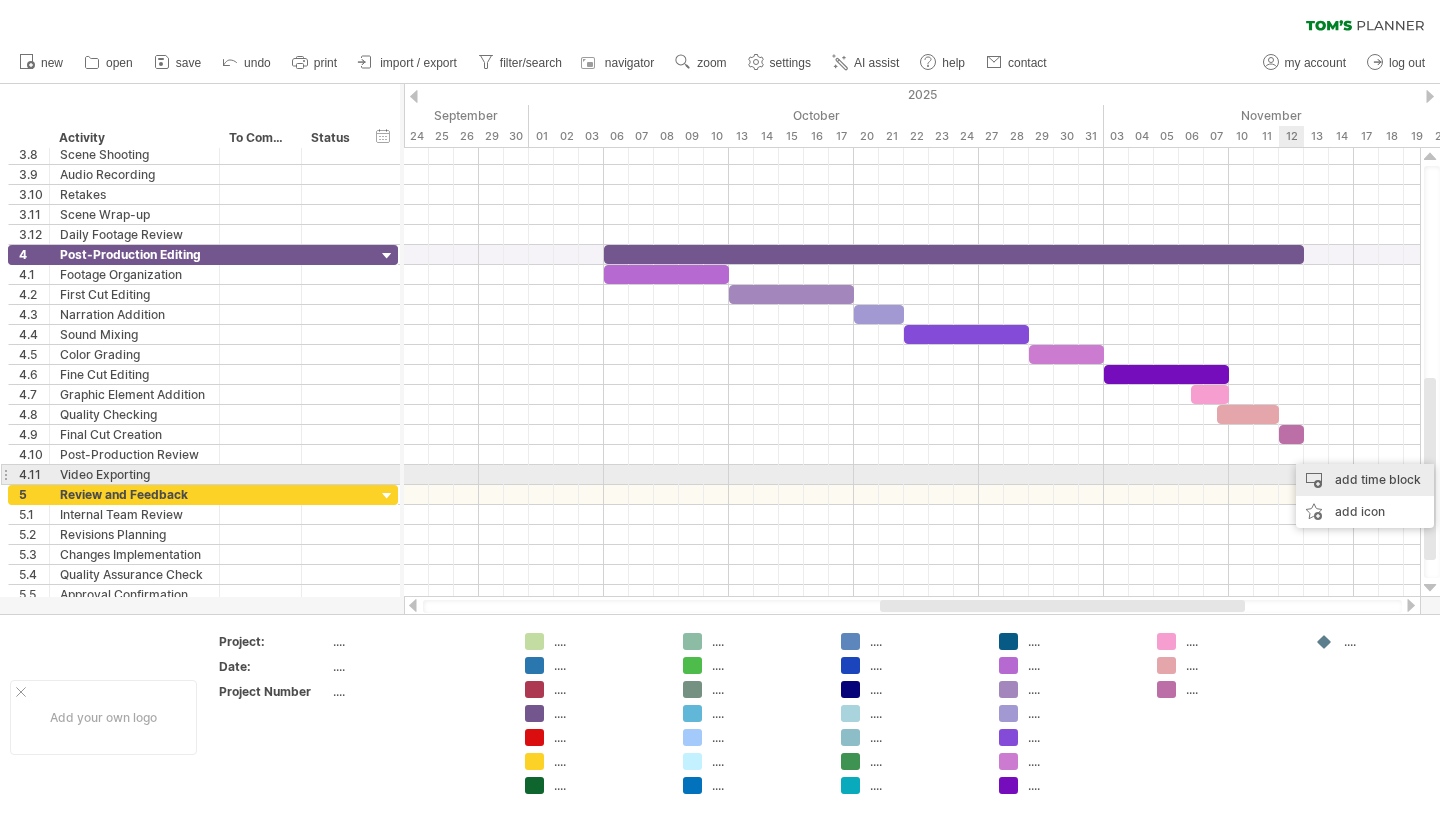 click on "add time block" at bounding box center [1365, 480] 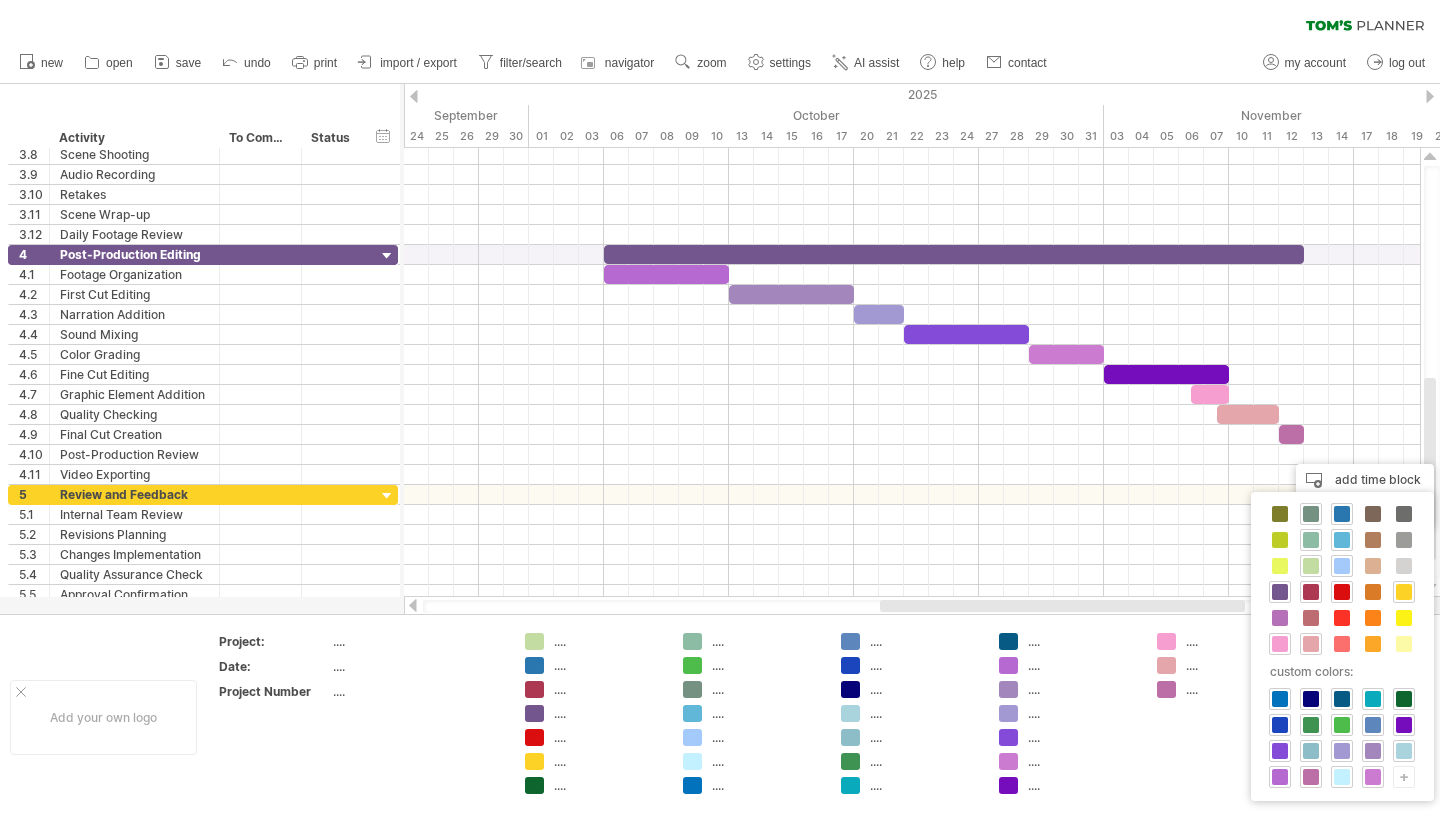 click on "+" at bounding box center [1404, 776] 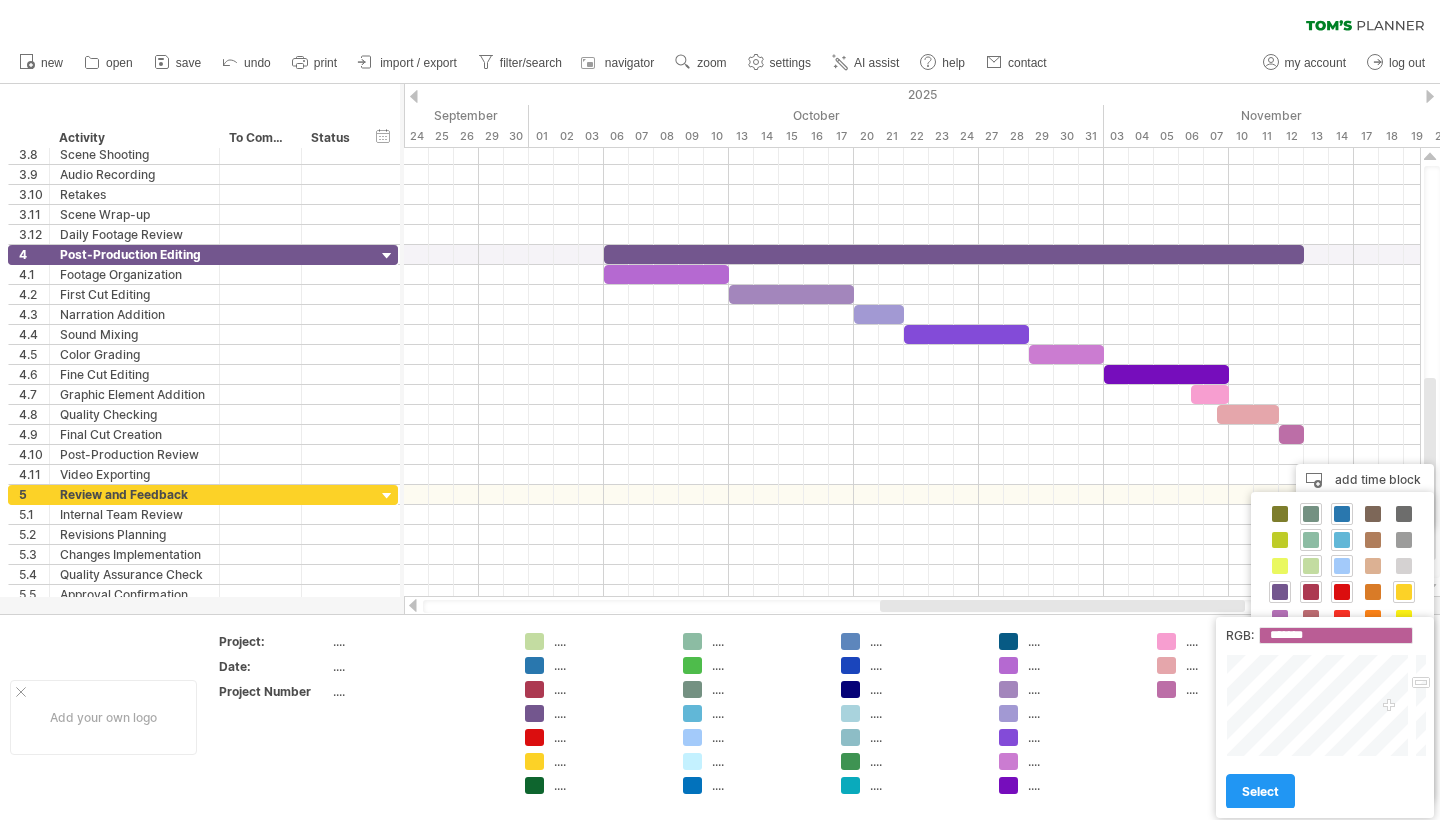 drag, startPoint x: 1368, startPoint y: 704, endPoint x: 1389, endPoint y: 707, distance: 21.213203 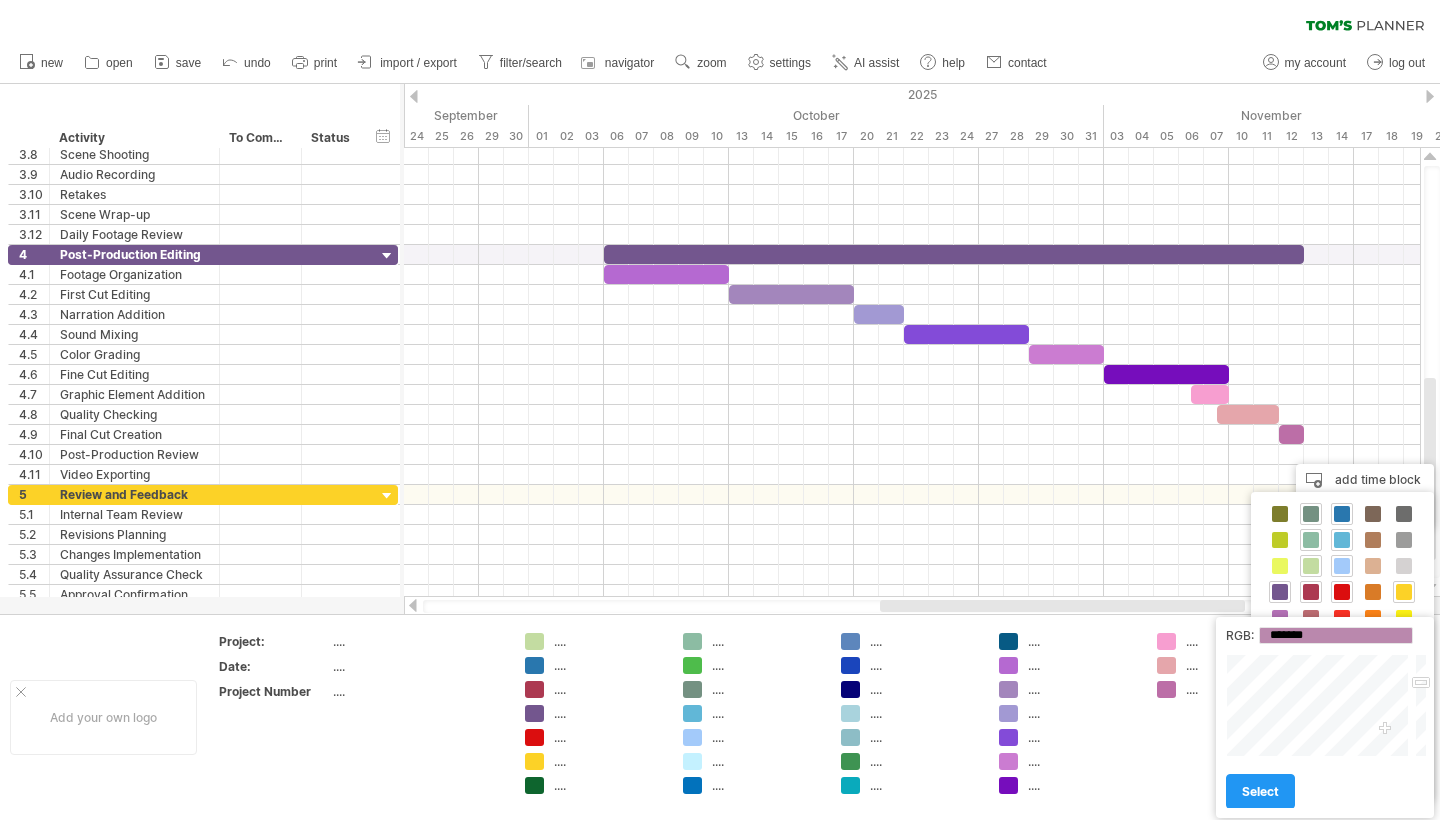 drag, startPoint x: 1388, startPoint y: 715, endPoint x: 1385, endPoint y: 730, distance: 15.297058 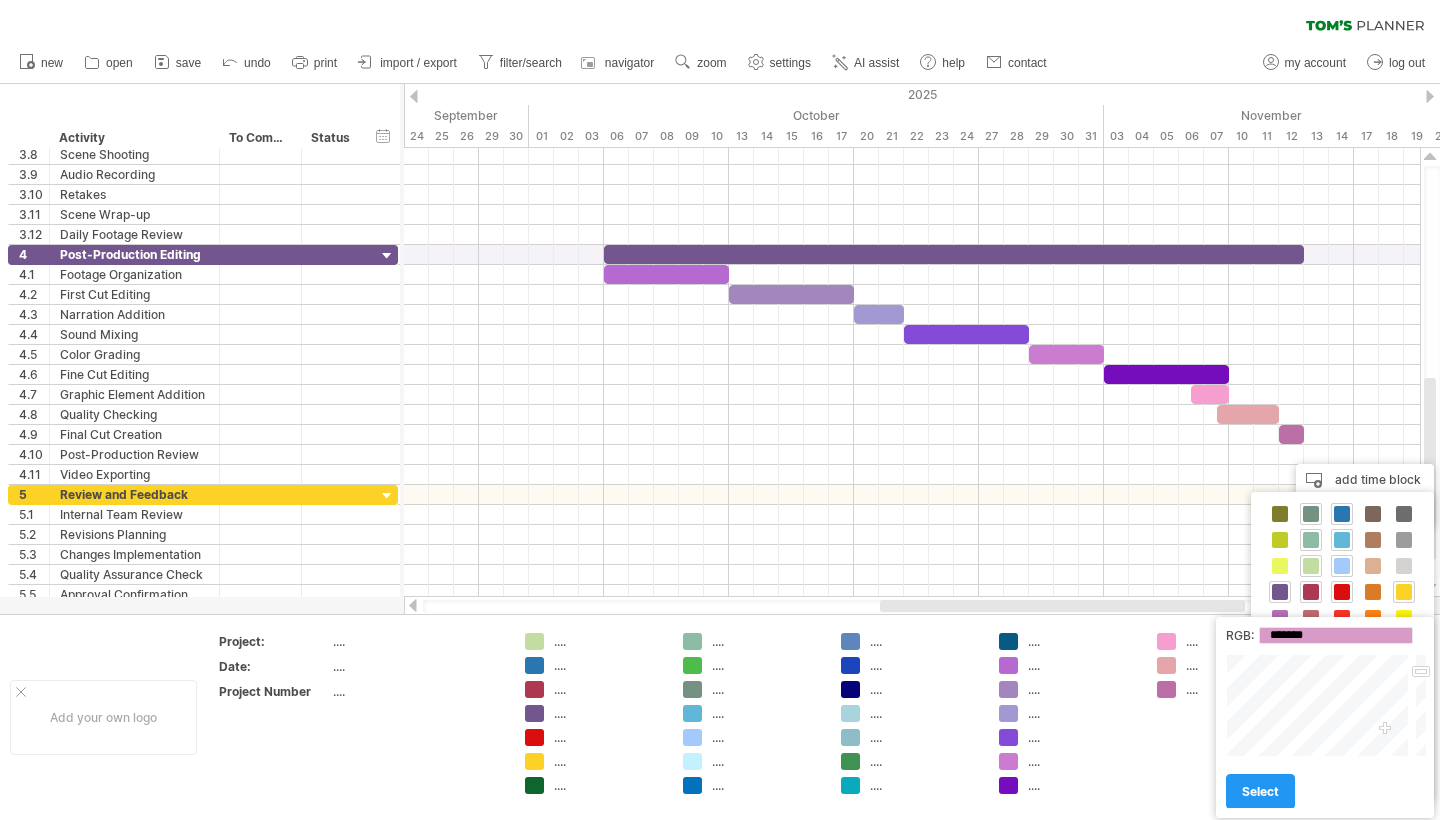 type on "*******" 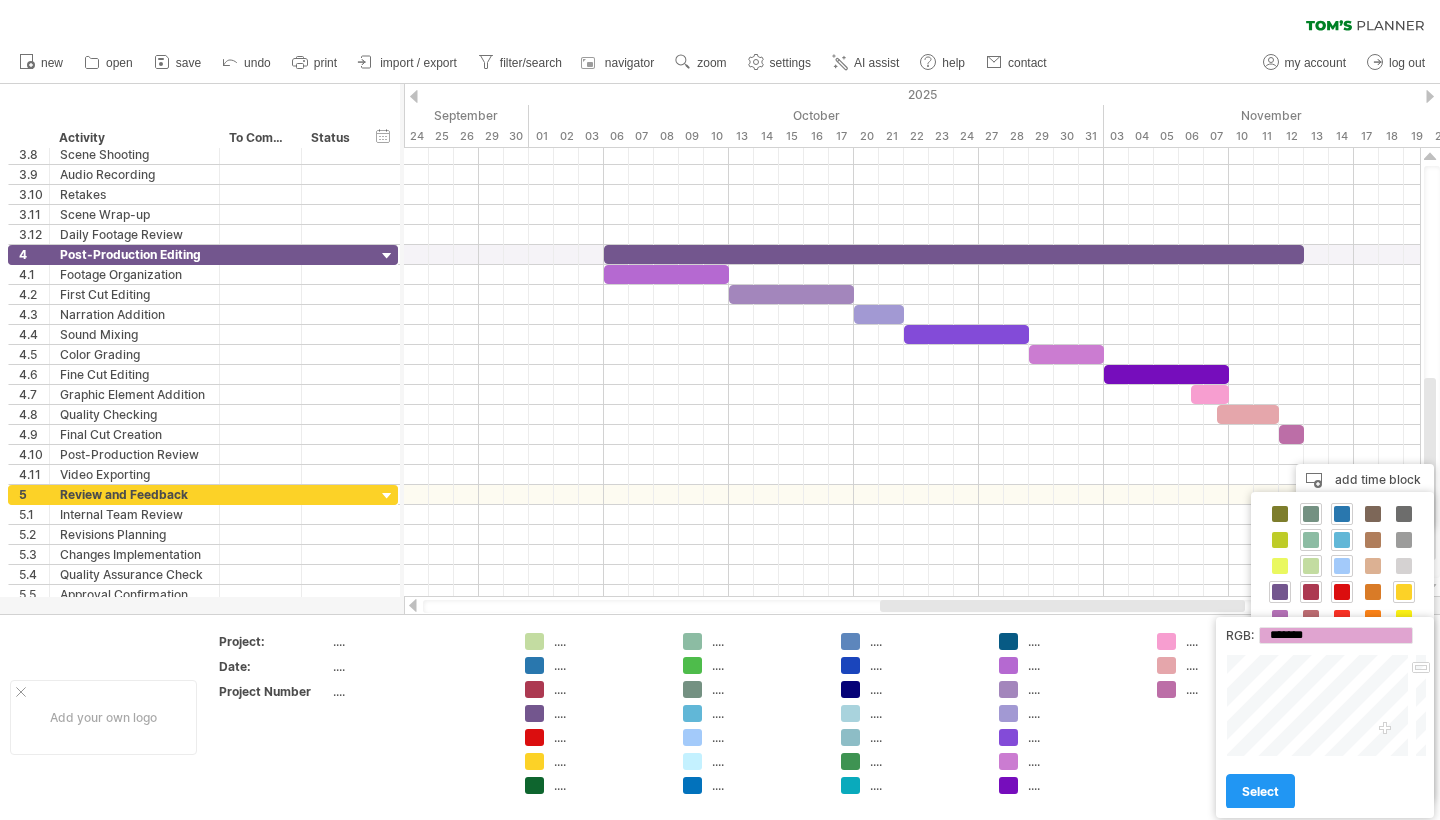 drag, startPoint x: 1424, startPoint y: 680, endPoint x: 1426, endPoint y: 669, distance: 11.18034 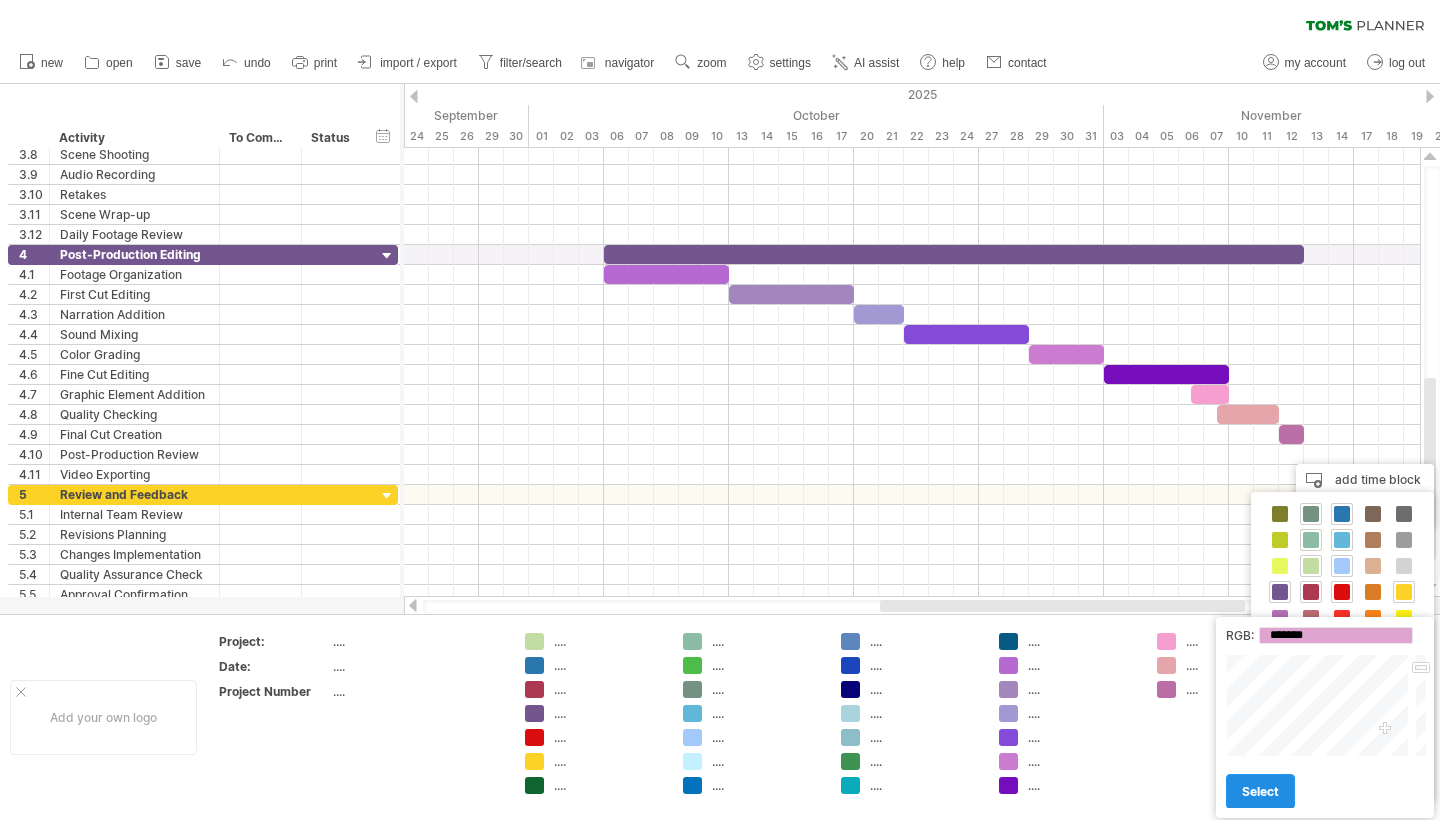 click on "select" at bounding box center (1260, 791) 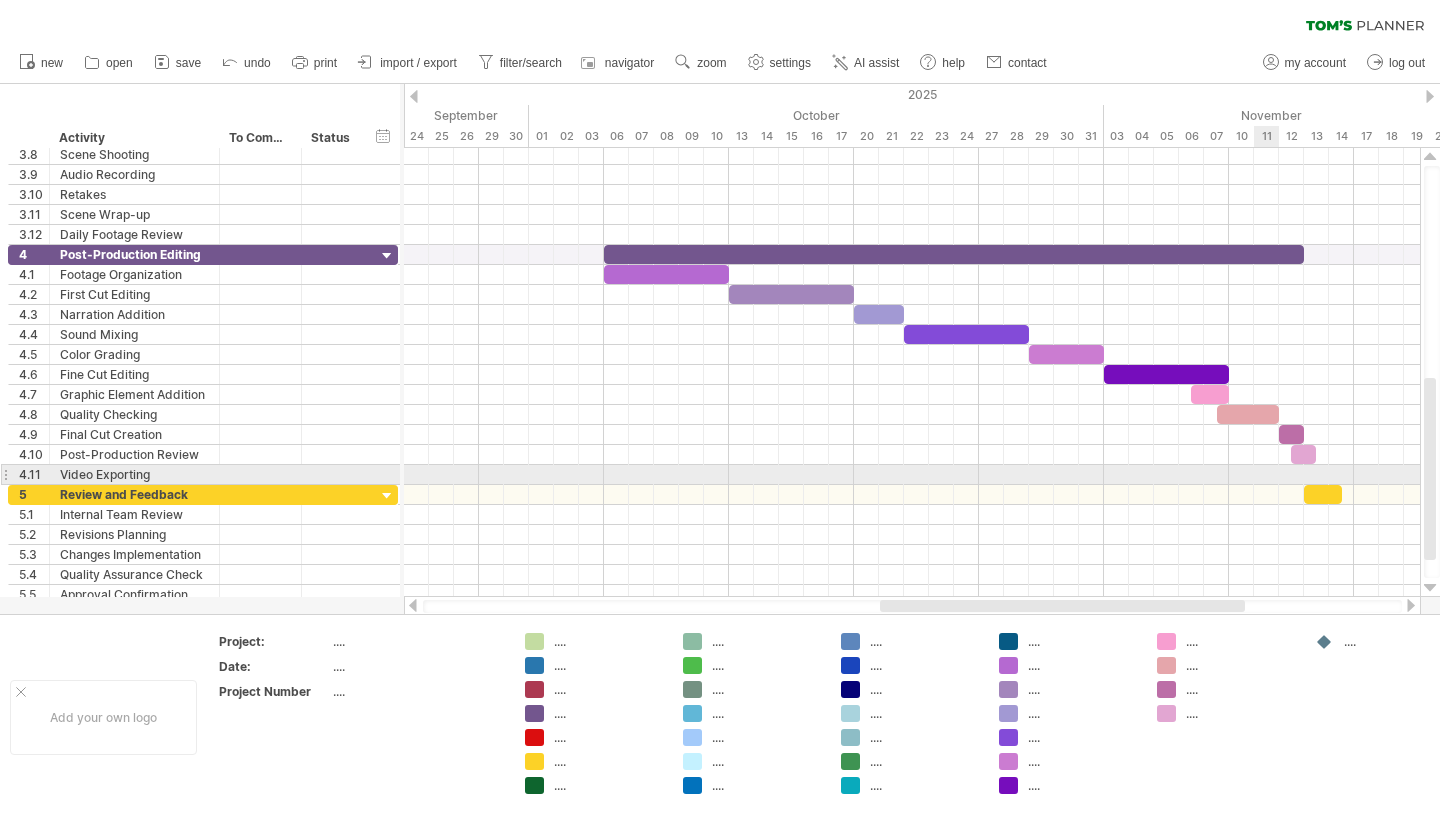 click at bounding box center [912, 475] 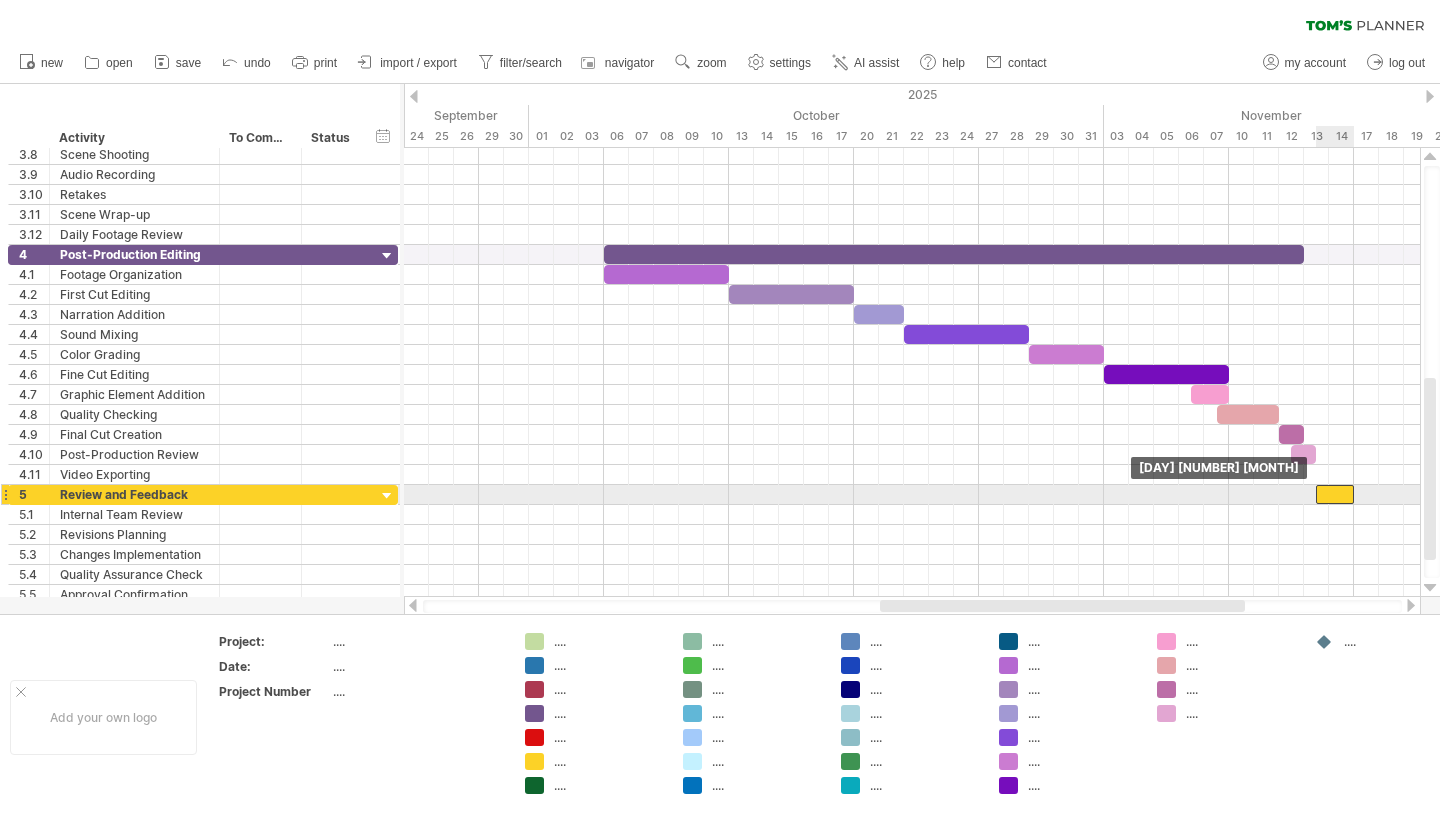 click at bounding box center [1335, 494] 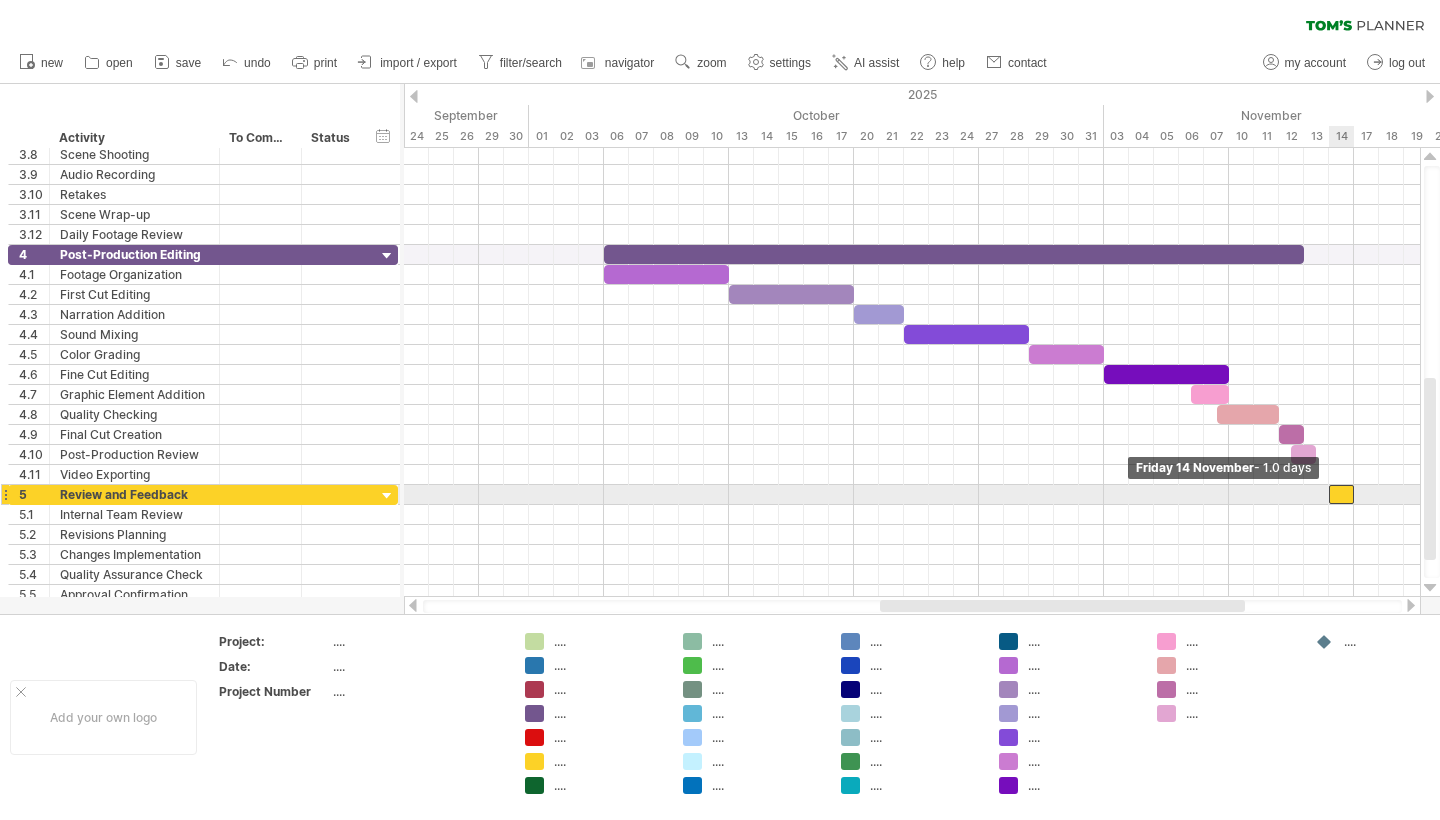drag, startPoint x: 1318, startPoint y: 498, endPoint x: 1330, endPoint y: 496, distance: 12.165525 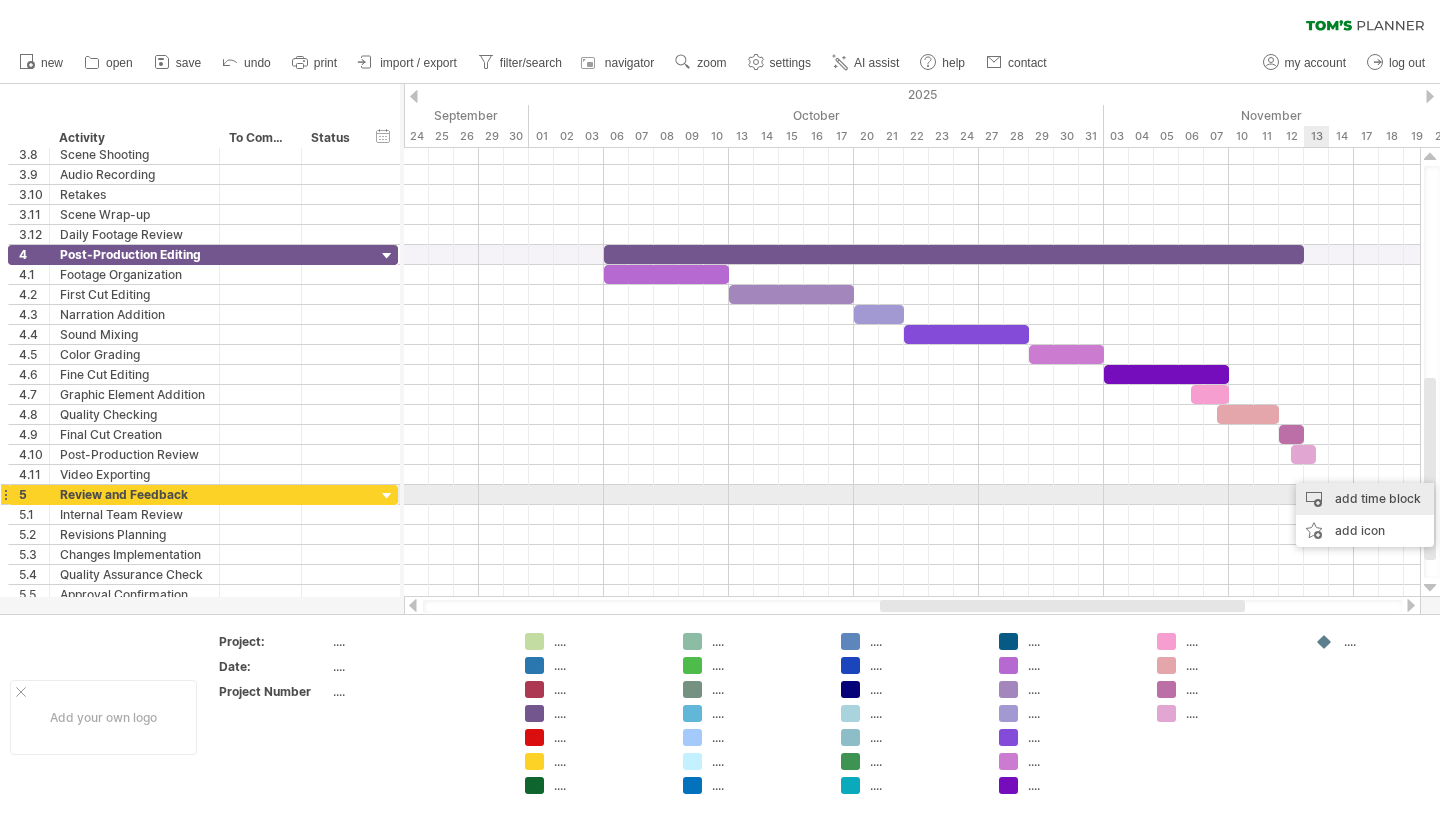 click on "add time block" at bounding box center [1365, 499] 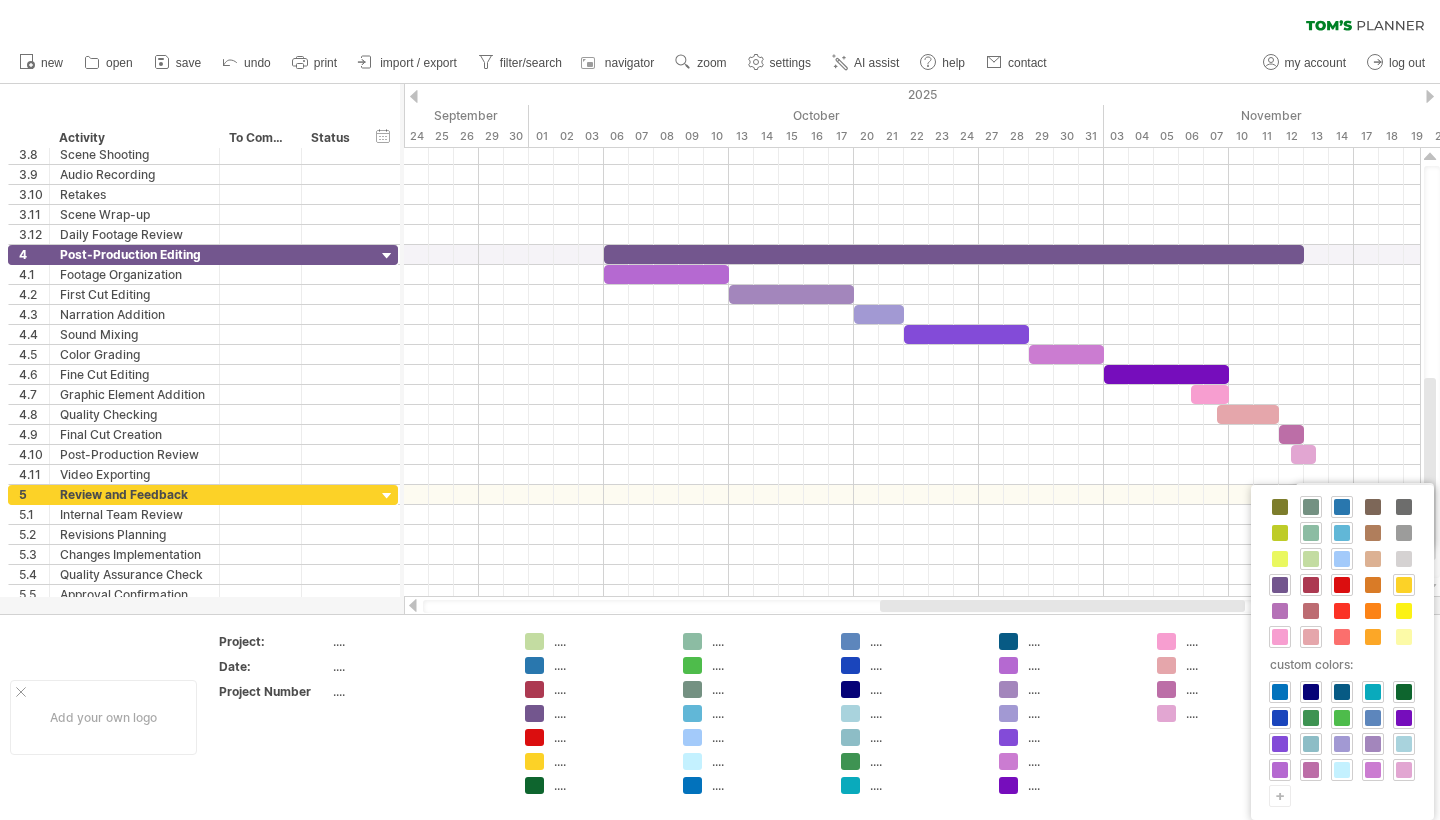click on "+" at bounding box center [1280, 795] 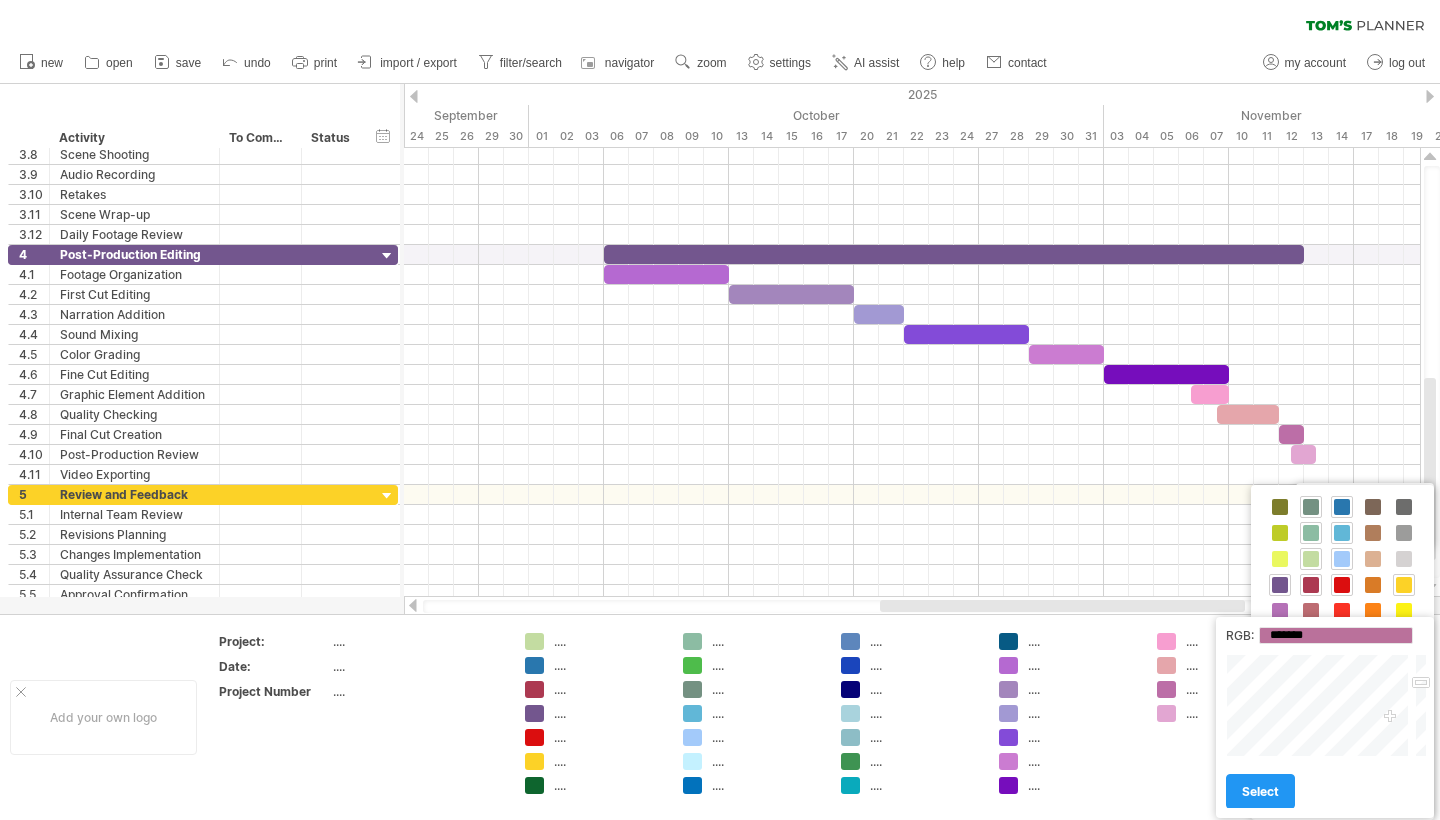 drag, startPoint x: 1353, startPoint y: 701, endPoint x: 1389, endPoint y: 717, distance: 39.39543 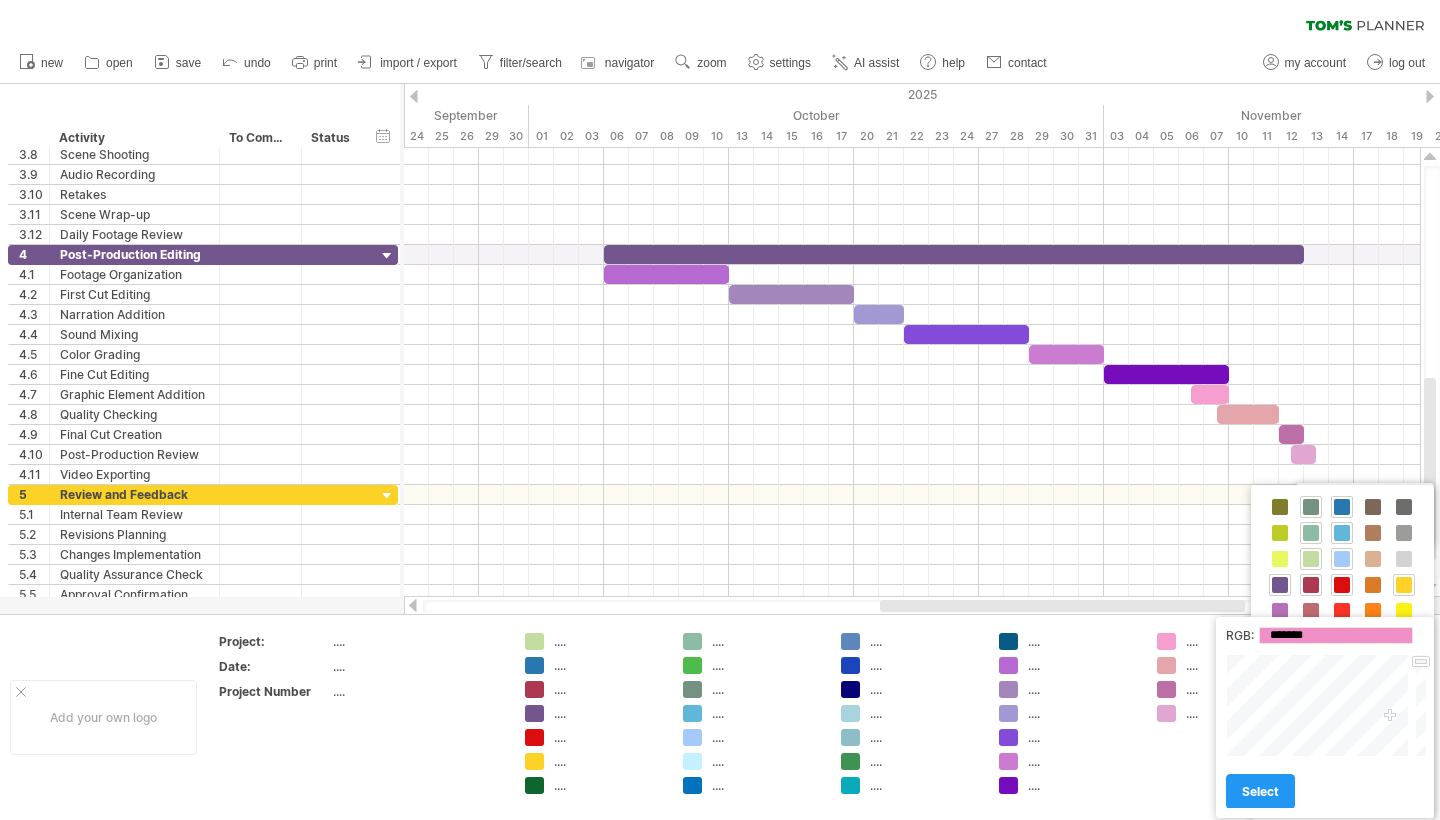 type on "*******" 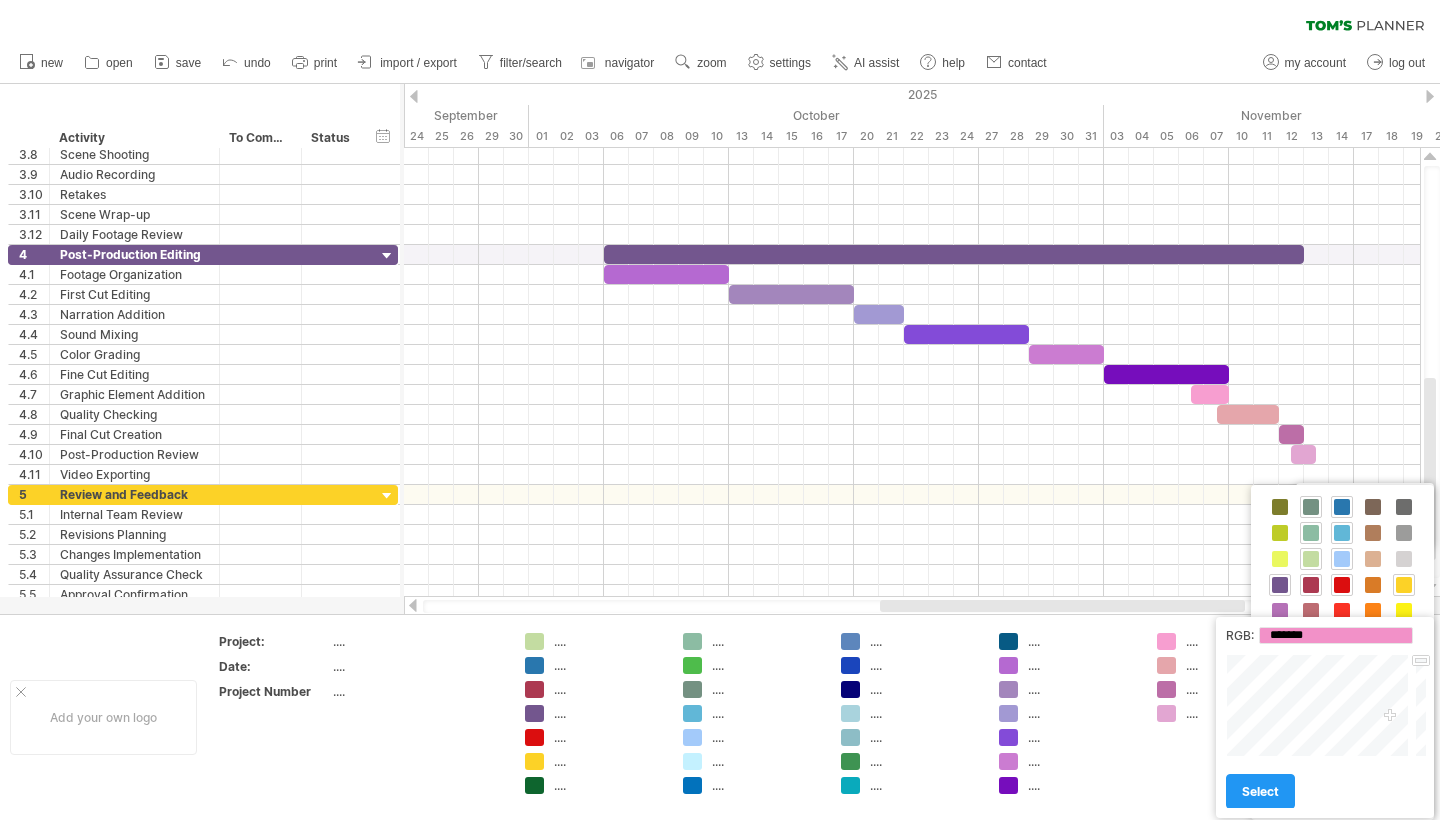 drag, startPoint x: 1421, startPoint y: 681, endPoint x: 1422, endPoint y: 662, distance: 19.026299 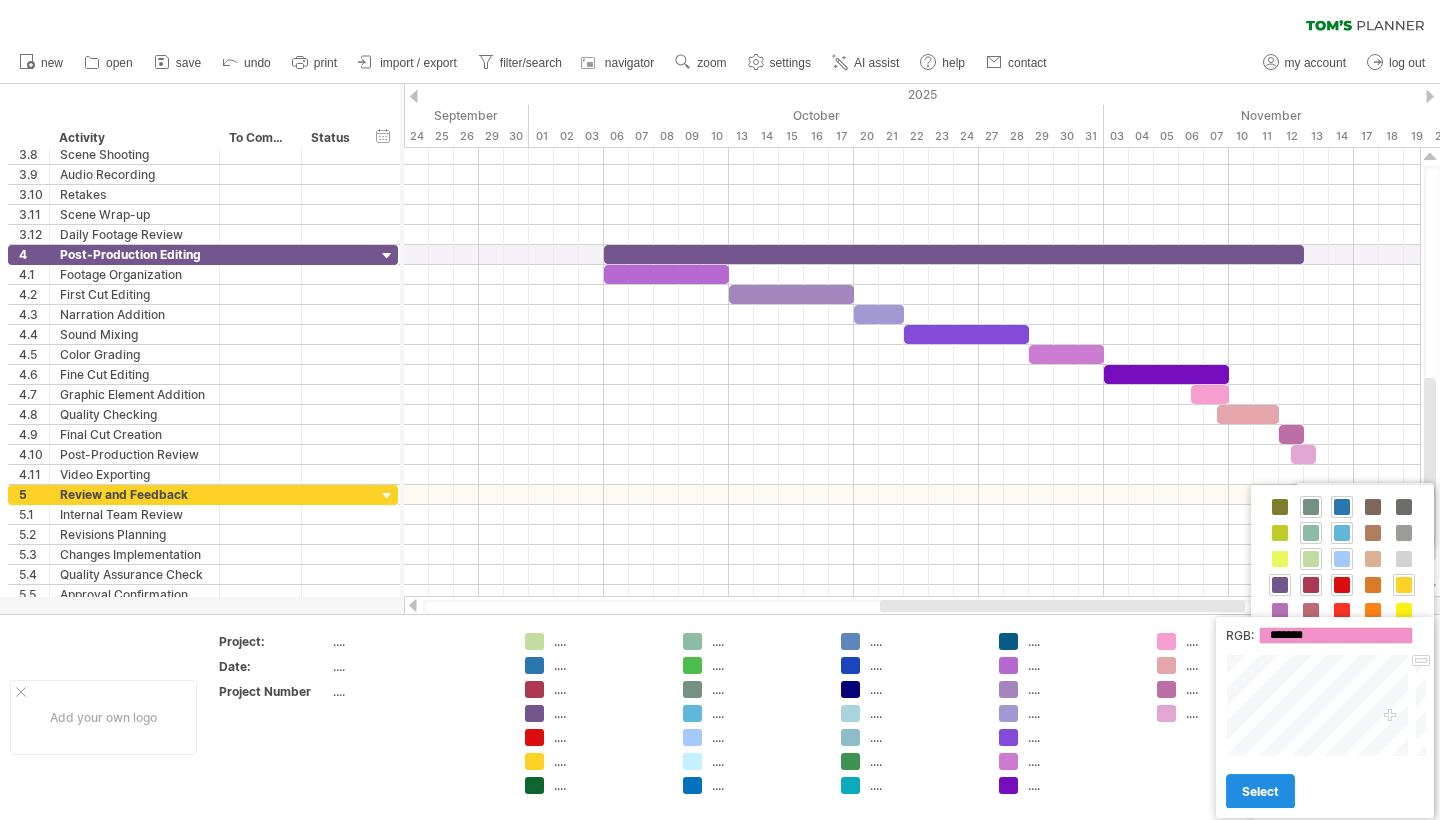 click on "select" at bounding box center [1260, 791] 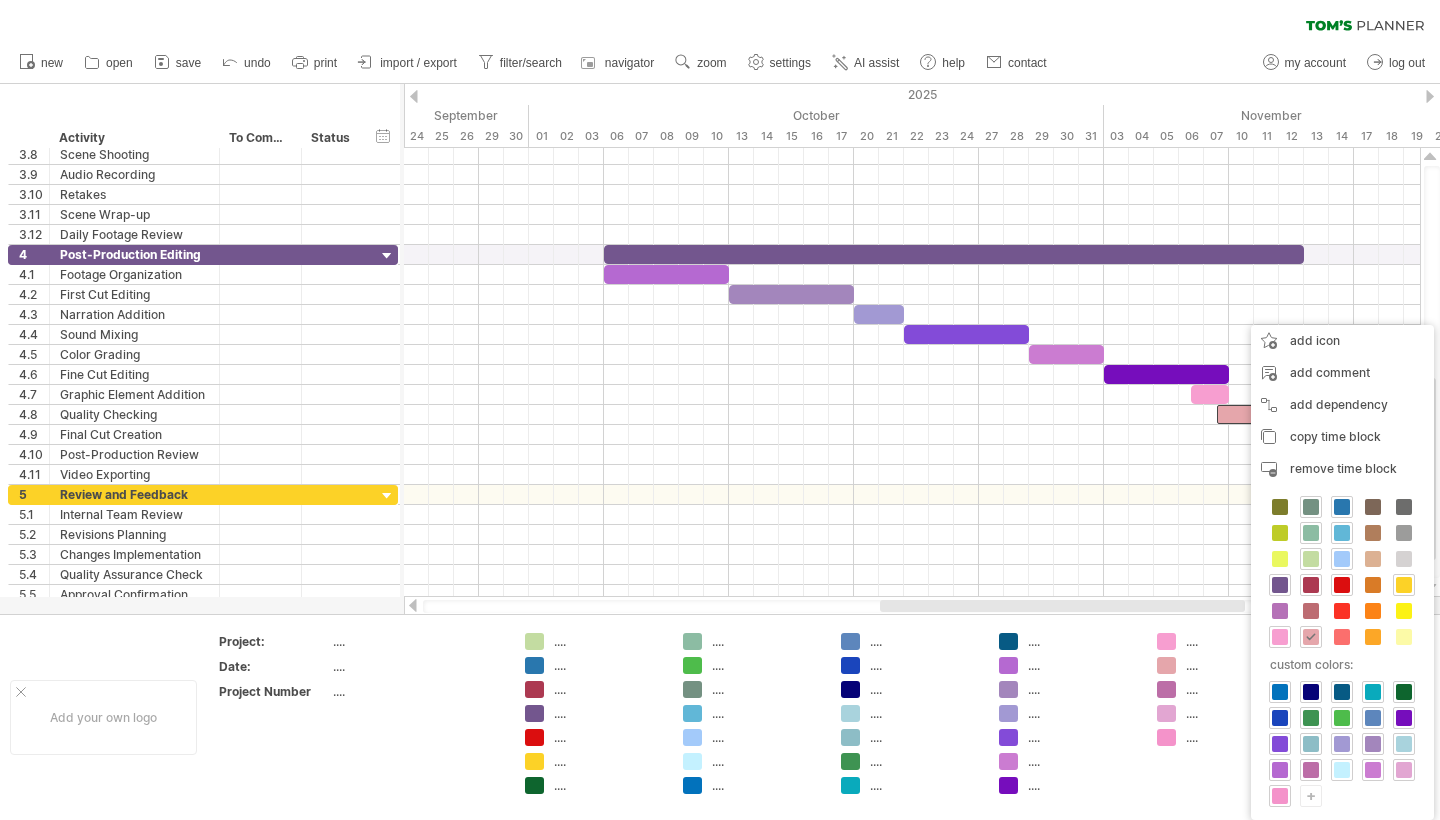 click on "+" at bounding box center [1311, 795] 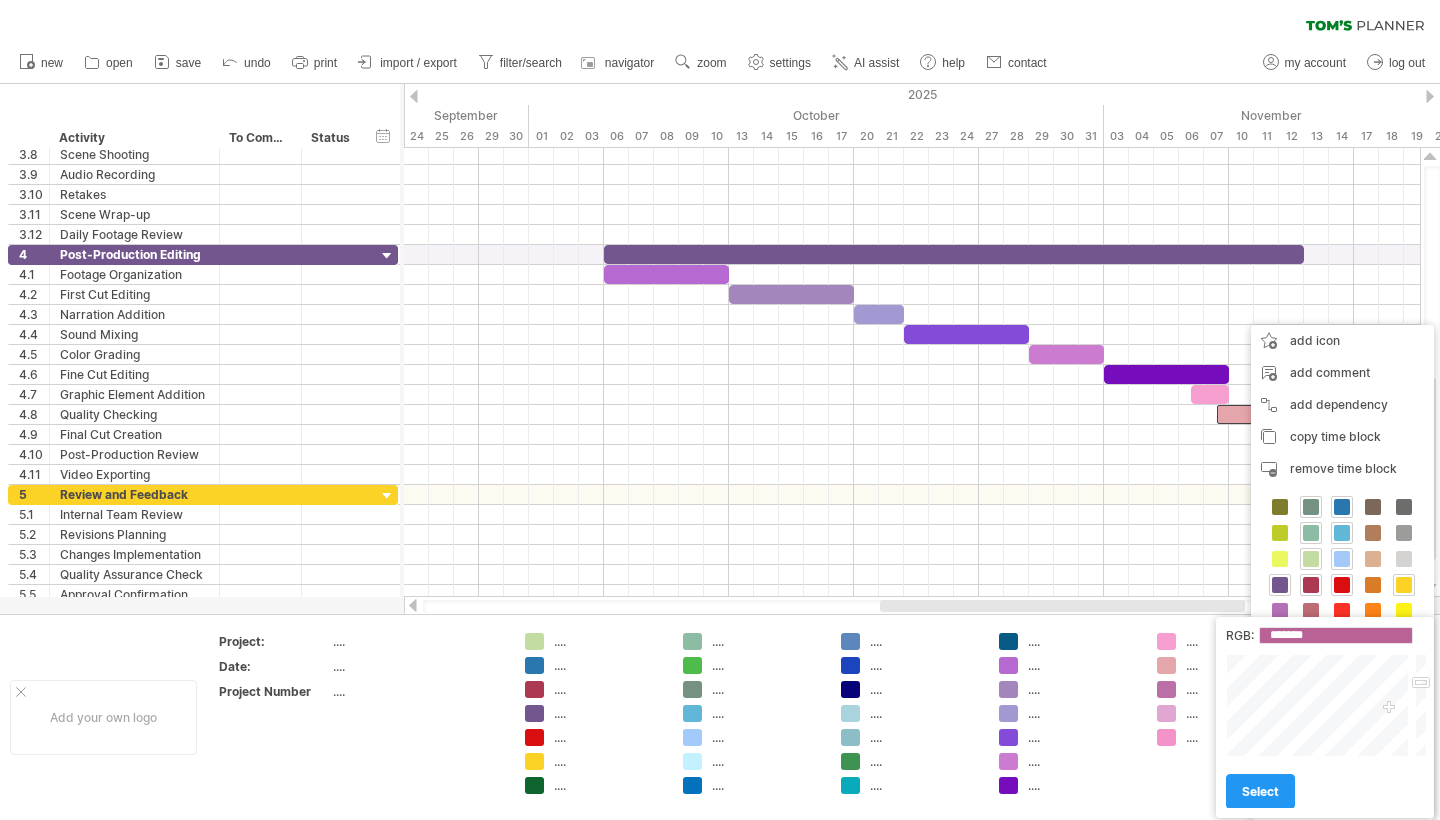 drag, startPoint x: 1346, startPoint y: 709, endPoint x: 1388, endPoint y: 709, distance: 42 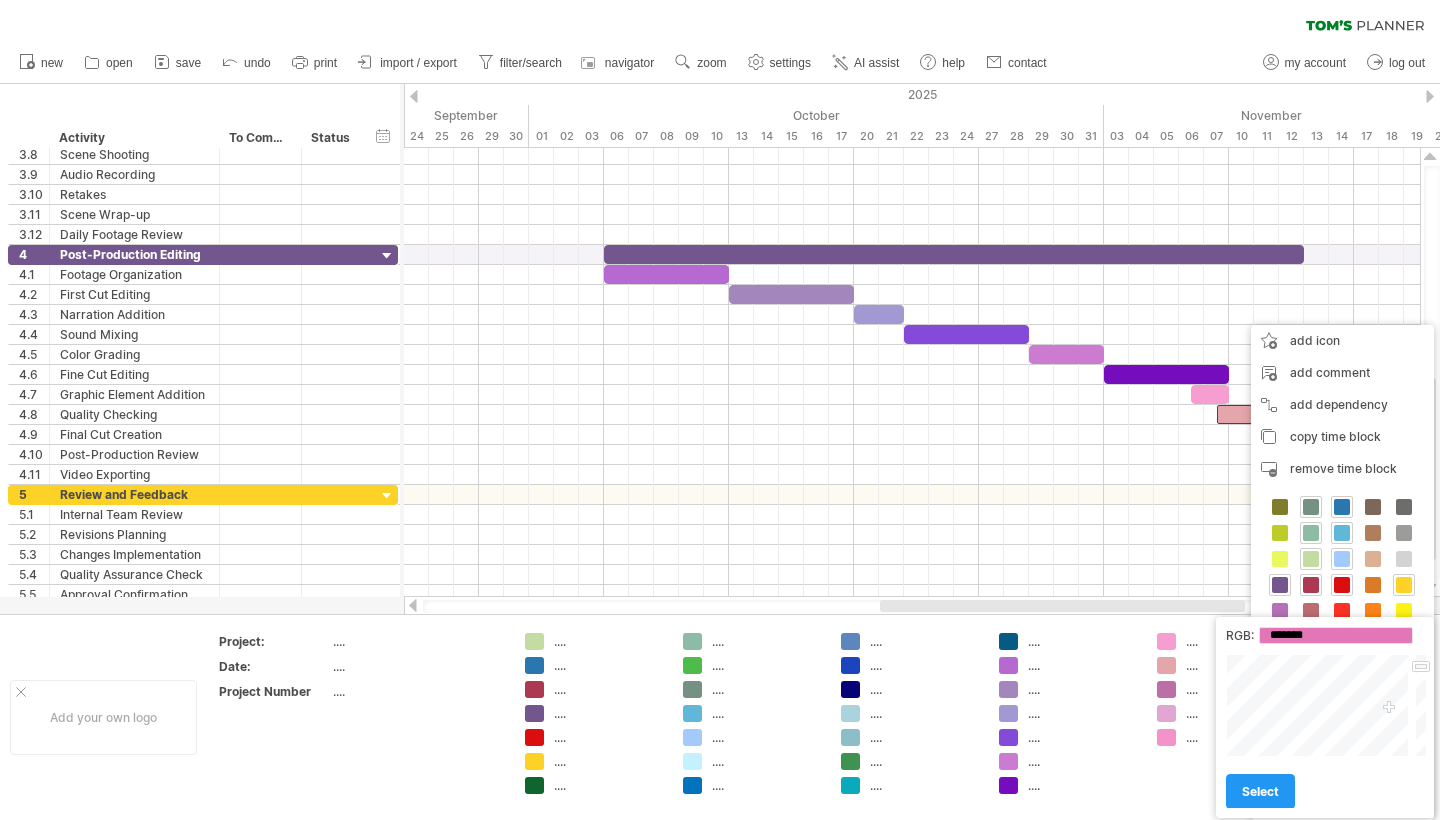 type on "*******" 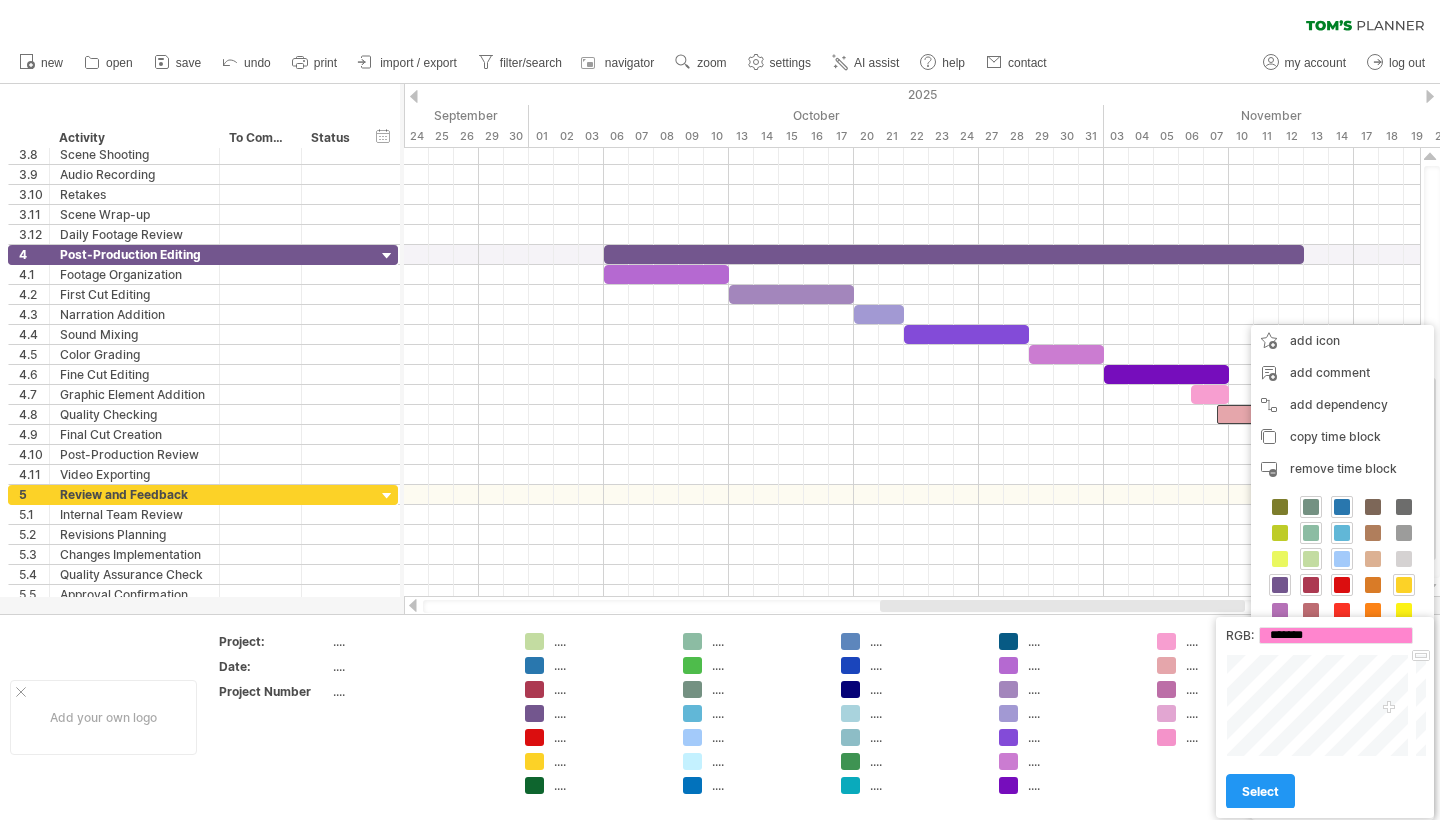 drag, startPoint x: 1424, startPoint y: 685, endPoint x: 1422, endPoint y: 646, distance: 39.051247 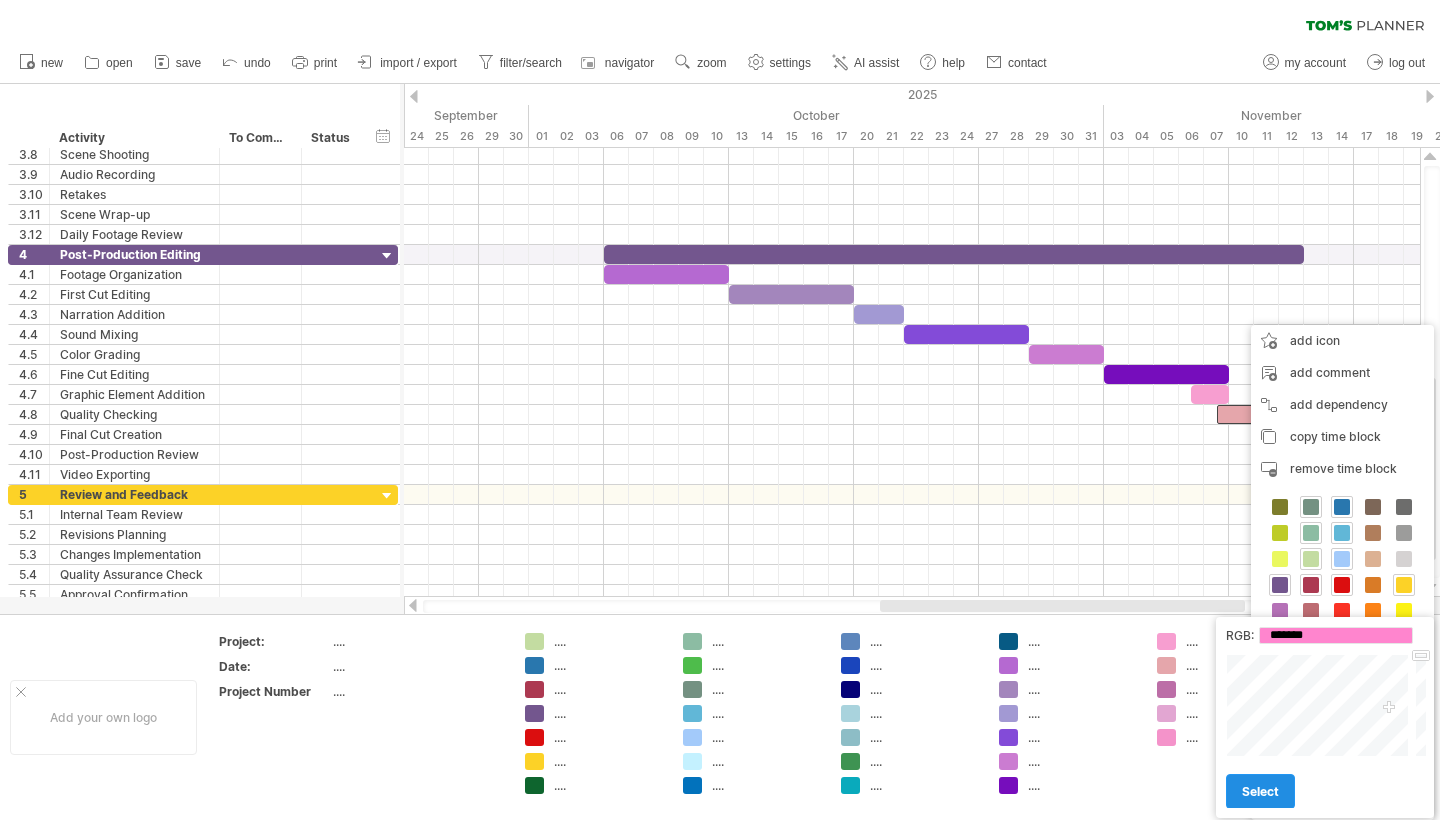 click on "select" at bounding box center [1260, 791] 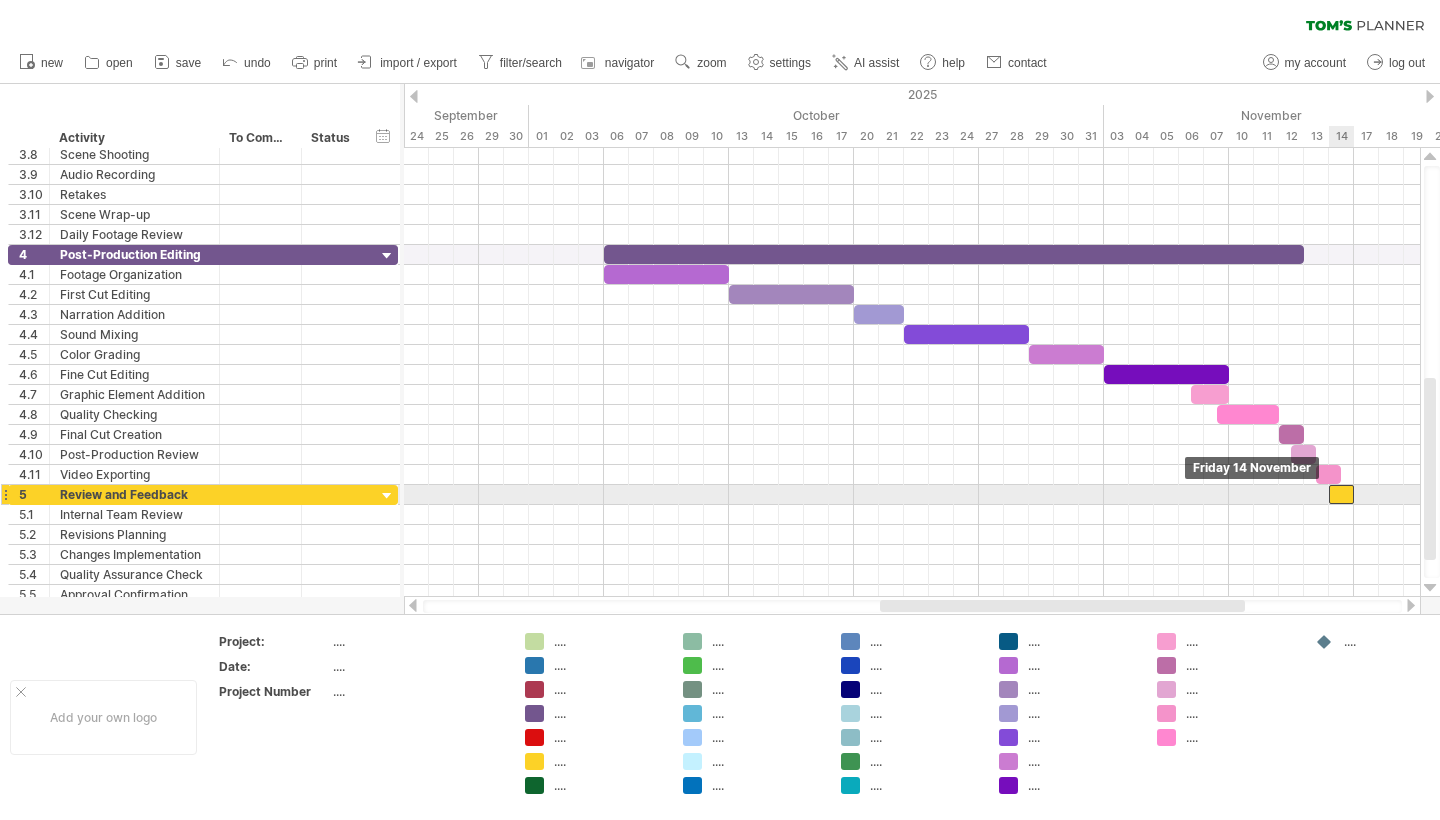 click at bounding box center [1341, 494] 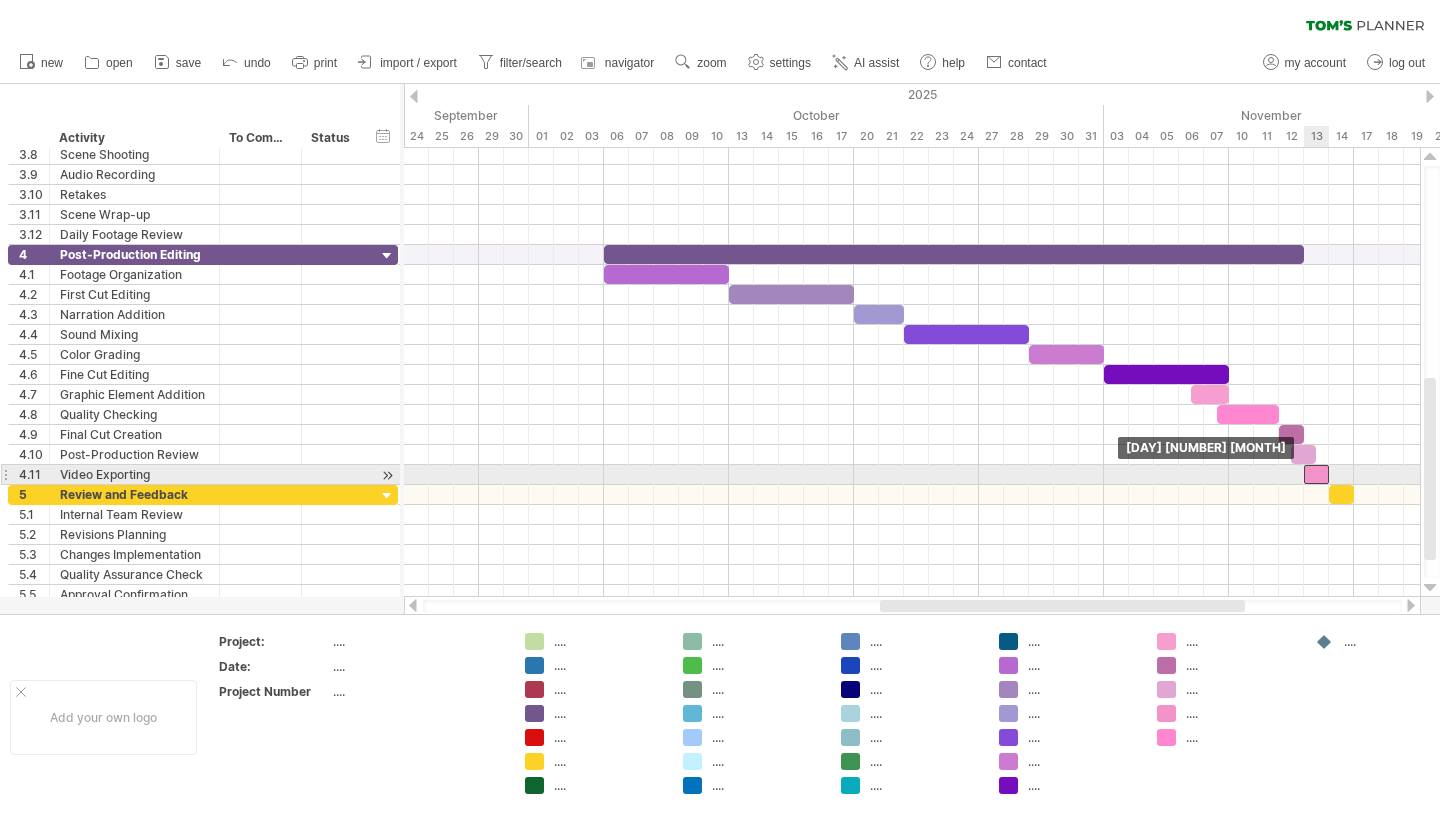 click at bounding box center [1316, 474] 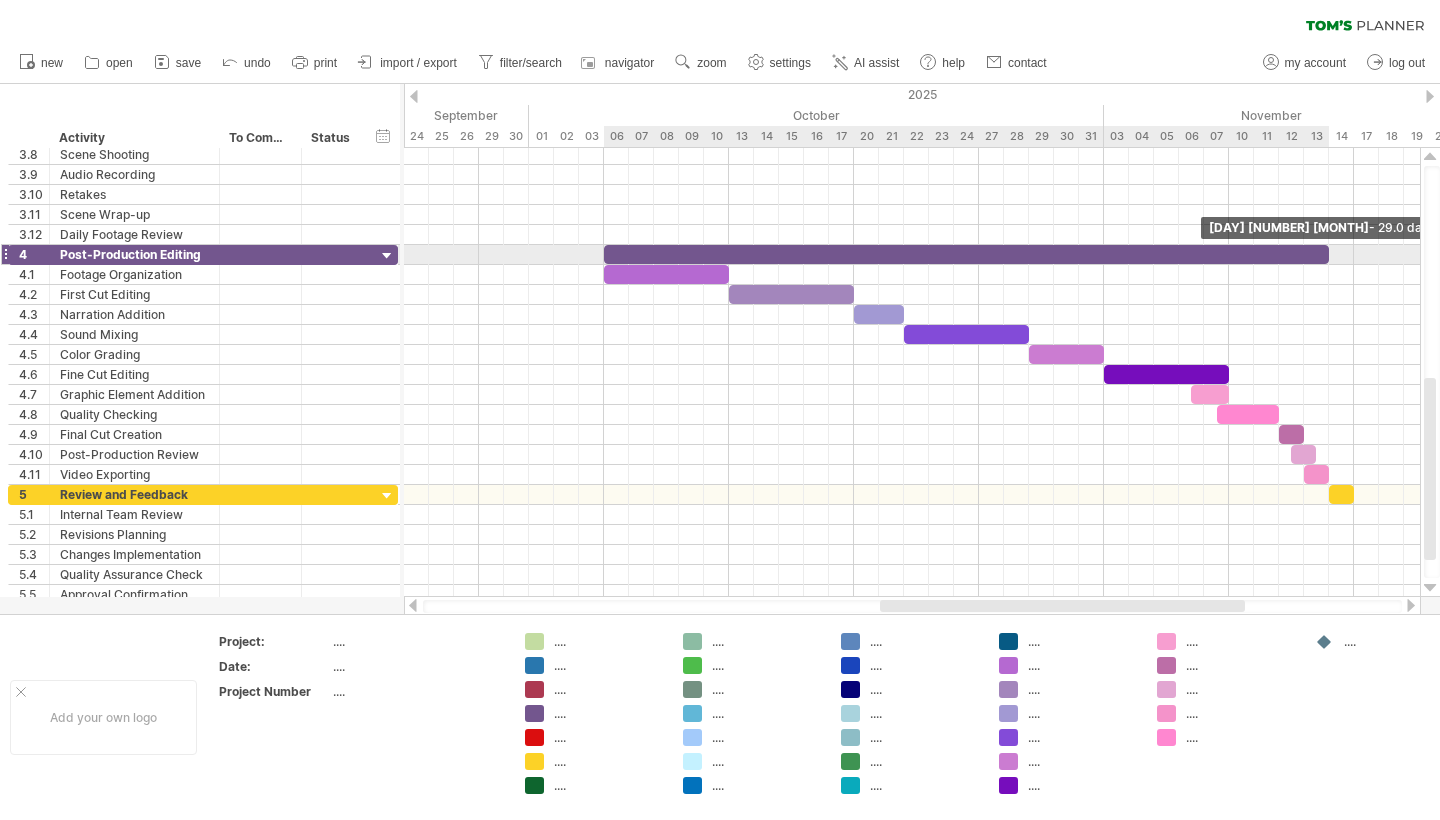 drag, startPoint x: 1302, startPoint y: 259, endPoint x: 1323, endPoint y: 259, distance: 21 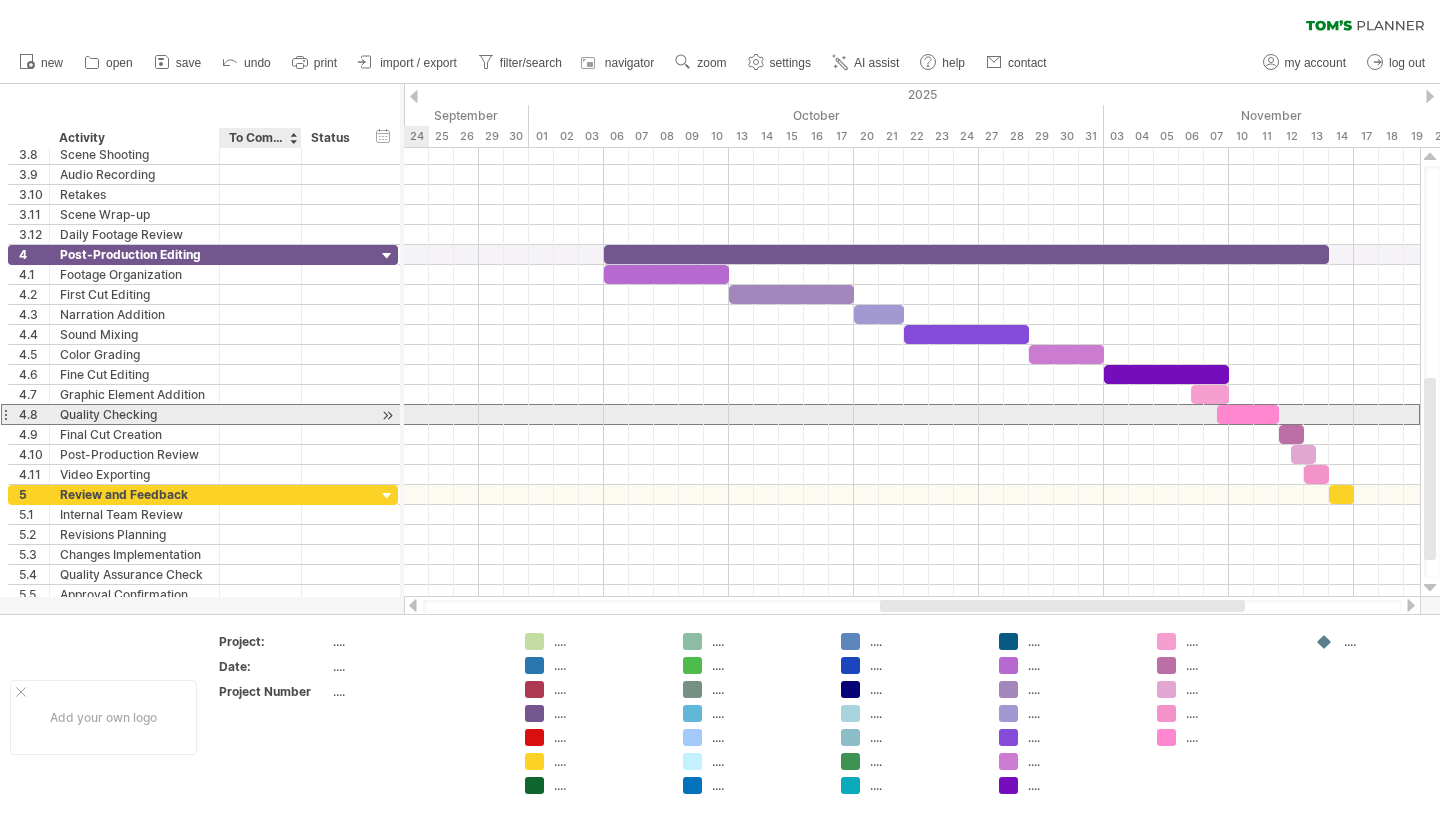 click at bounding box center (260, 414) 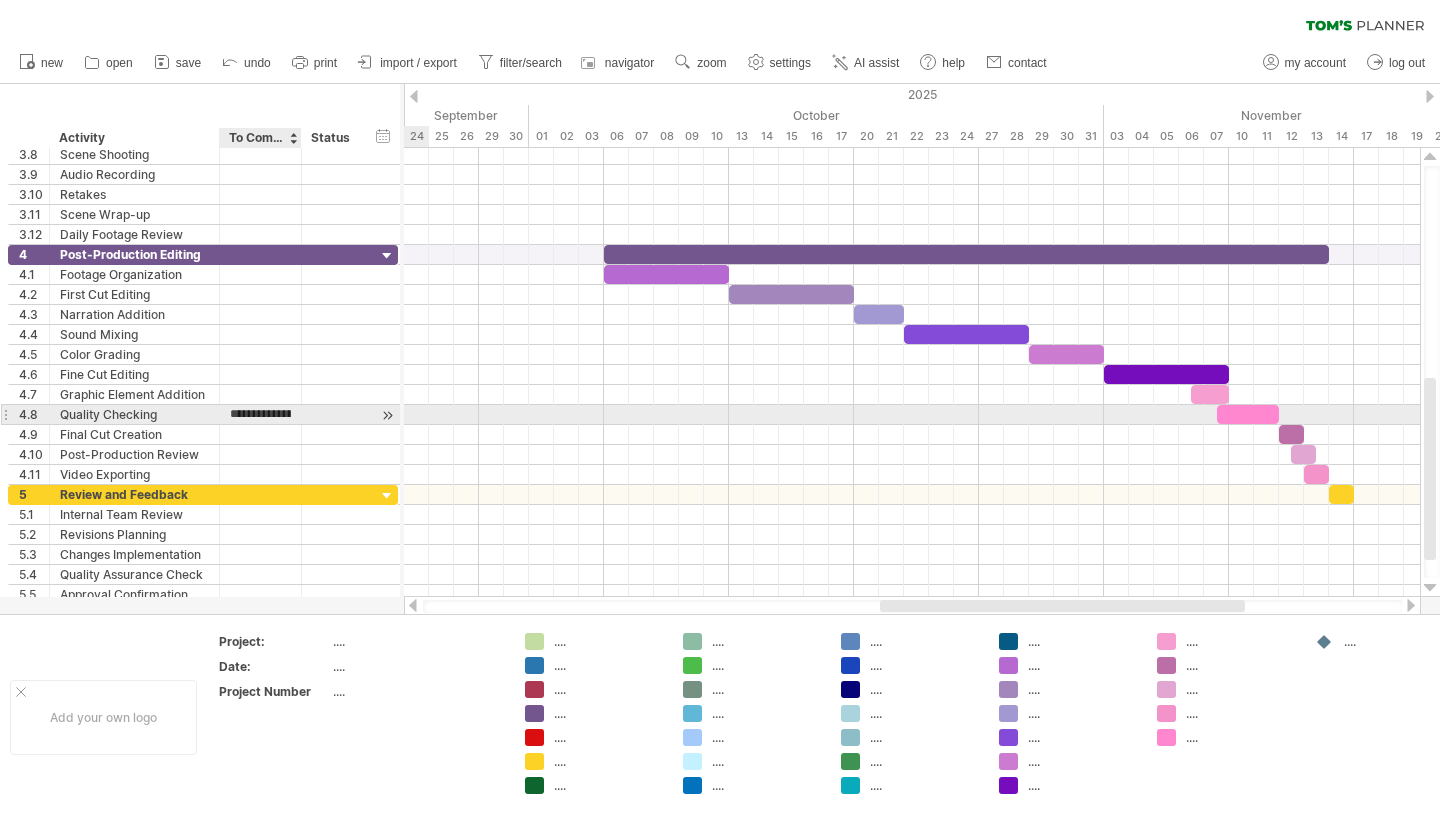 type on "*****" 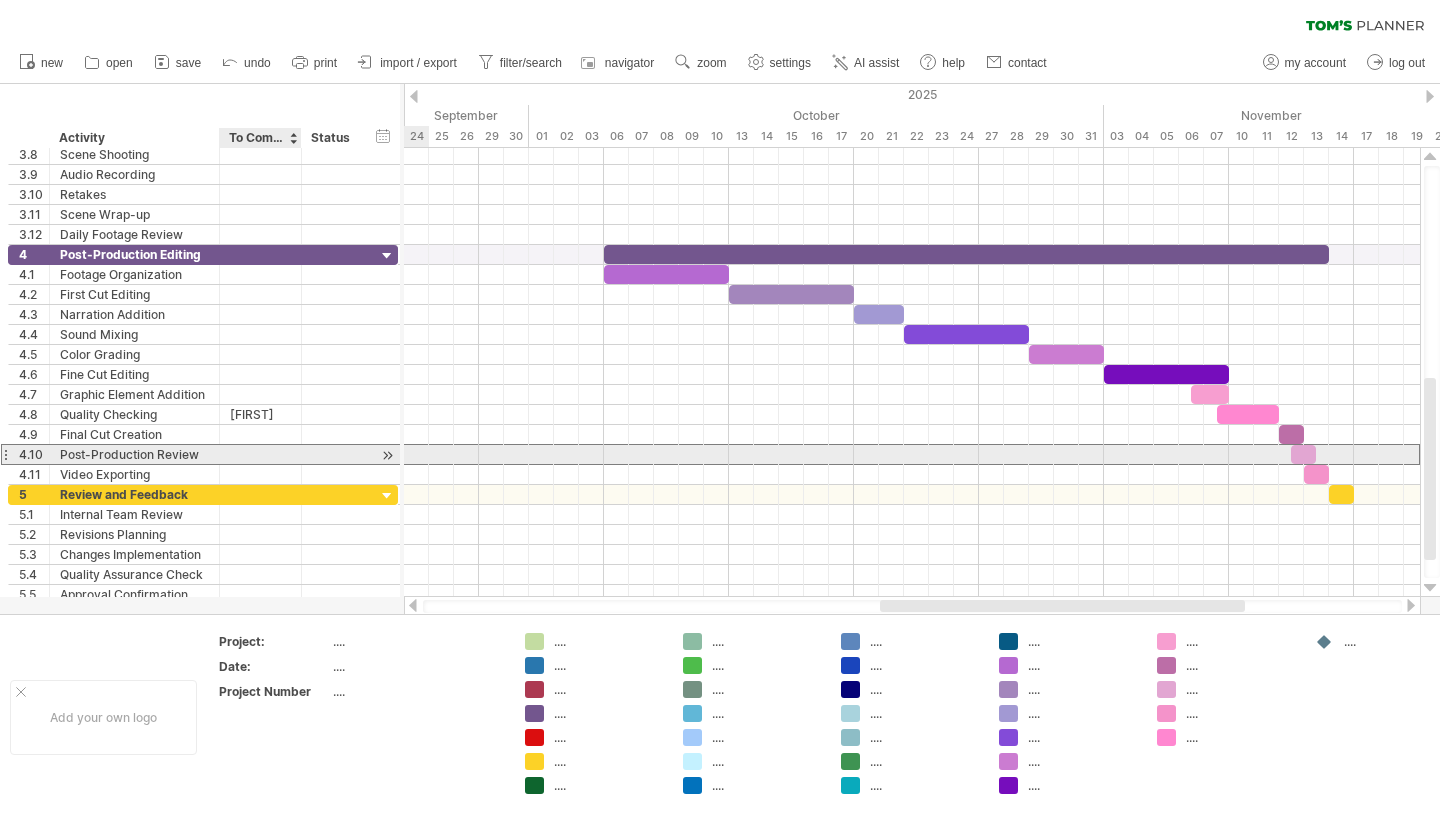 click at bounding box center (260, 454) 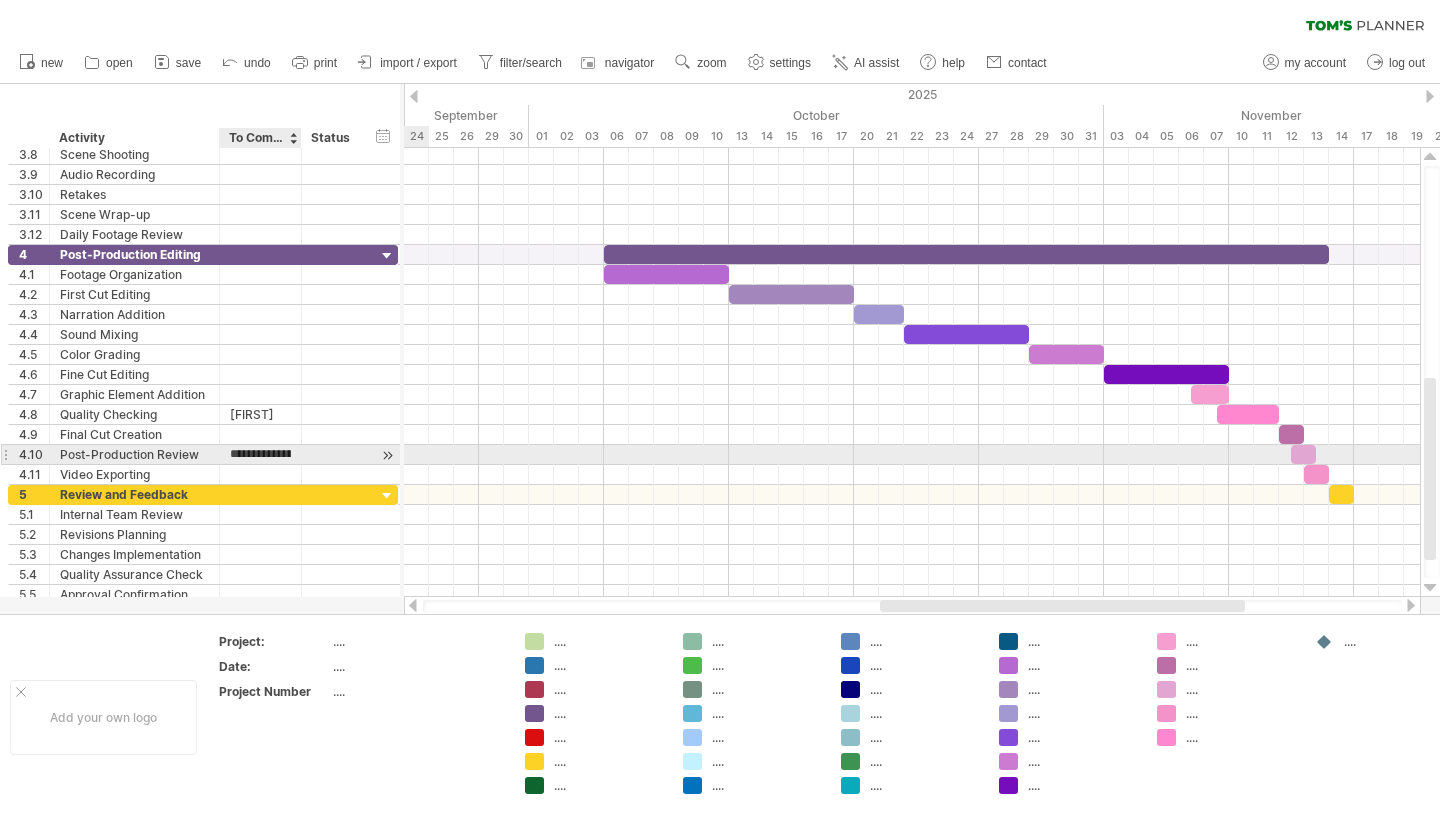 type on "*****" 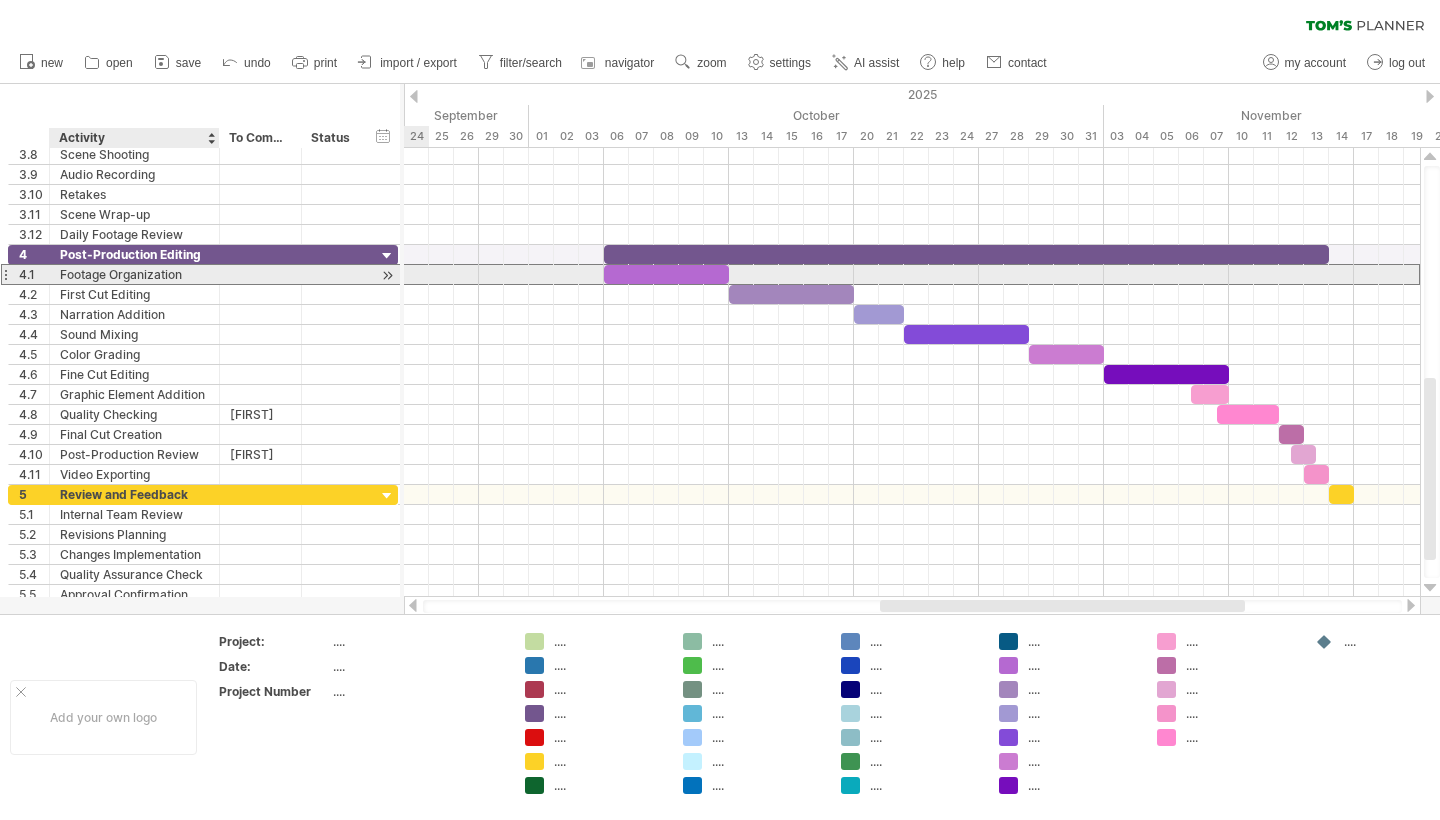 click at bounding box center (261, 274) 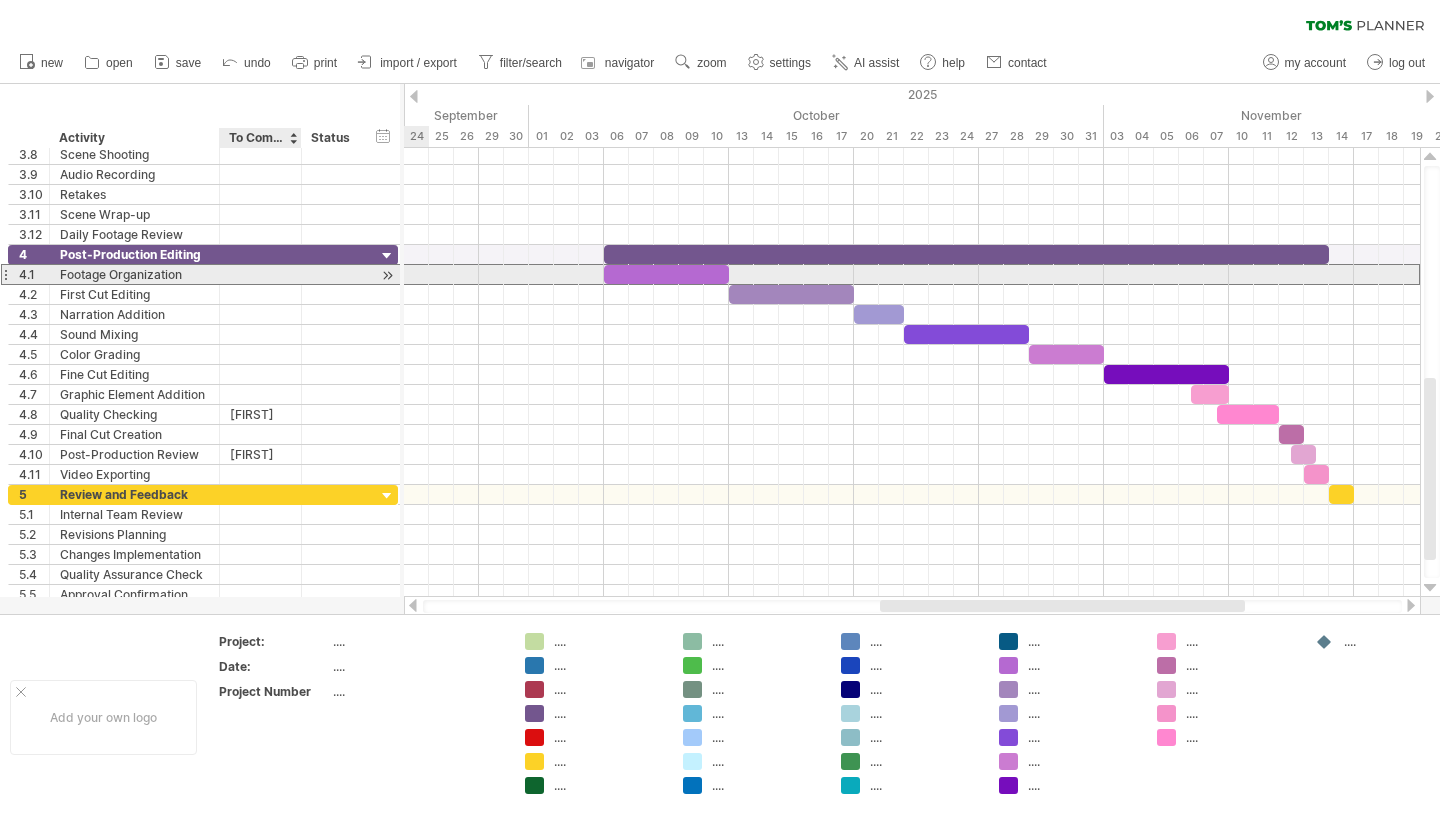 click at bounding box center (260, 274) 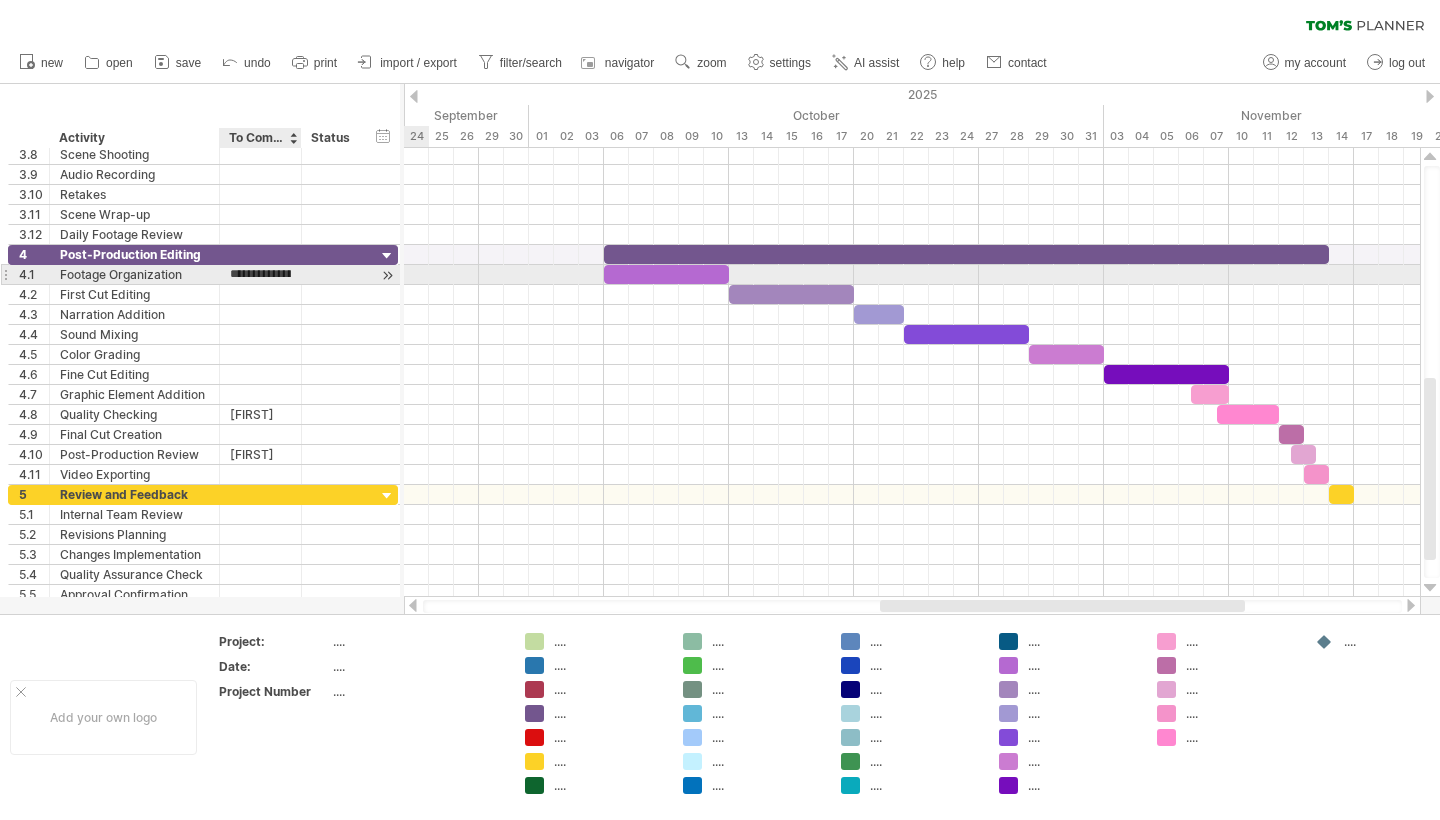type on "*****" 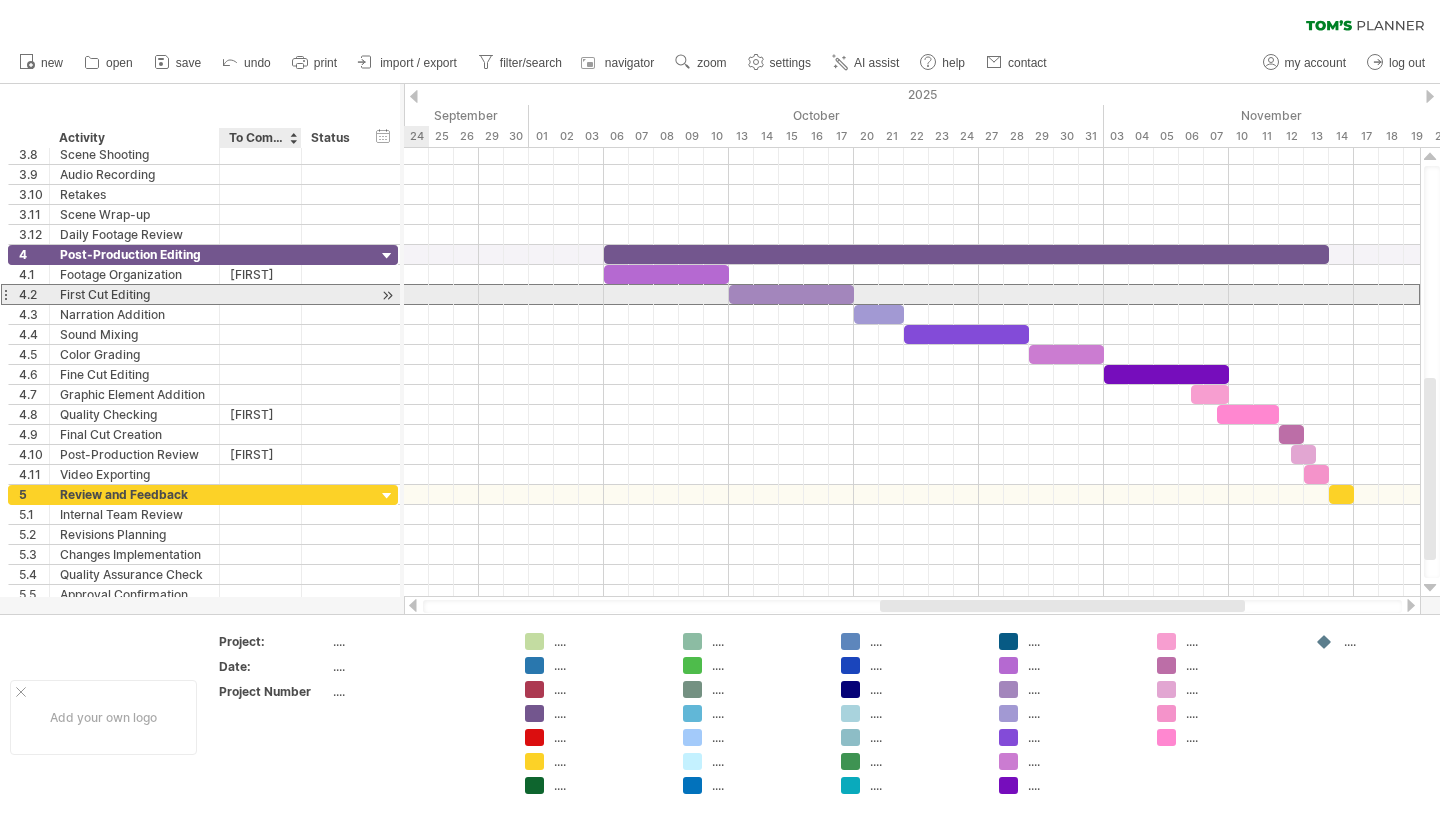 click at bounding box center [260, 294] 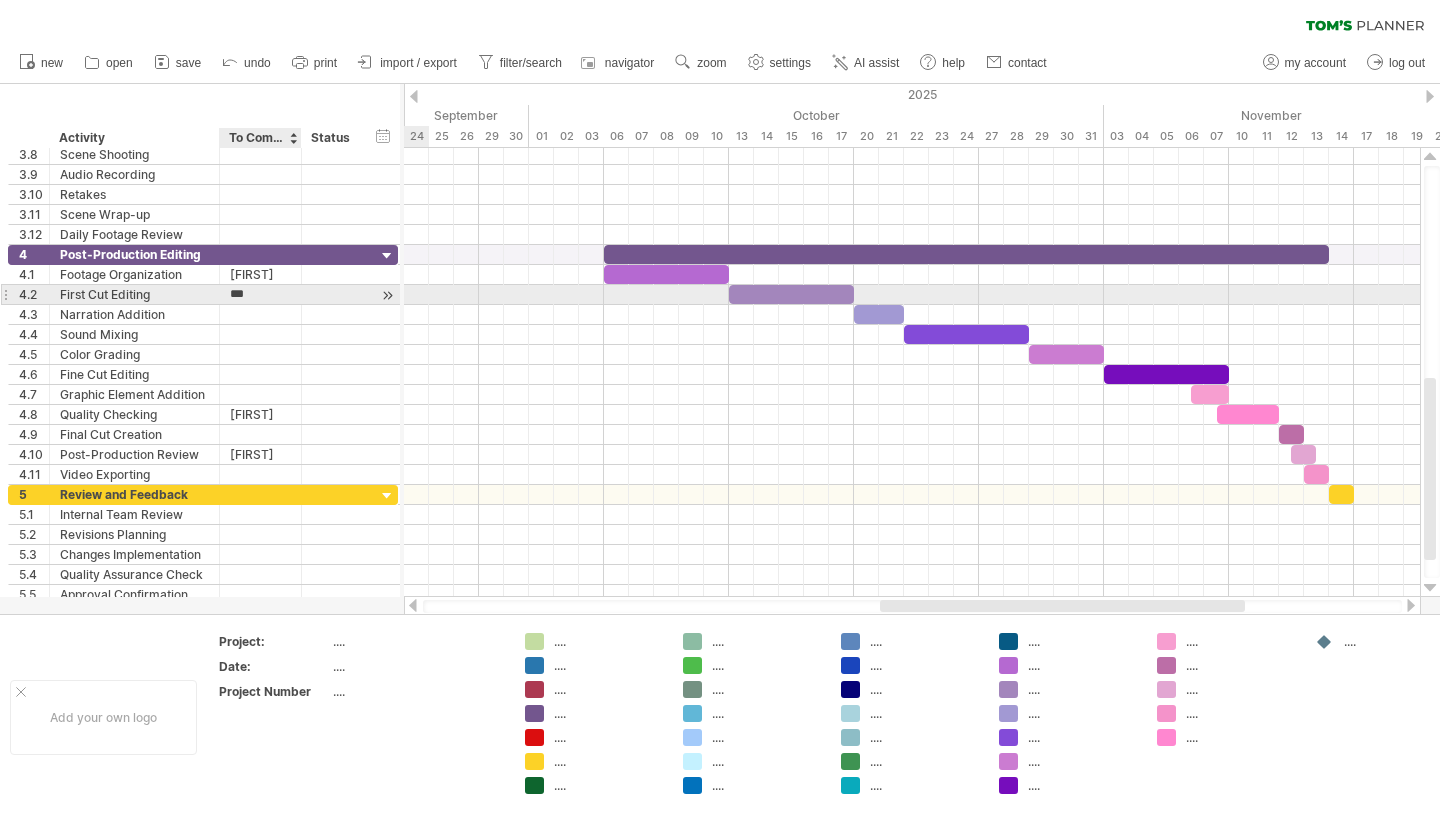 type on "****" 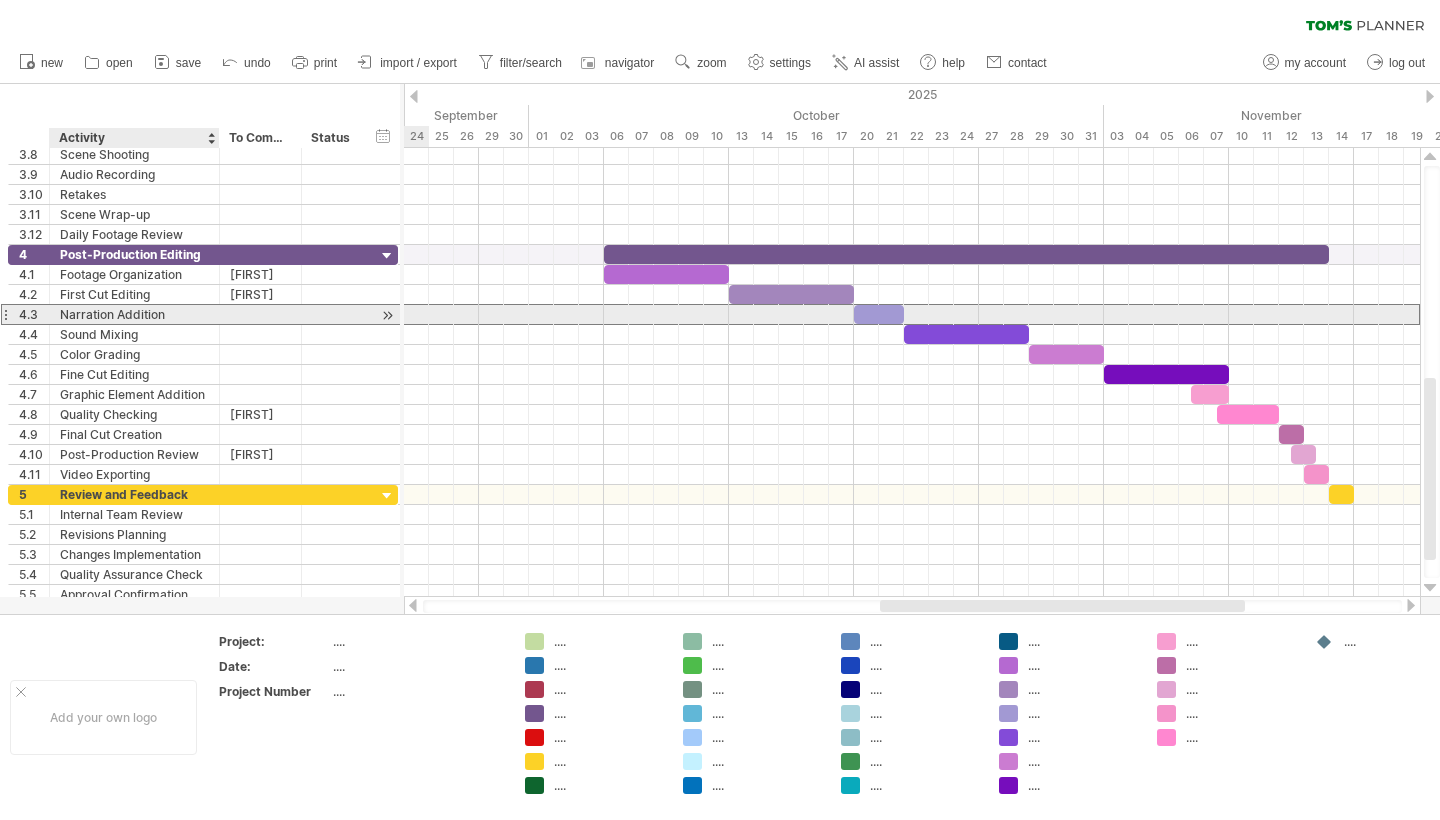 click on "Narration Addition" at bounding box center [134, 314] 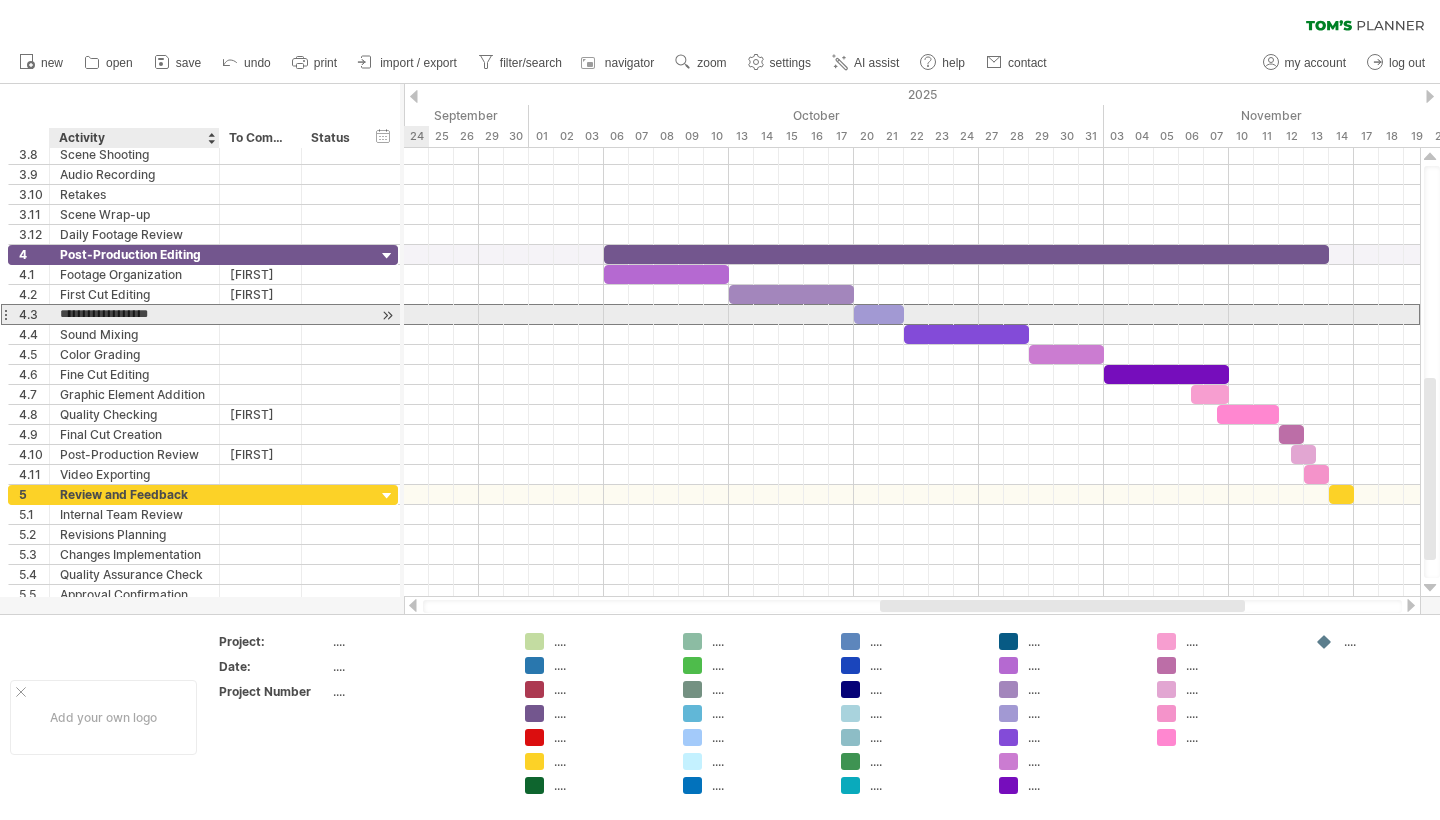 click on "**********" at bounding box center (134, 314) 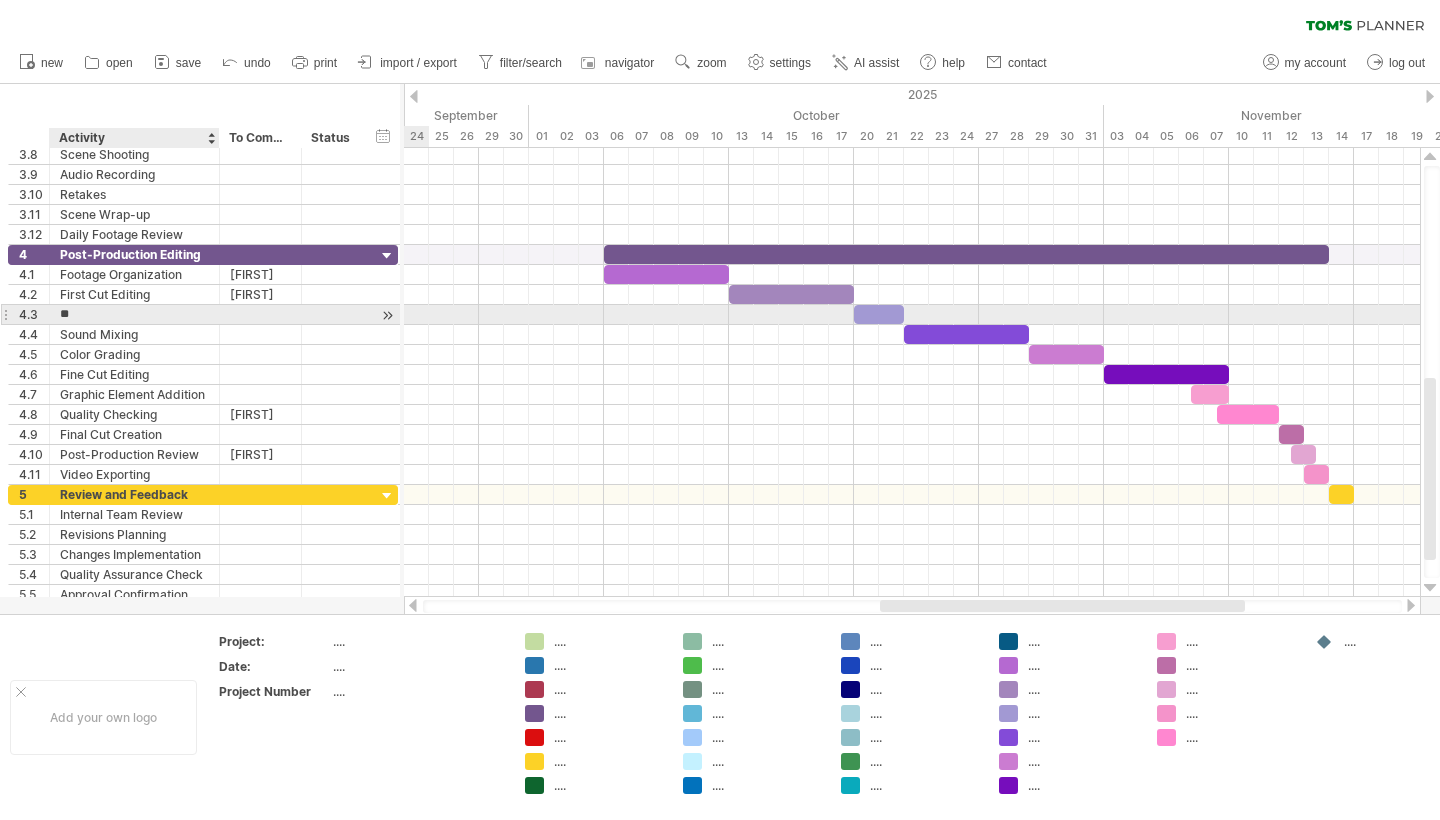type on "***" 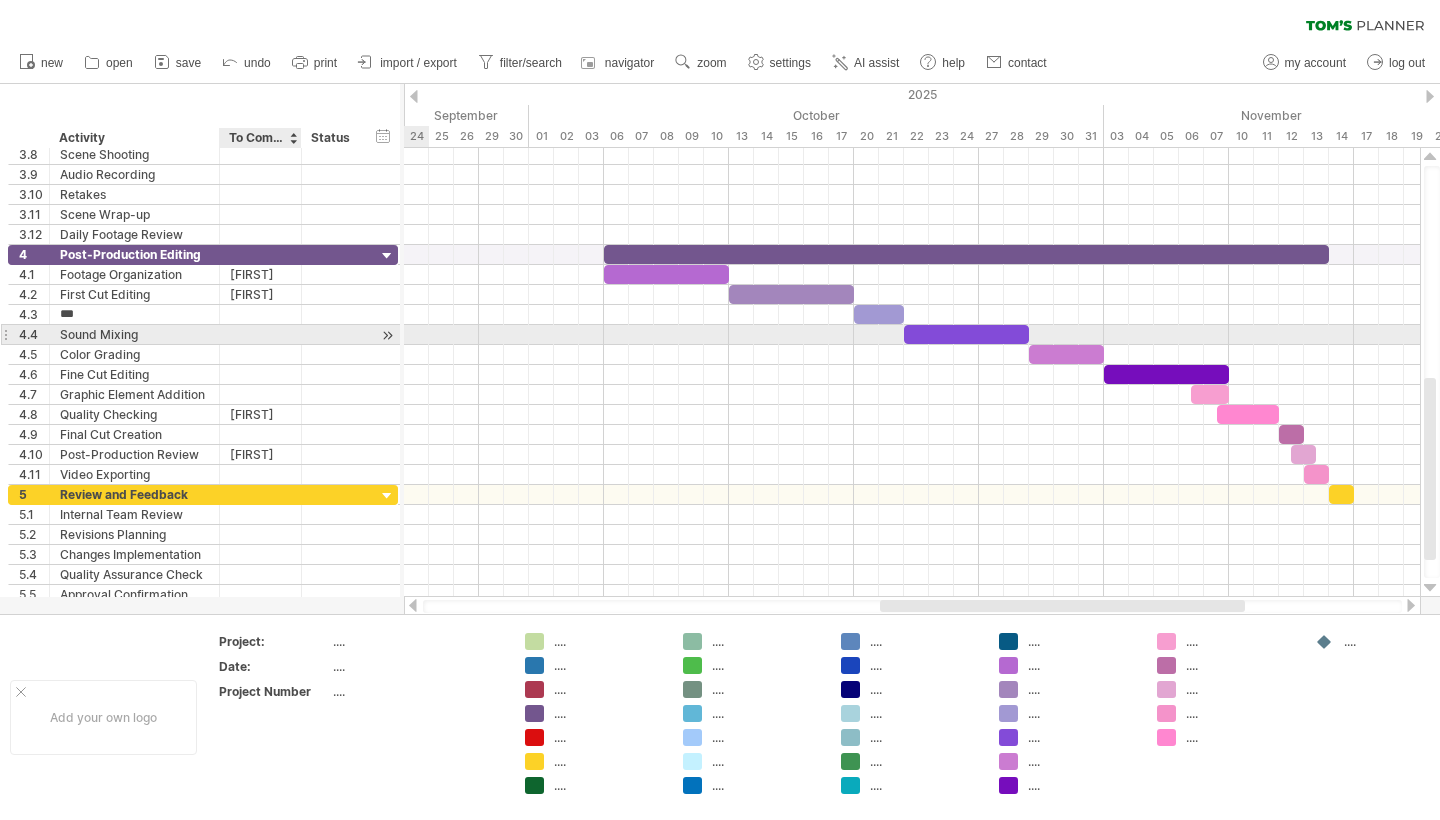 click at bounding box center [260, 334] 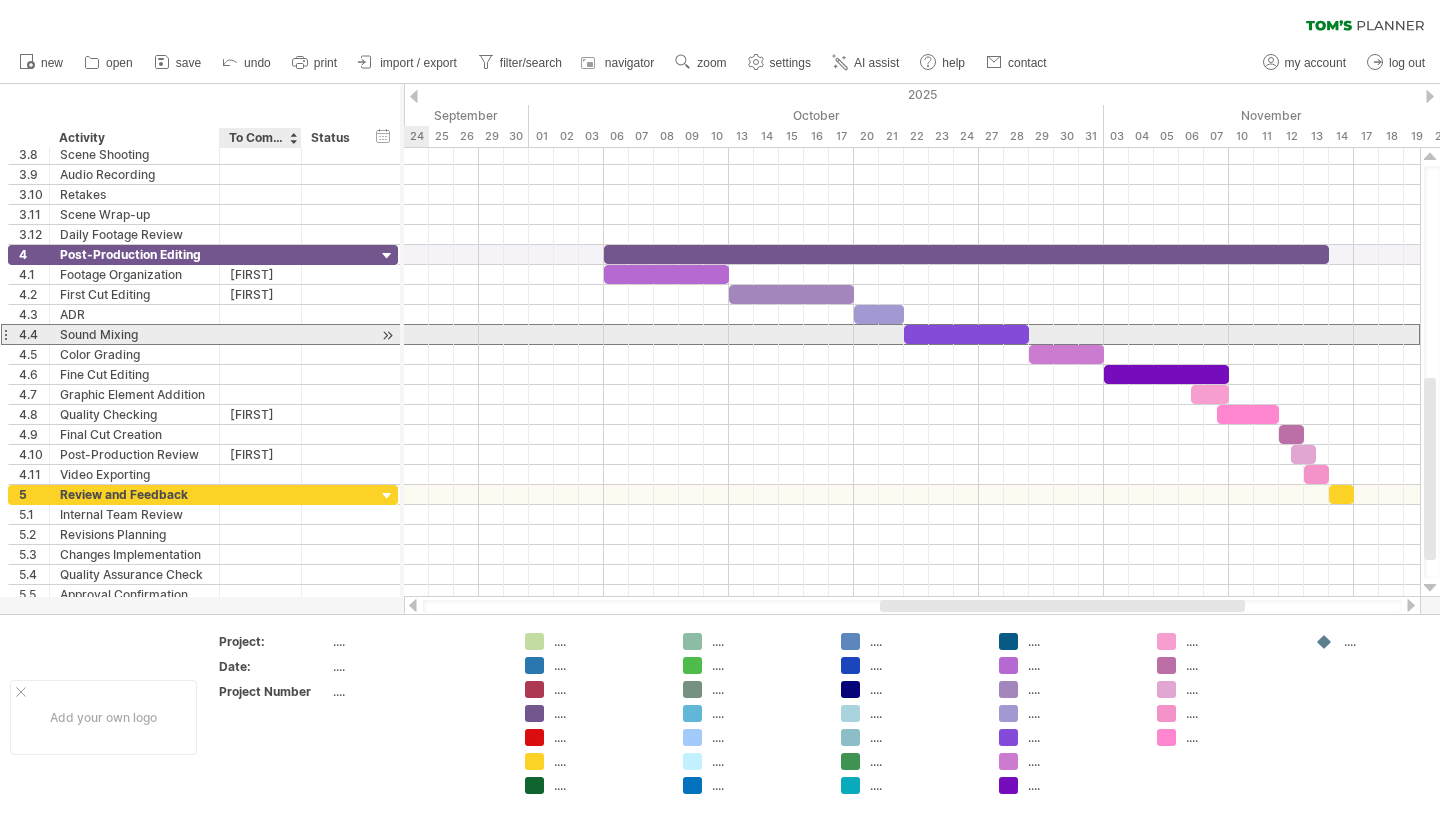 click at bounding box center [260, 334] 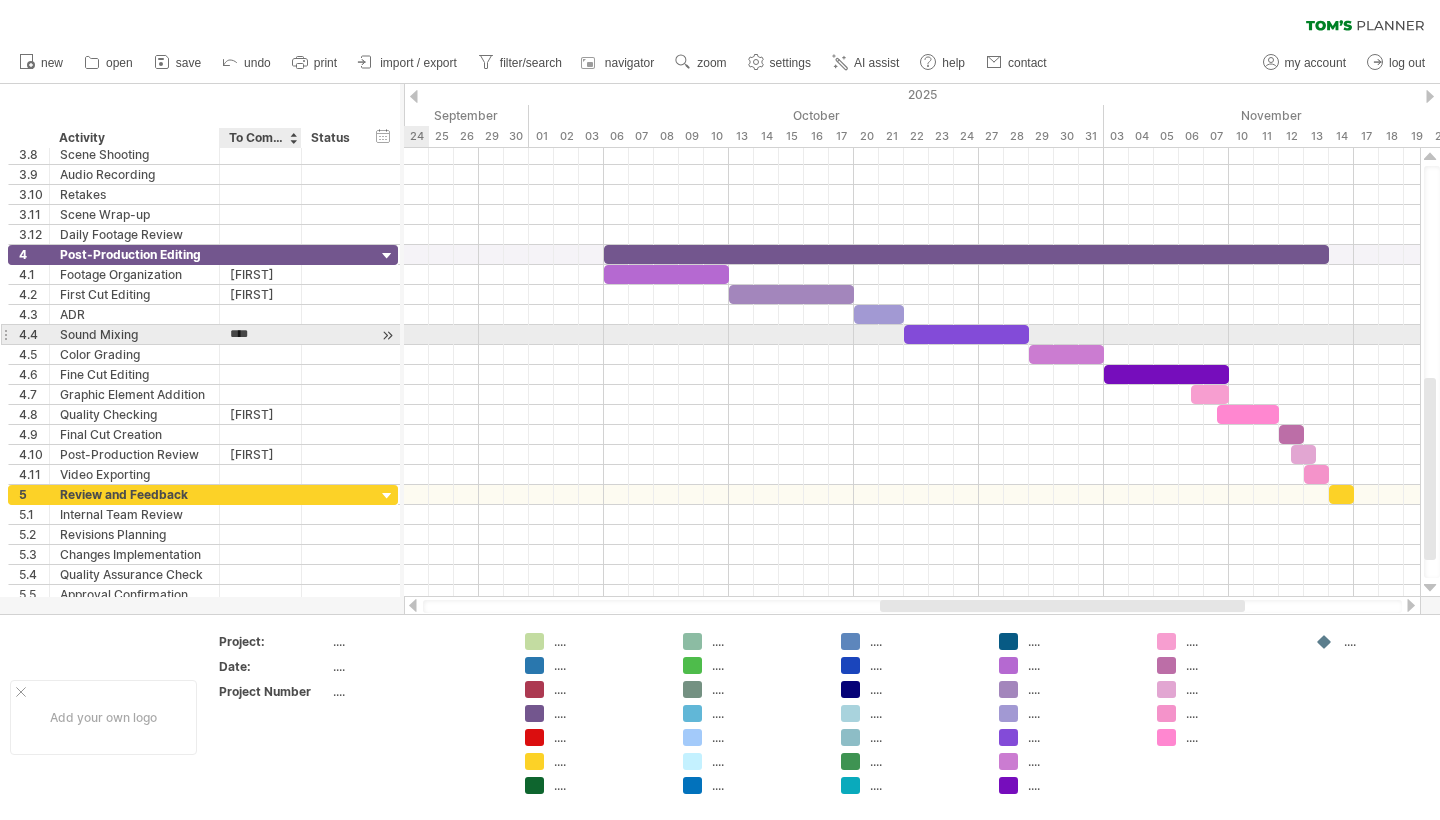 type on "*****" 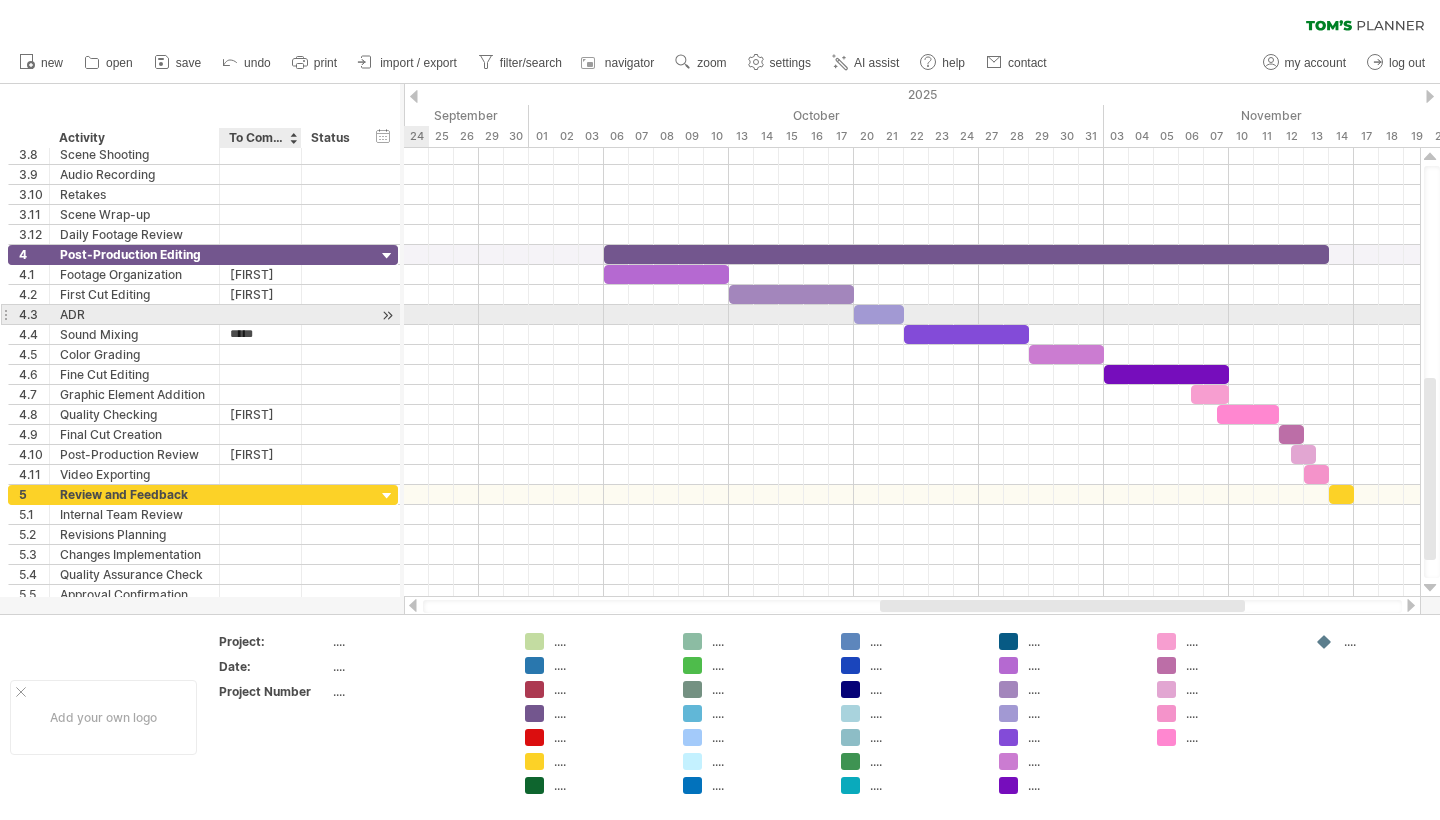 click at bounding box center [260, 314] 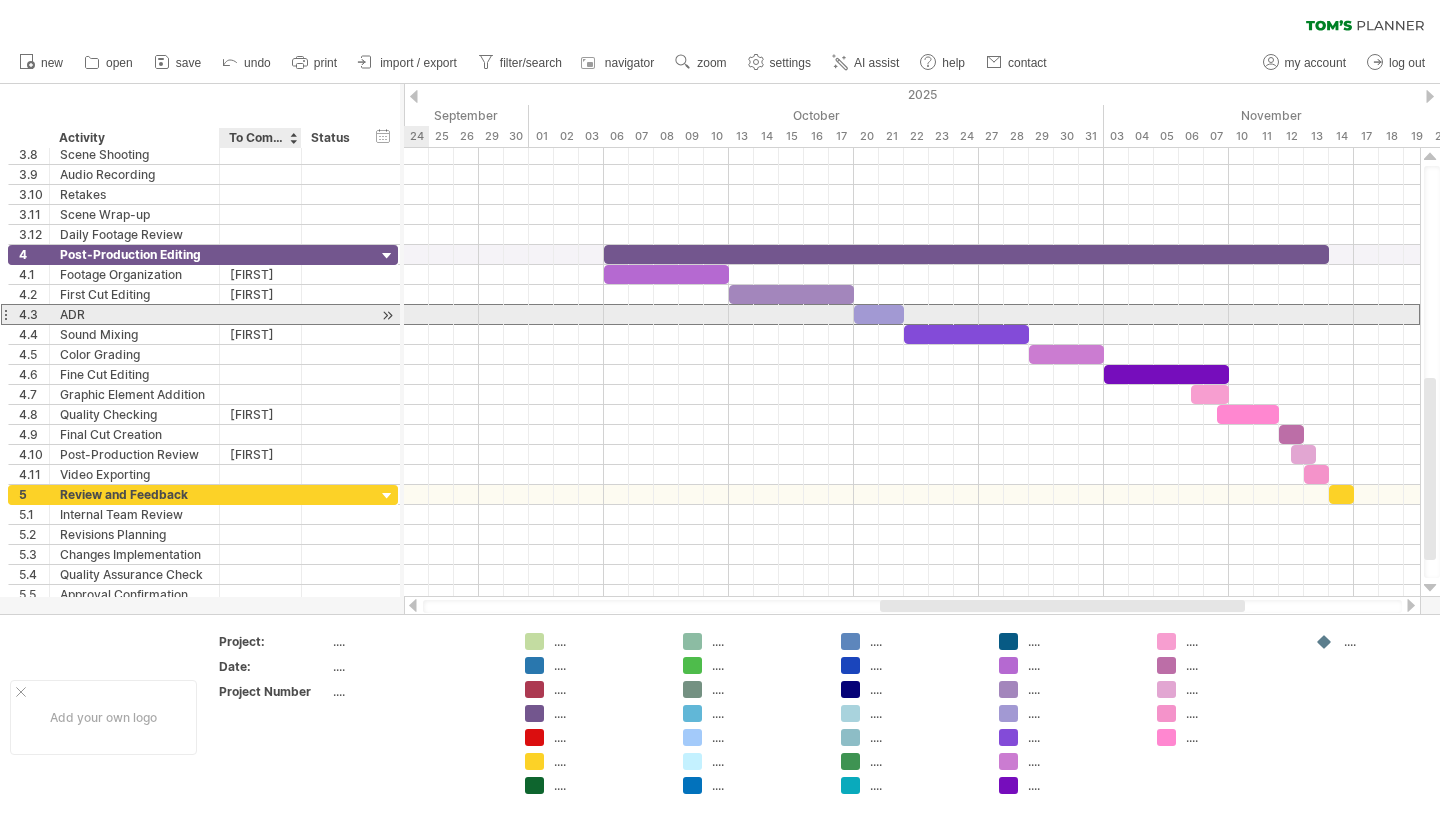 click at bounding box center (260, 314) 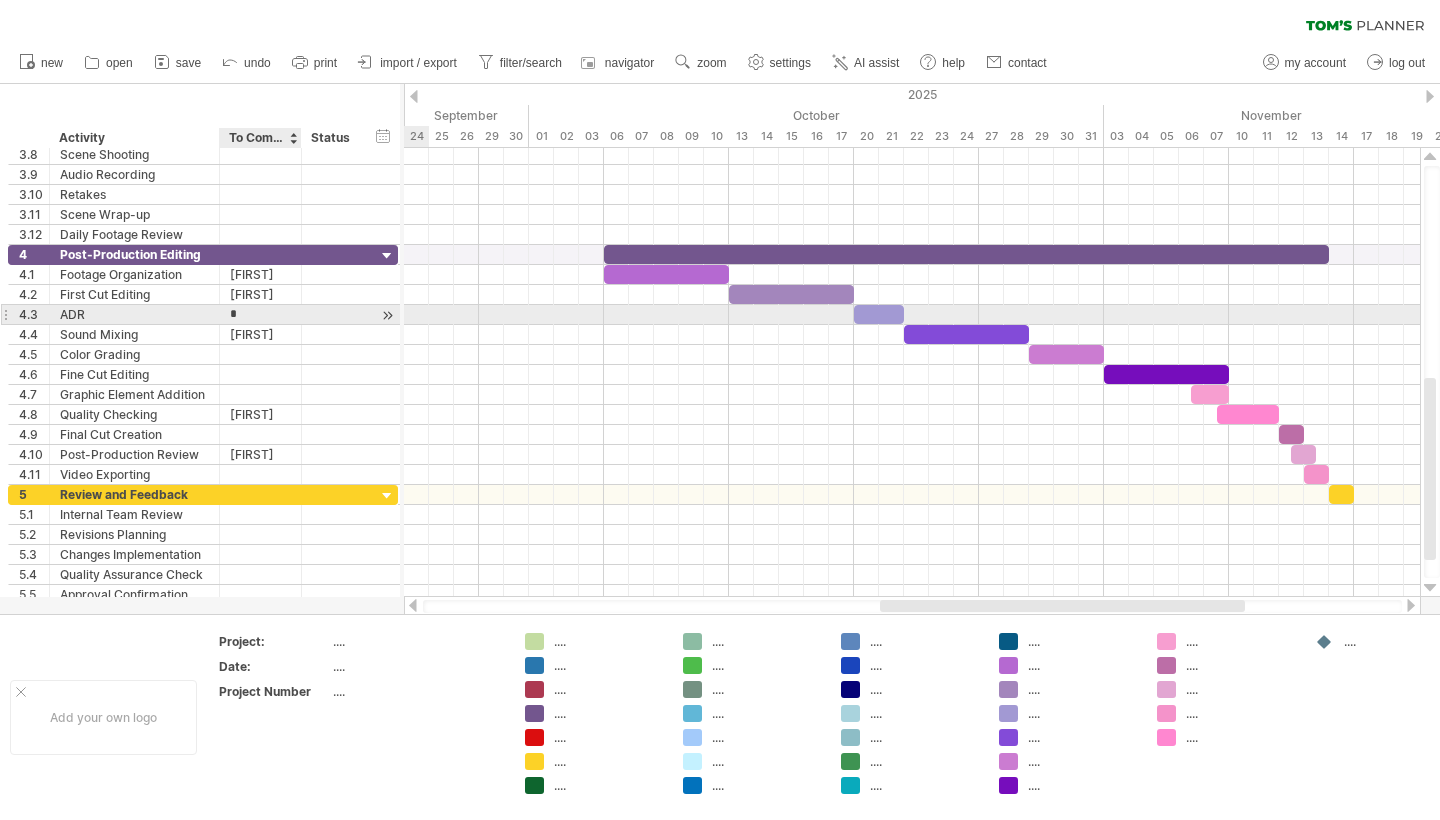 type on "**" 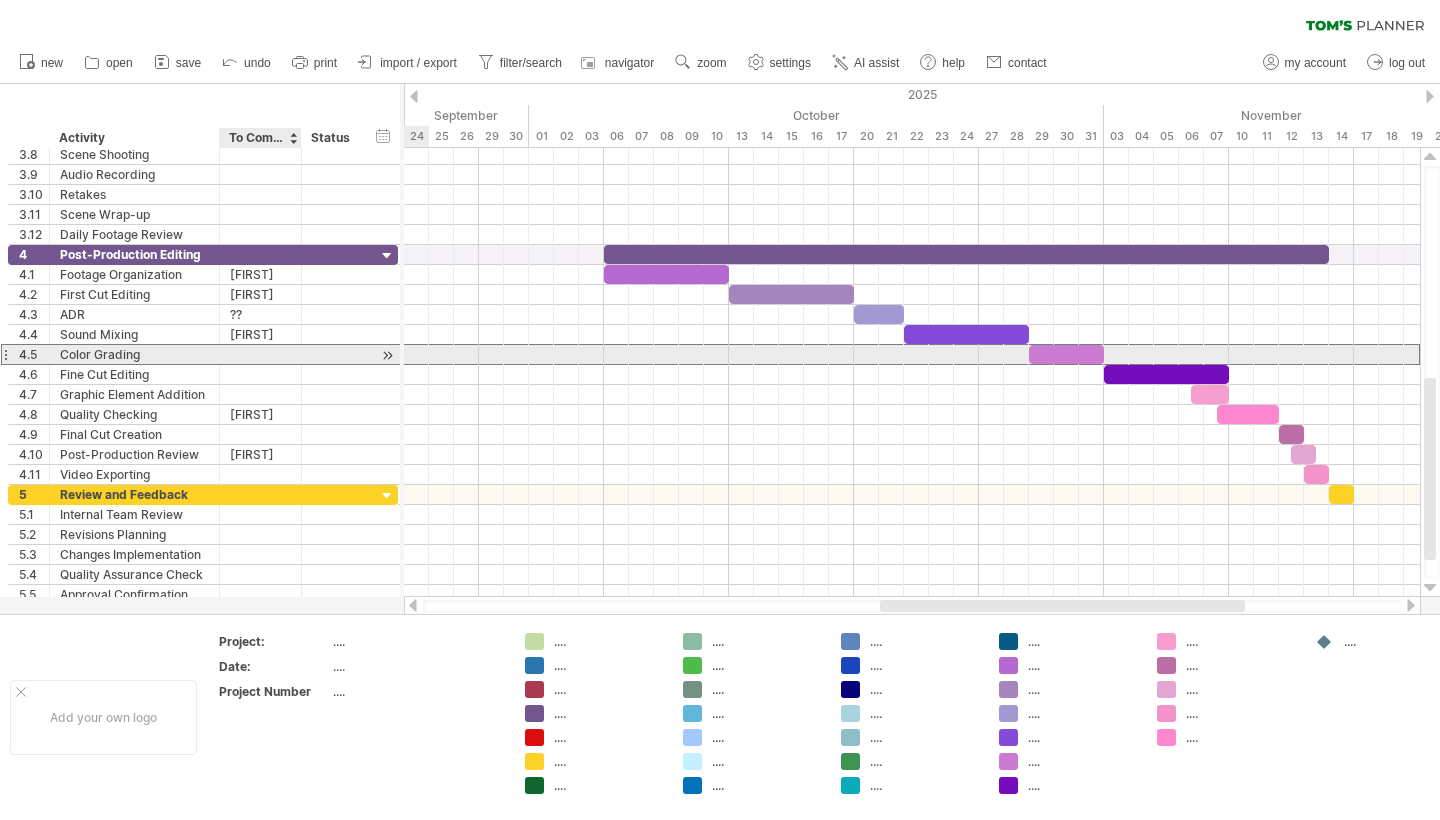 click at bounding box center [260, 354] 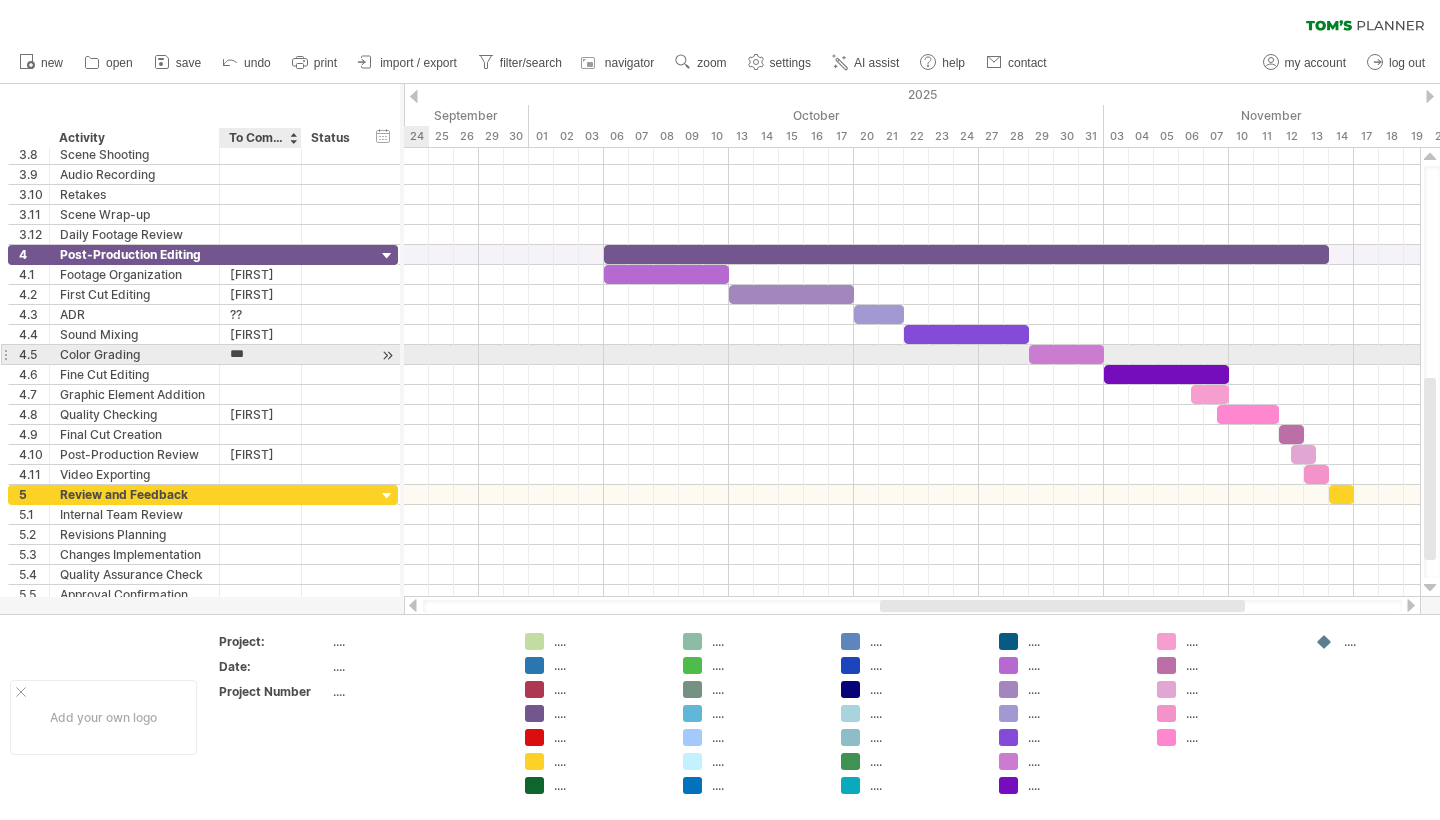 type on "****" 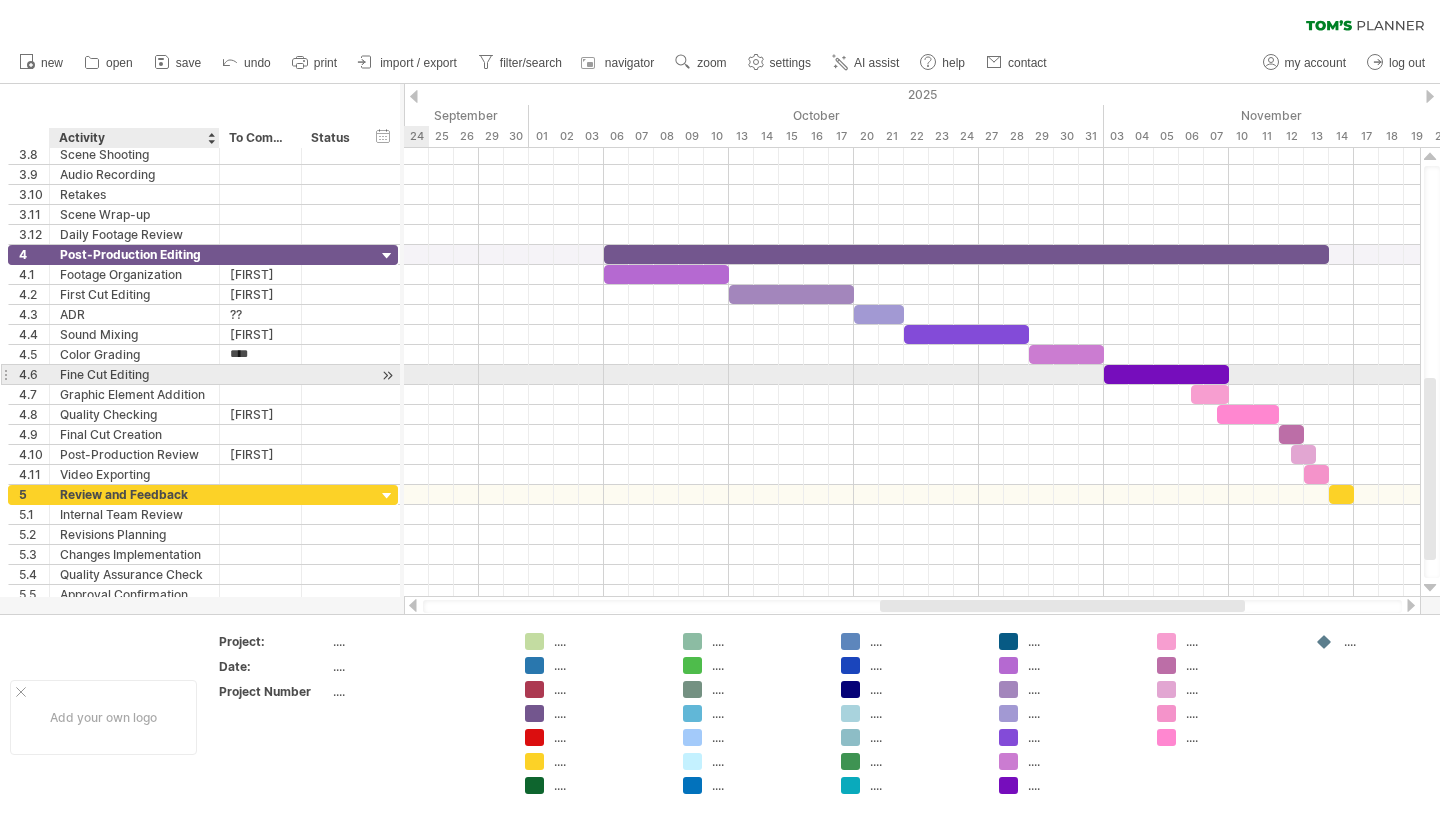 click at bounding box center [260, 374] 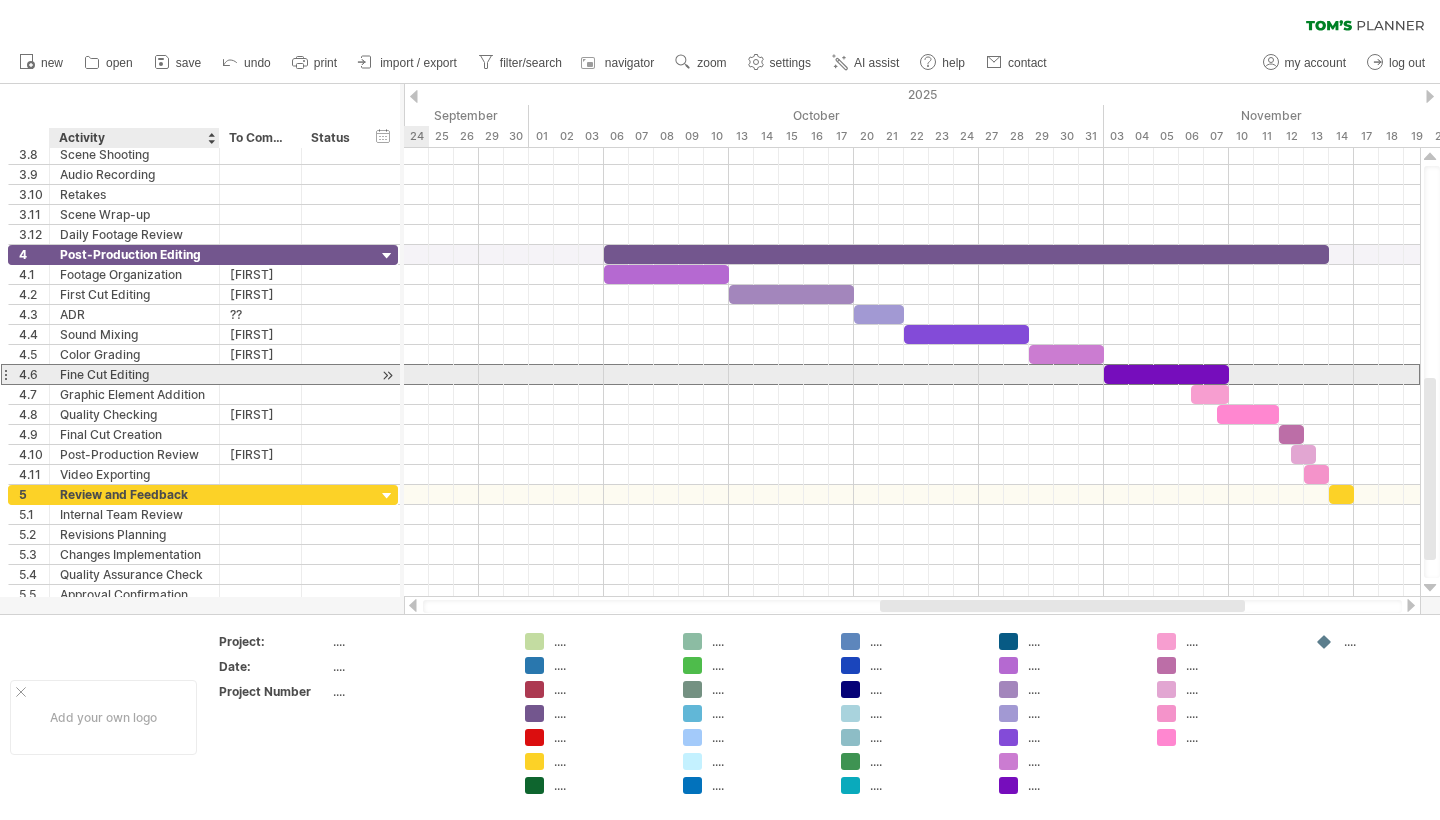click at bounding box center (260, 374) 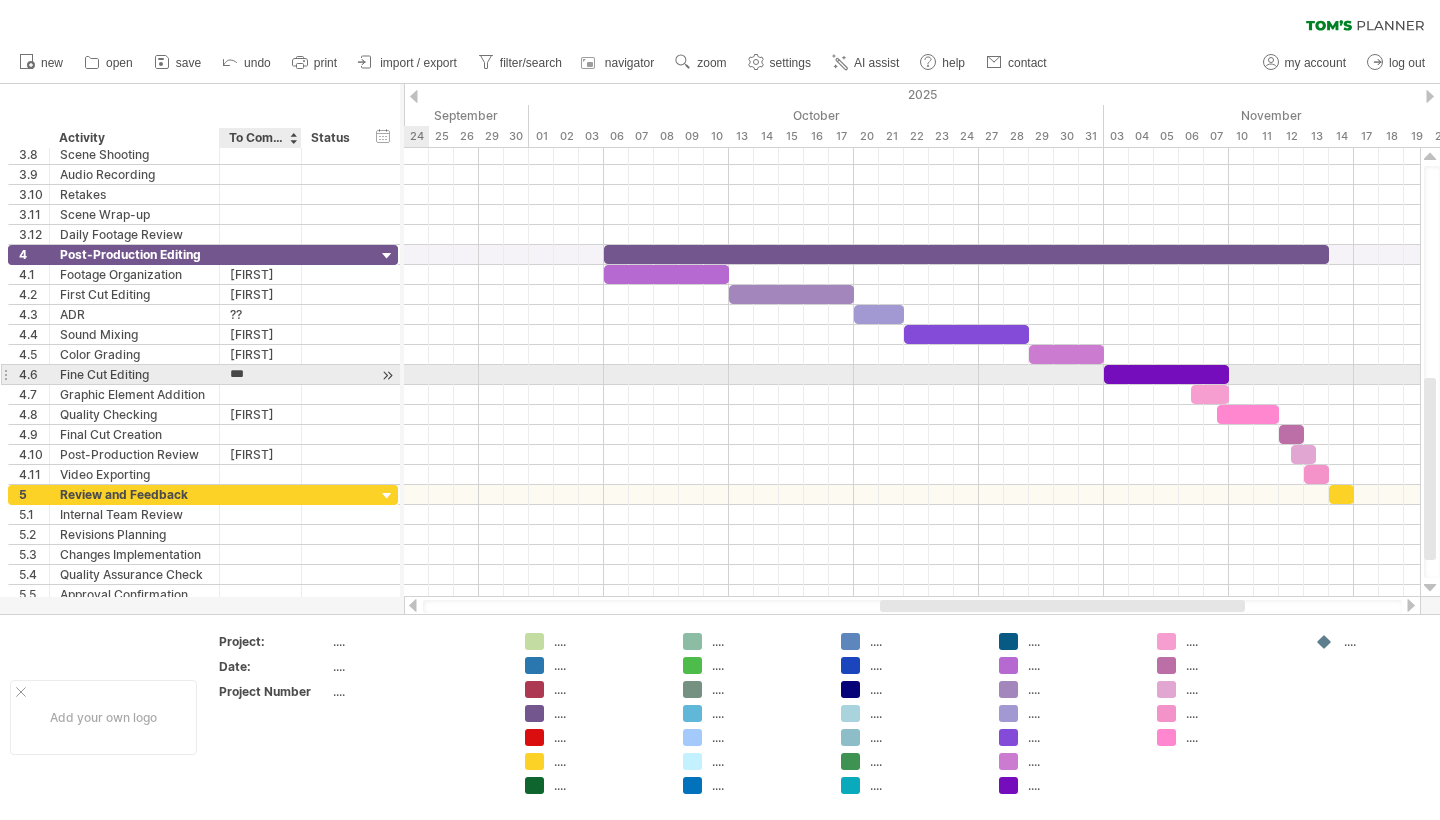 type on "****" 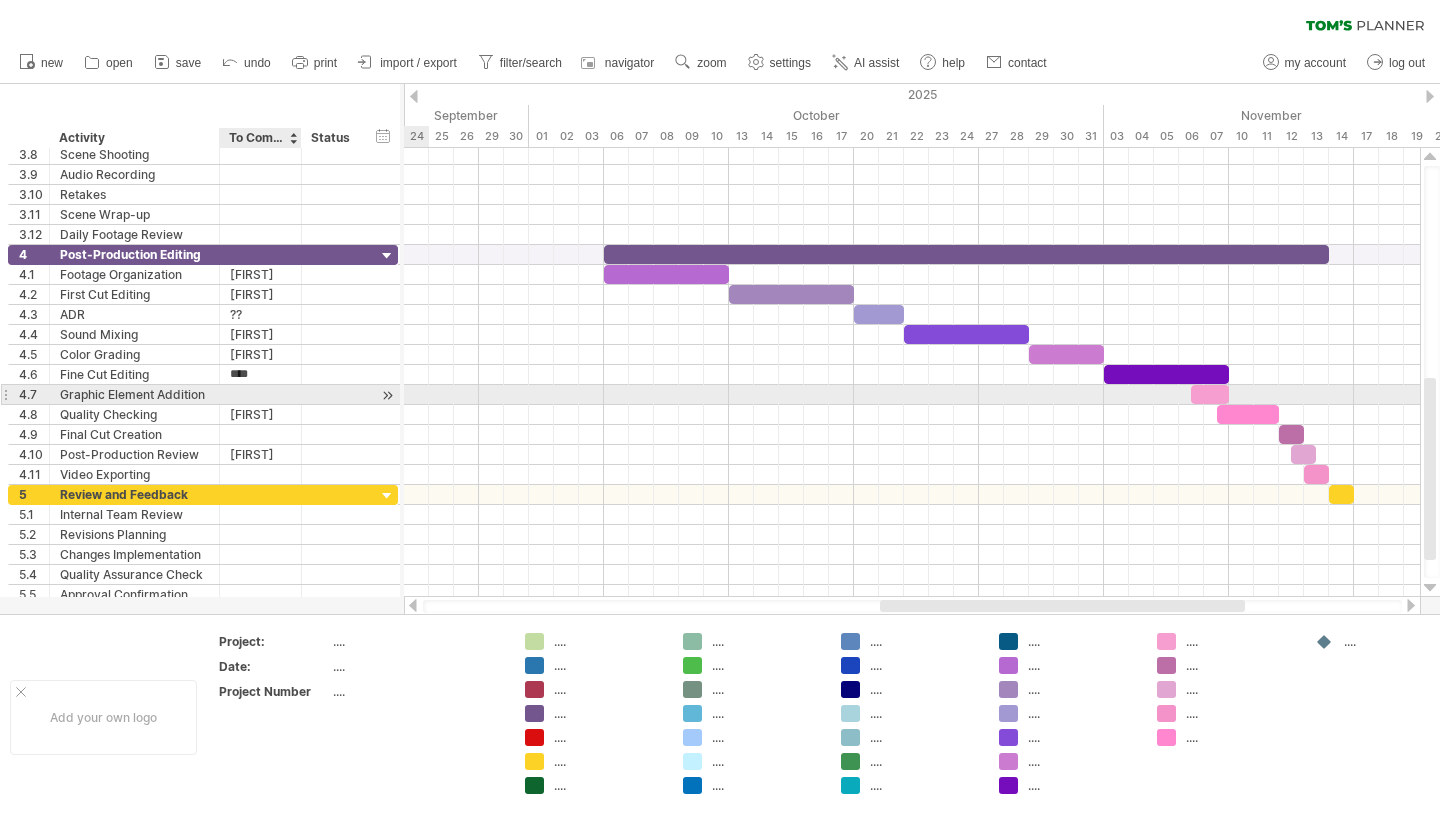 click at bounding box center [260, 394] 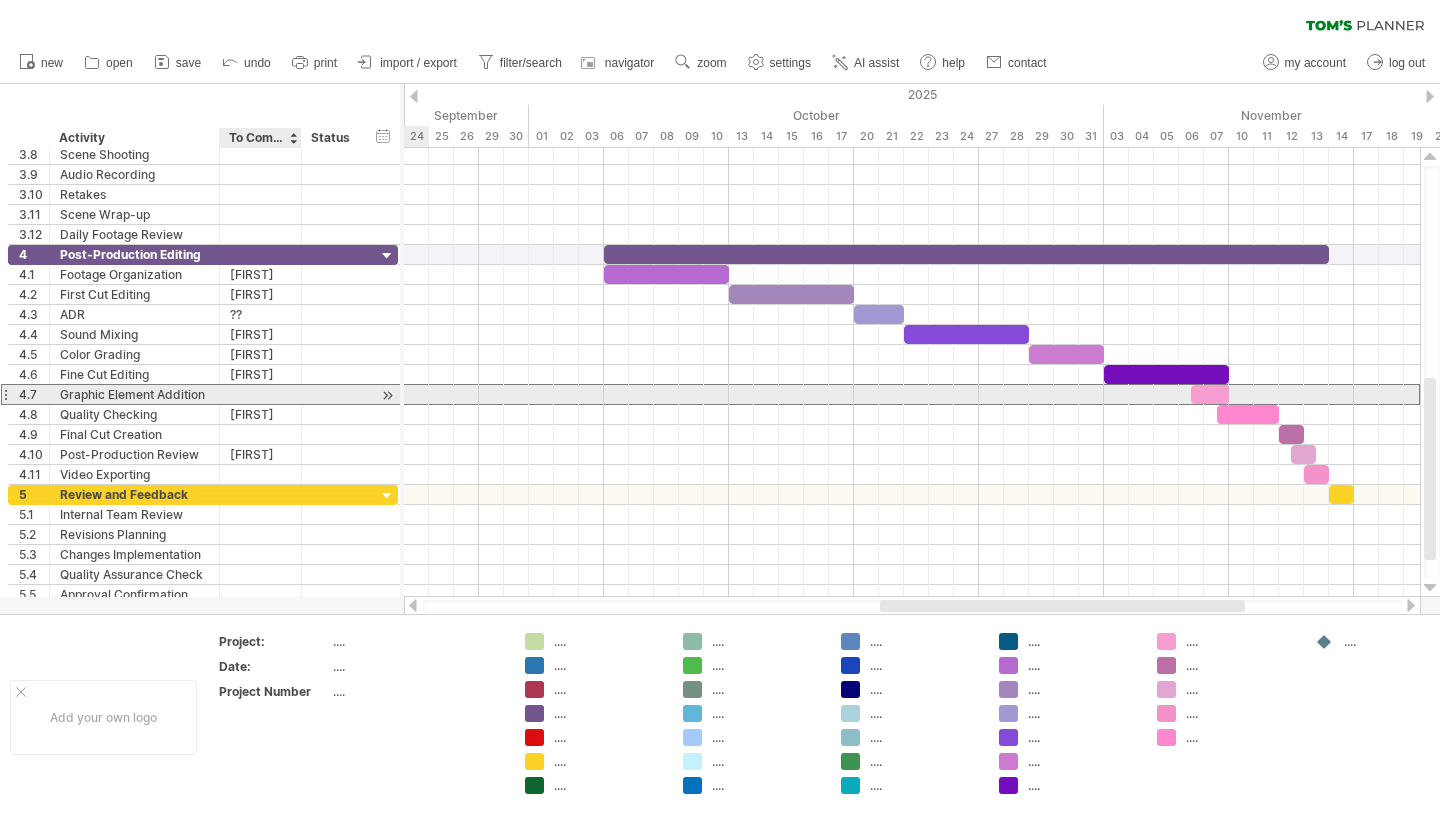 click at bounding box center [260, 394] 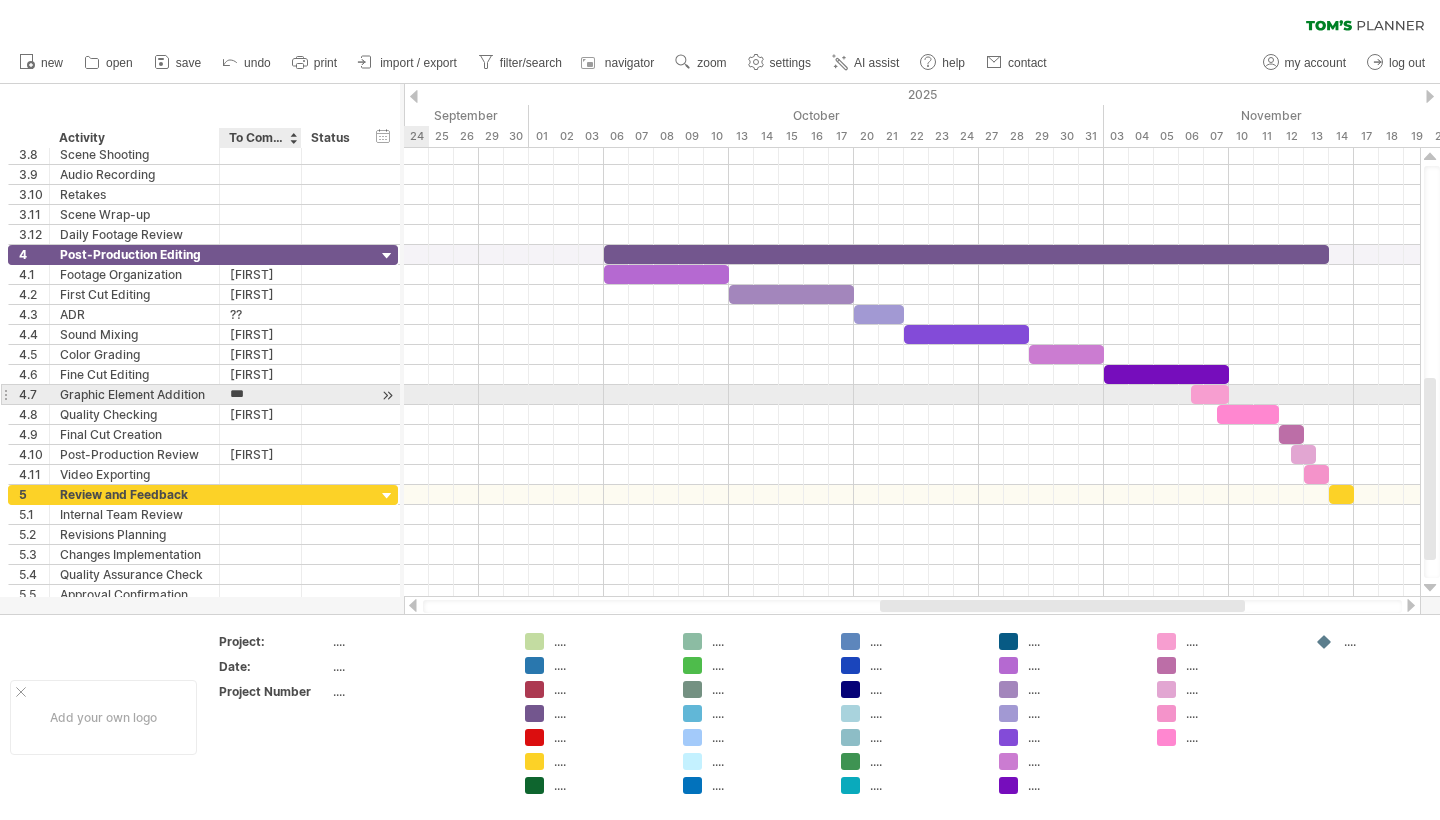 type on "****" 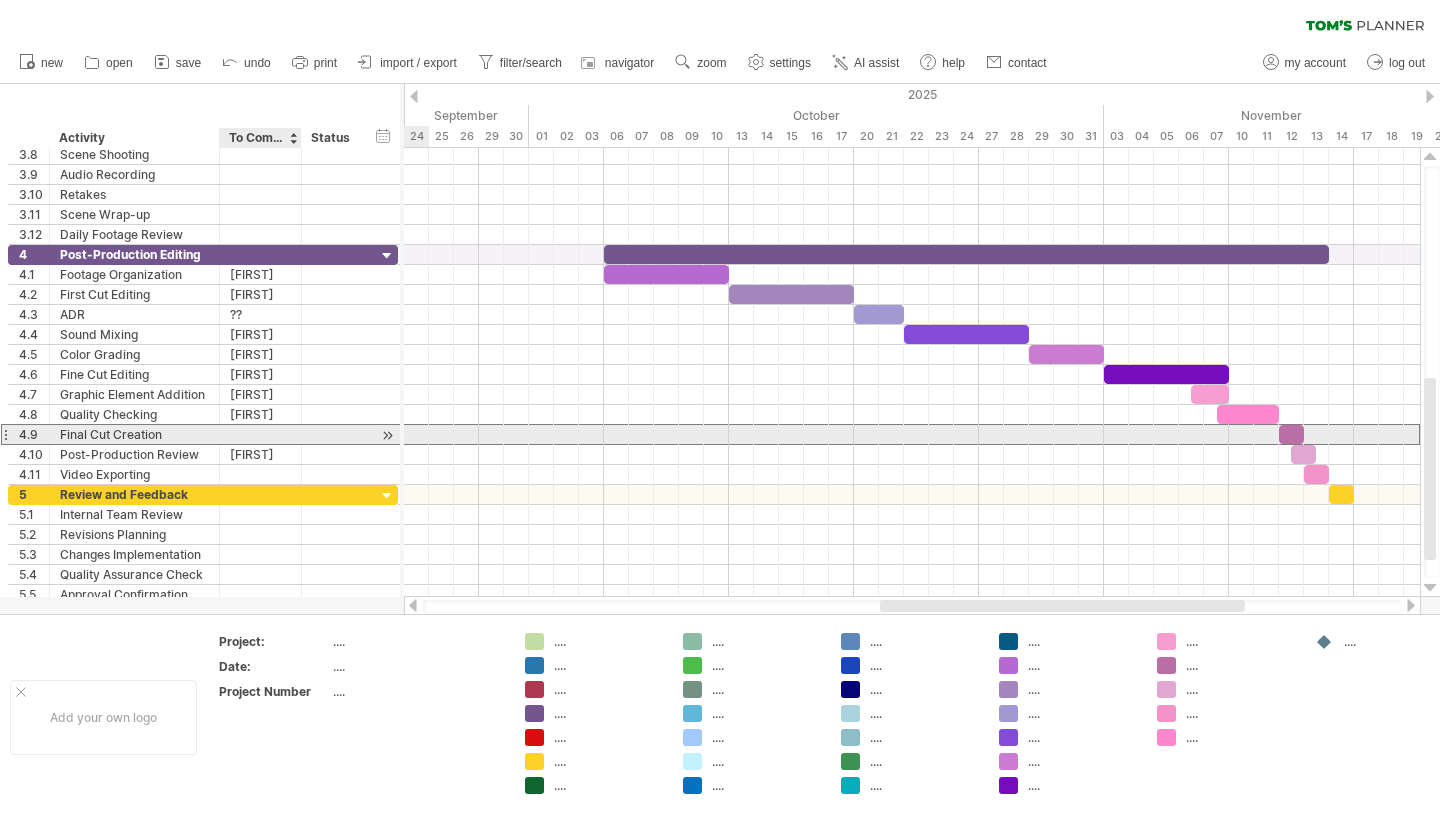 click on "**********" at bounding box center (203, 434) 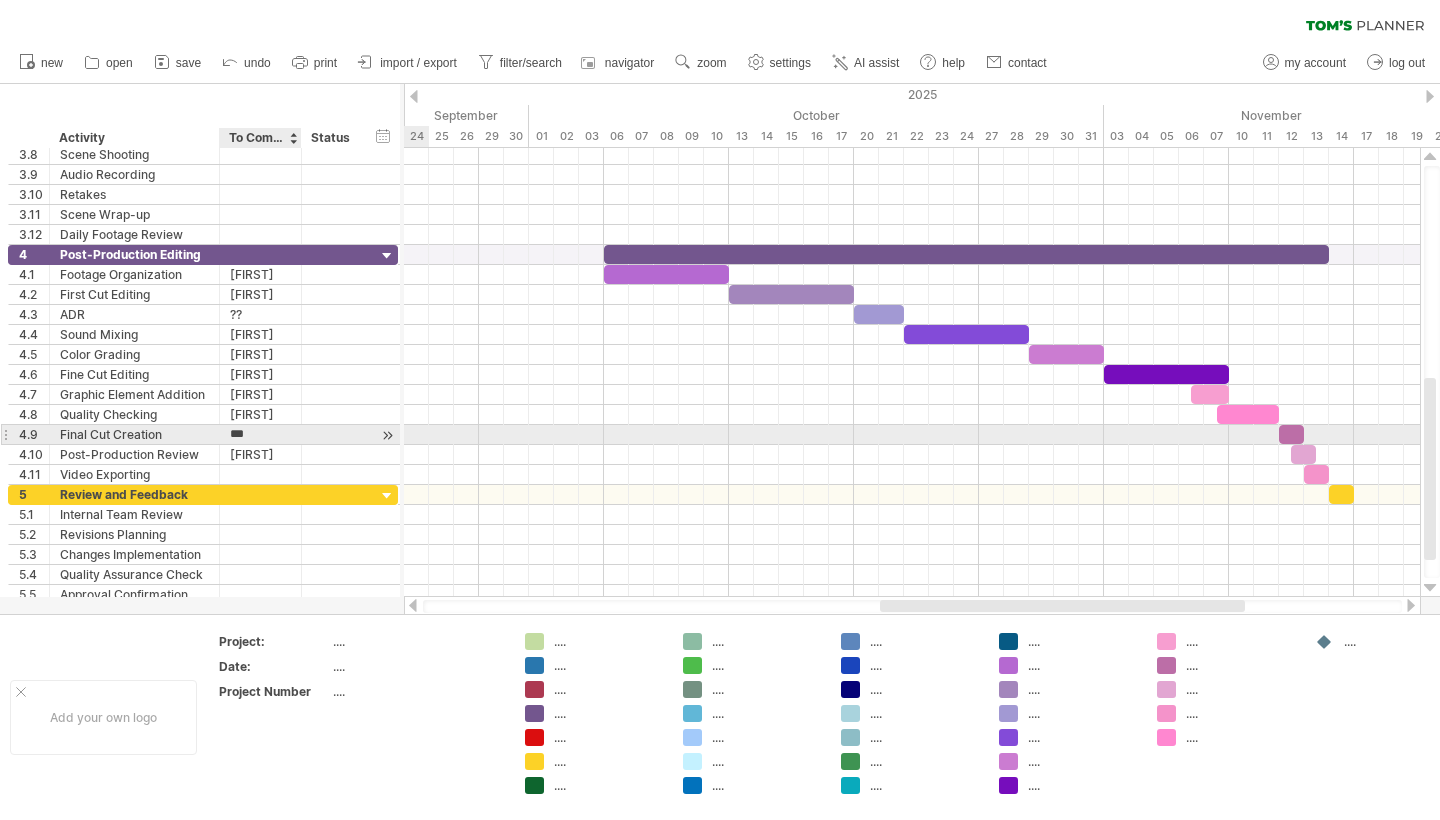 type on "****" 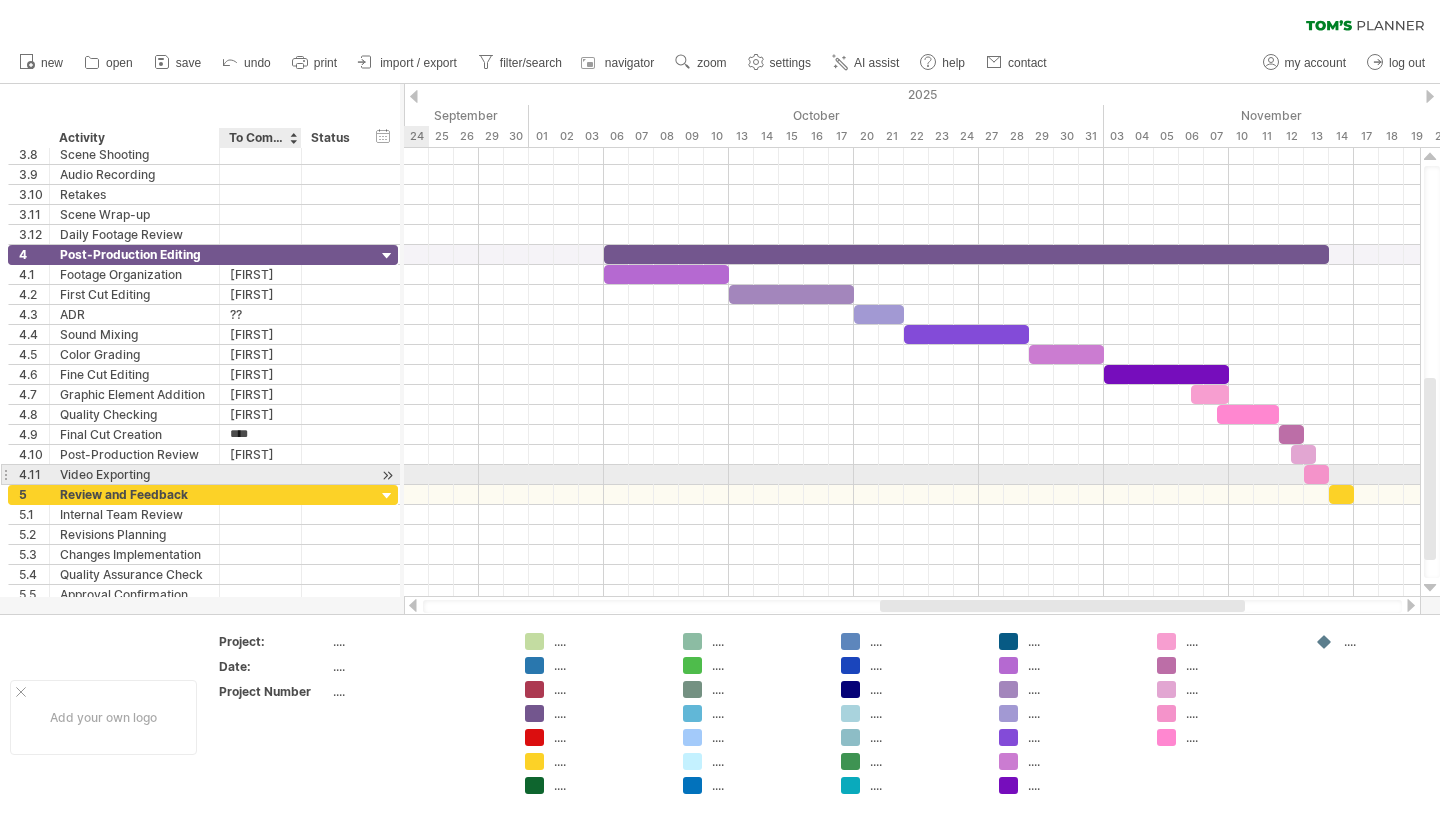 click at bounding box center (260, 474) 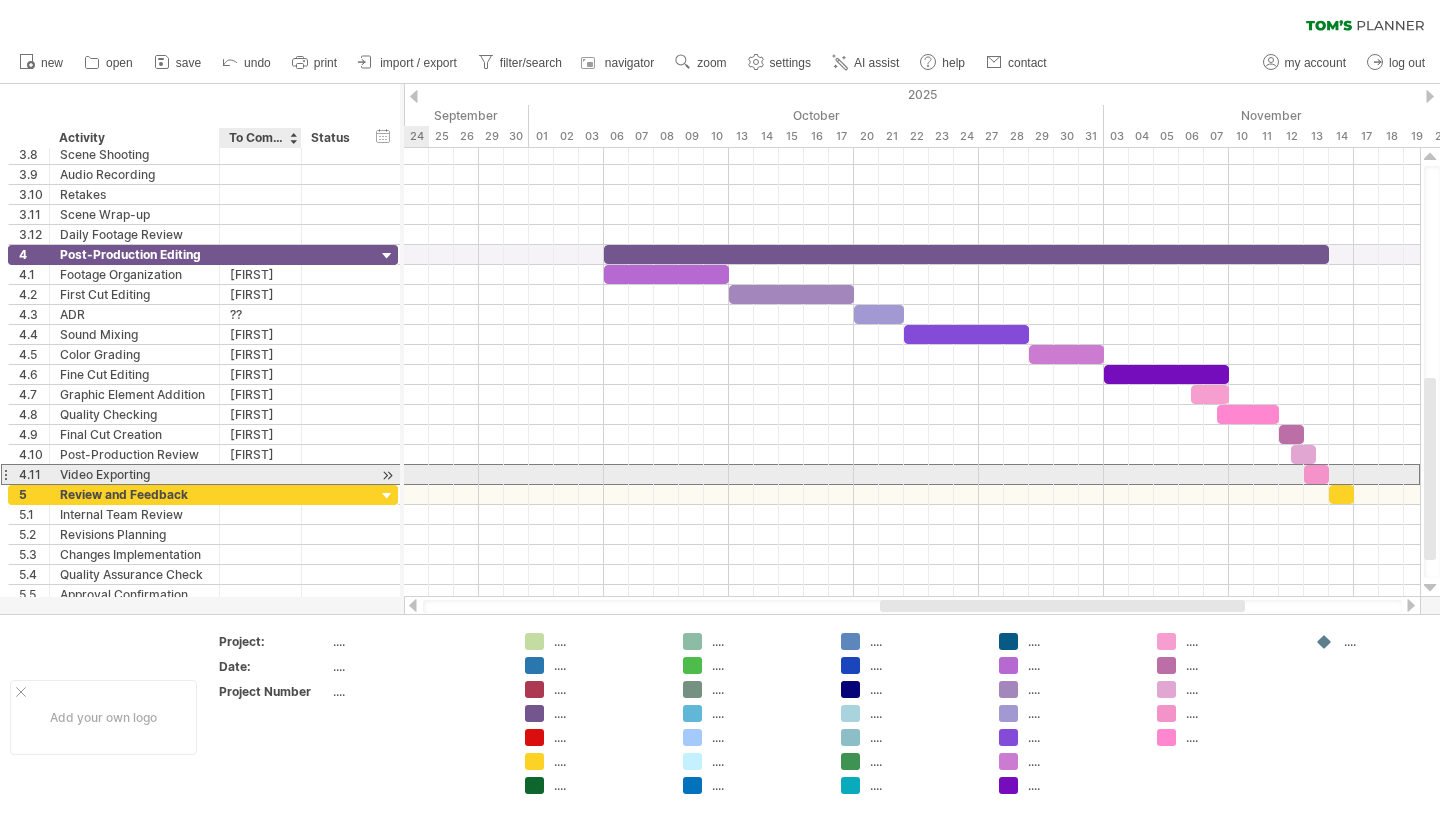click at bounding box center (260, 474) 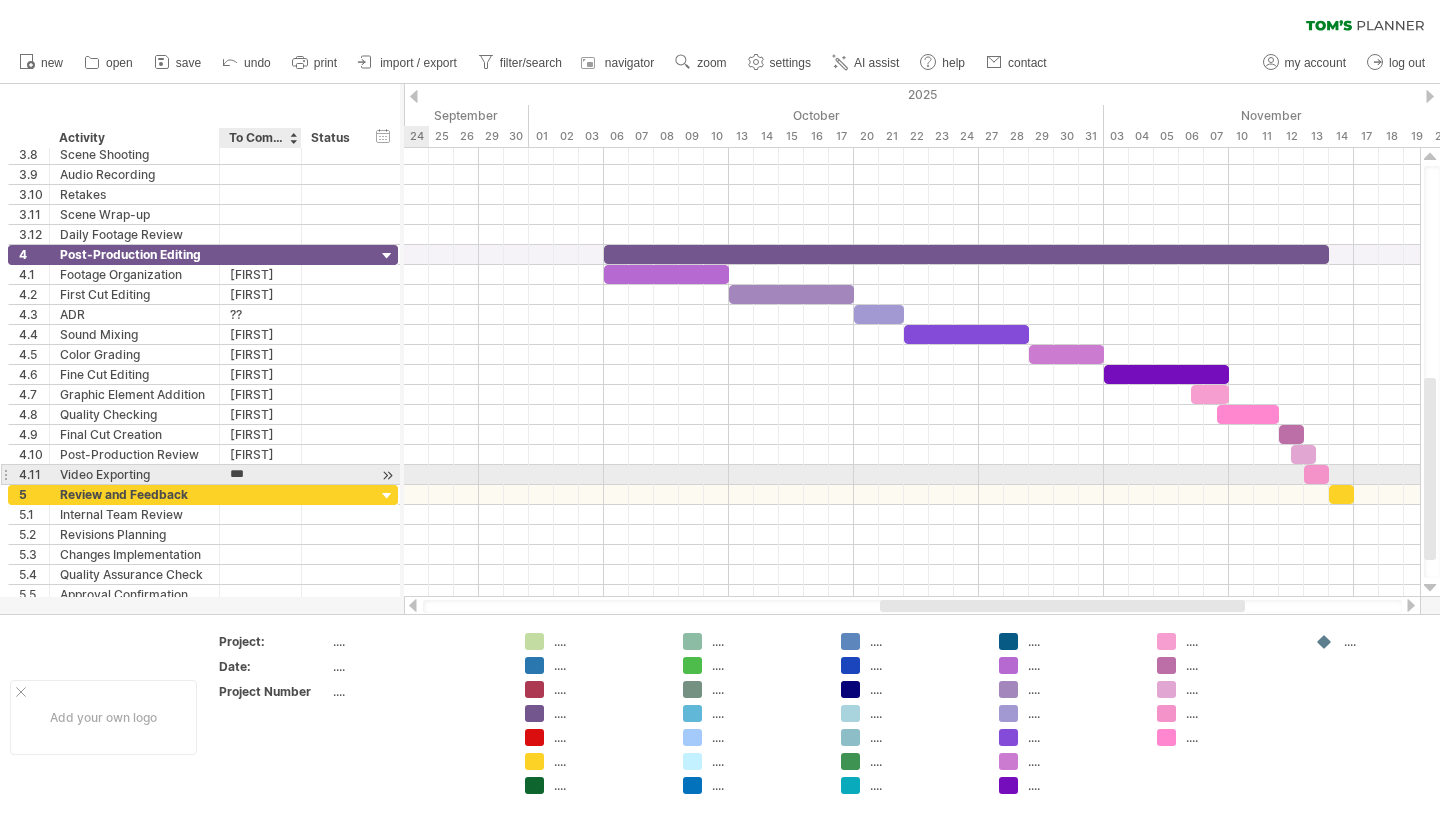type on "****" 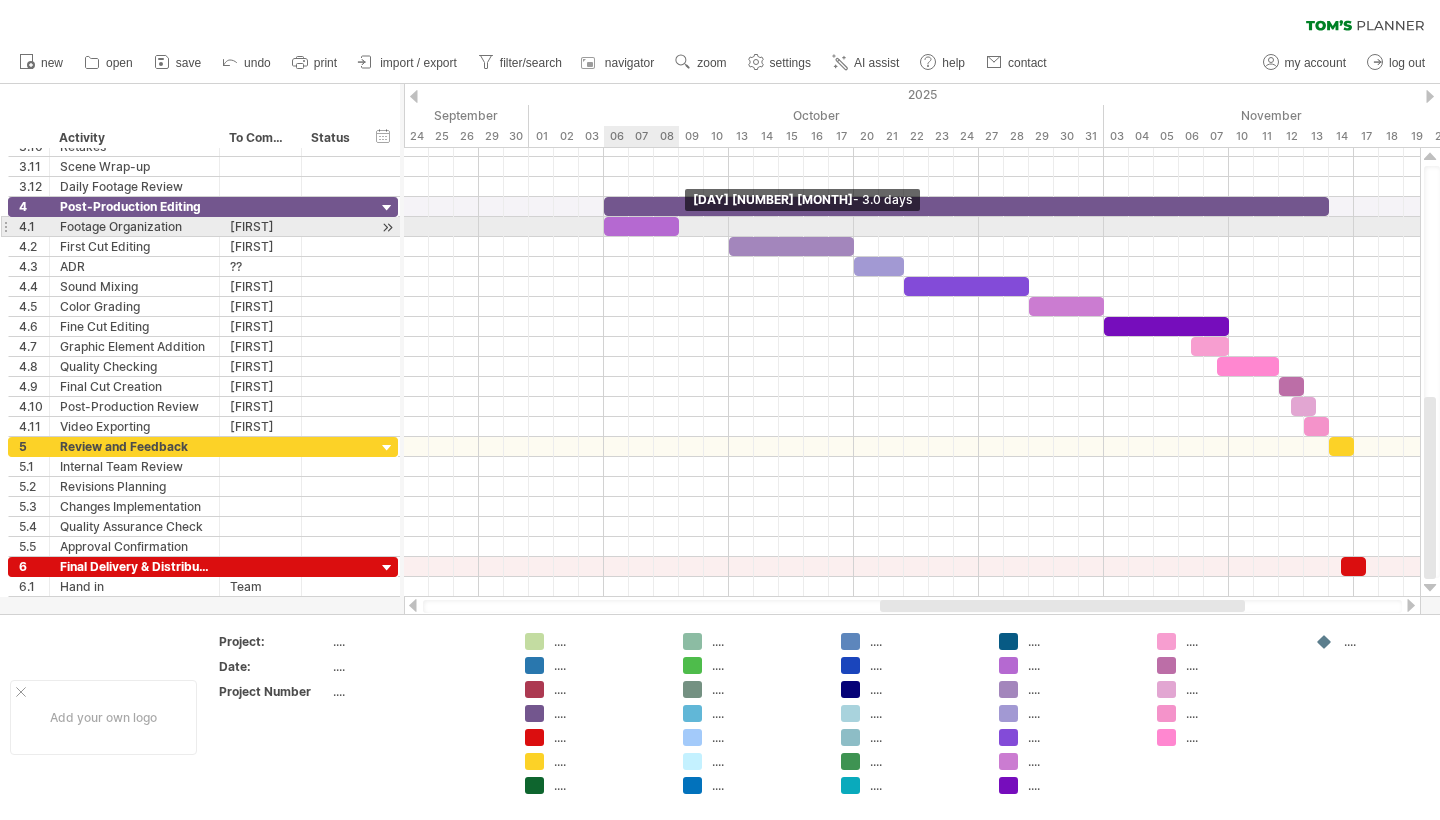 drag, startPoint x: 728, startPoint y: 221, endPoint x: 678, endPoint y: 222, distance: 50.01 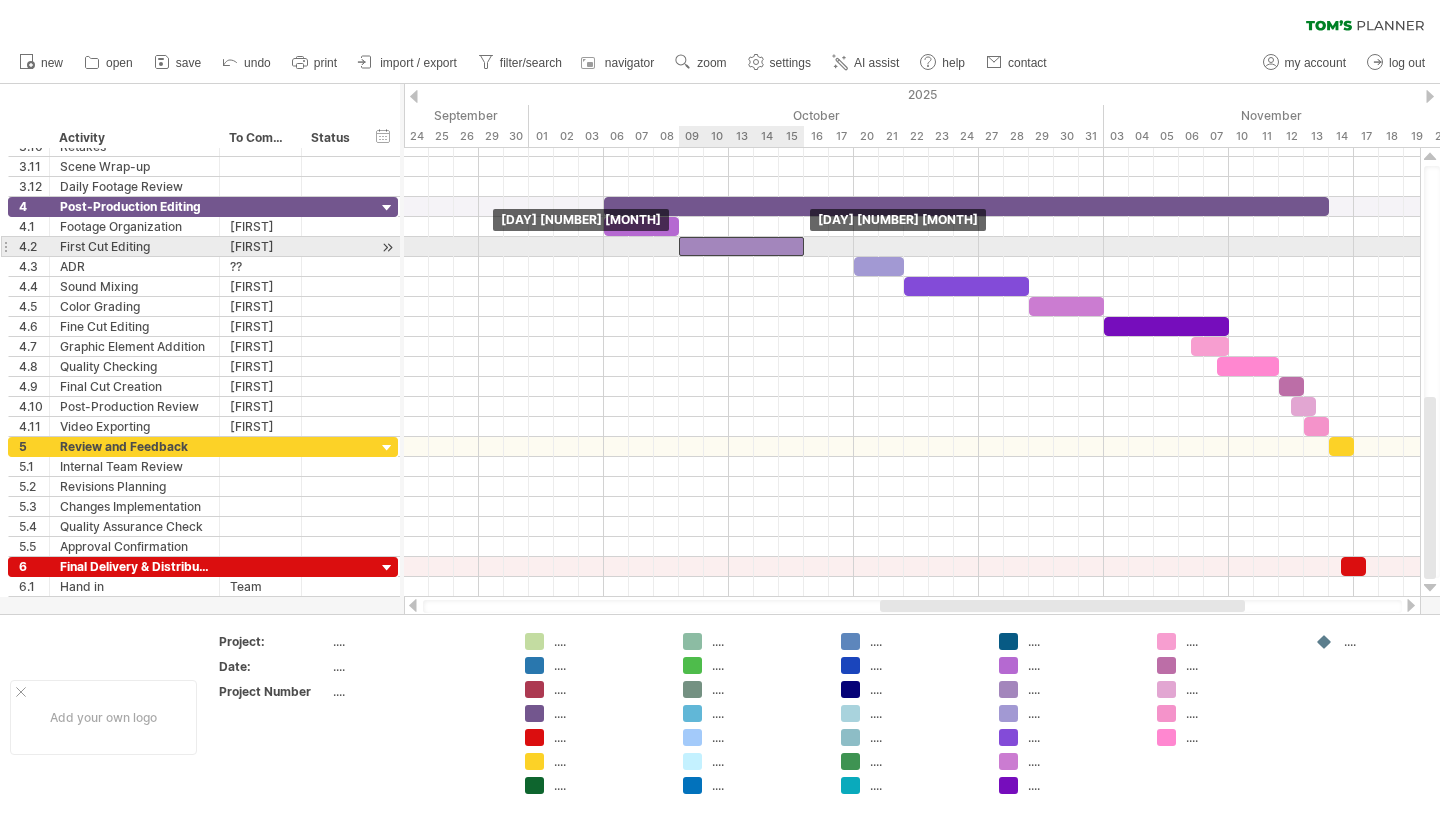 drag, startPoint x: 775, startPoint y: 248, endPoint x: 721, endPoint y: 249, distance: 54.00926 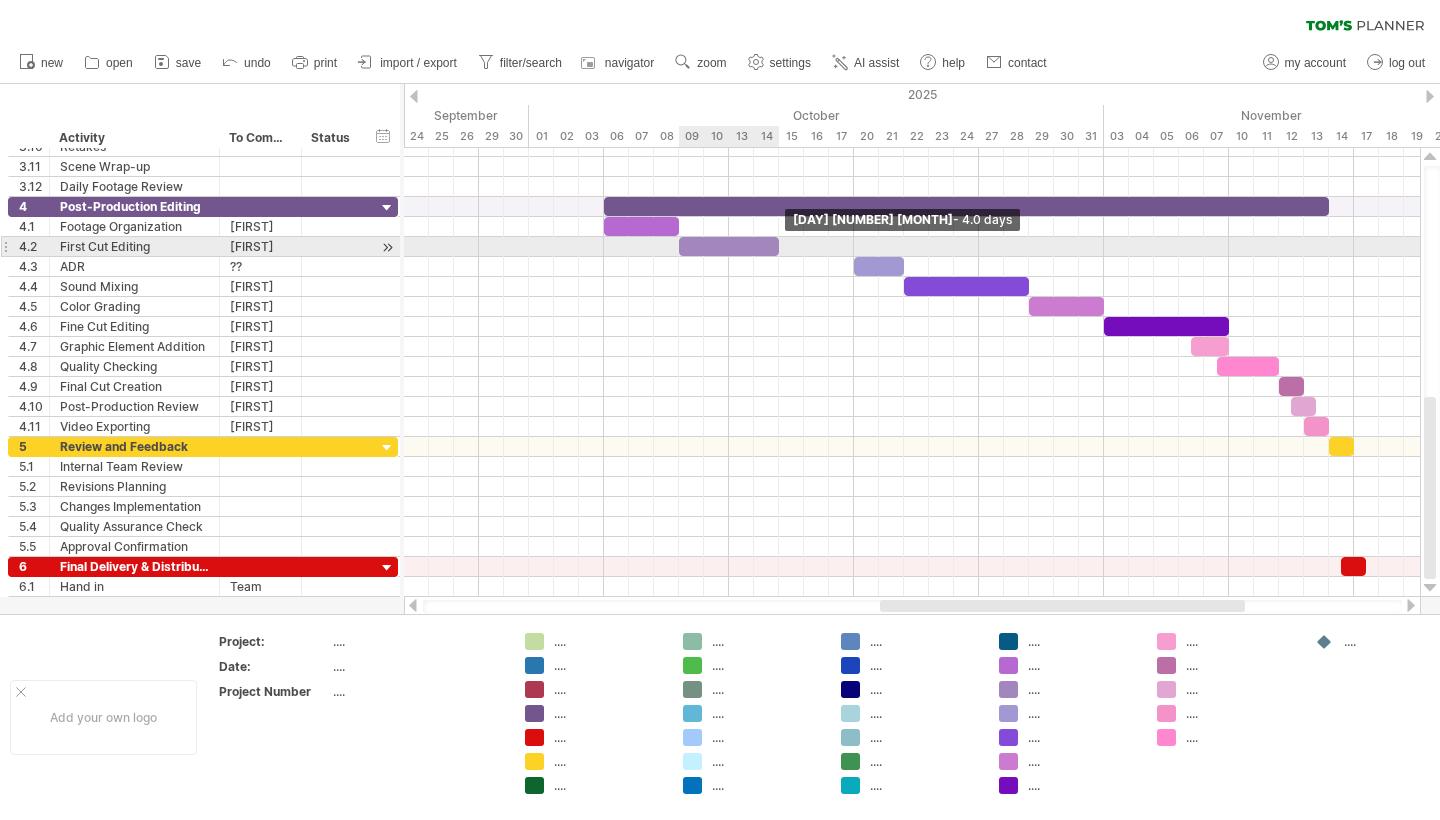 drag, startPoint x: 803, startPoint y: 246, endPoint x: 779, endPoint y: 246, distance: 24 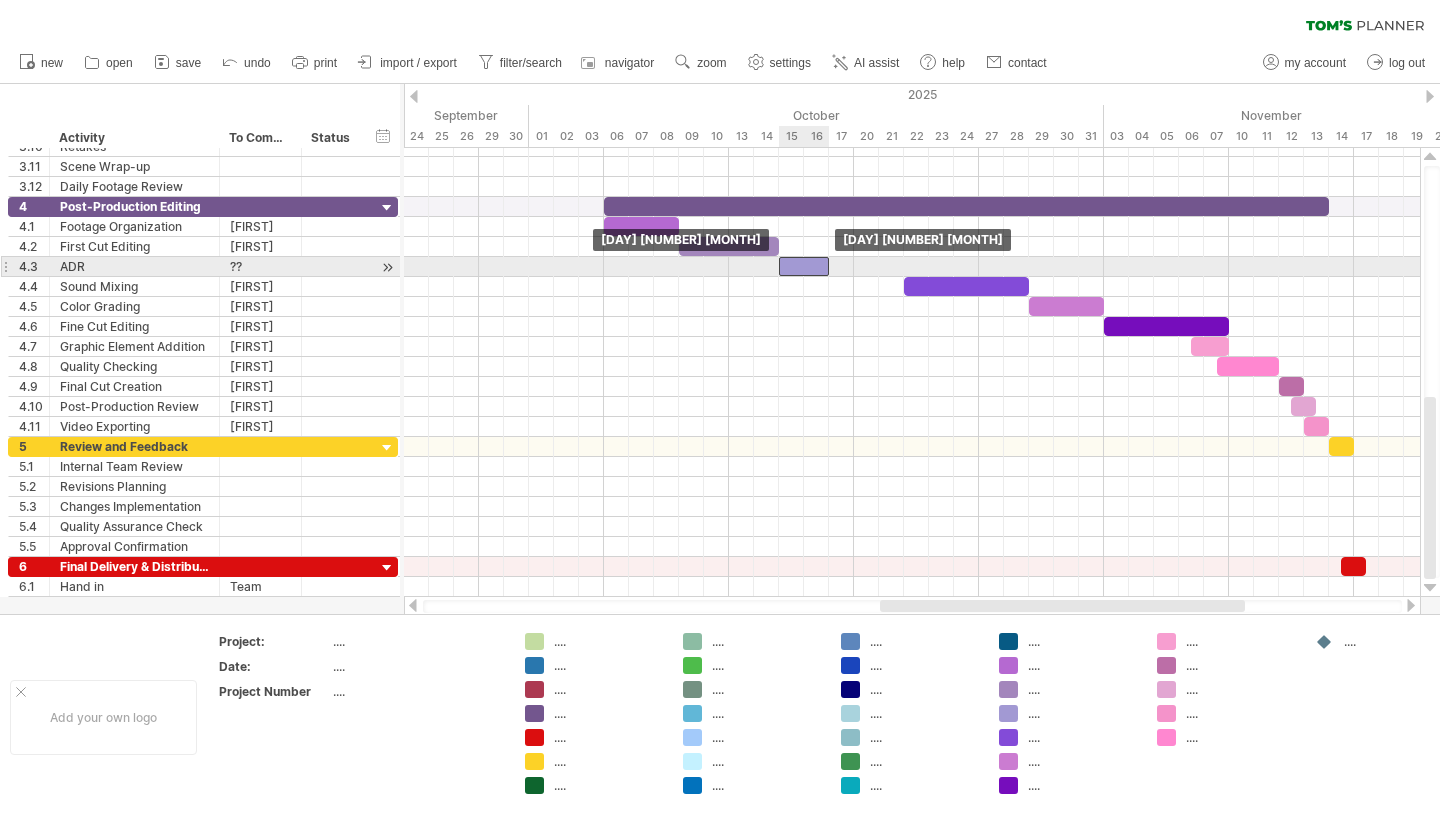 drag, startPoint x: 874, startPoint y: 267, endPoint x: 796, endPoint y: 266, distance: 78.00641 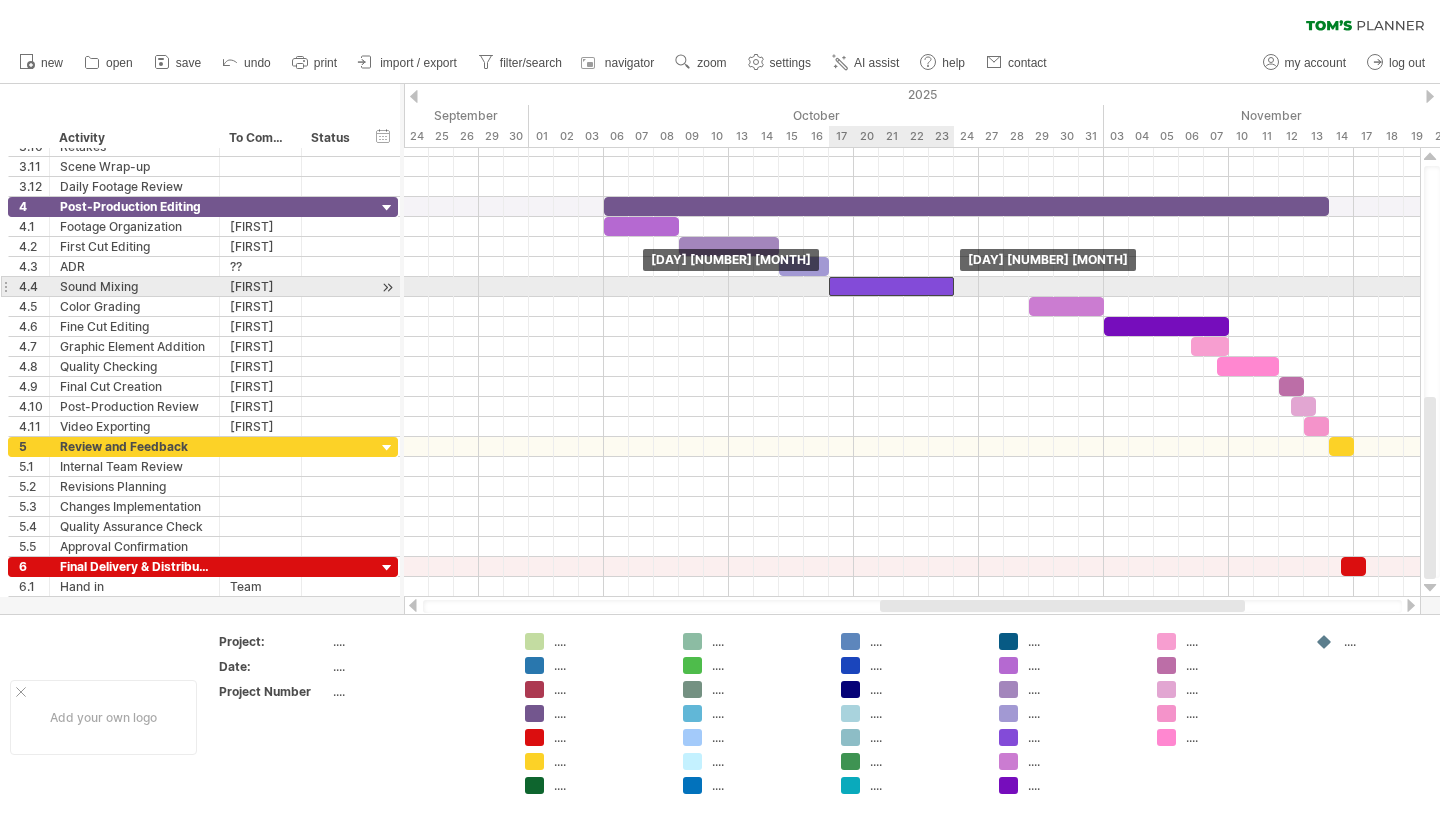 drag, startPoint x: 937, startPoint y: 287, endPoint x: 860, endPoint y: 288, distance: 77.00649 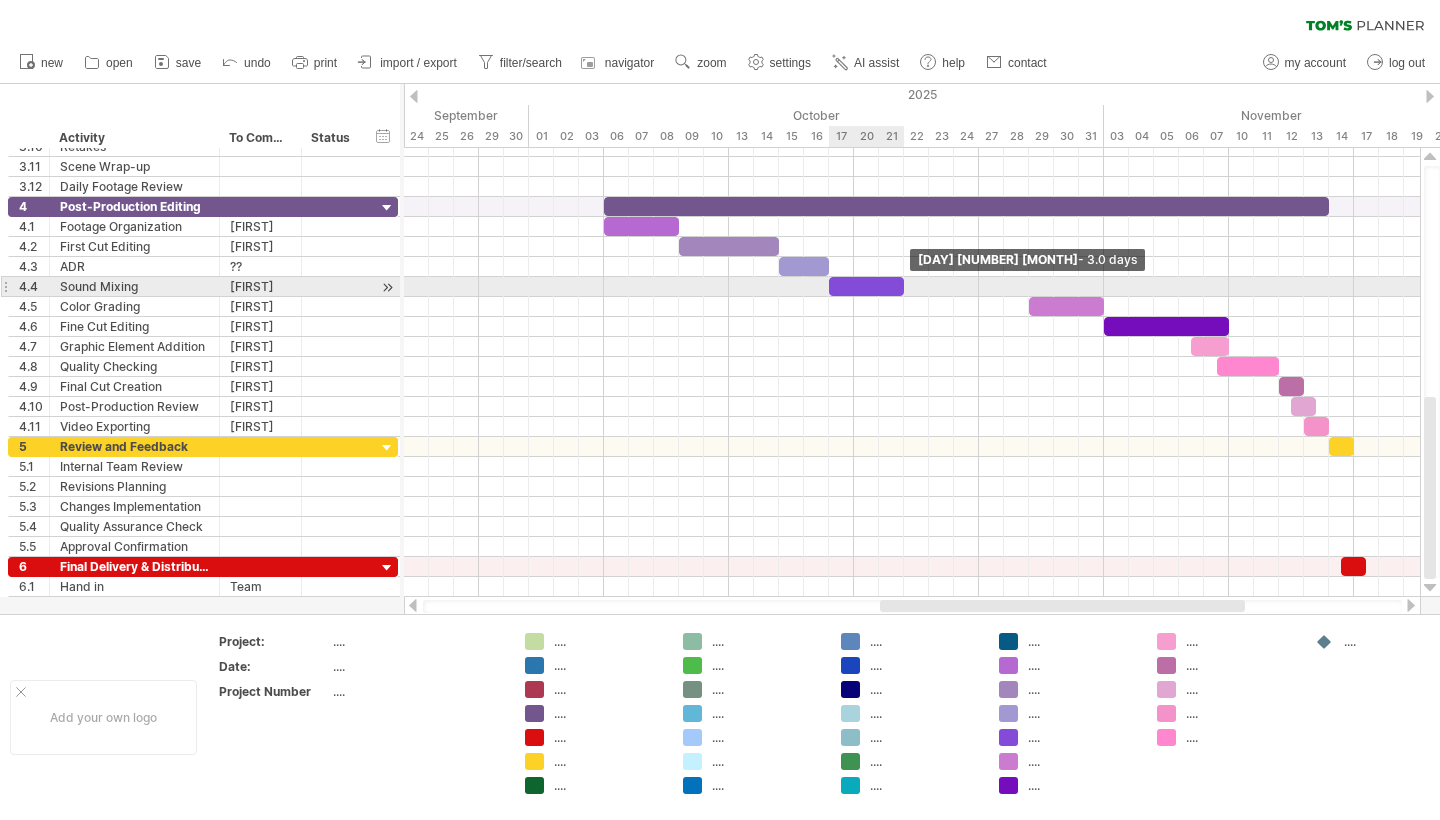 drag, startPoint x: 953, startPoint y: 286, endPoint x: 905, endPoint y: 286, distance: 48 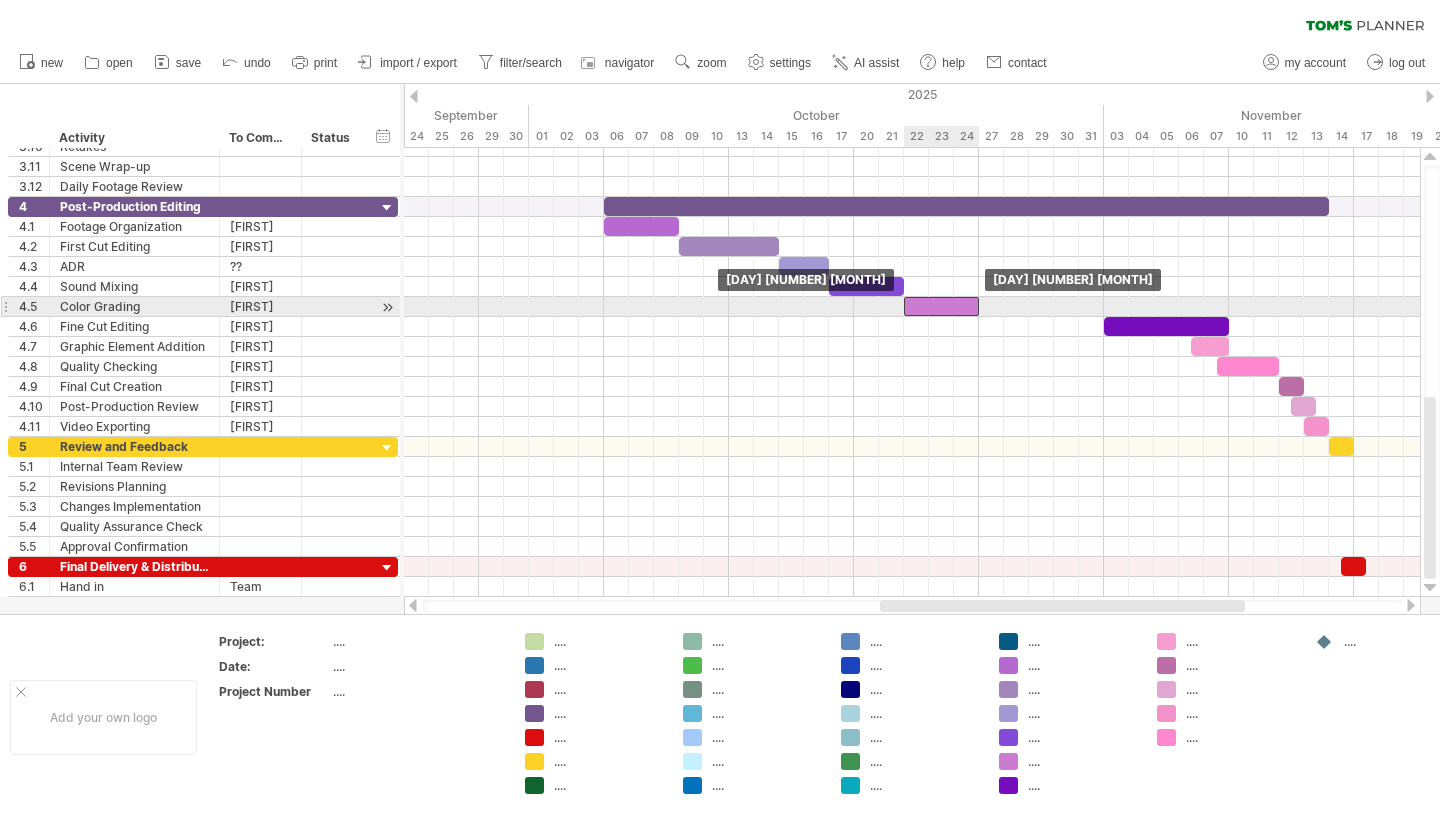 drag, startPoint x: 1061, startPoint y: 311, endPoint x: 936, endPoint y: 311, distance: 125 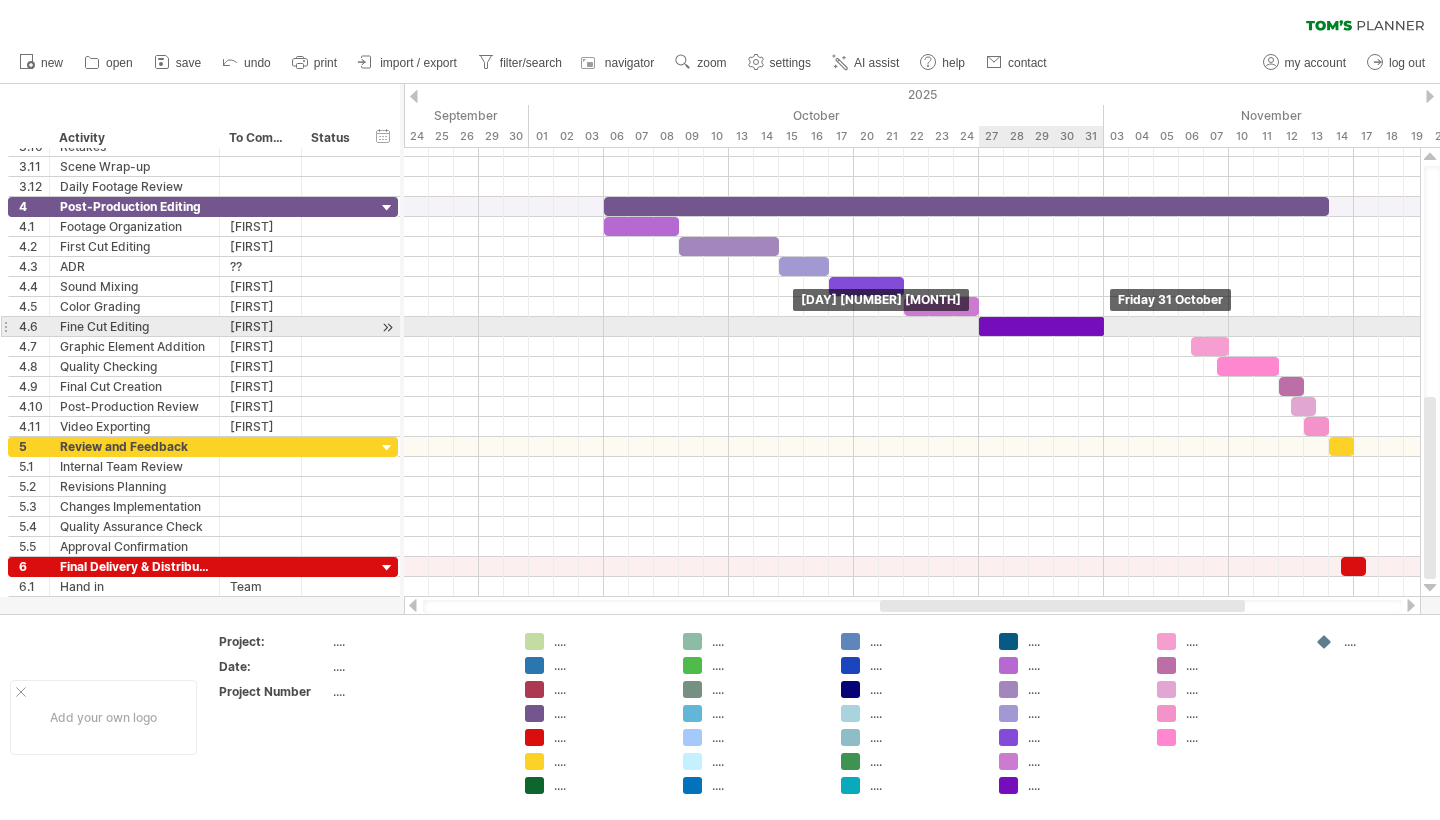 drag, startPoint x: 1127, startPoint y: 324, endPoint x: 1005, endPoint y: 326, distance: 122.016396 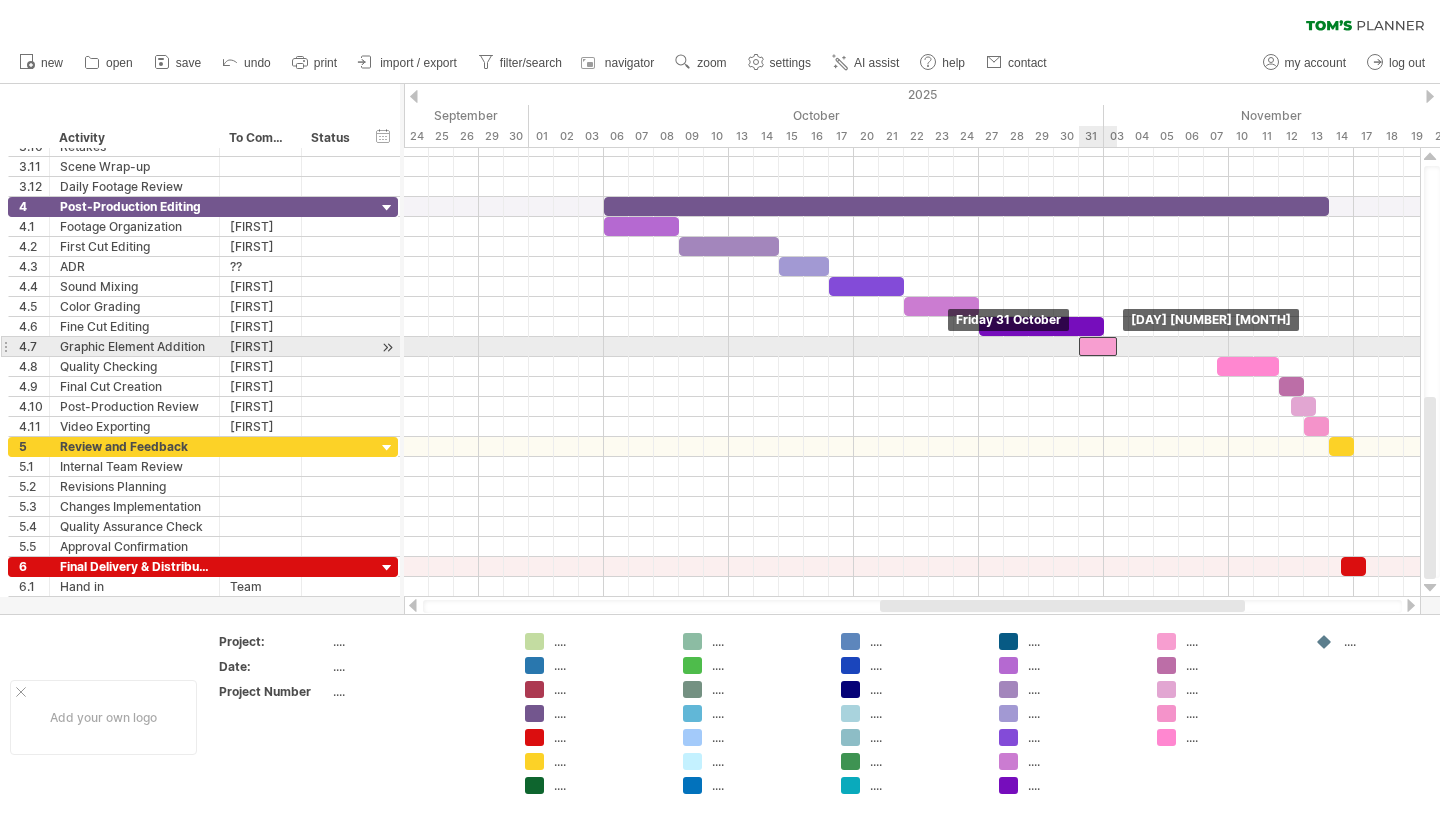 drag, startPoint x: 1203, startPoint y: 344, endPoint x: 1093, endPoint y: 348, distance: 110.0727 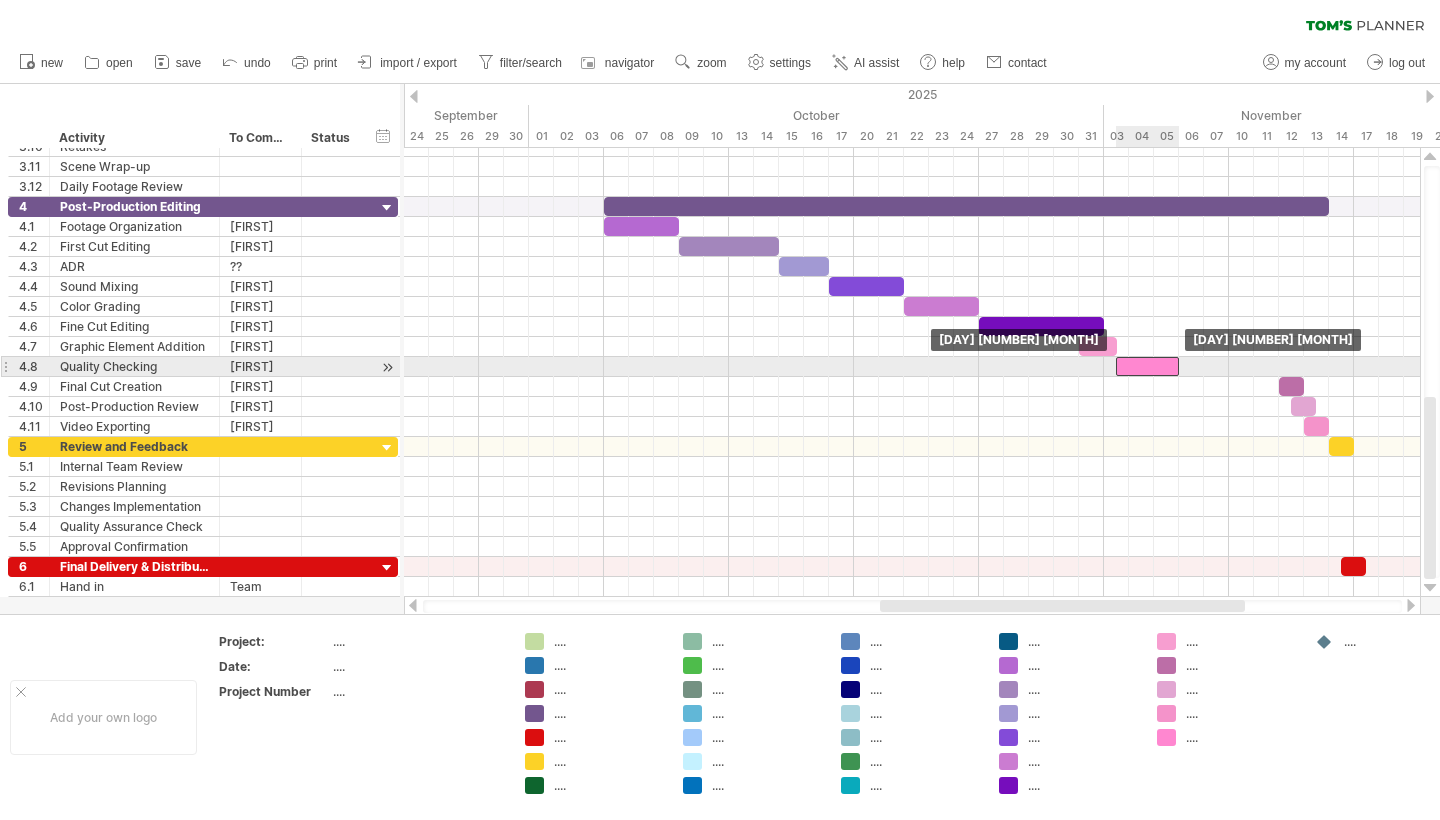 drag, startPoint x: 1258, startPoint y: 368, endPoint x: 1157, endPoint y: 370, distance: 101.0198 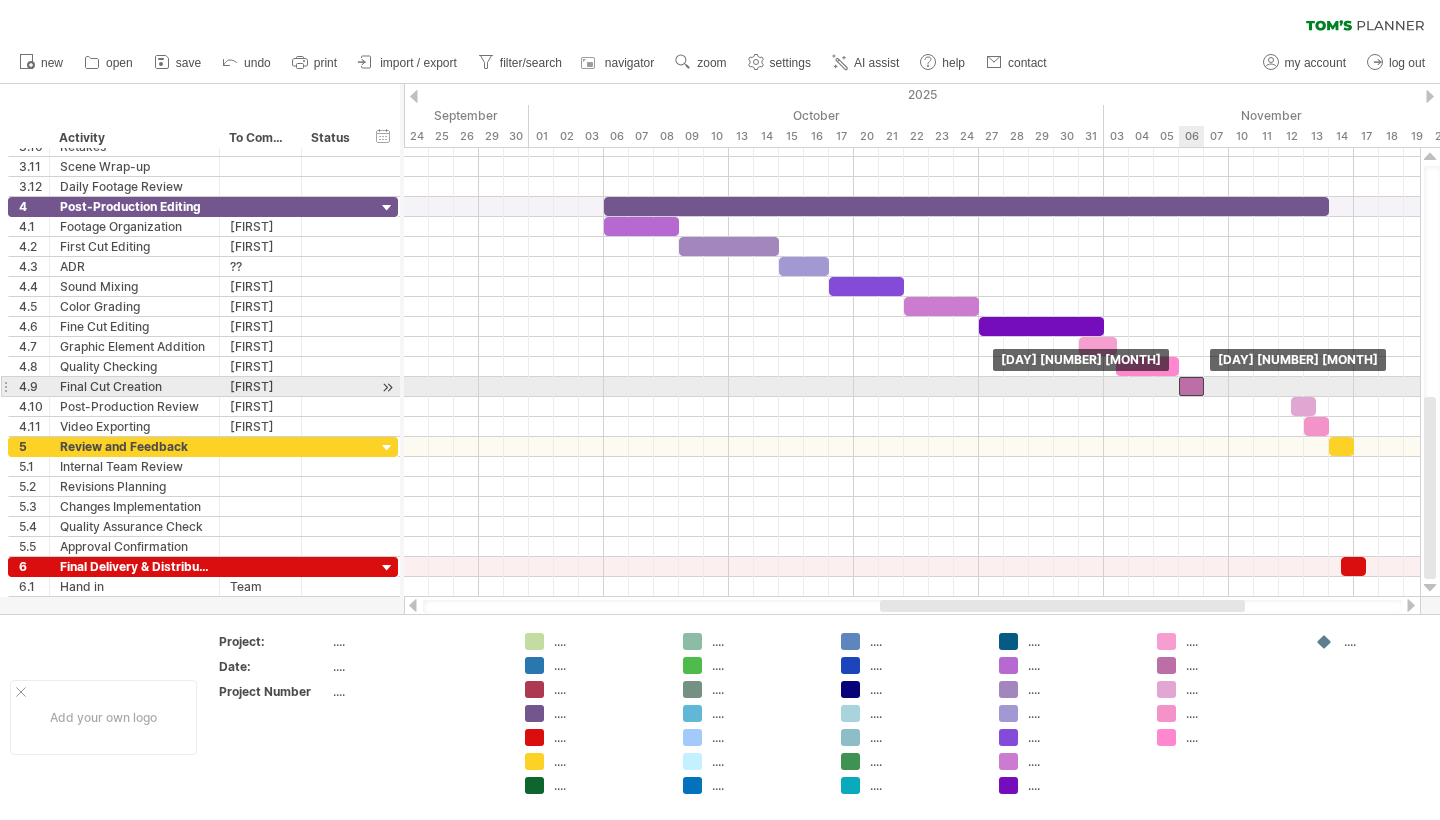 drag, startPoint x: 1287, startPoint y: 380, endPoint x: 1188, endPoint y: 383, distance: 99.04544 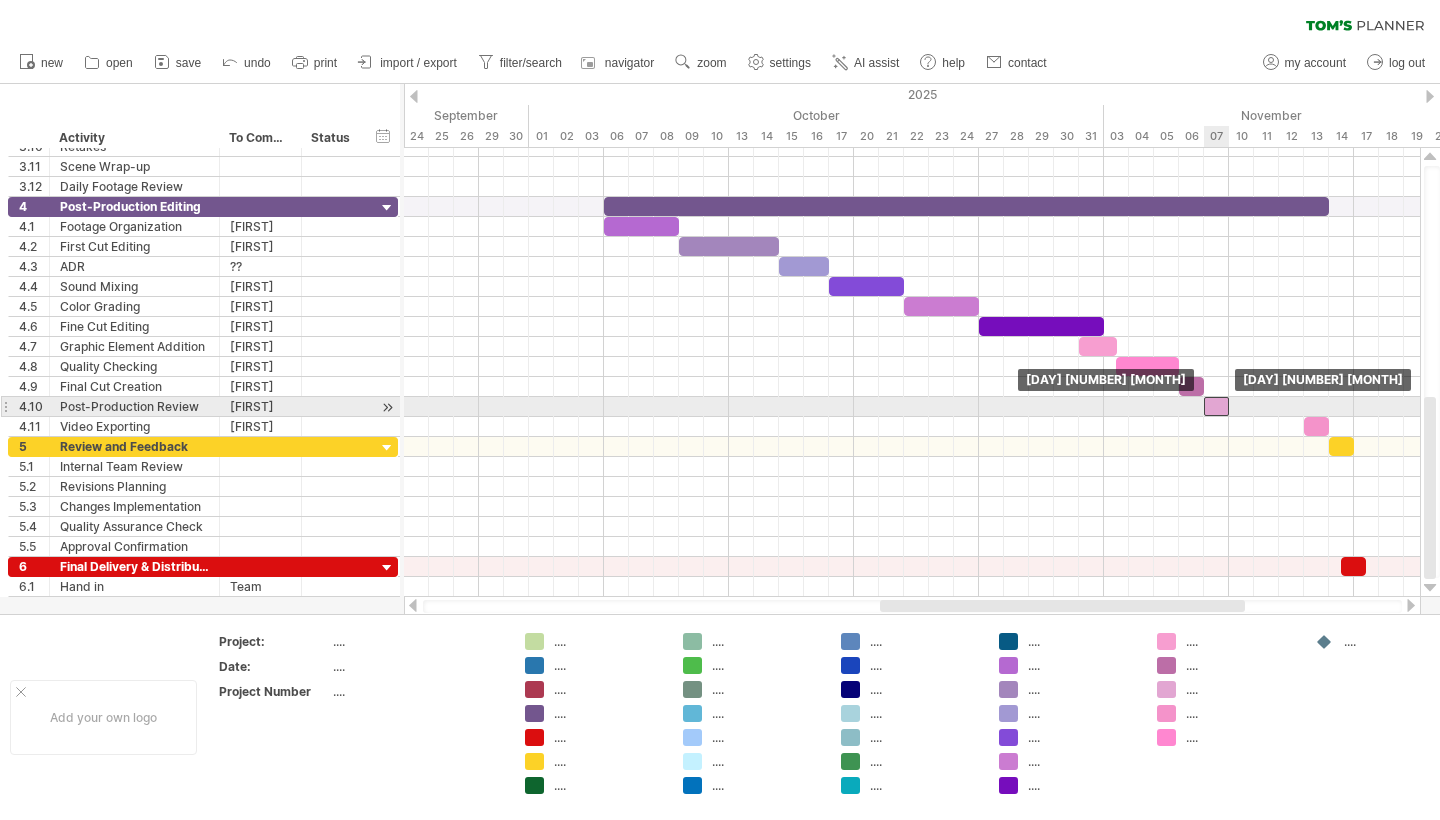 drag, startPoint x: 1305, startPoint y: 405, endPoint x: 1214, endPoint y: 407, distance: 91.02197 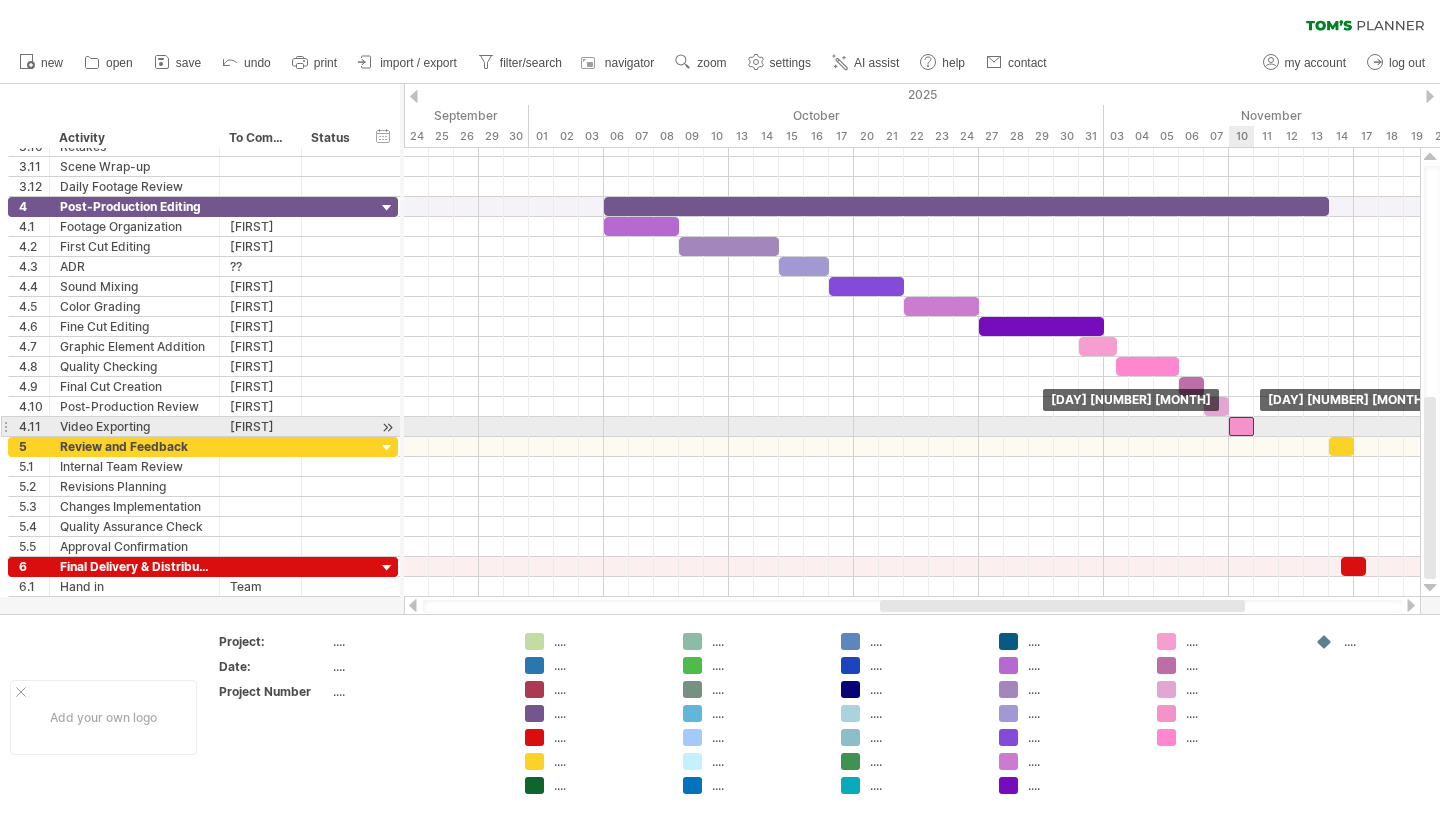 drag, startPoint x: 1317, startPoint y: 424, endPoint x: 1244, endPoint y: 422, distance: 73.02739 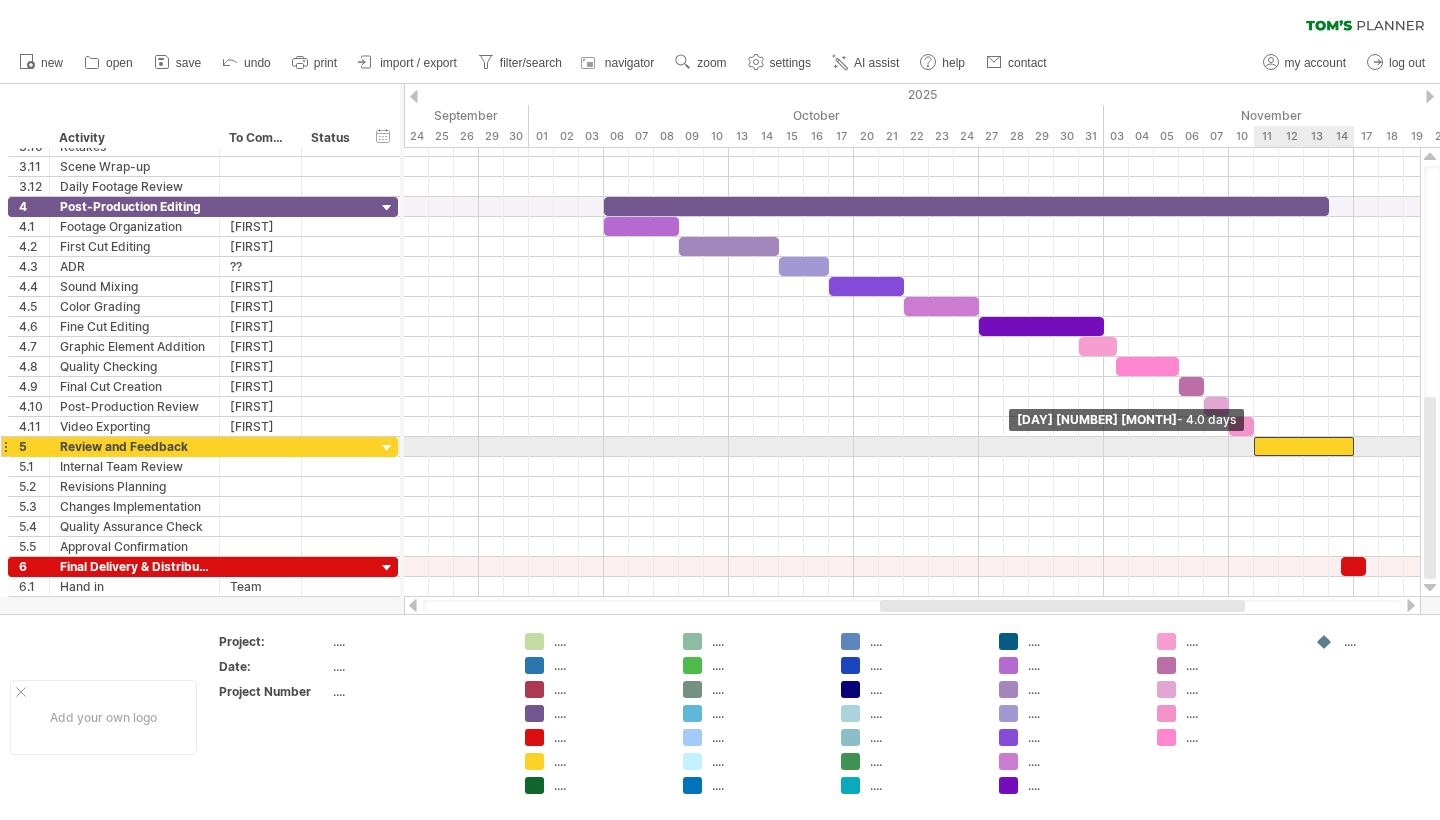 drag, startPoint x: 1330, startPoint y: 447, endPoint x: 1257, endPoint y: 448, distance: 73.00685 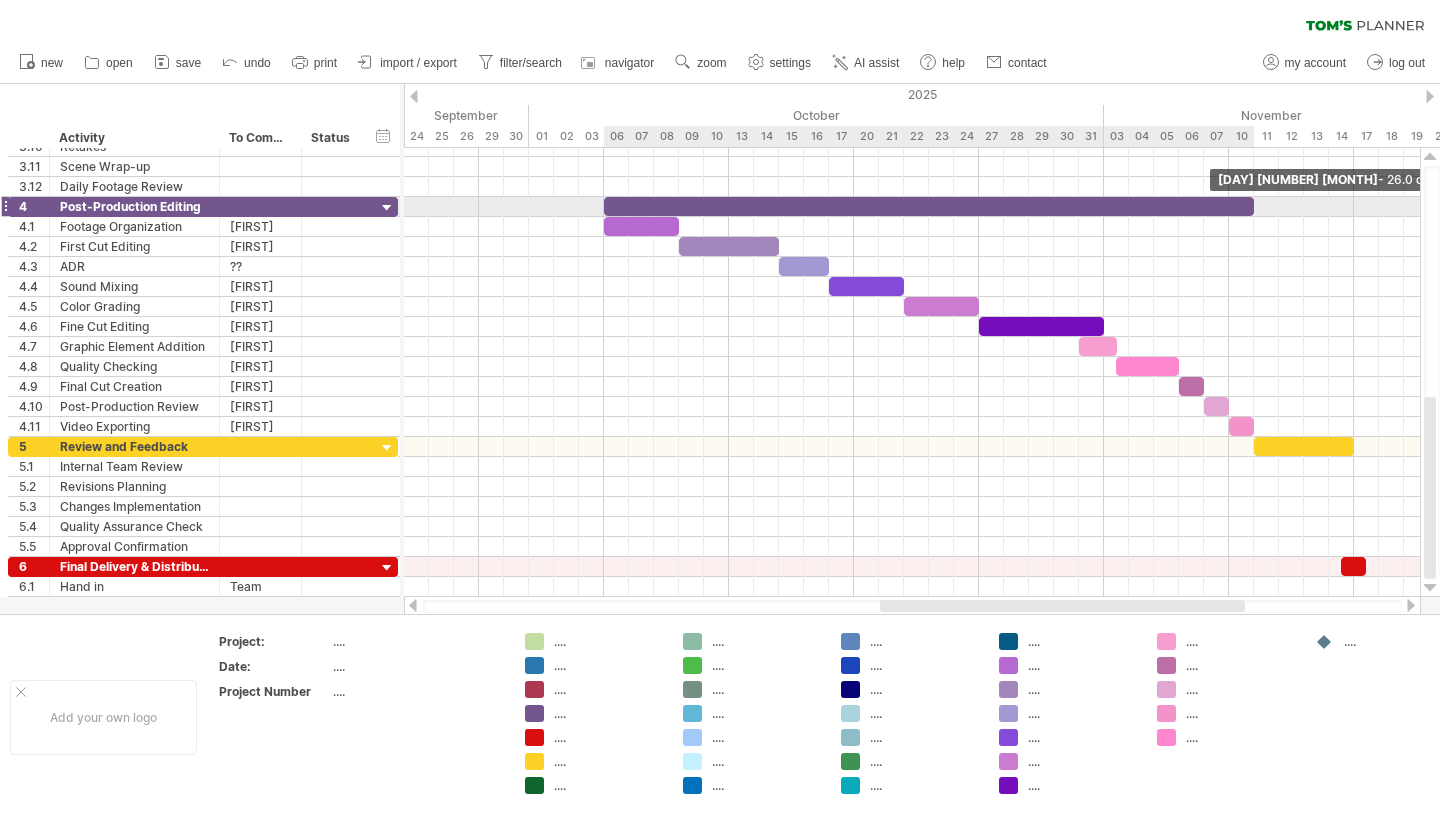 drag, startPoint x: 1327, startPoint y: 211, endPoint x: 1253, endPoint y: 216, distance: 74.168724 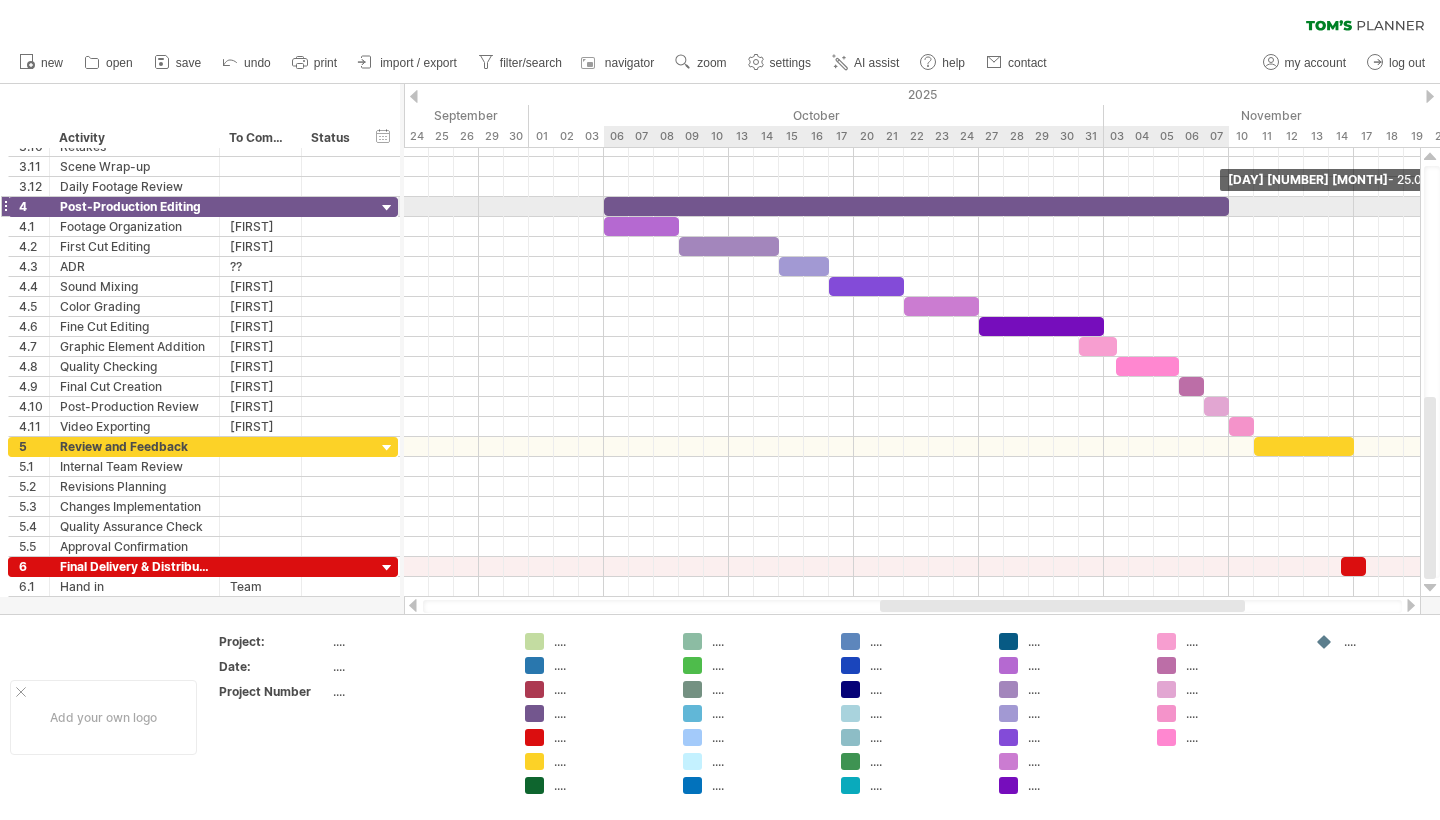 drag, startPoint x: 1252, startPoint y: 211, endPoint x: 1228, endPoint y: 211, distance: 24 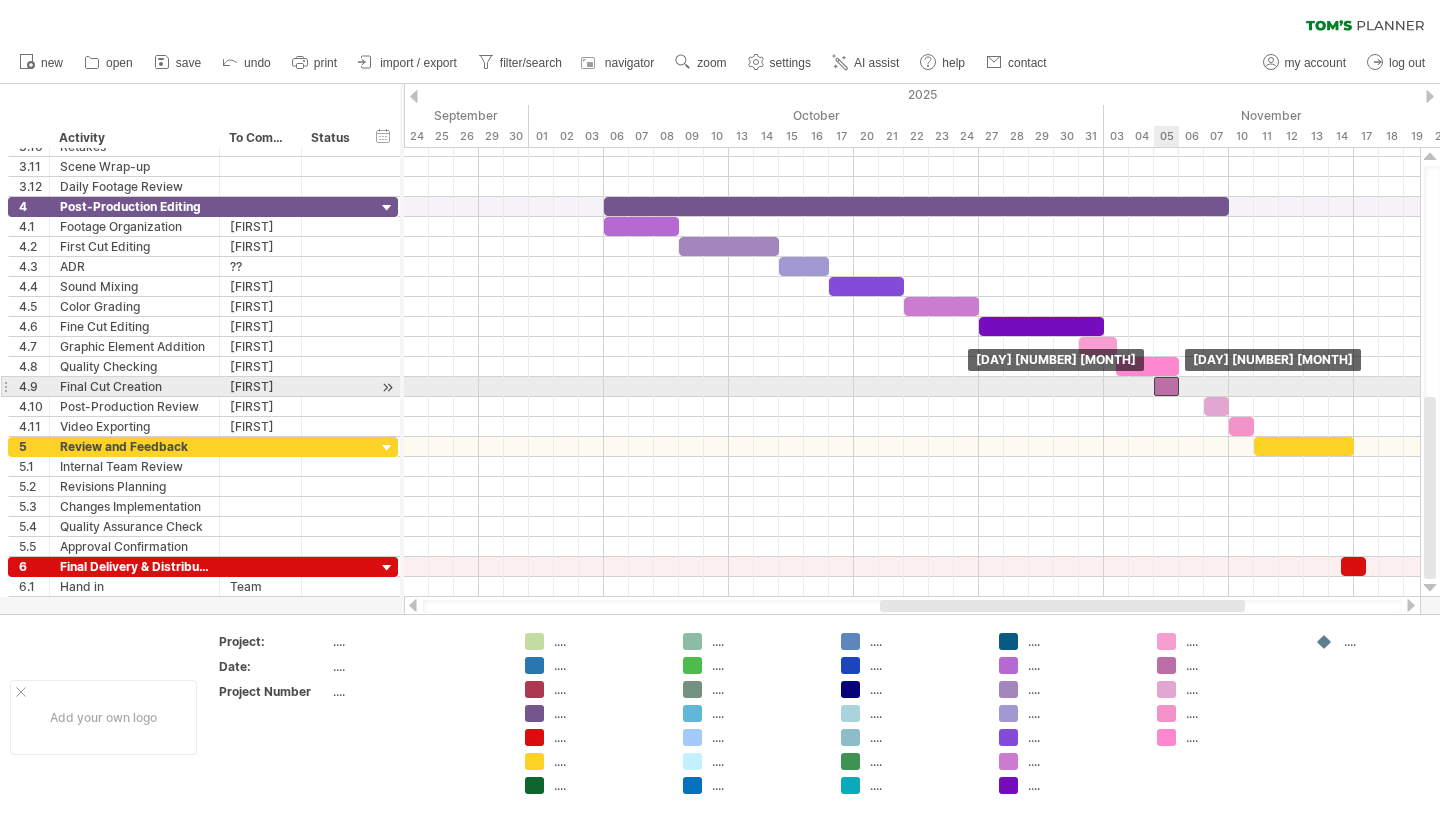 drag, startPoint x: 1191, startPoint y: 386, endPoint x: 1164, endPoint y: 386, distance: 27 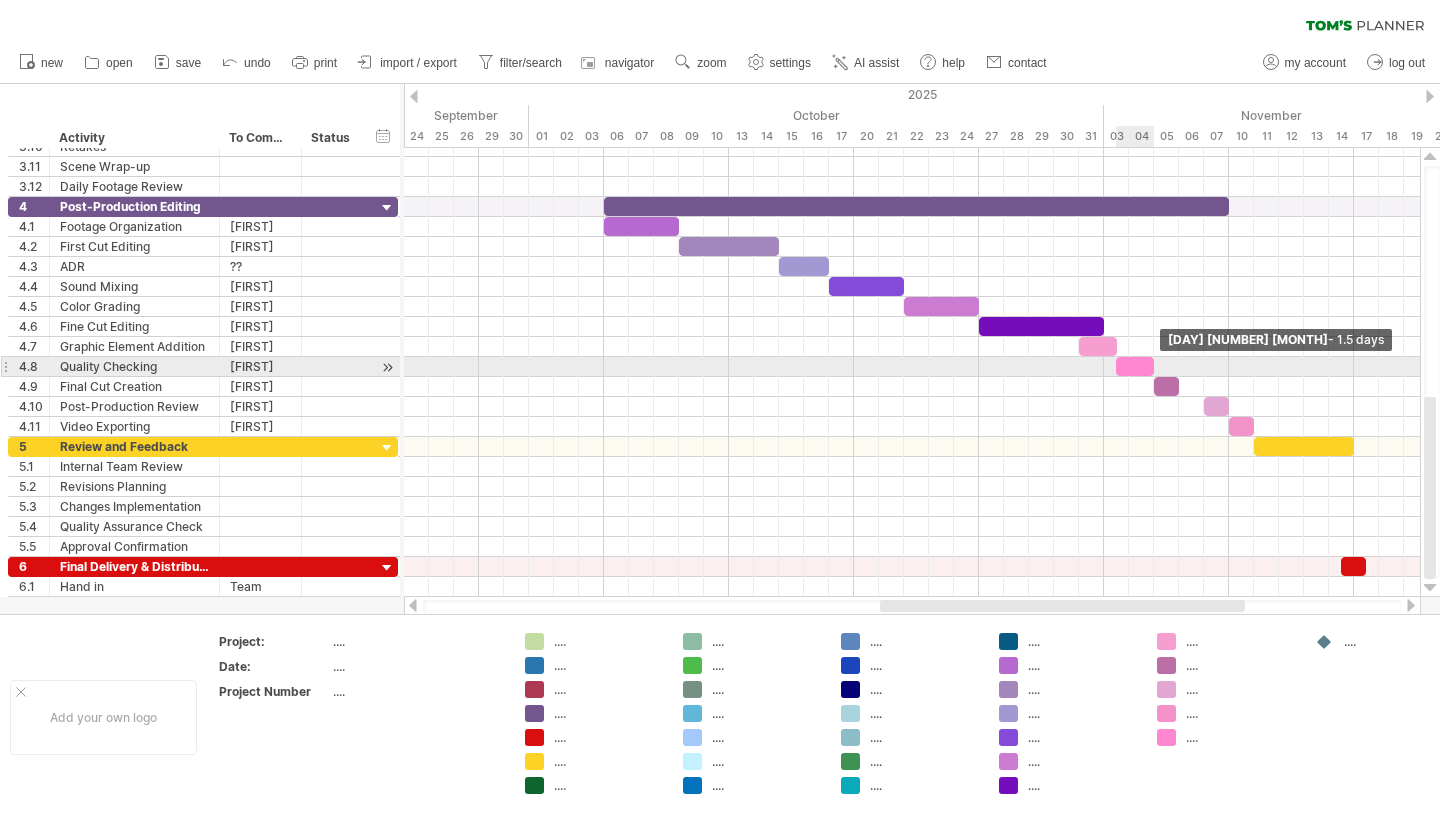 drag, startPoint x: 1176, startPoint y: 366, endPoint x: 1149, endPoint y: 365, distance: 27.018513 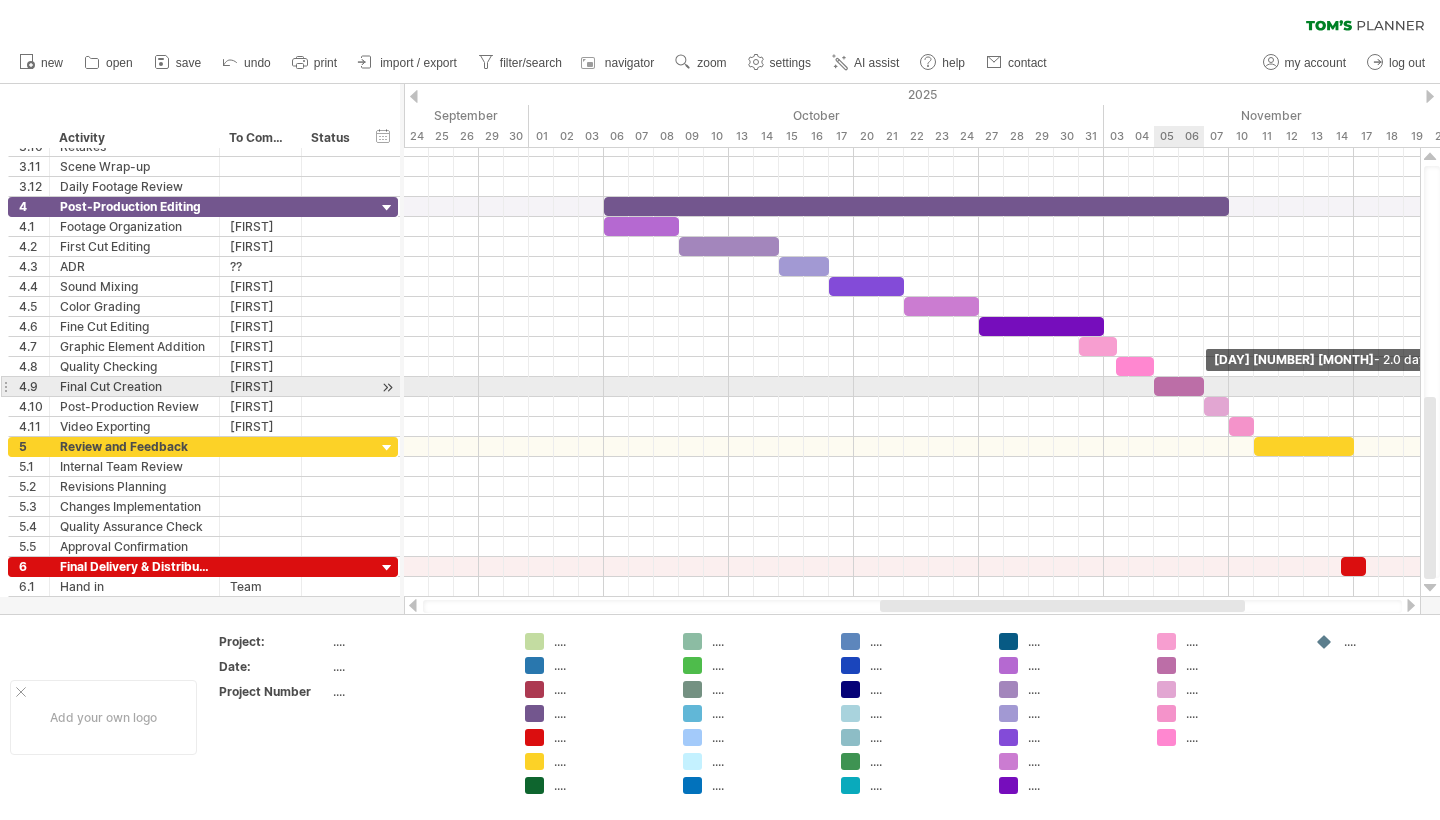 drag, startPoint x: 1176, startPoint y: 391, endPoint x: 1196, endPoint y: 391, distance: 20 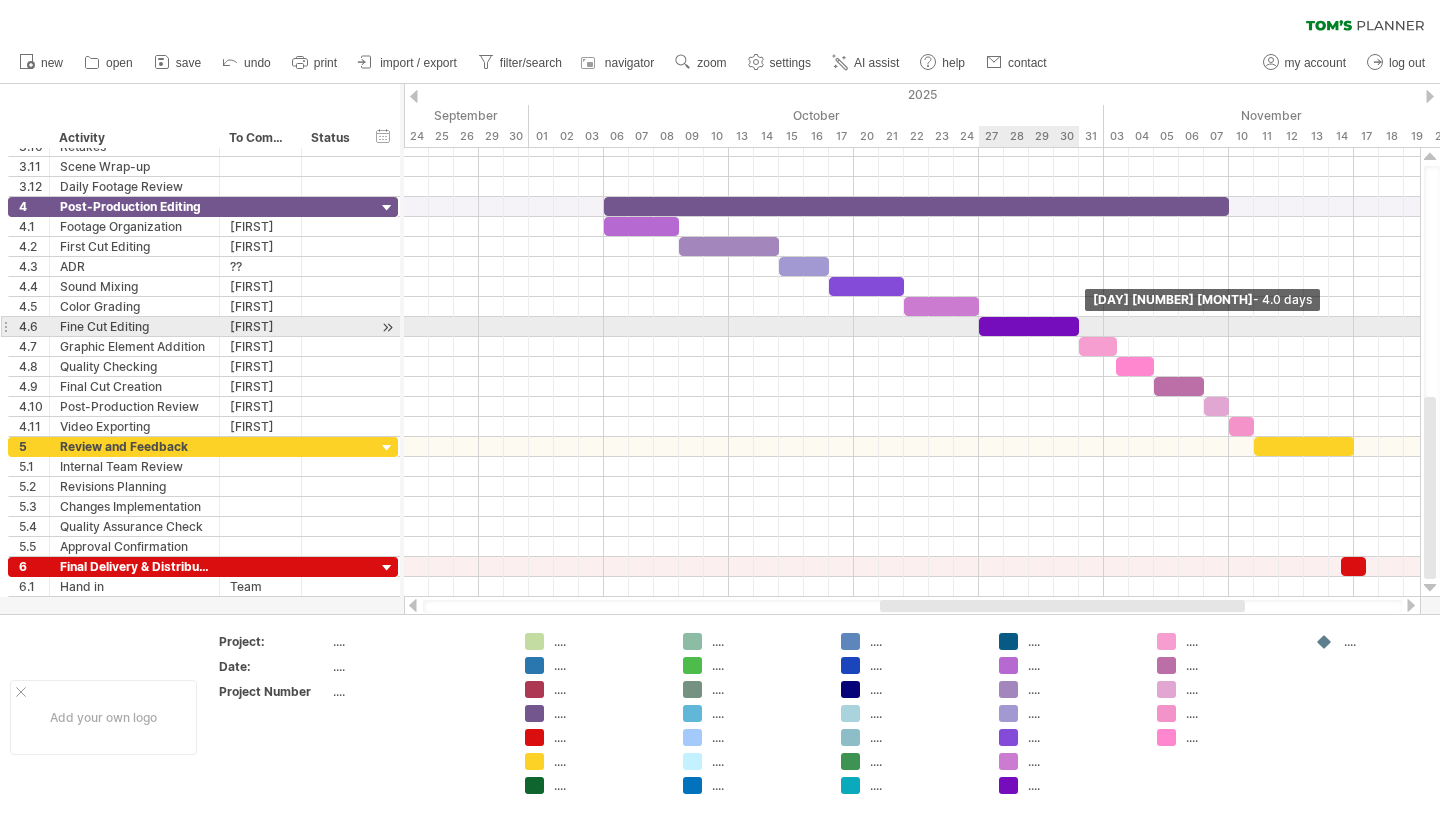 drag, startPoint x: 1101, startPoint y: 327, endPoint x: 1073, endPoint y: 326, distance: 28.01785 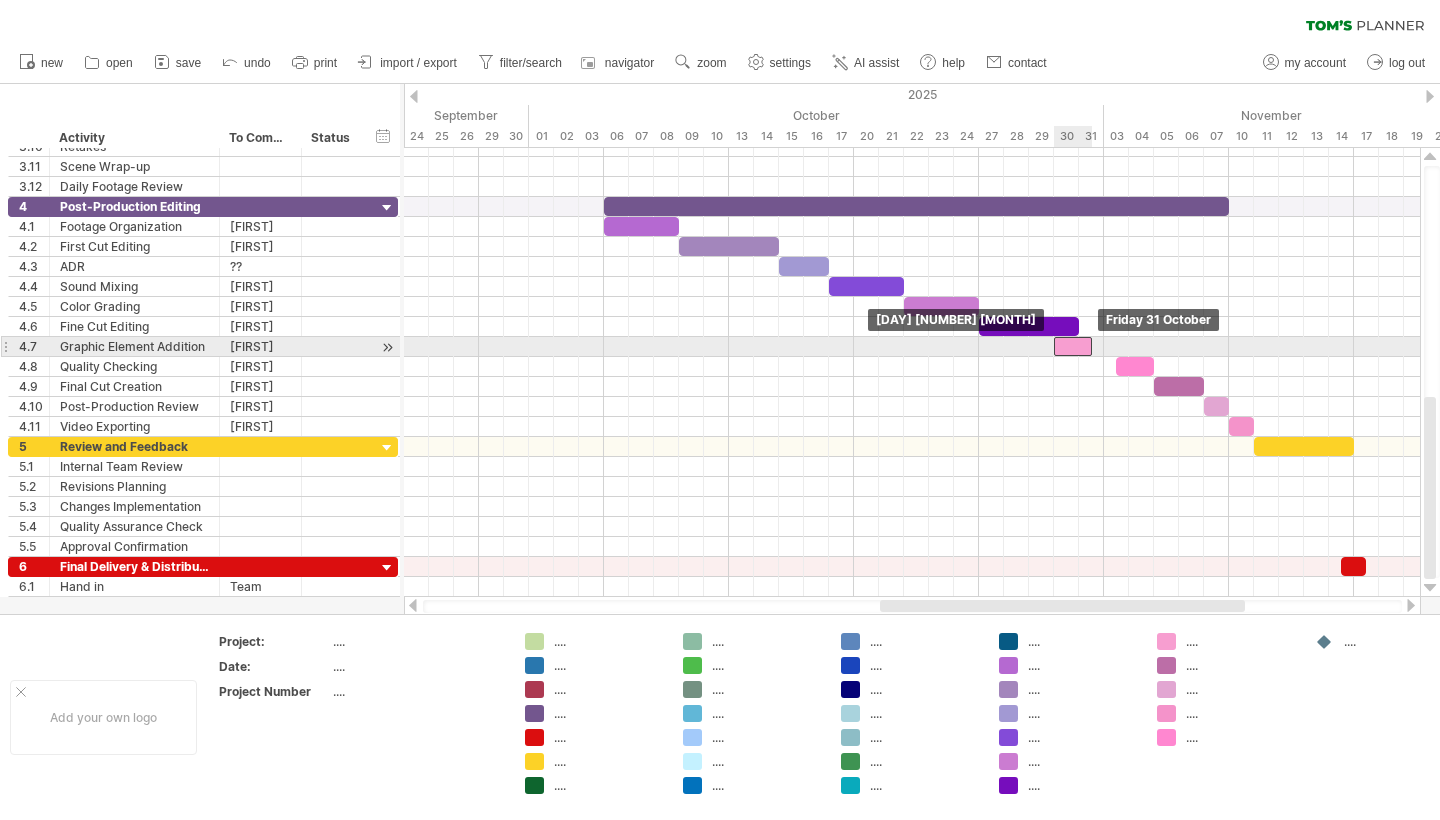 drag, startPoint x: 1089, startPoint y: 346, endPoint x: 1063, endPoint y: 346, distance: 26 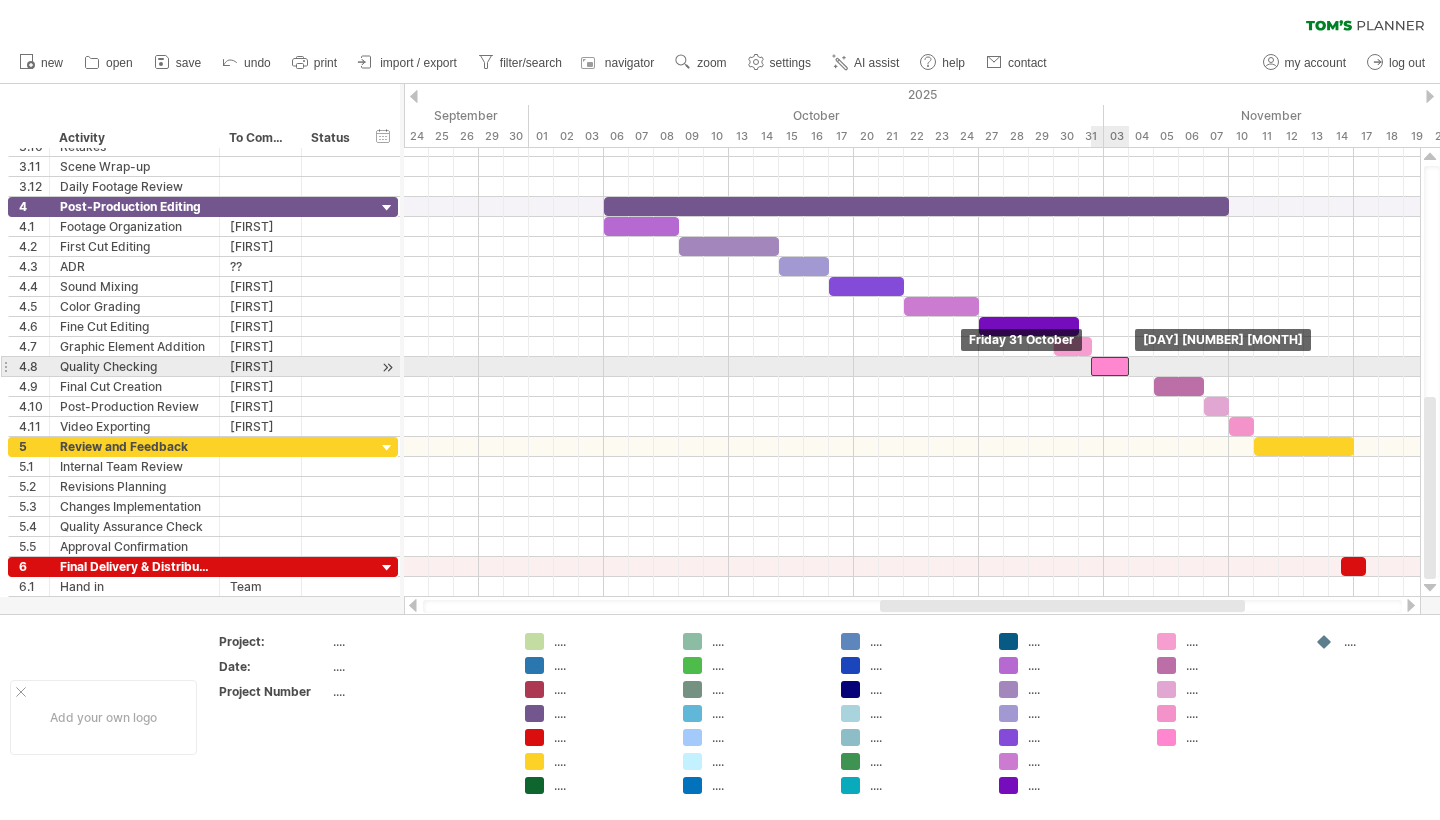 drag, startPoint x: 1126, startPoint y: 365, endPoint x: 1104, endPoint y: 366, distance: 22.022715 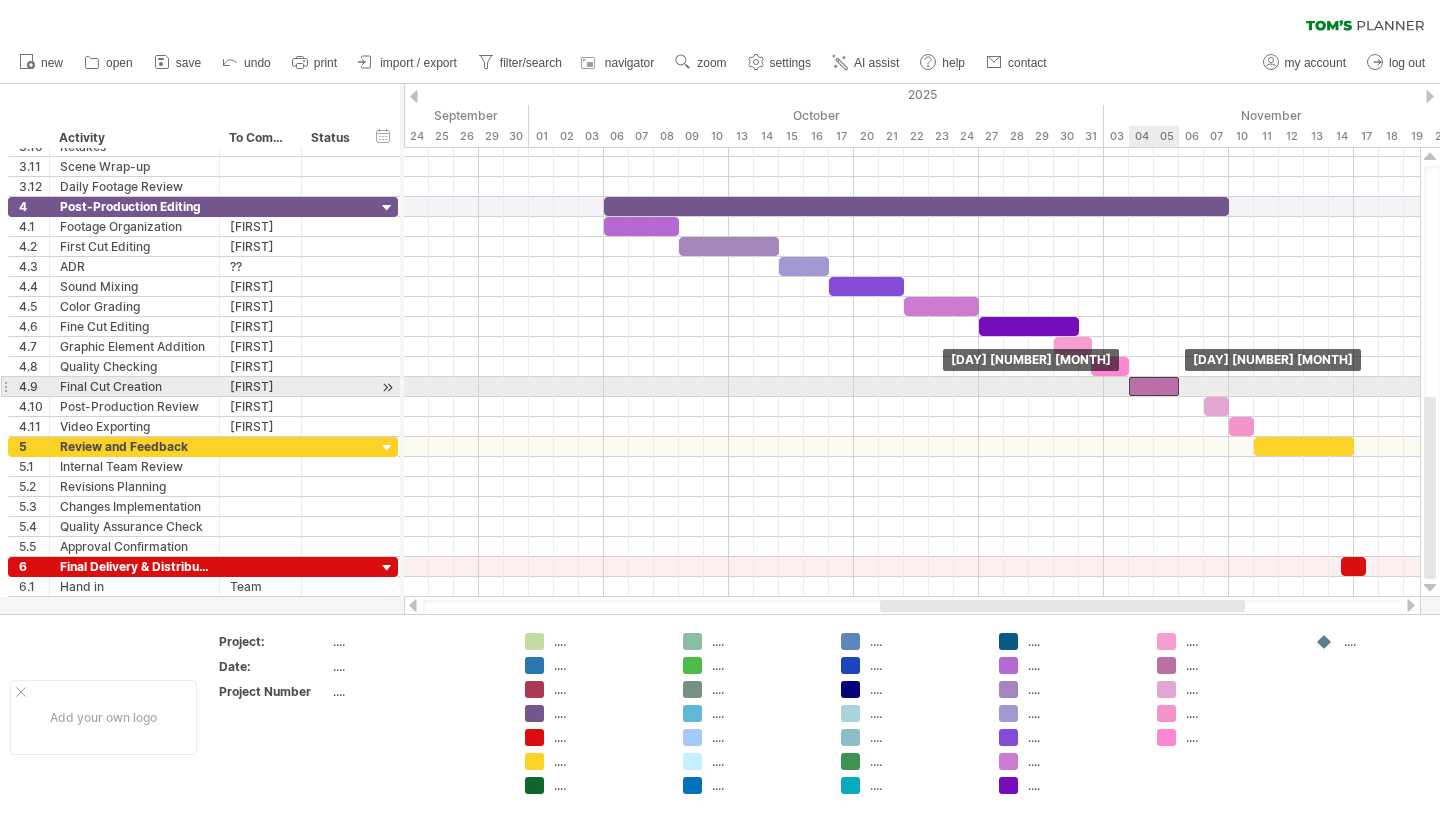 drag, startPoint x: 1185, startPoint y: 388, endPoint x: 1155, endPoint y: 387, distance: 30.016663 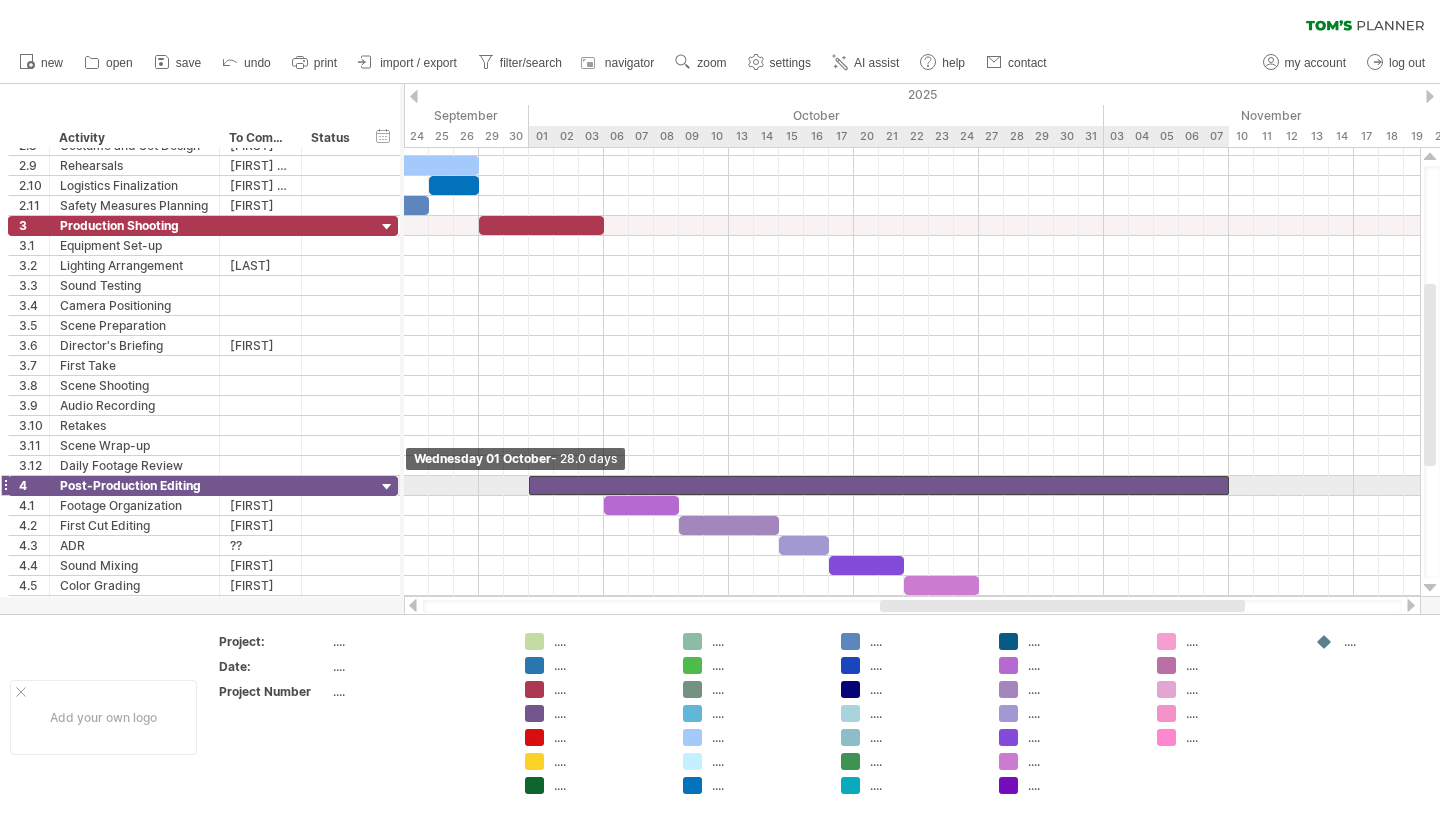 drag, startPoint x: 604, startPoint y: 485, endPoint x: 533, endPoint y: 479, distance: 71.25307 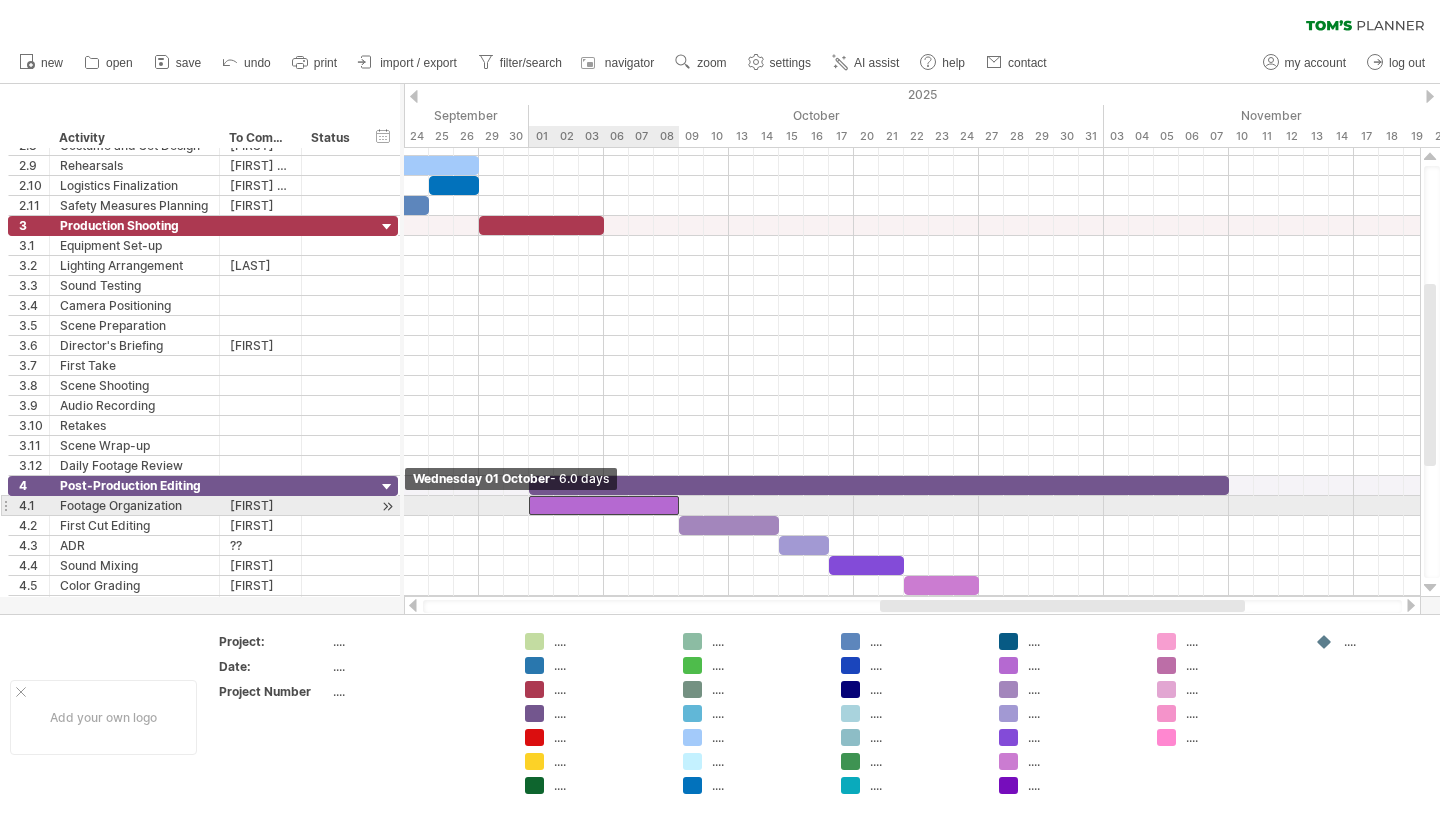 drag, startPoint x: 605, startPoint y: 507, endPoint x: 533, endPoint y: 504, distance: 72.06247 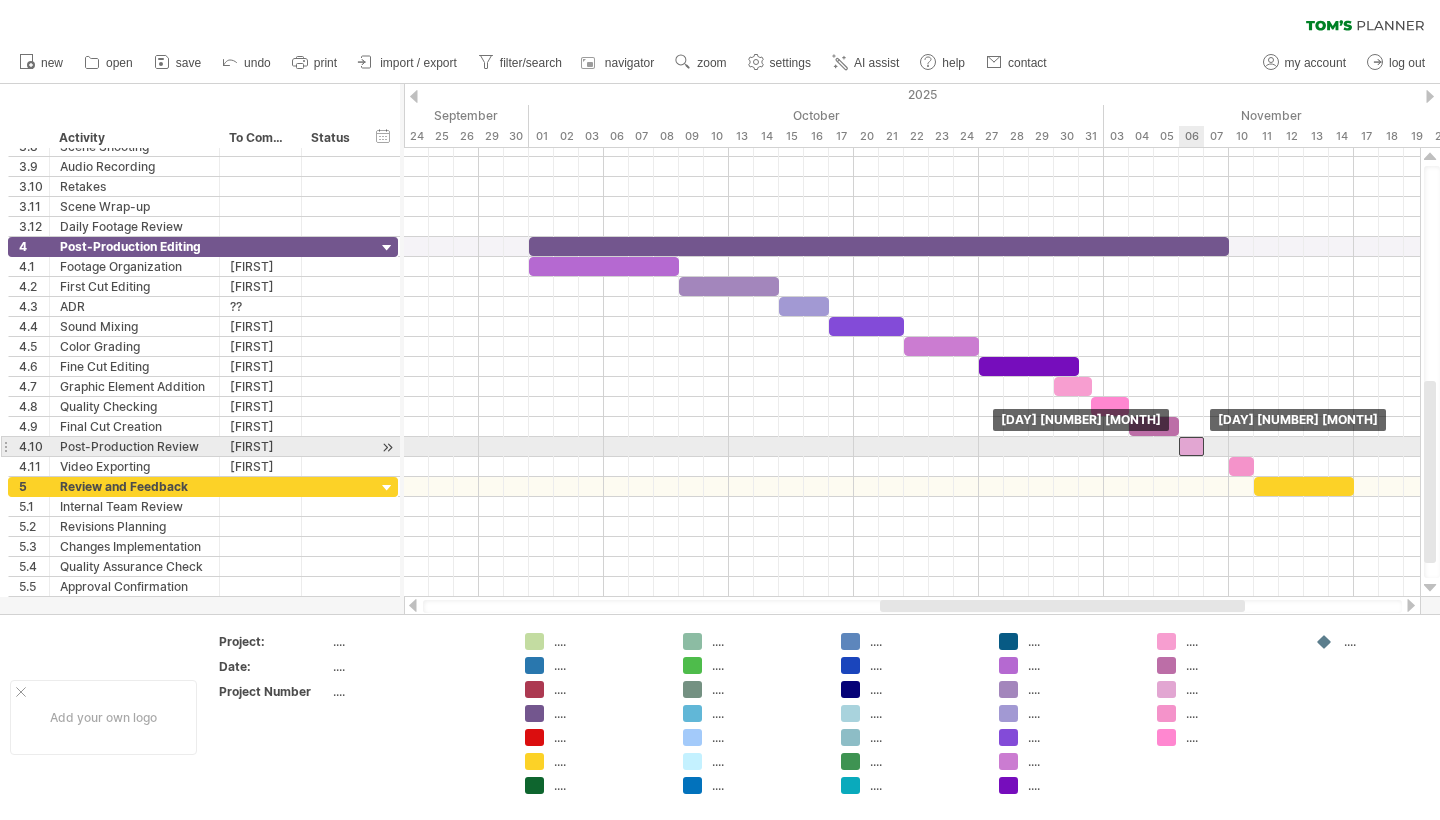 drag, startPoint x: 1219, startPoint y: 444, endPoint x: 1195, endPoint y: 444, distance: 24 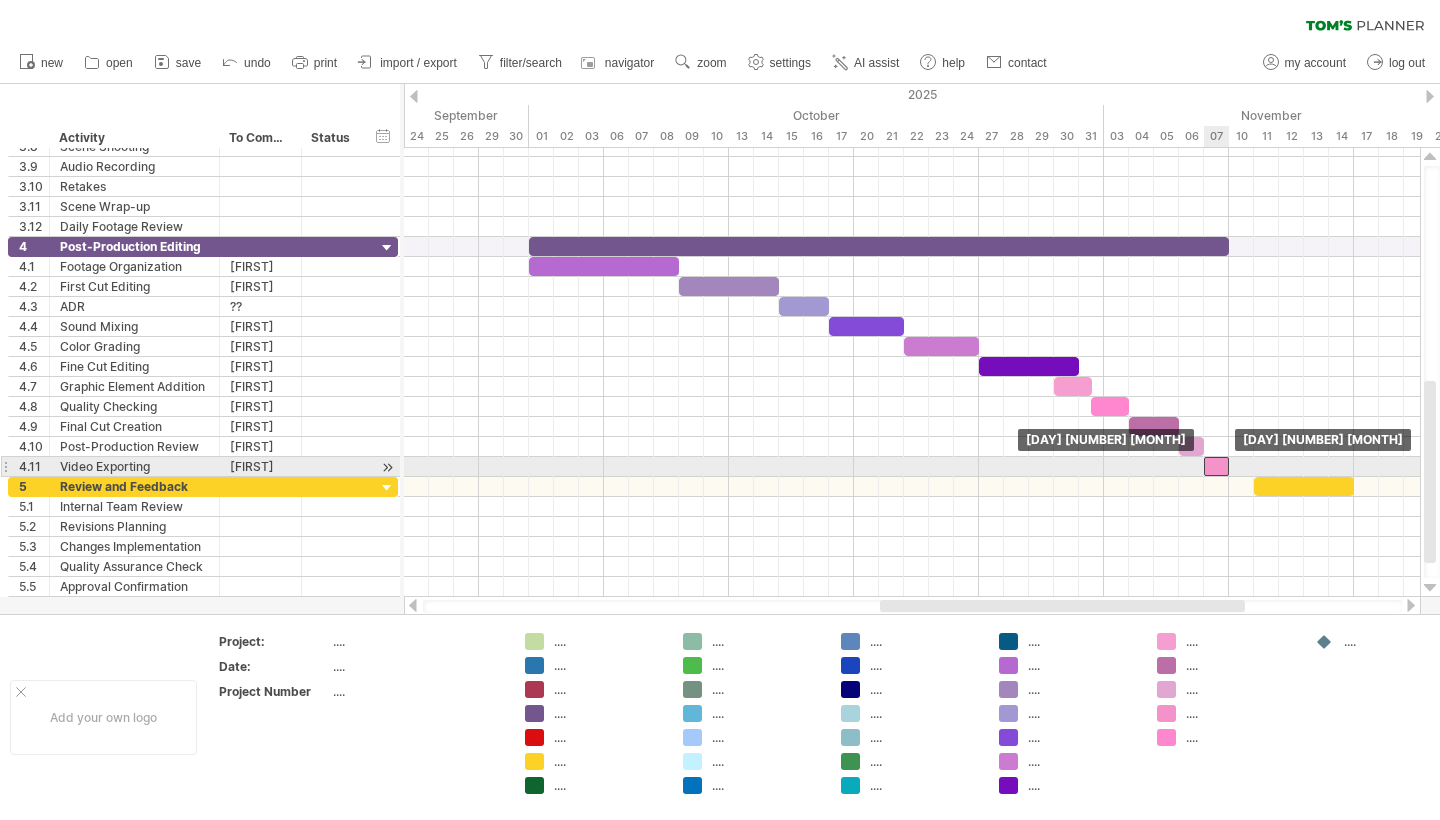 drag, startPoint x: 1243, startPoint y: 461, endPoint x: 1220, endPoint y: 462, distance: 23.021729 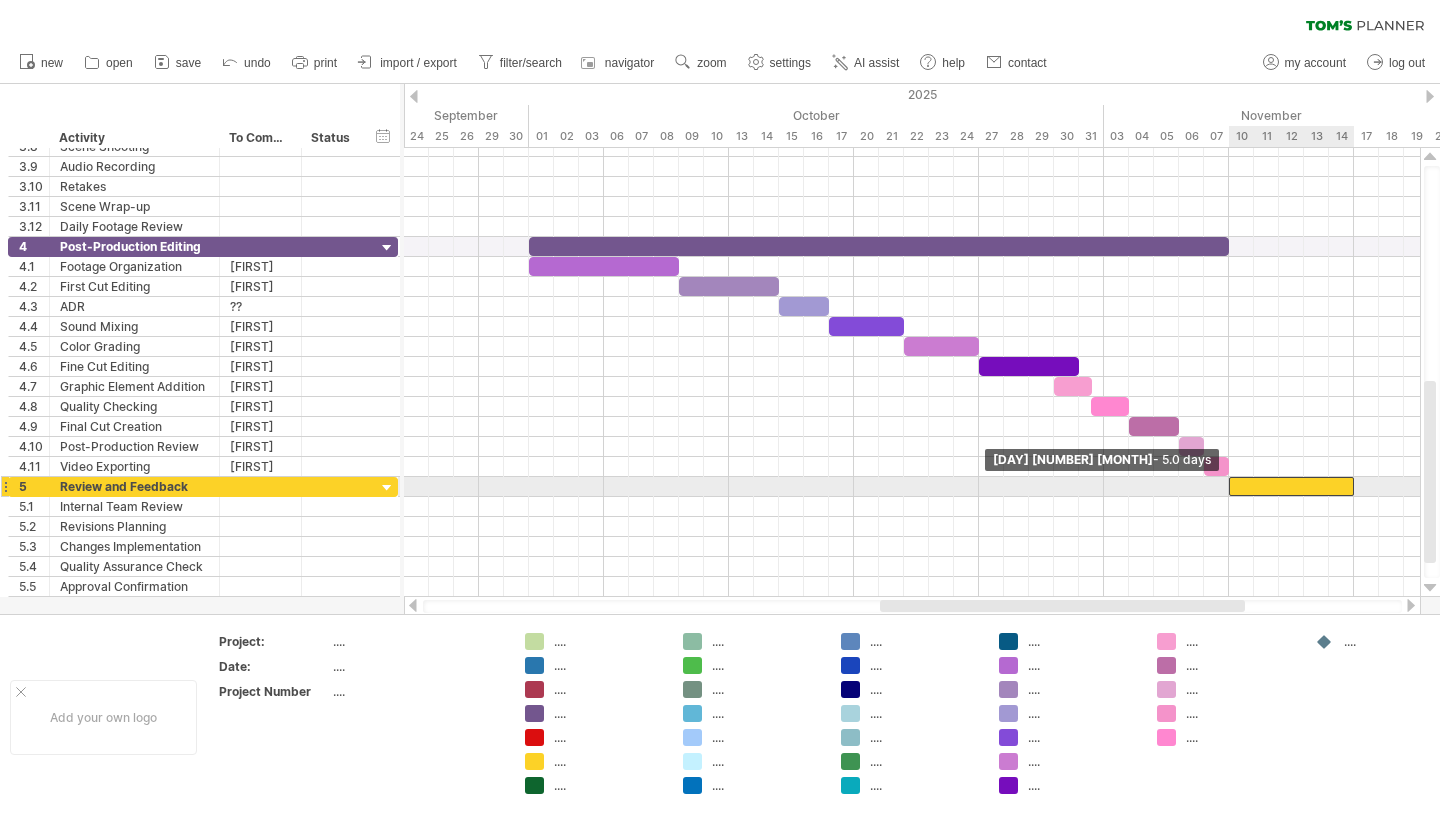 drag, startPoint x: 1255, startPoint y: 486, endPoint x: 1230, endPoint y: 486, distance: 25 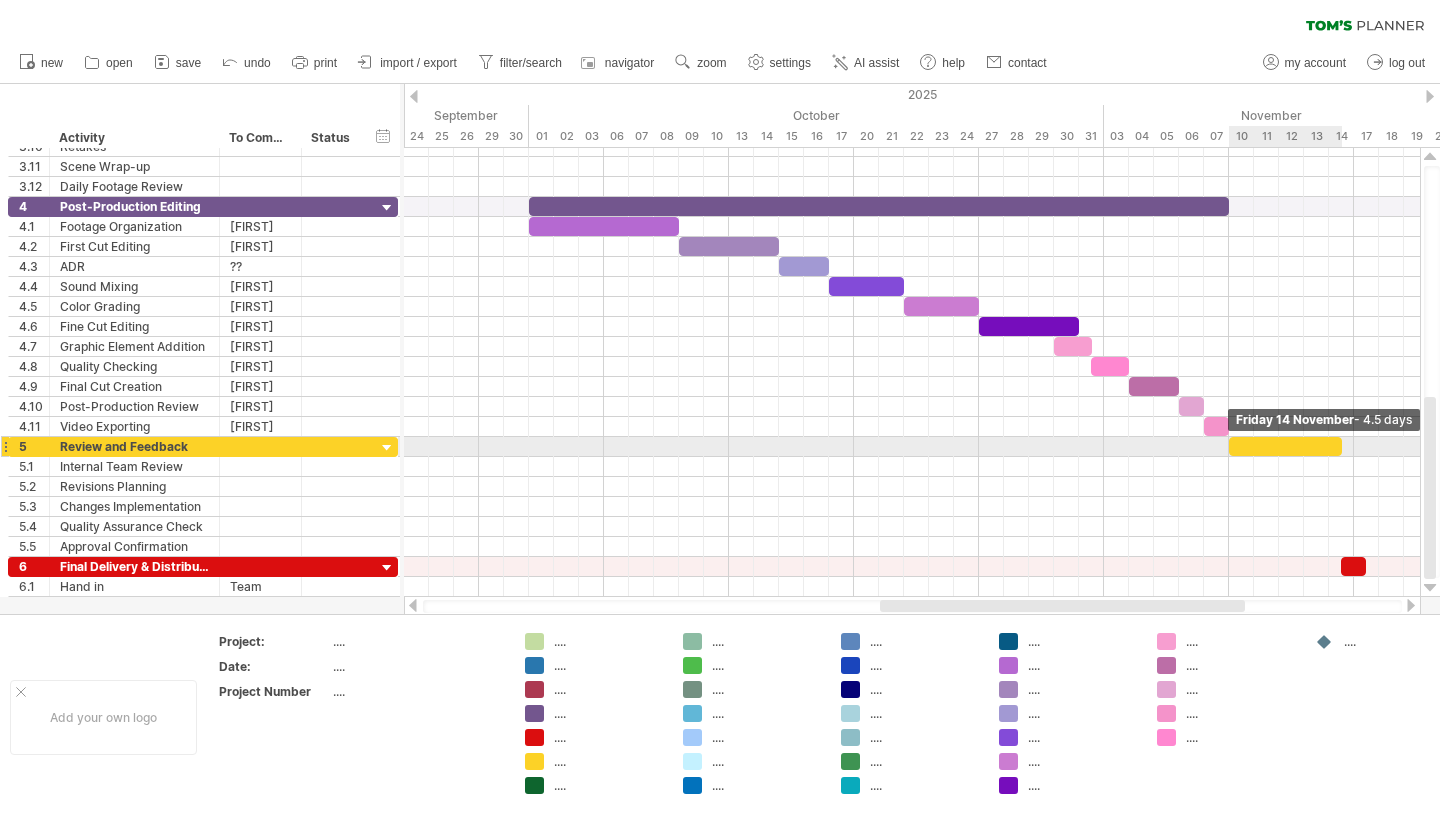 drag, startPoint x: 1352, startPoint y: 448, endPoint x: 1335, endPoint y: 452, distance: 17.464249 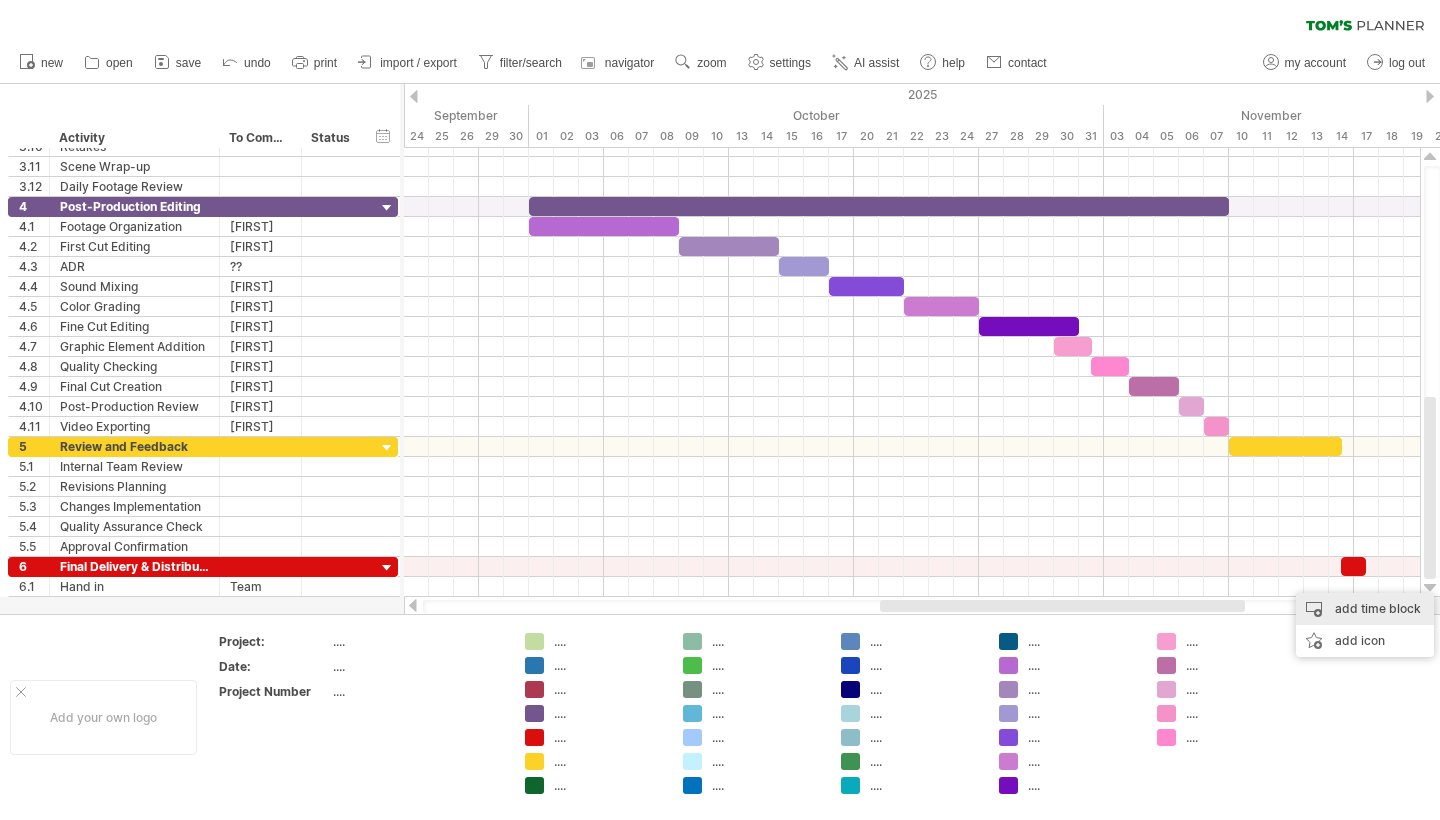 click on "add time block" at bounding box center [1365, 609] 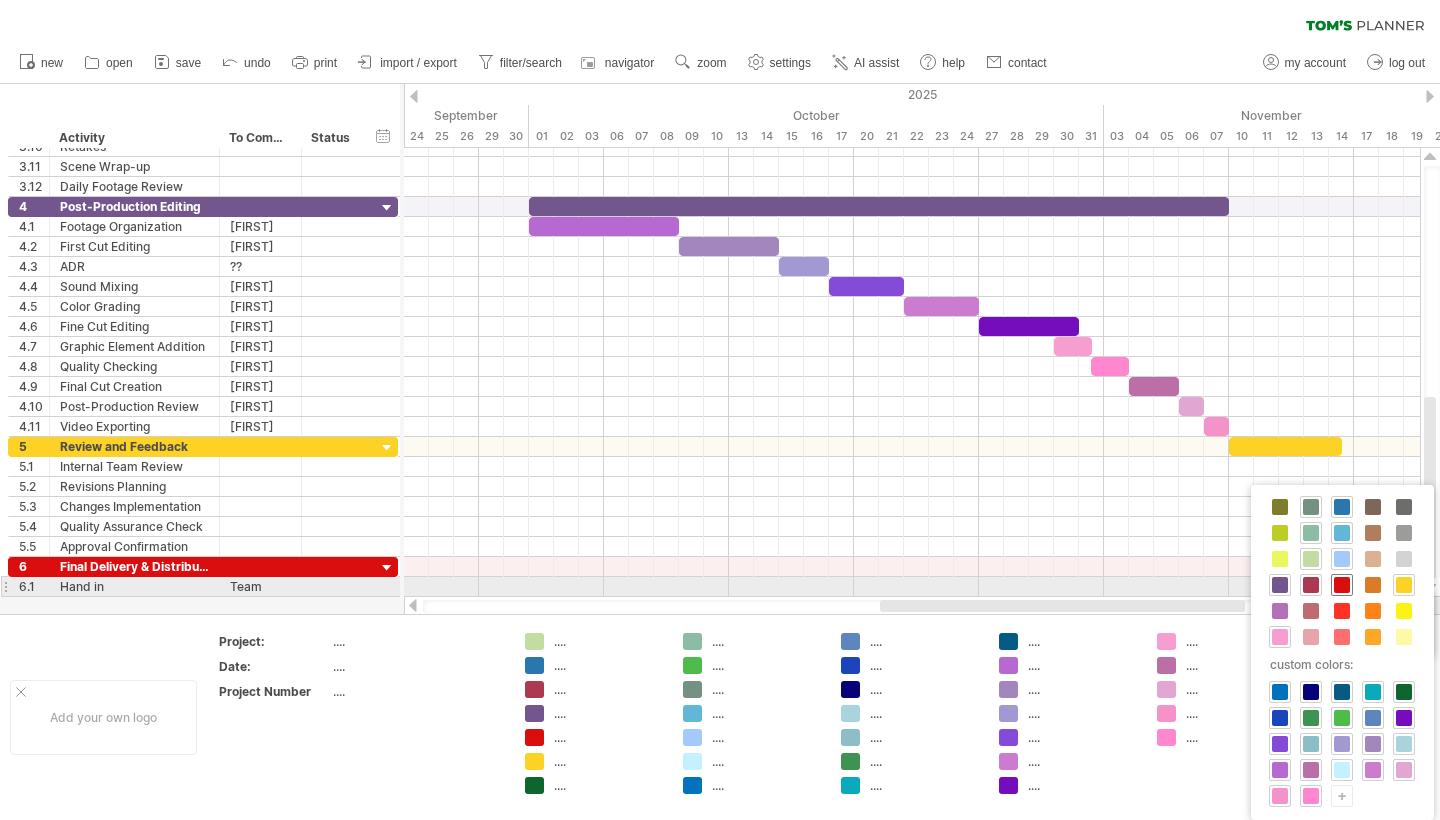 click at bounding box center (1342, 585) 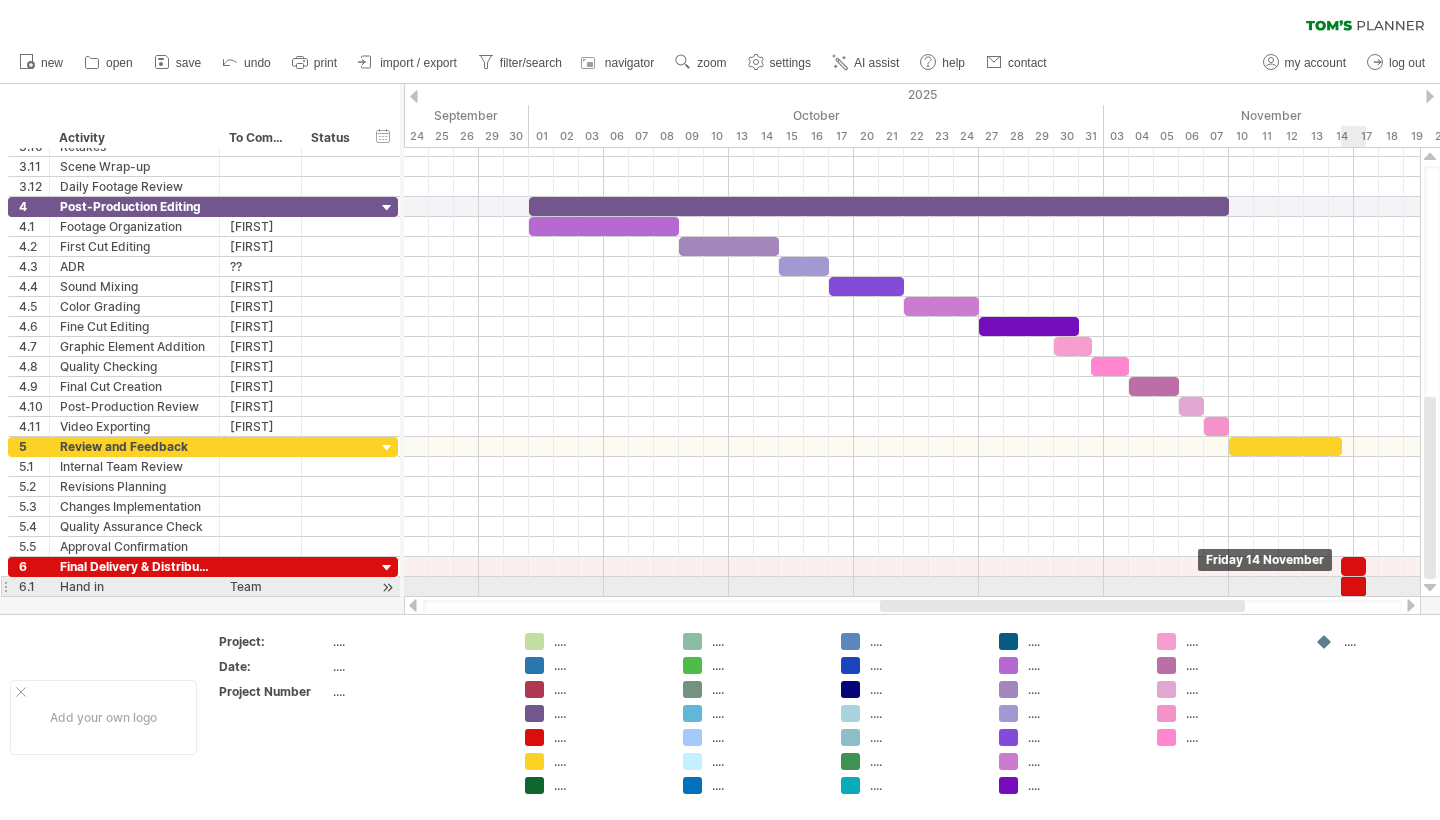 click at bounding box center [1353, 586] 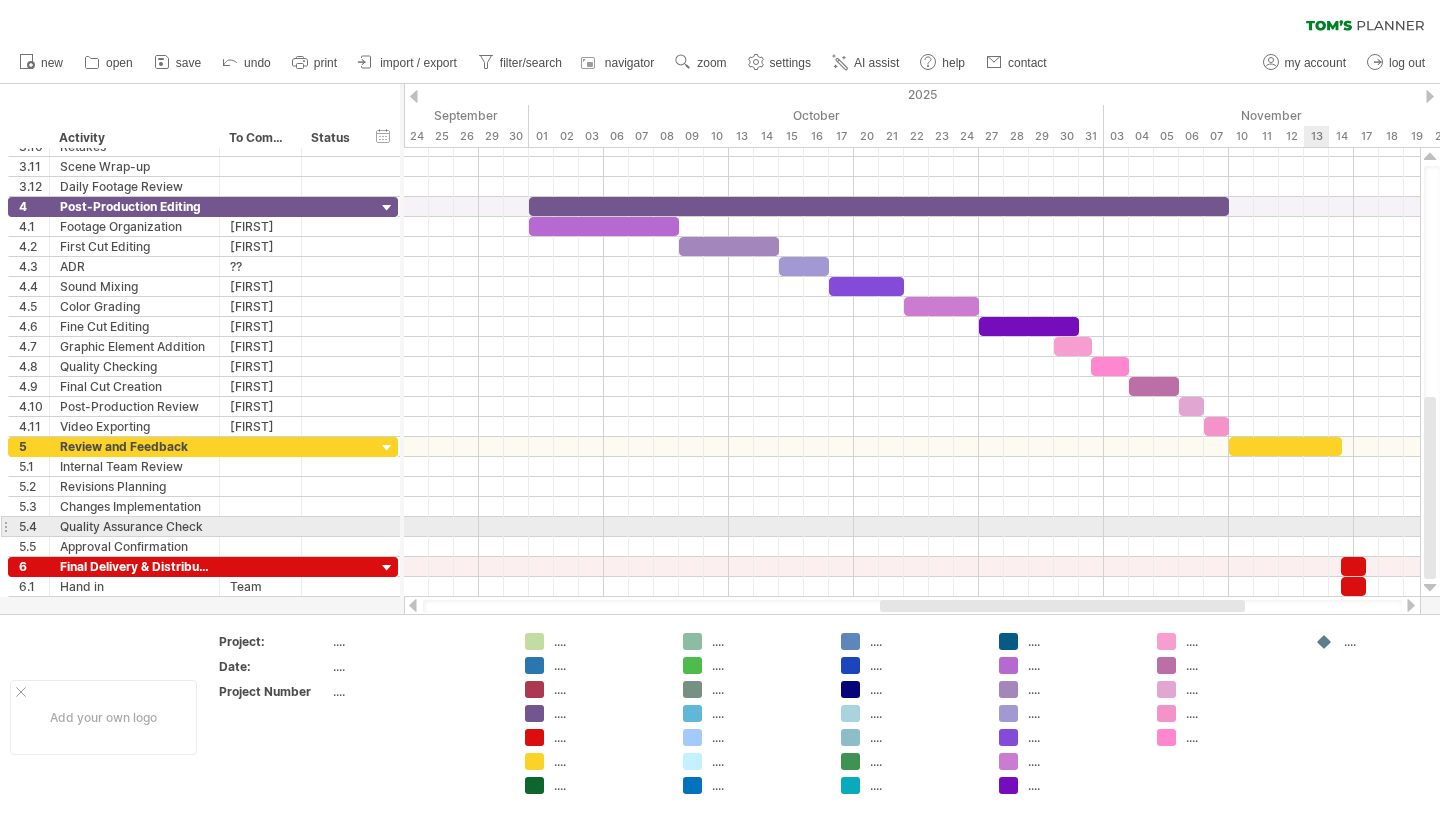 click at bounding box center (912, 527) 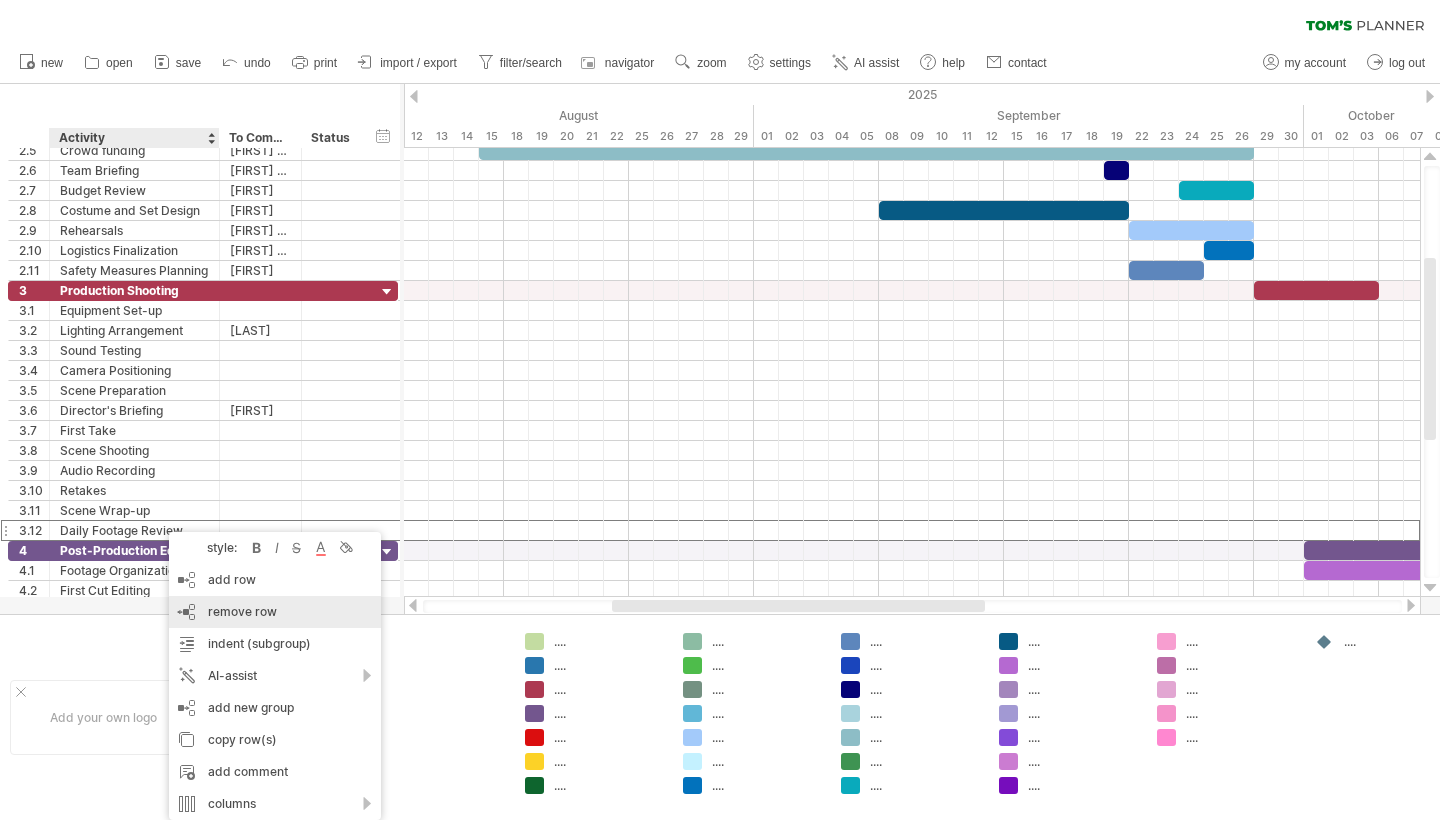 click on "remove row" at bounding box center (242, 611) 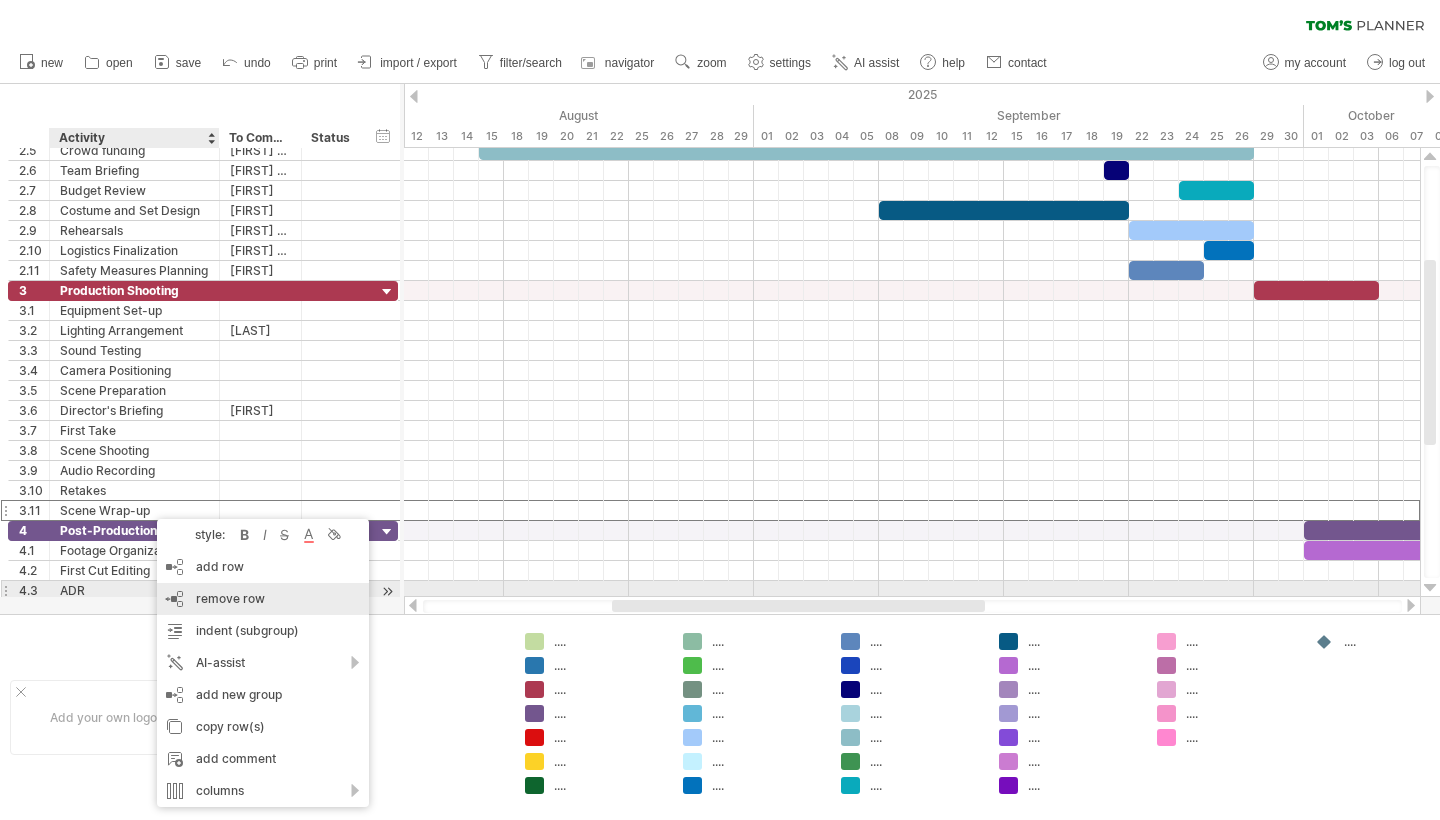 click on "remove row" at bounding box center (230, 598) 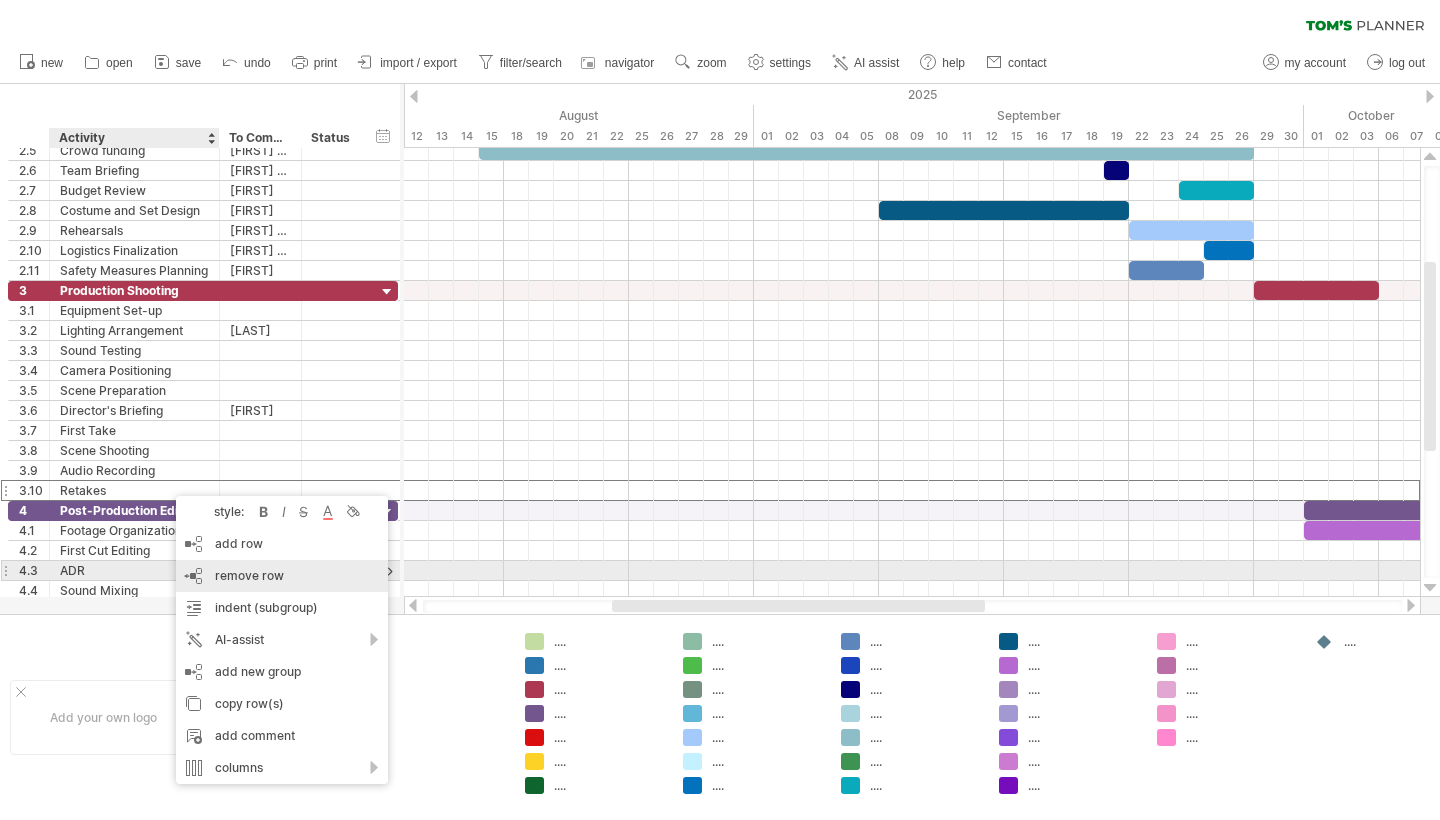 click on "remove row remove selected rows" at bounding box center (282, 576) 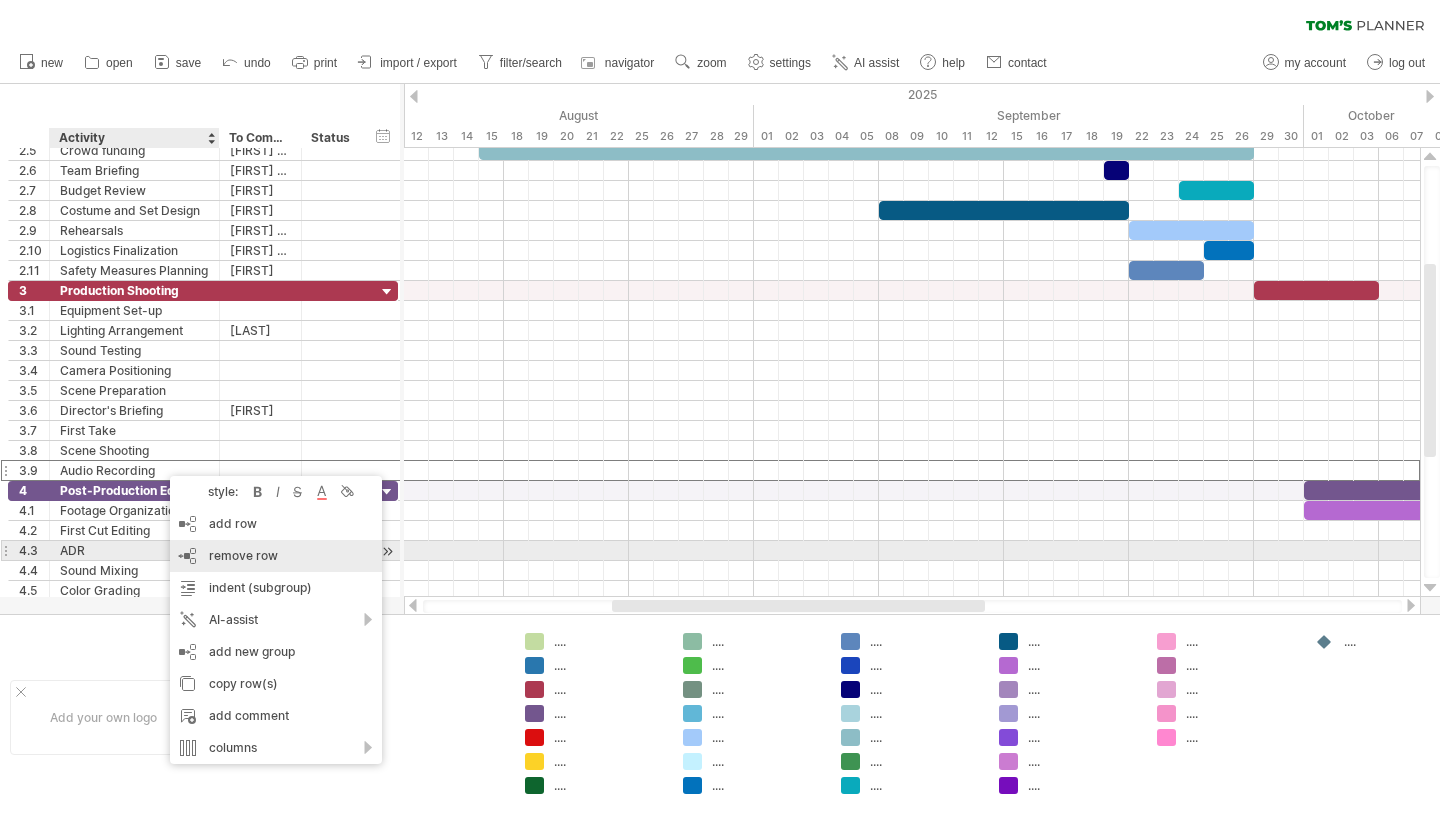 click on "remove row" at bounding box center (243, 555) 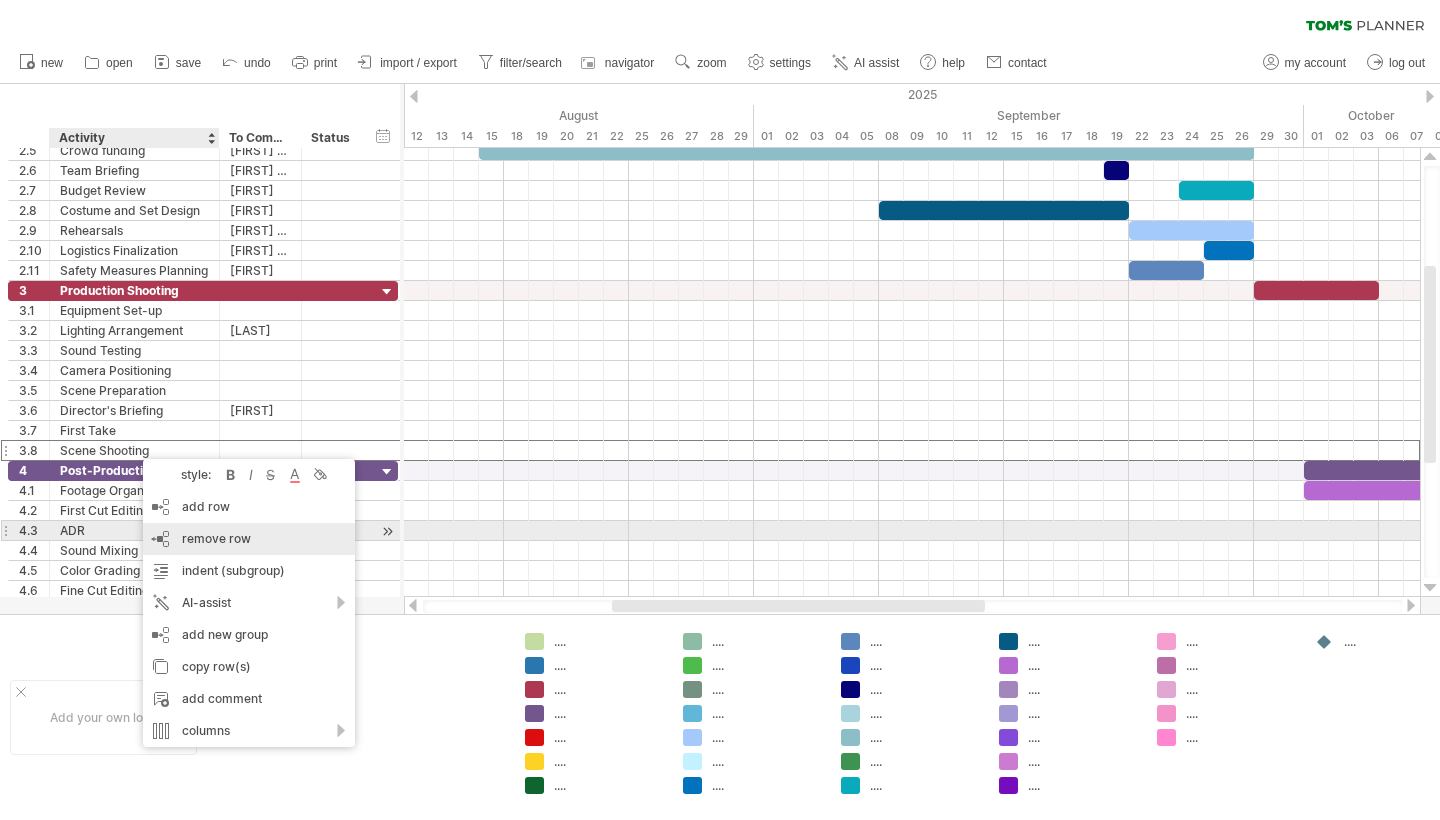 click on "remove row remove selected rows" at bounding box center [249, 539] 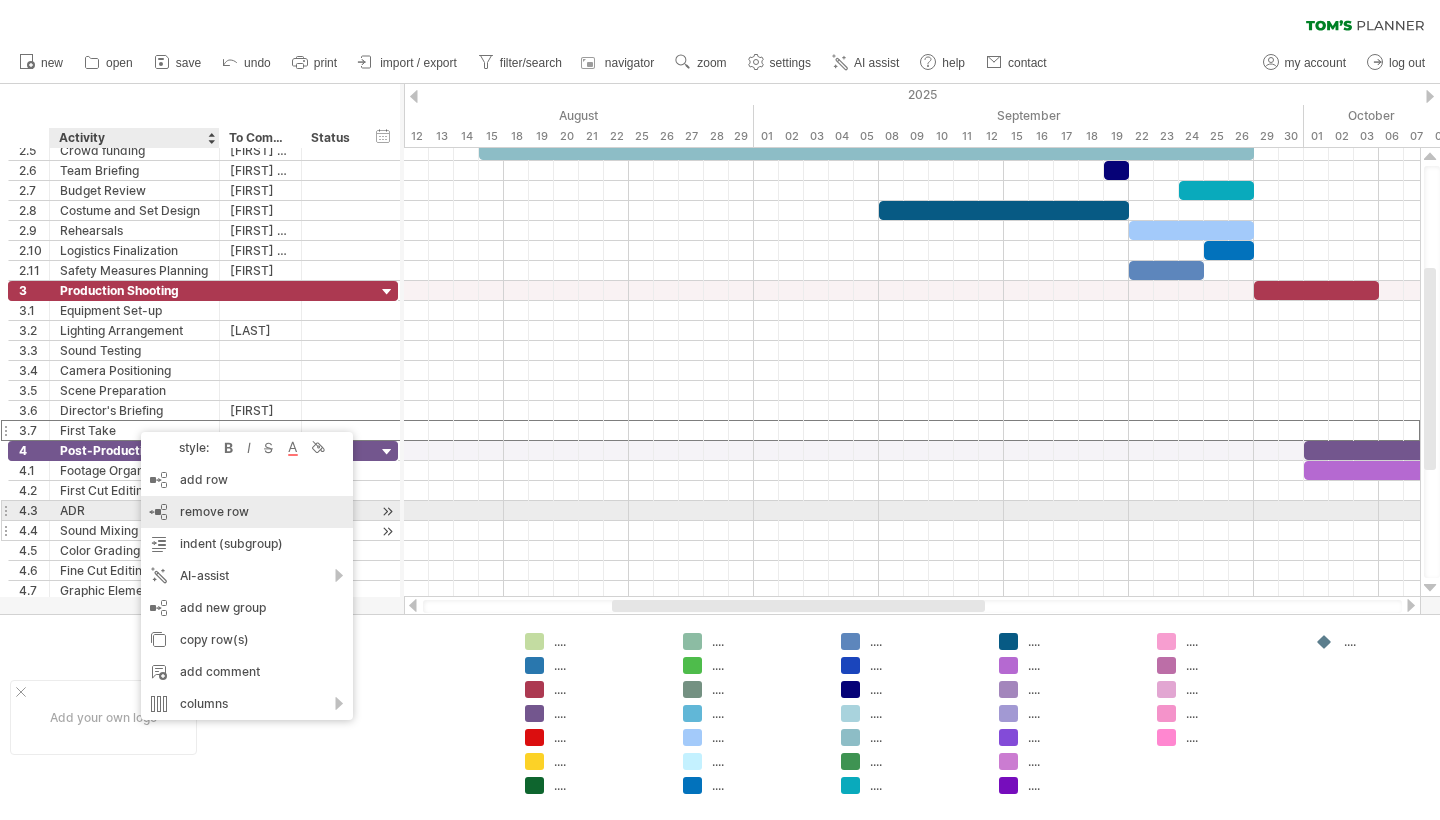 click on "remove row remove selected rows" at bounding box center (247, 512) 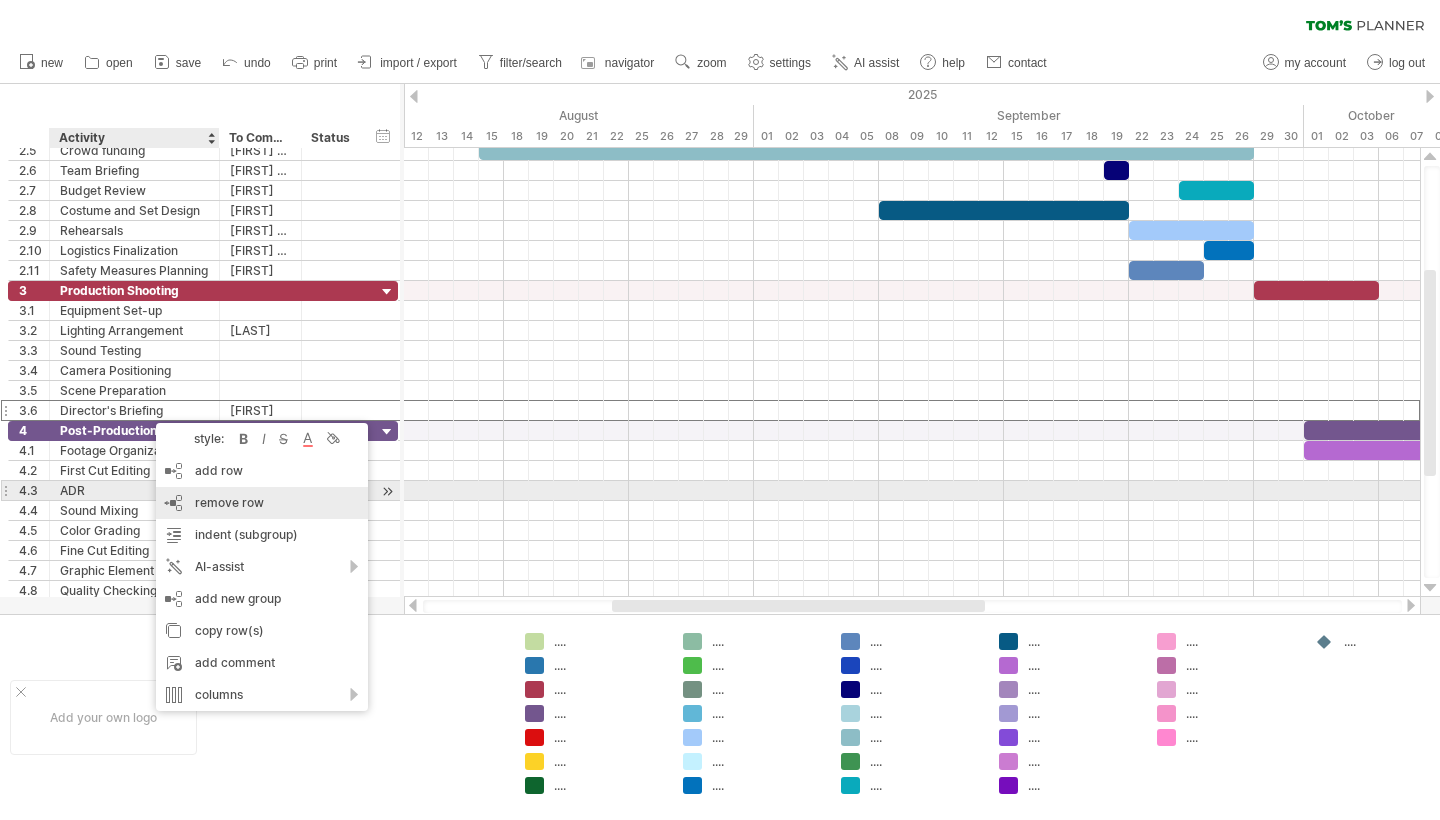 click on "remove row" at bounding box center [229, 502] 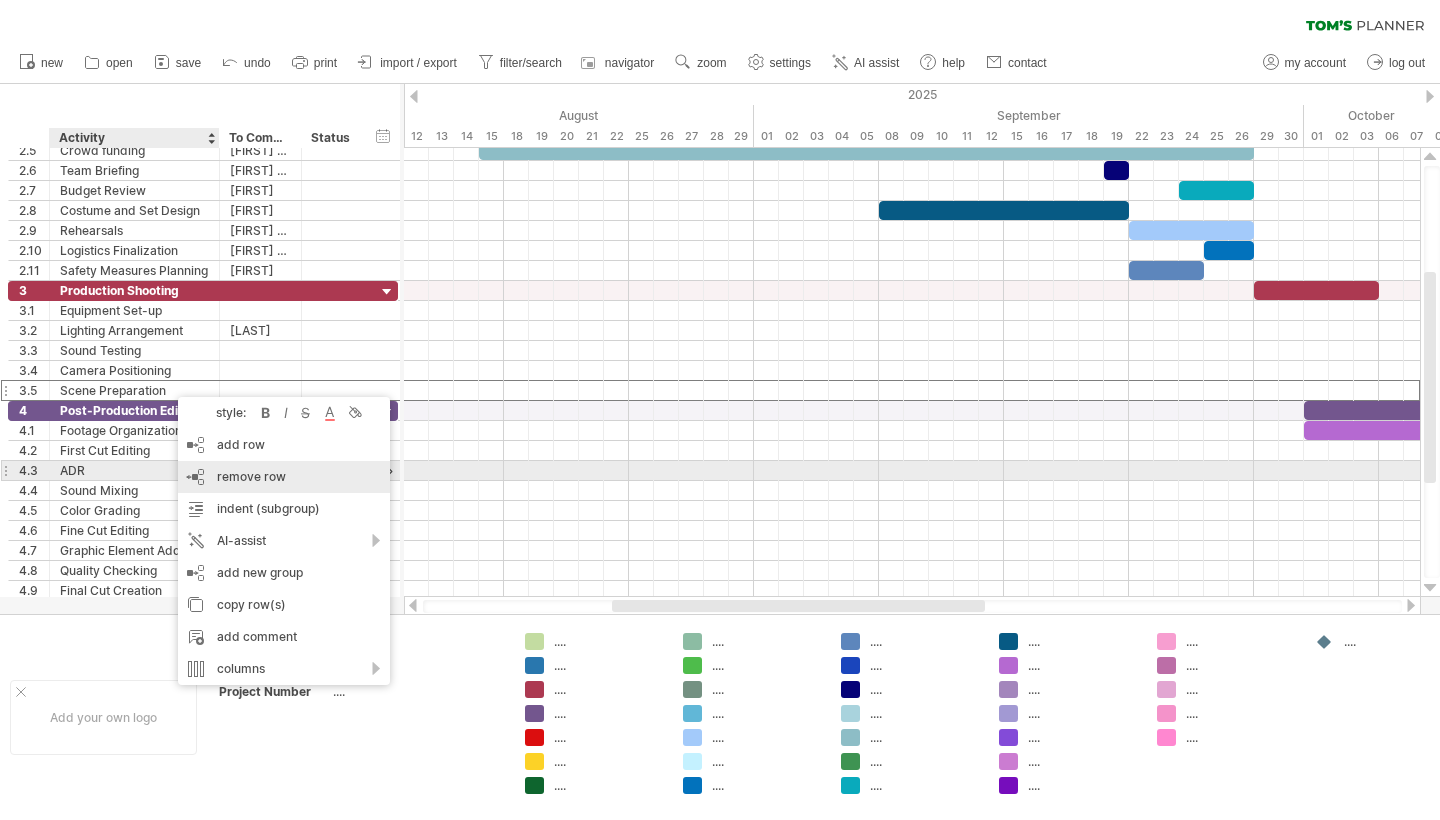 click on "remove row" at bounding box center (251, 476) 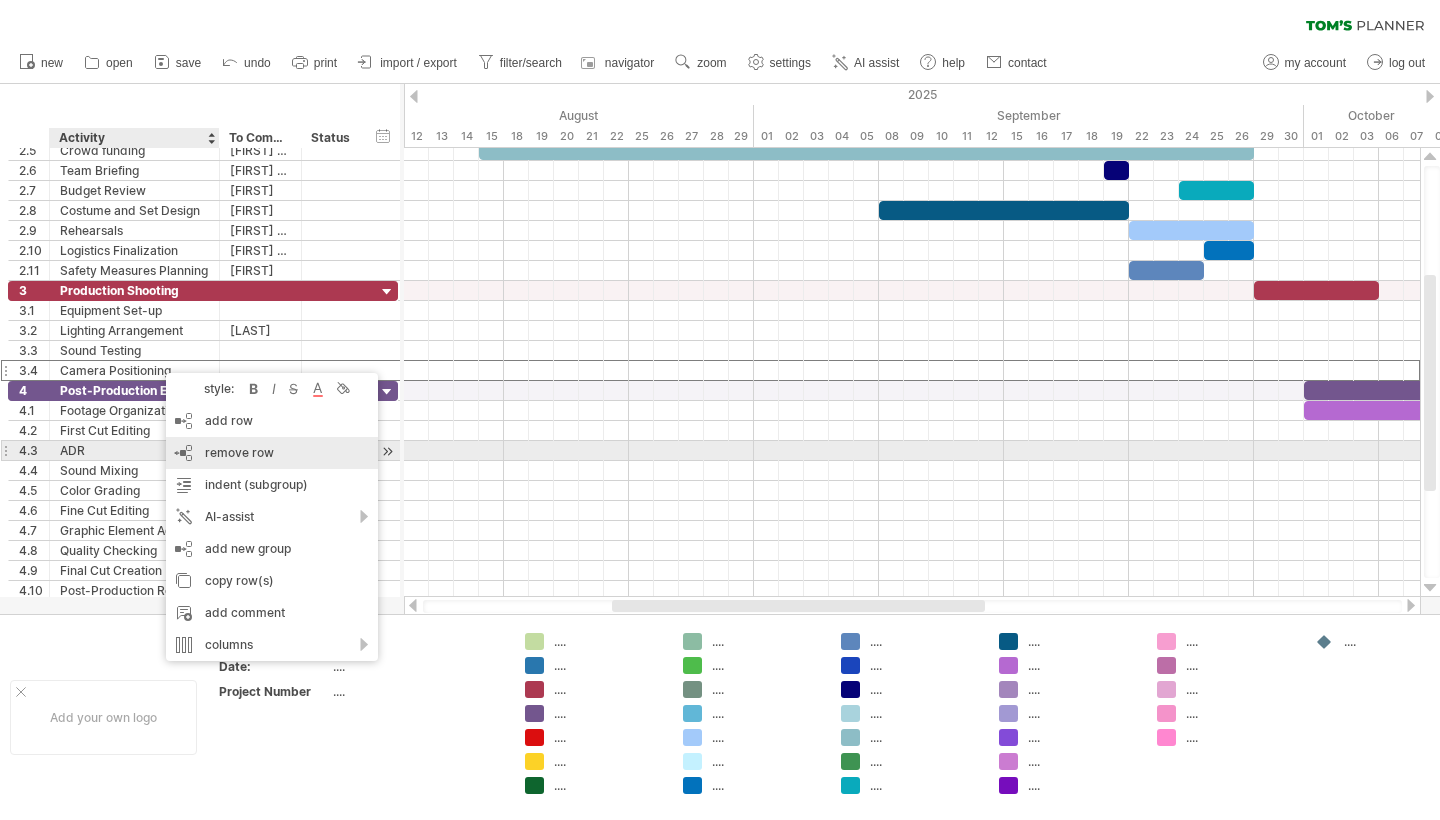 click on "remove row" at bounding box center [239, 452] 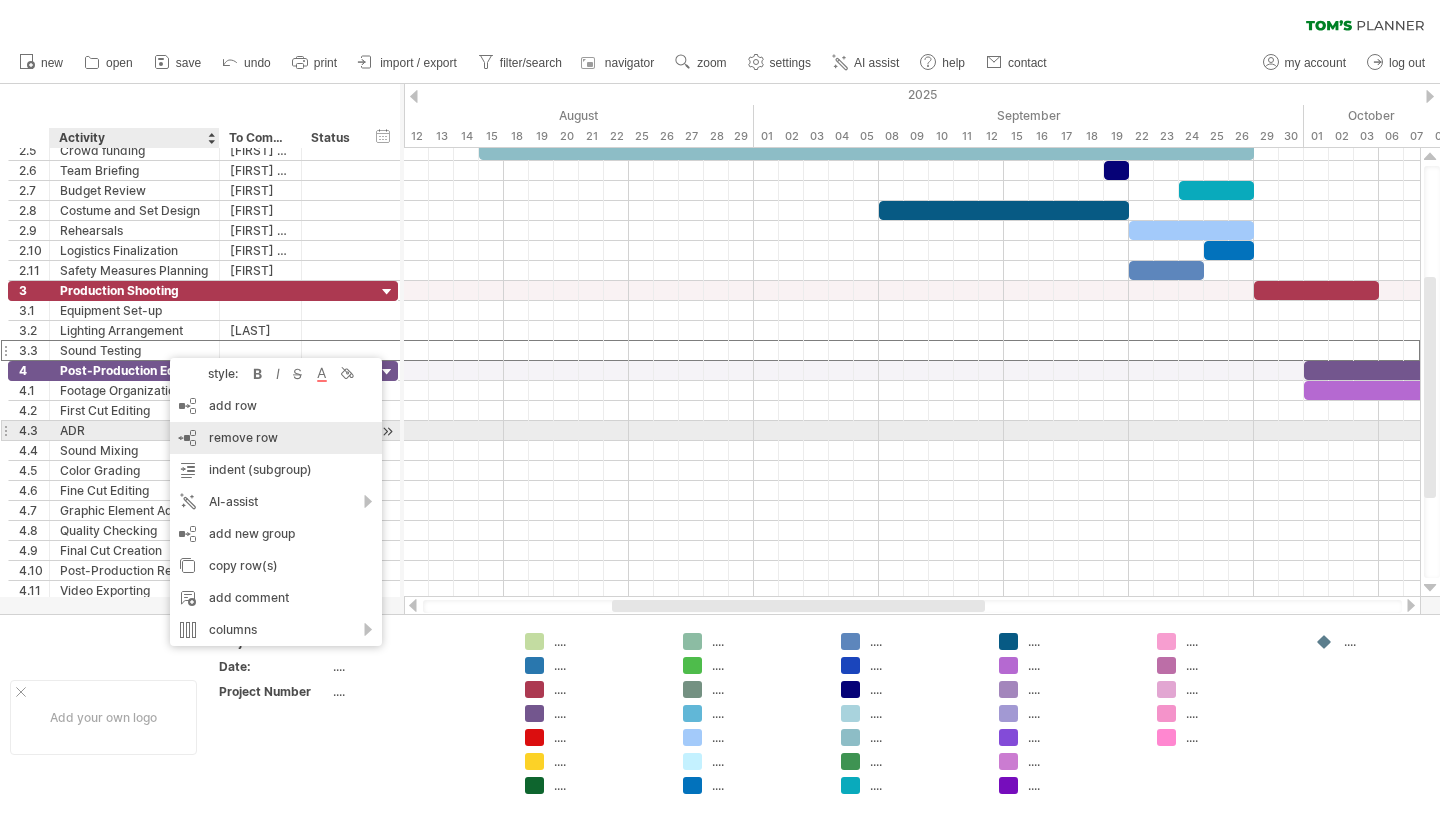 click on "remove row remove selected rows" at bounding box center [276, 438] 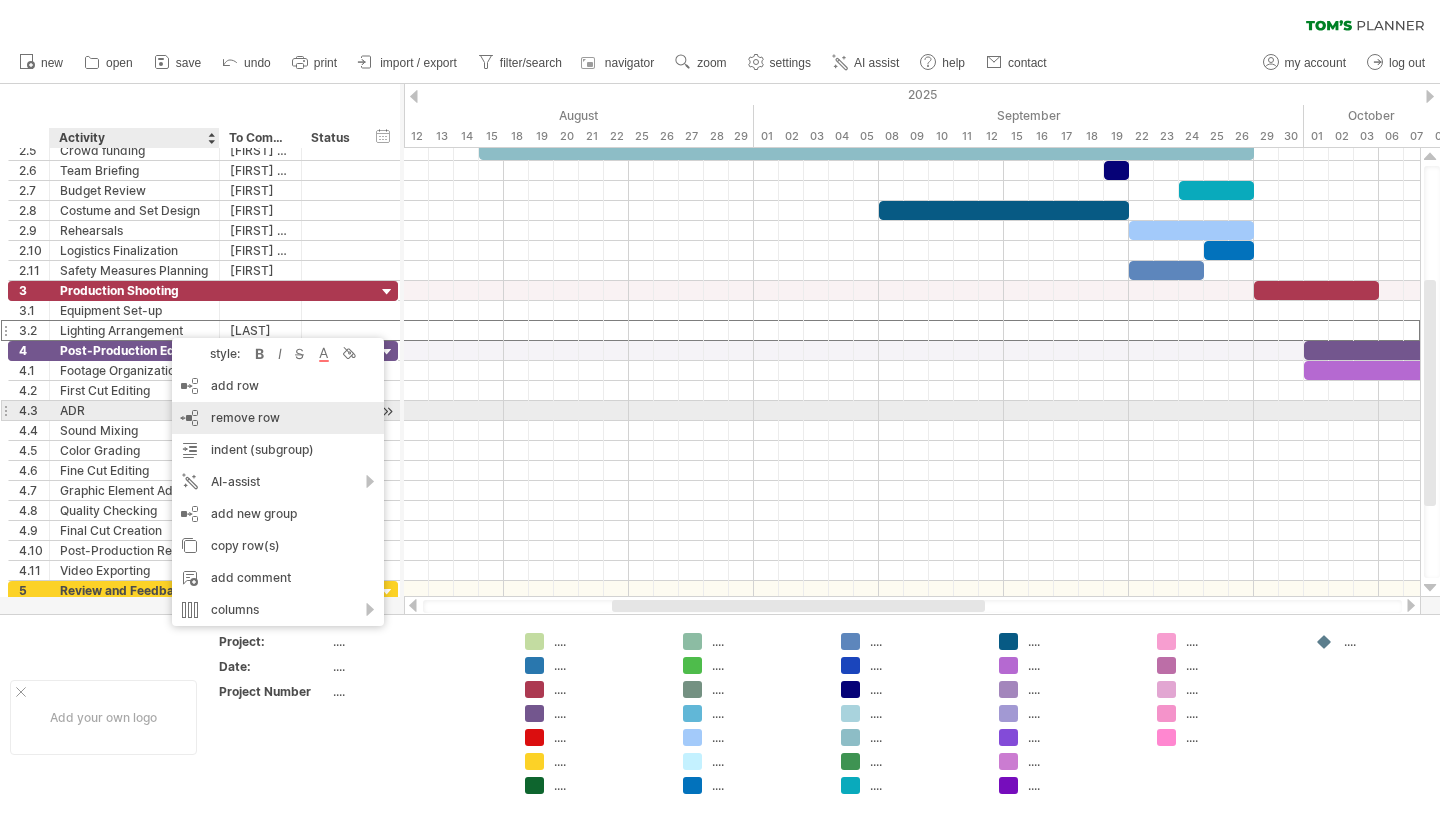 click on "remove row remove selected rows" at bounding box center (278, 418) 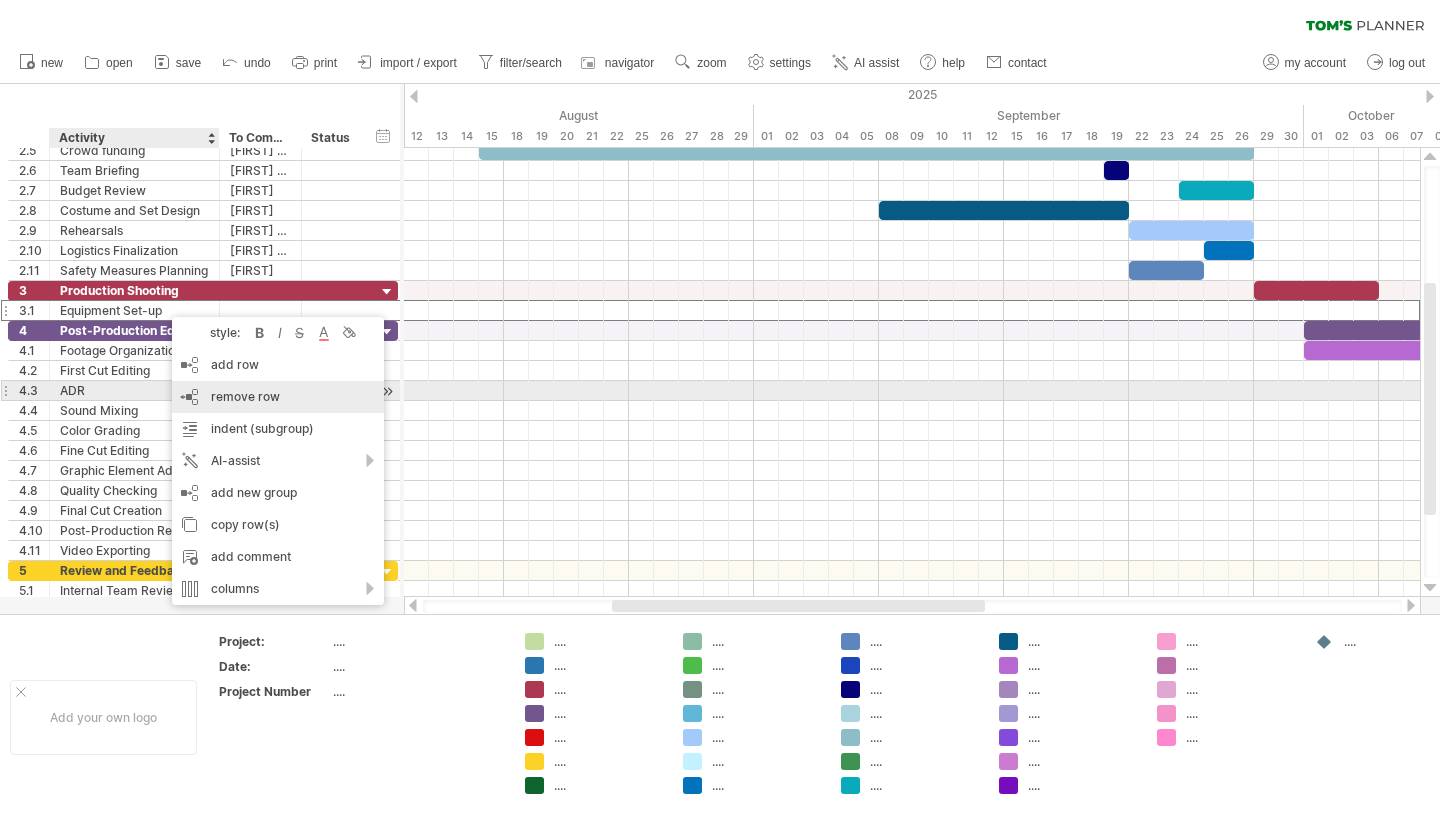 click on "remove row" at bounding box center [245, 396] 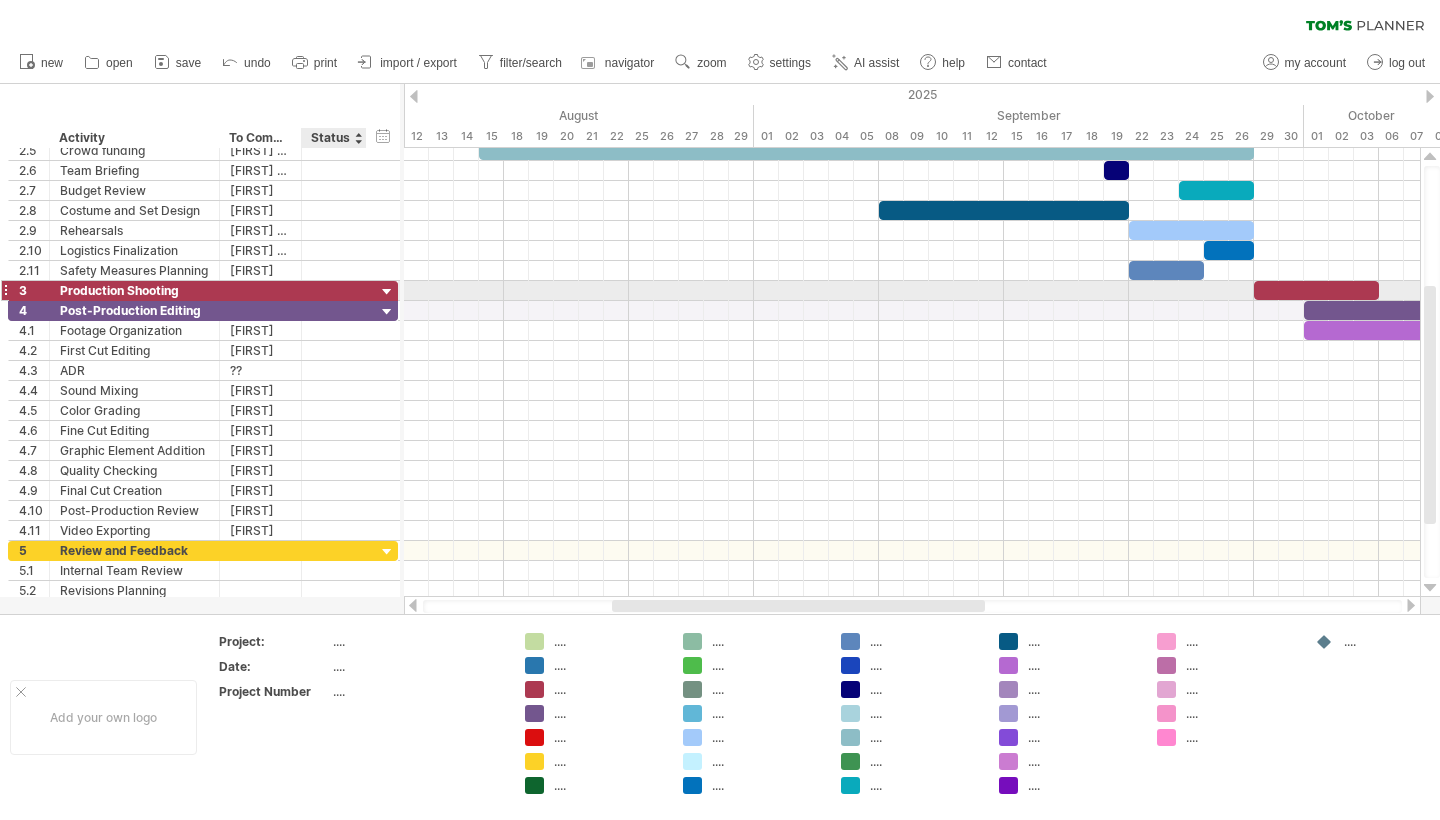 click at bounding box center [387, 292] 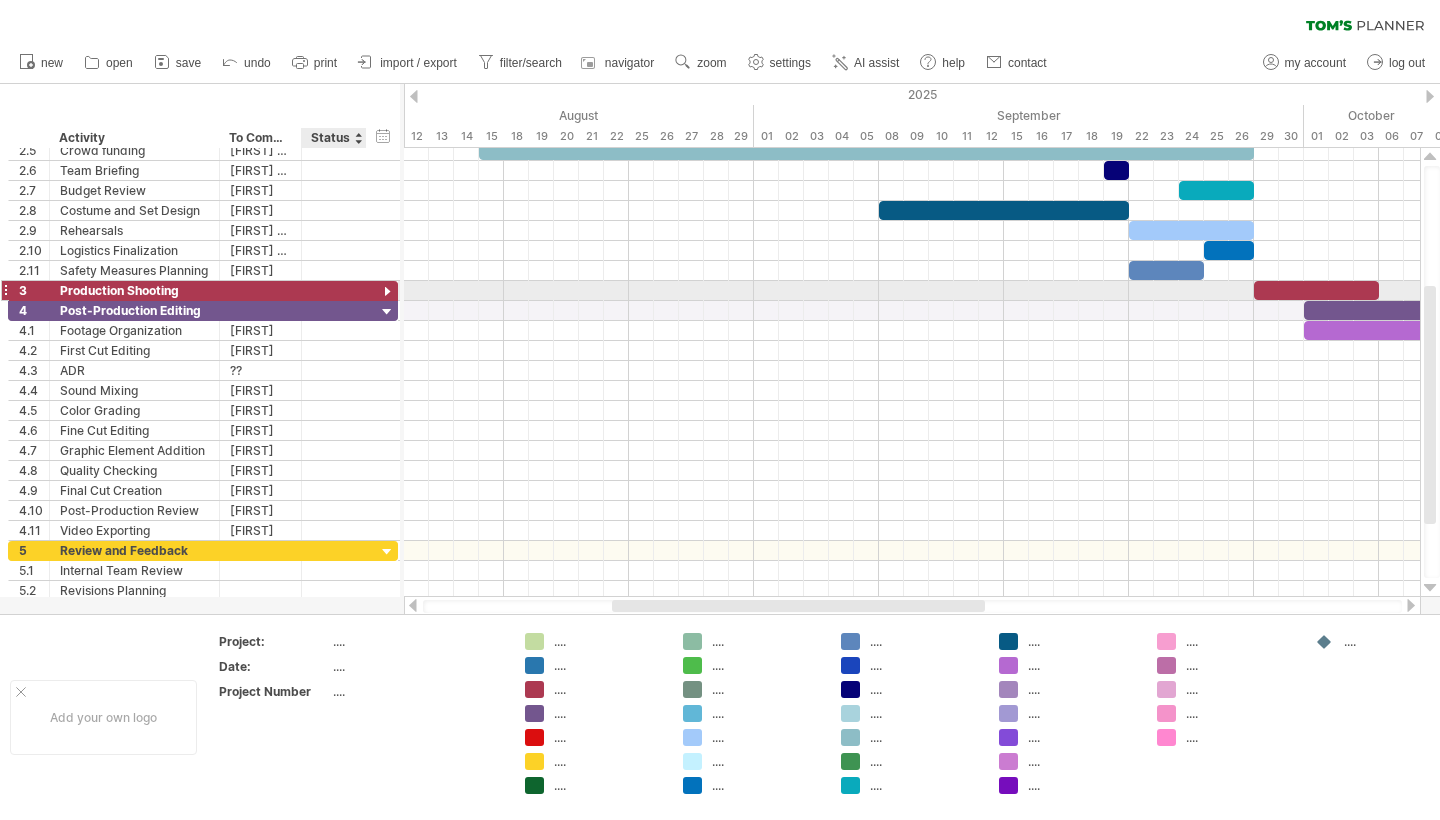click at bounding box center (387, 292) 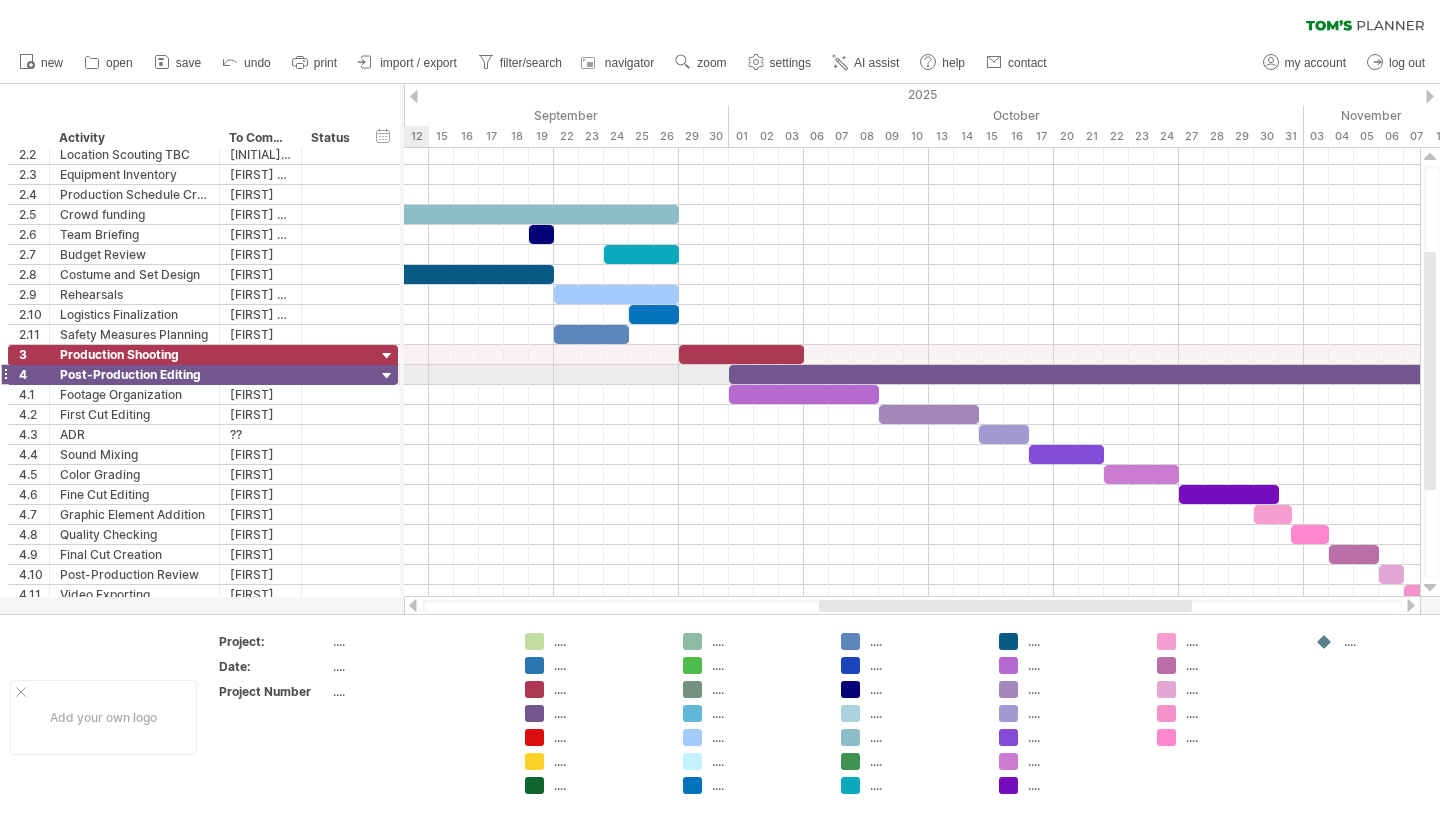 click at bounding box center (387, 376) 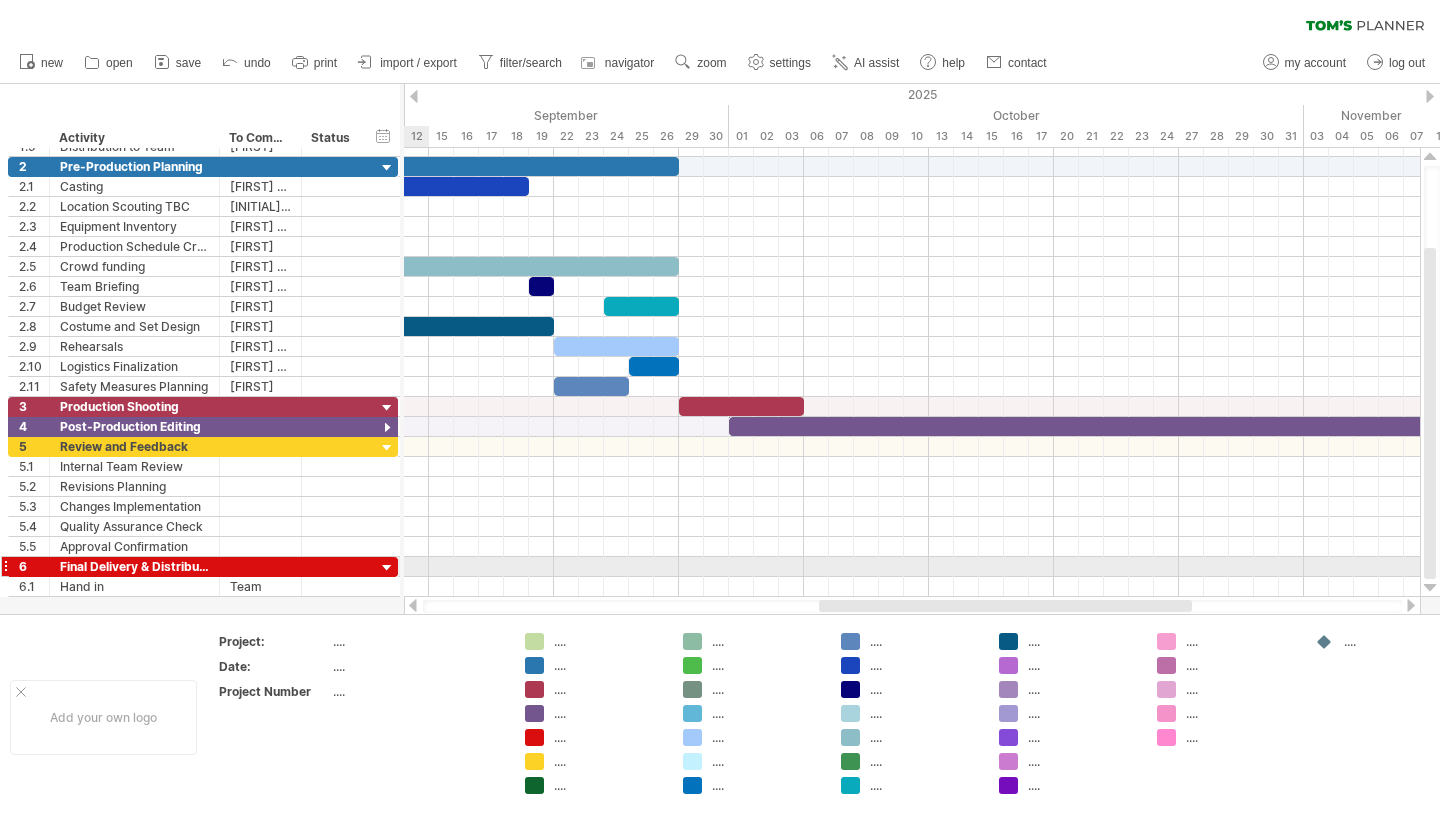 click at bounding box center [387, 568] 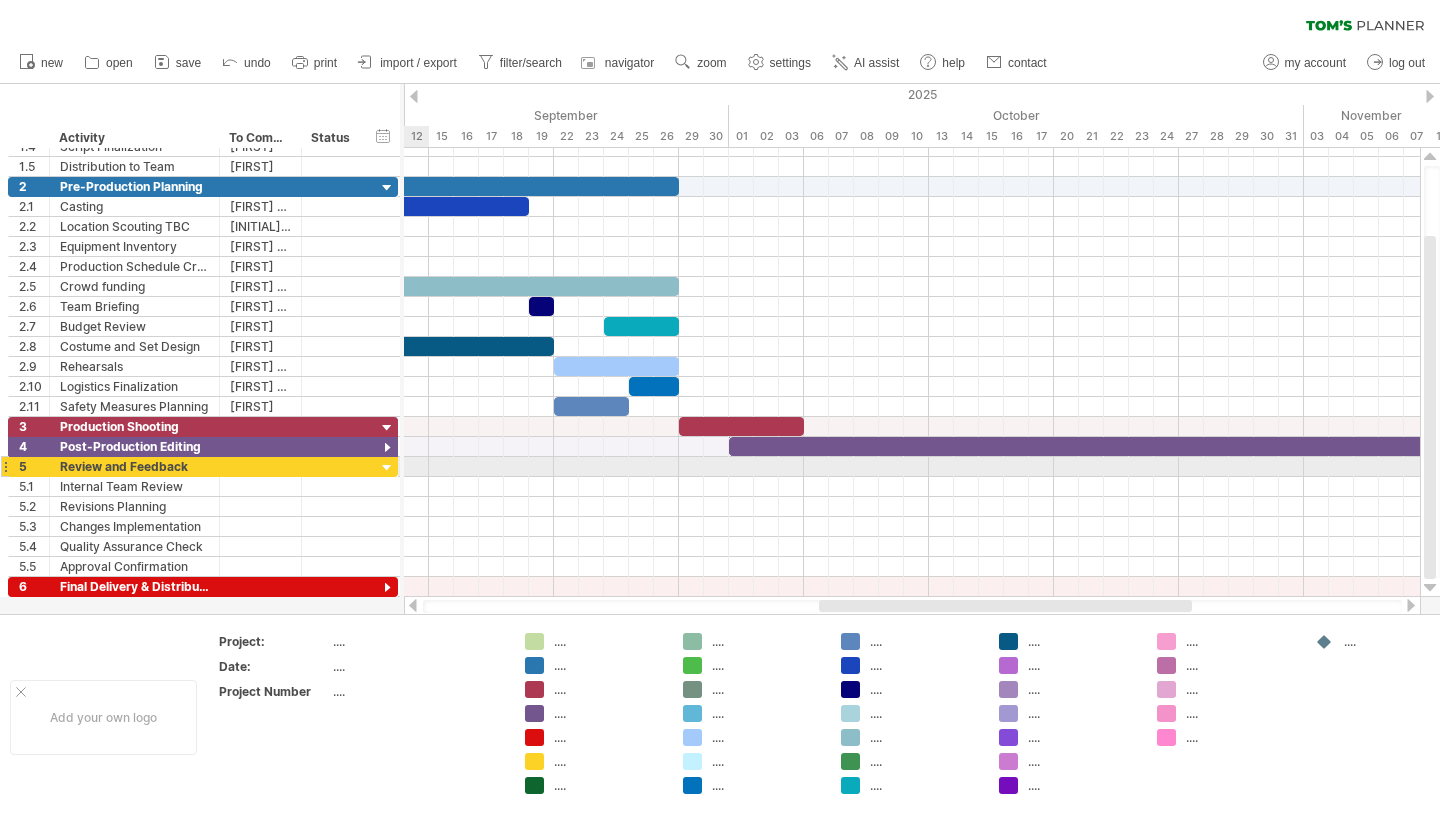 click at bounding box center [387, 468] 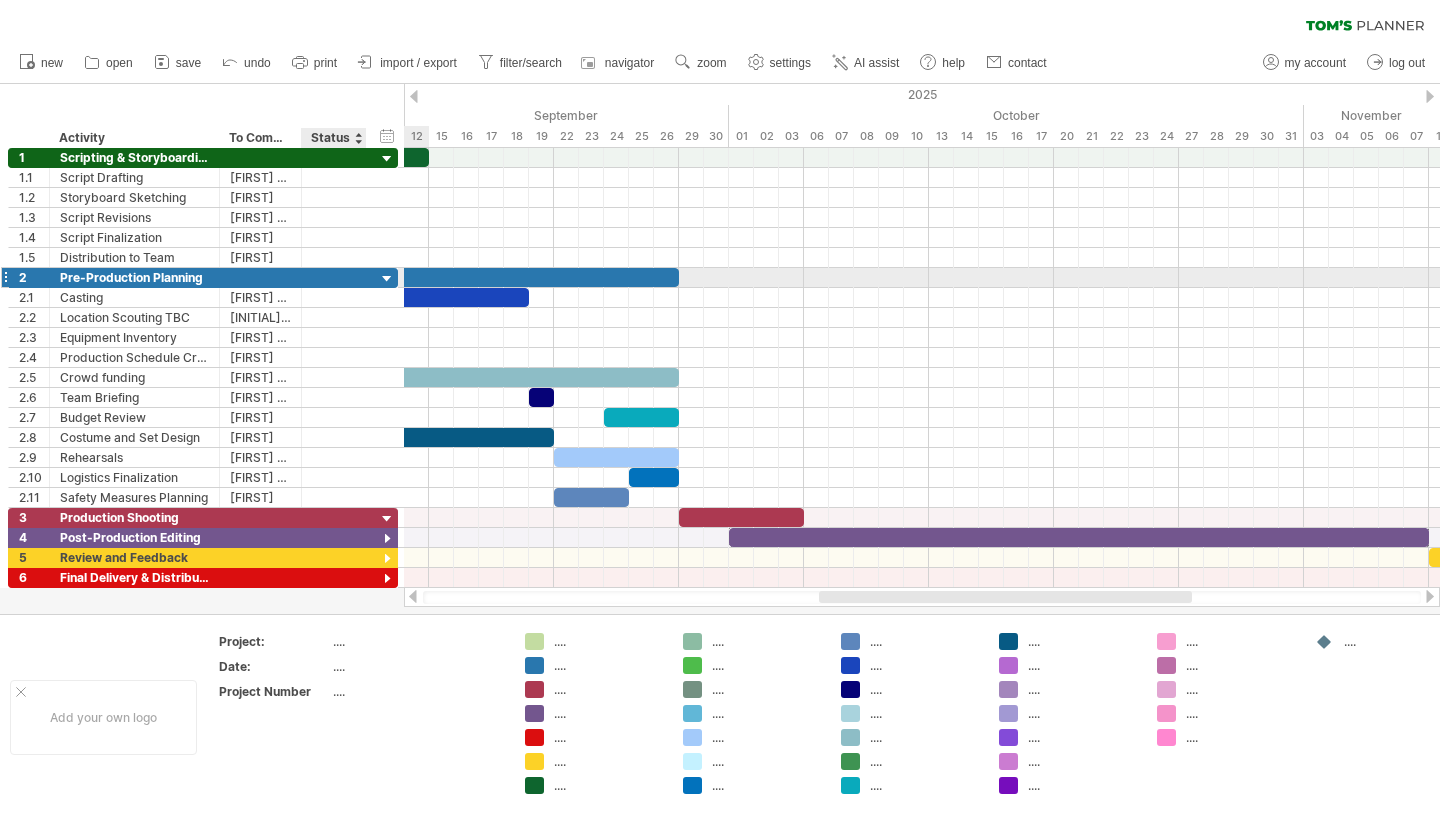 click at bounding box center [387, 279] 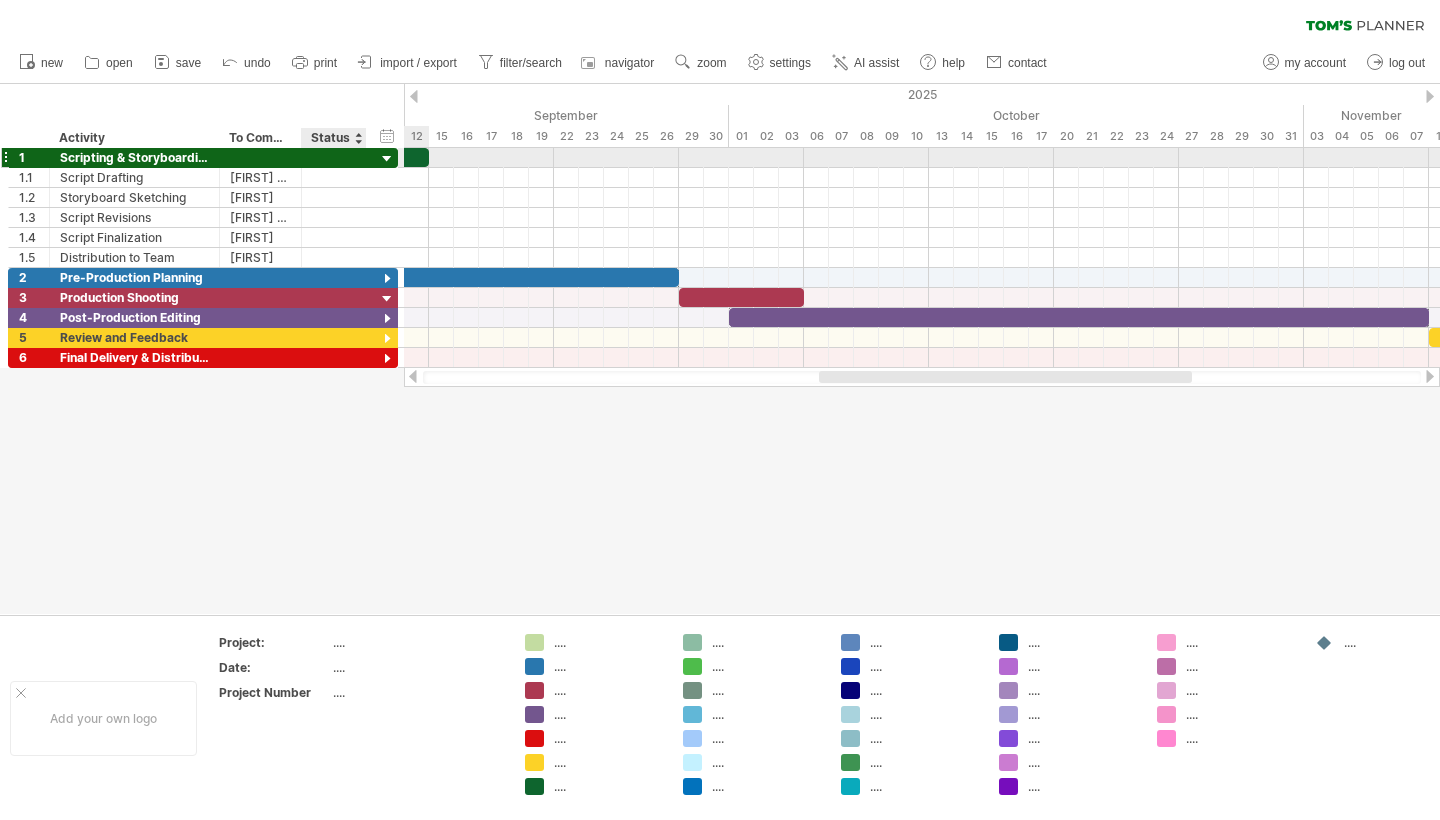 click at bounding box center (387, 159) 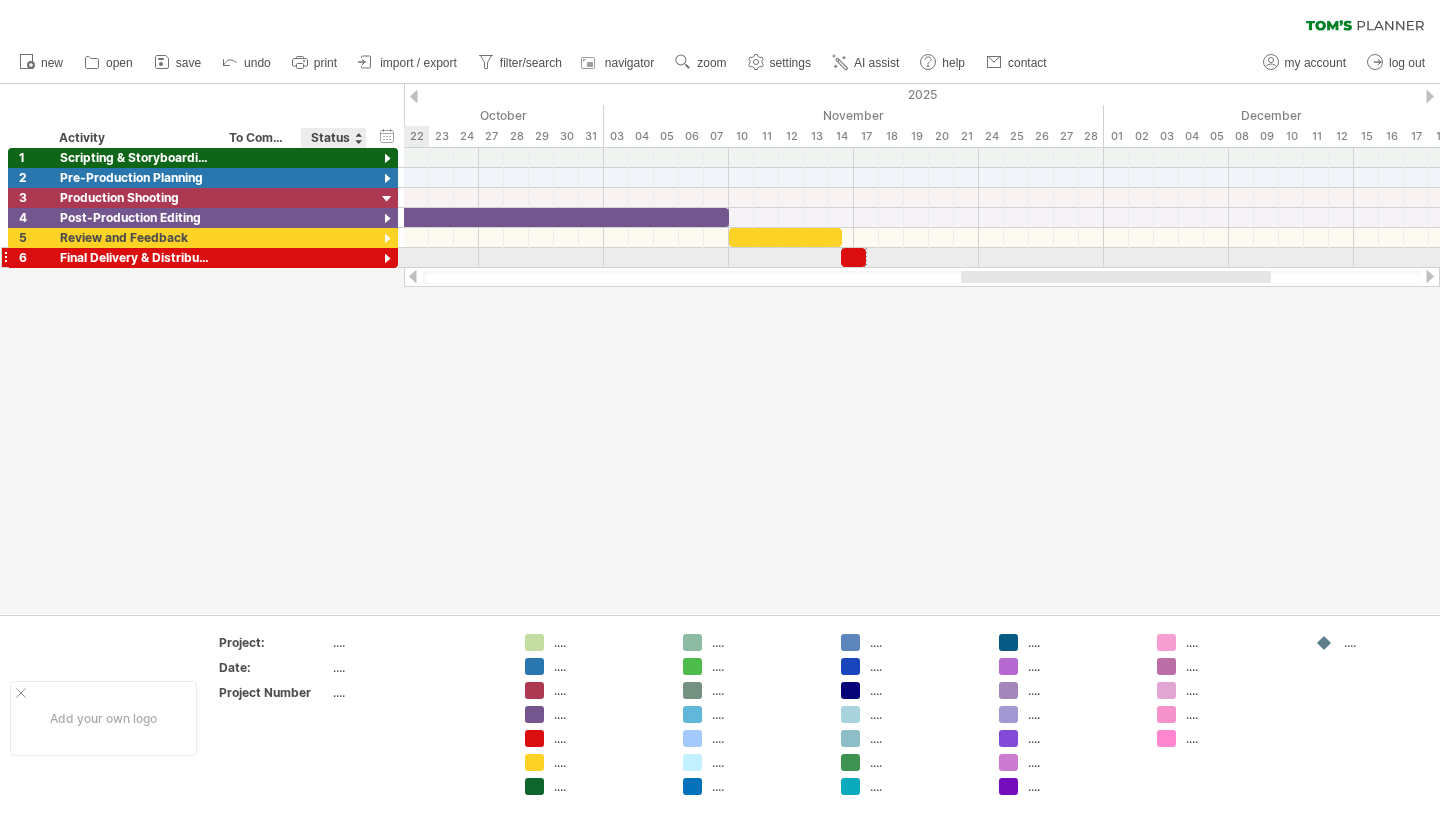 click at bounding box center (387, 259) 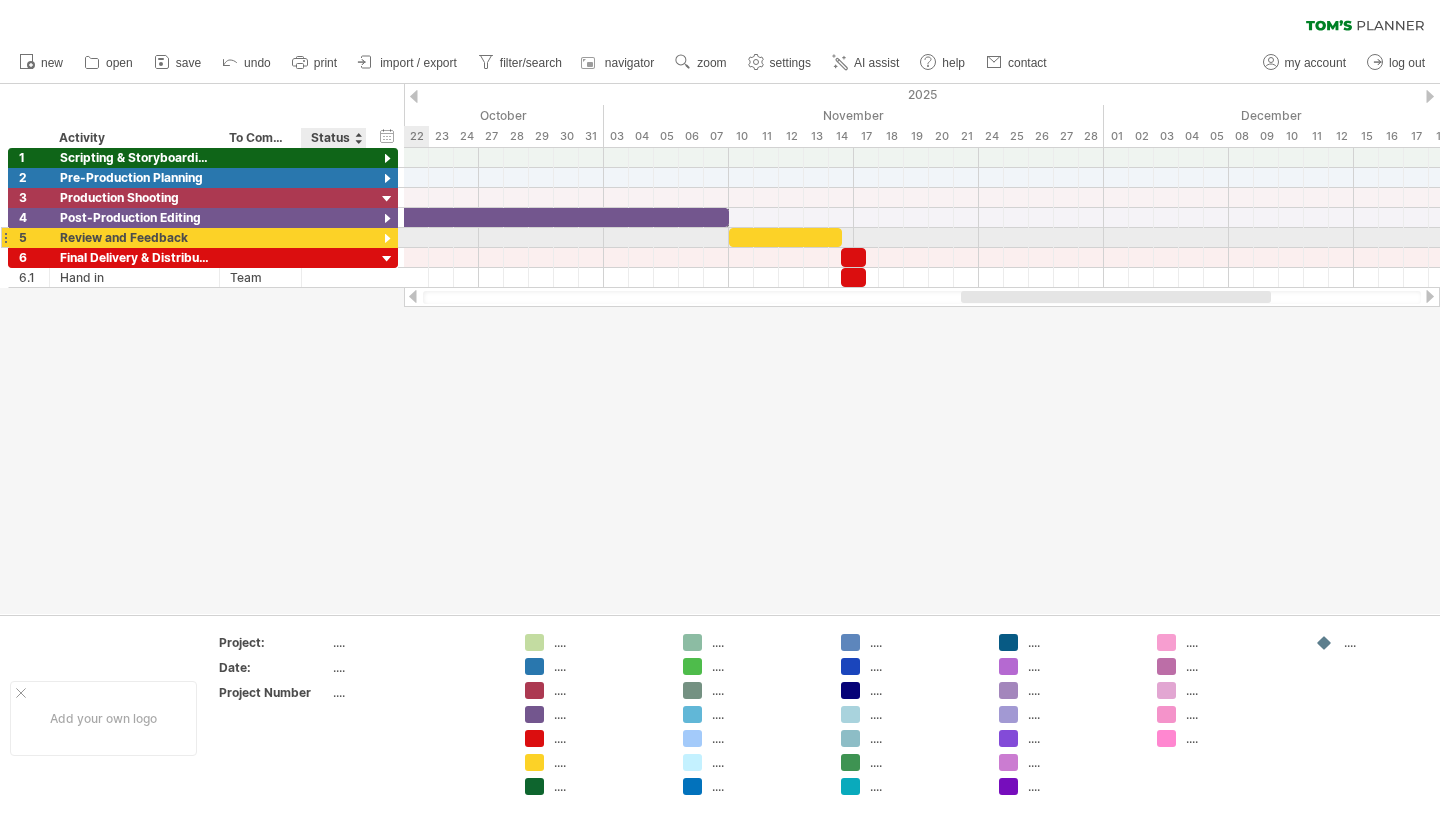 click at bounding box center (387, 239) 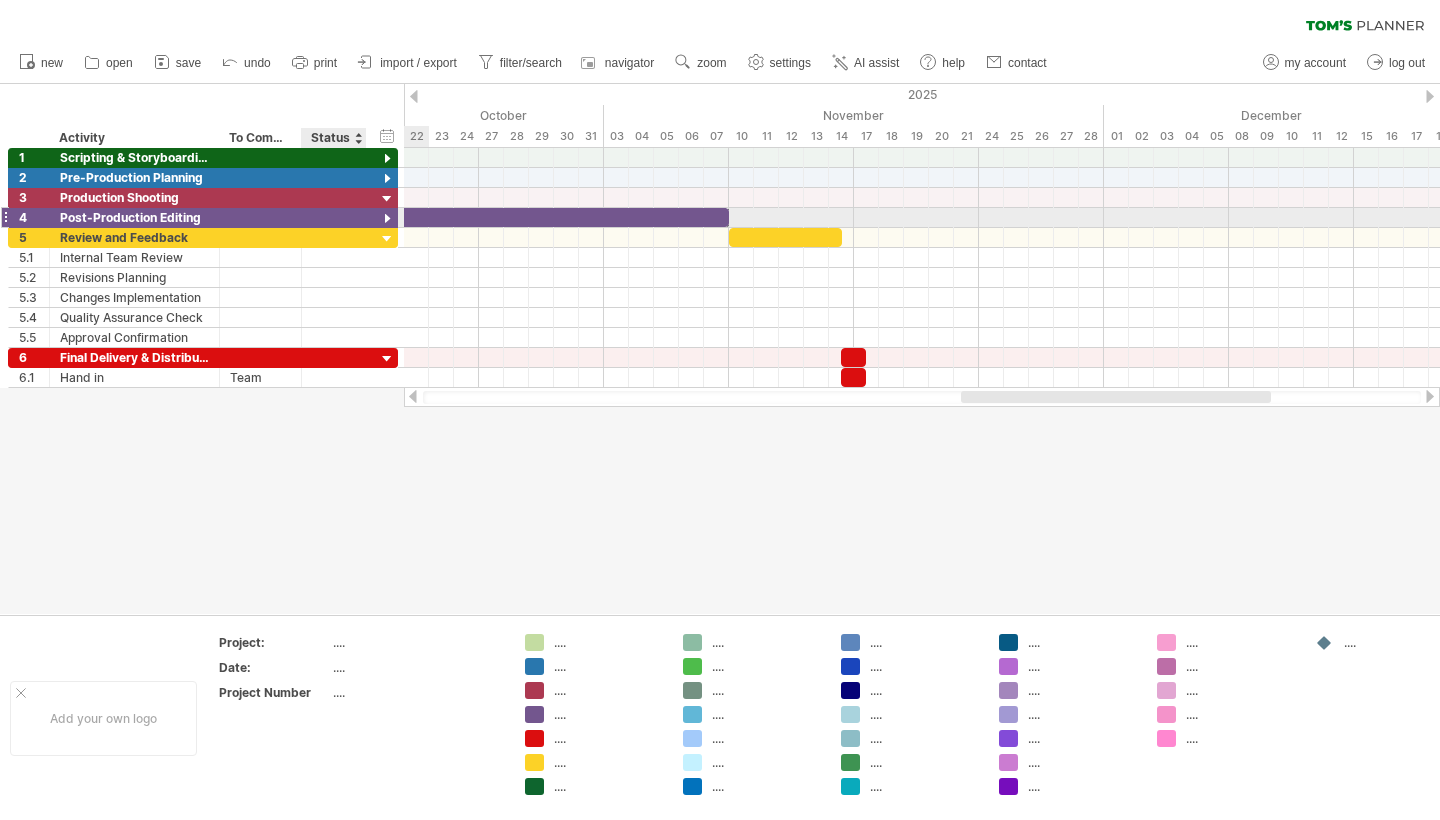 click at bounding box center (387, 219) 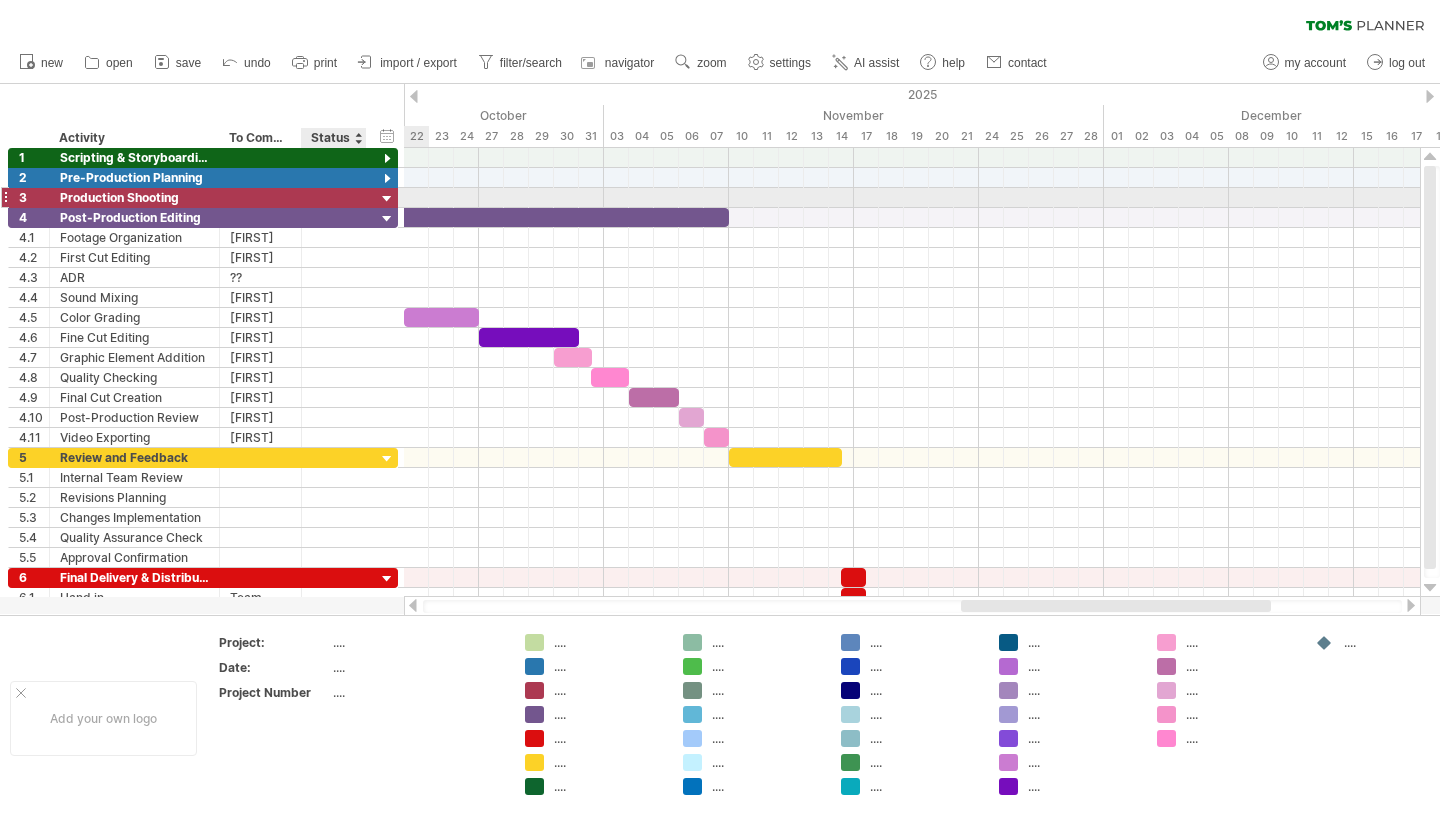 click at bounding box center [387, 199] 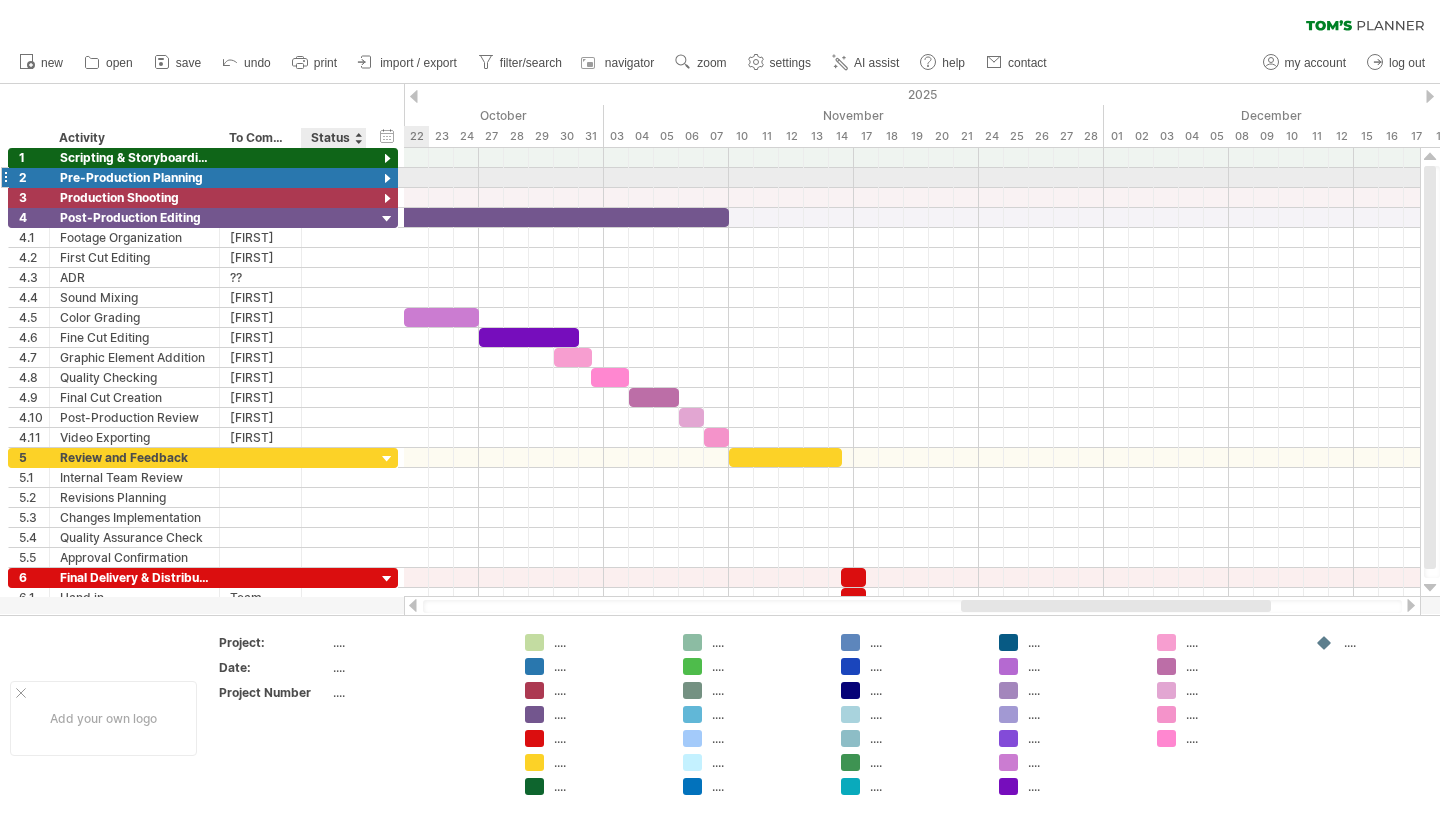 click at bounding box center [387, 179] 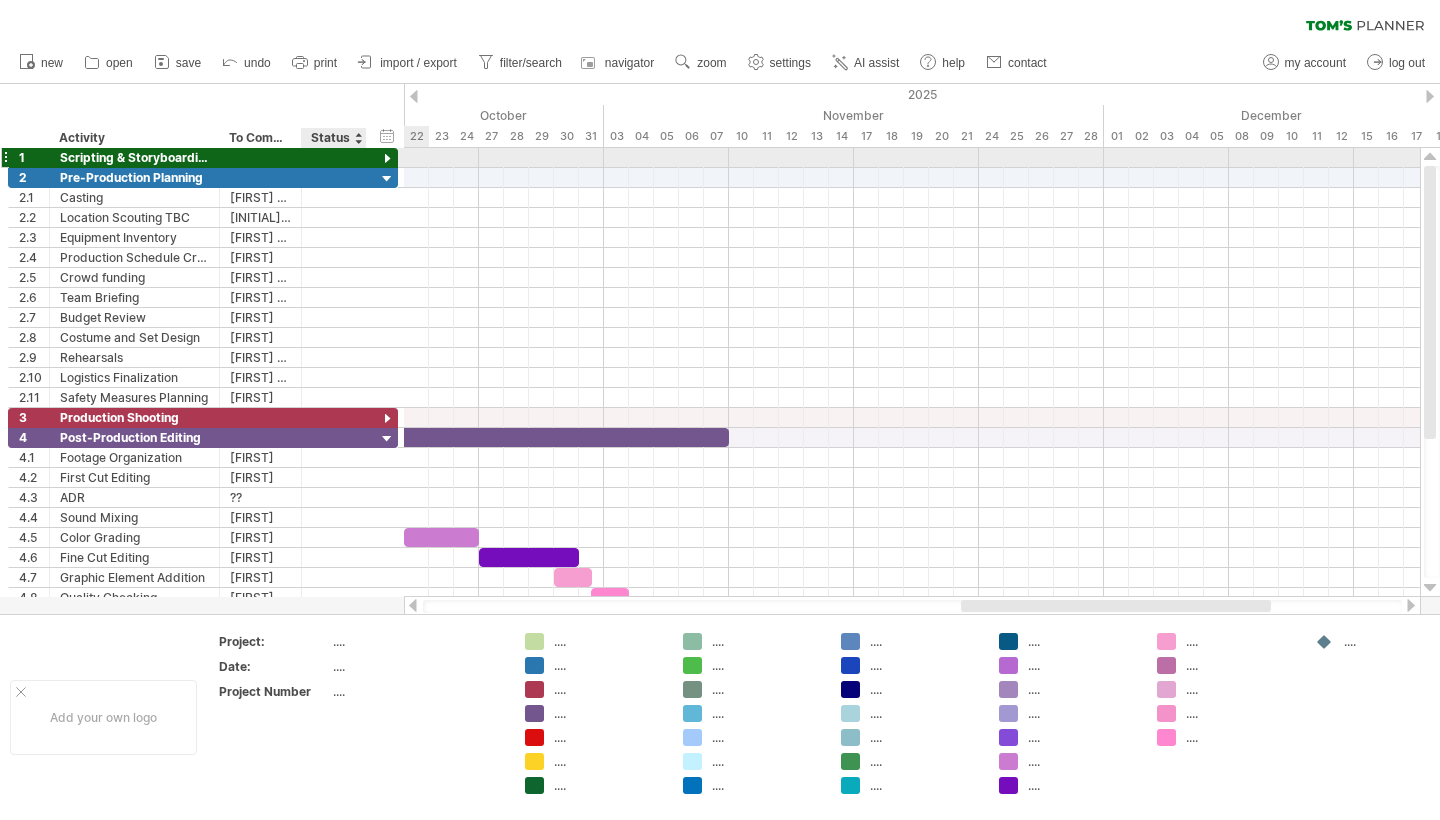 click at bounding box center [387, 159] 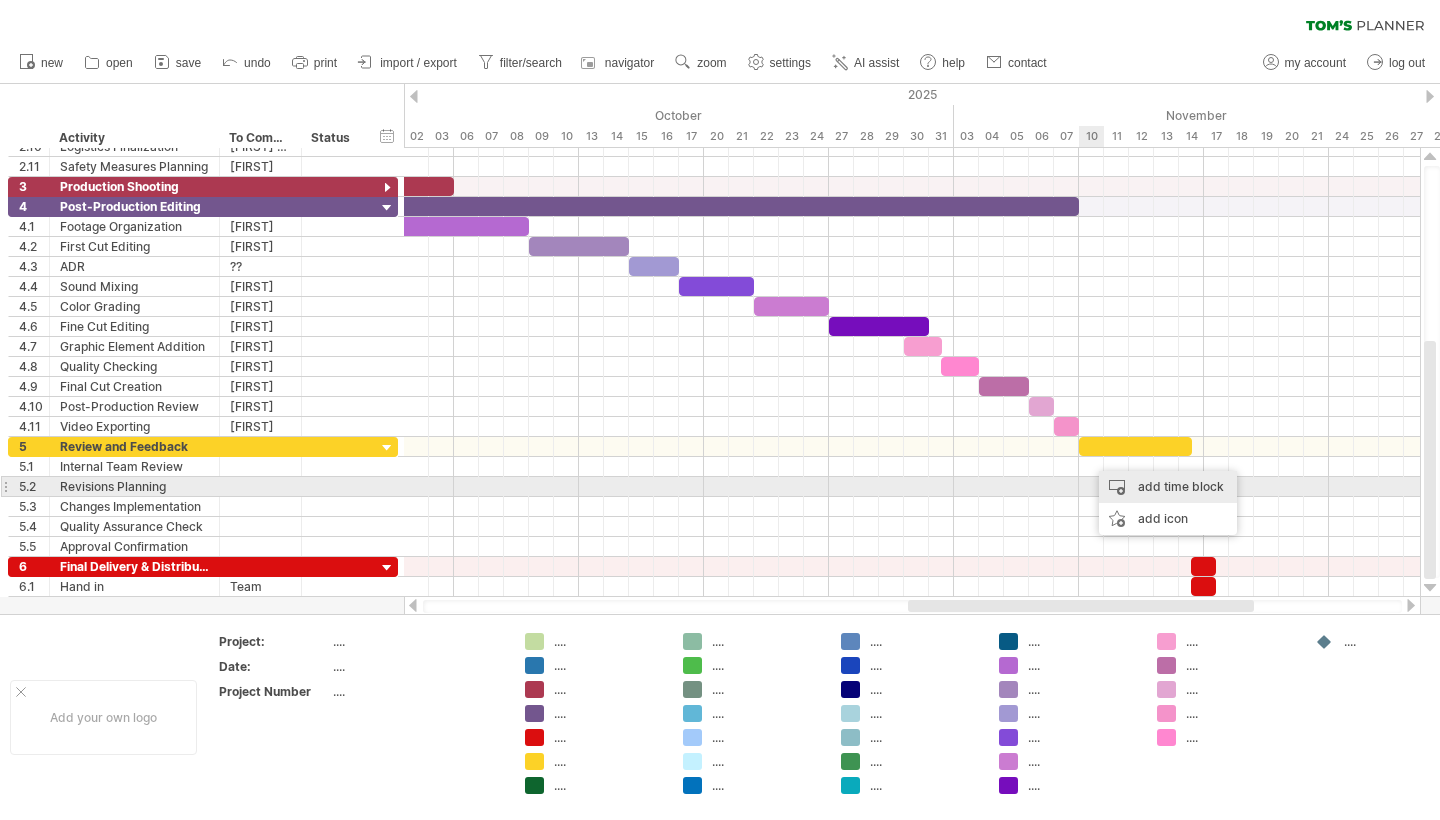 click on "add time block" at bounding box center [1168, 487] 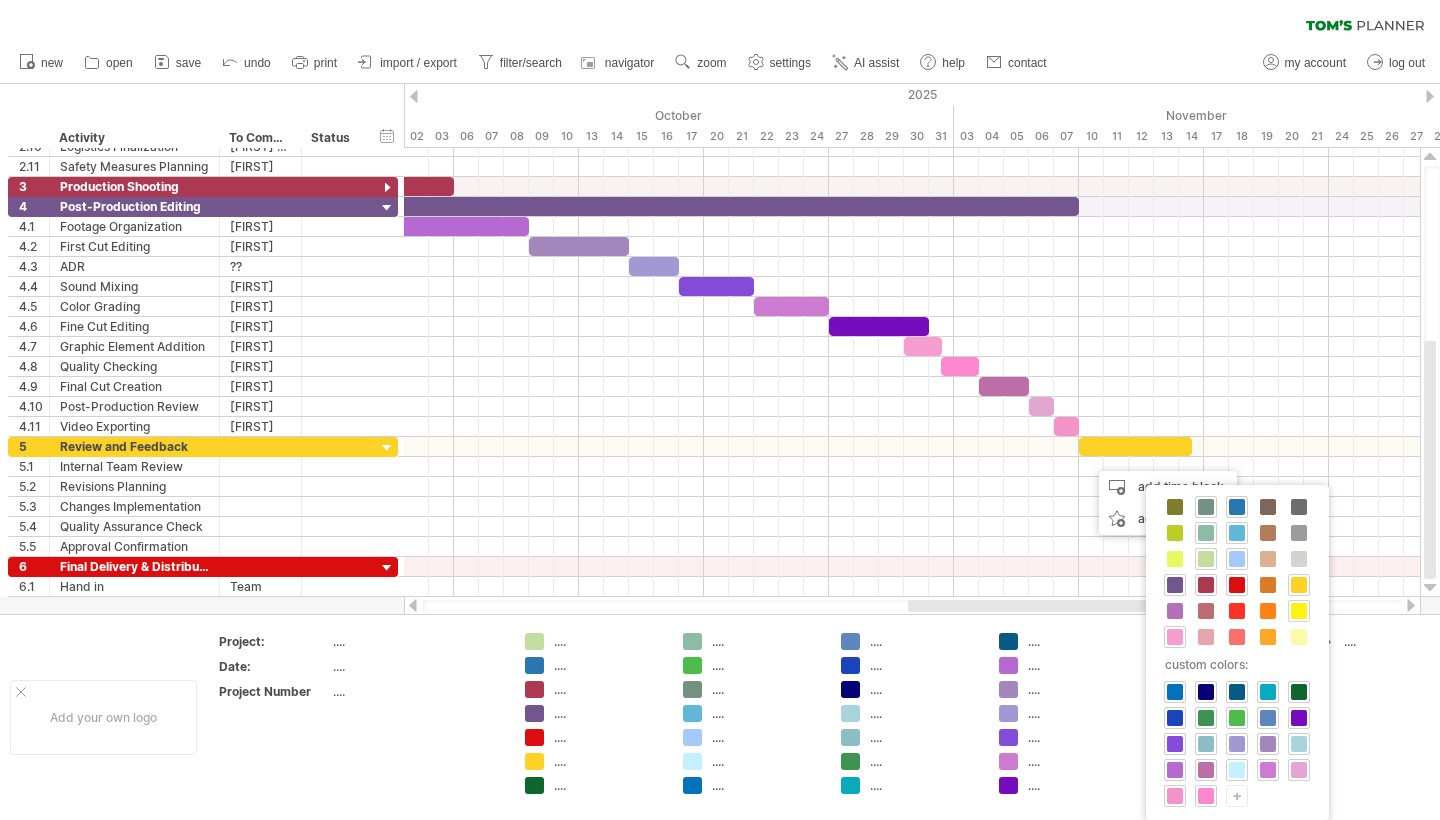 click at bounding box center [1299, 611] 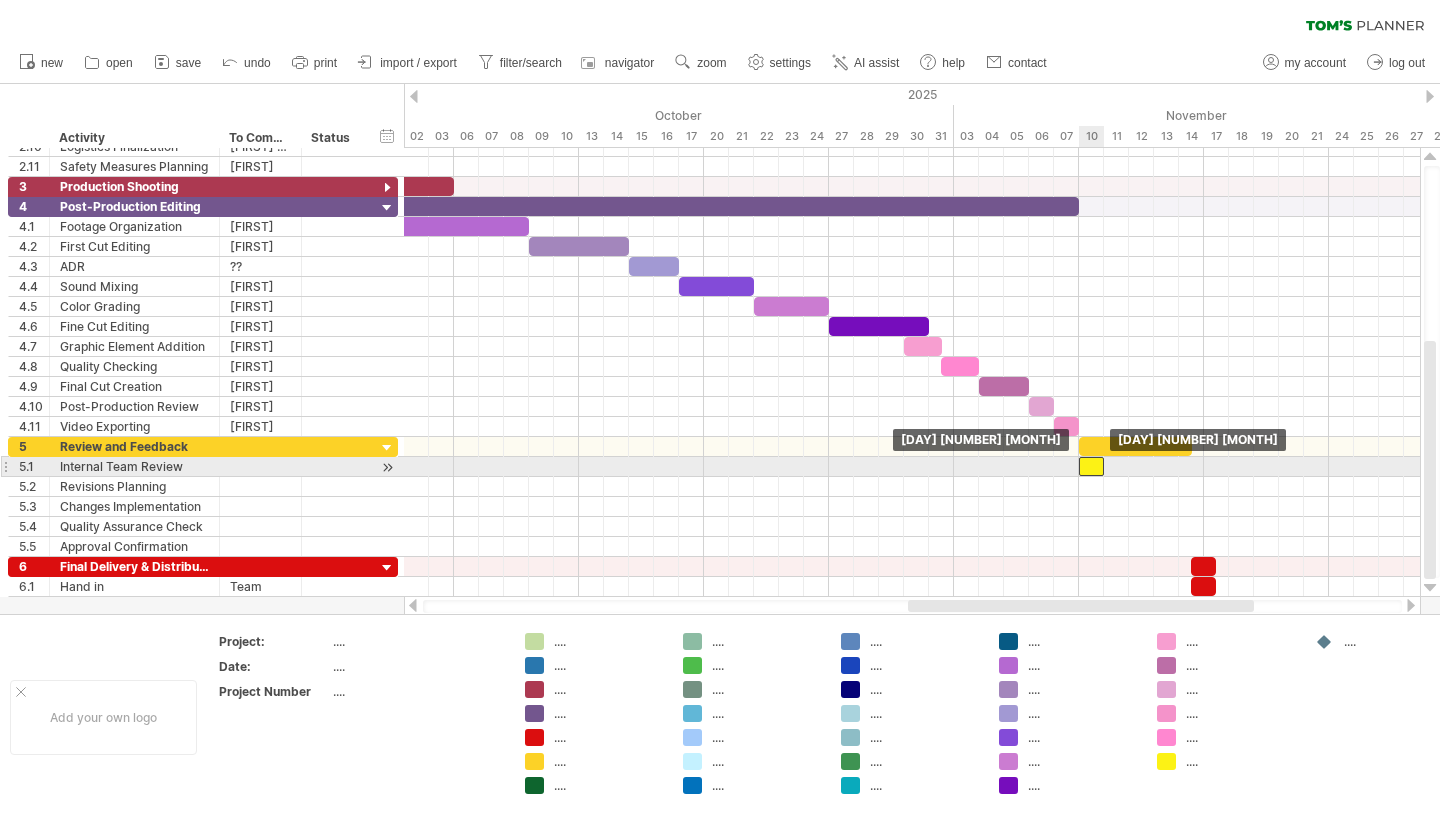 click at bounding box center [1091, 466] 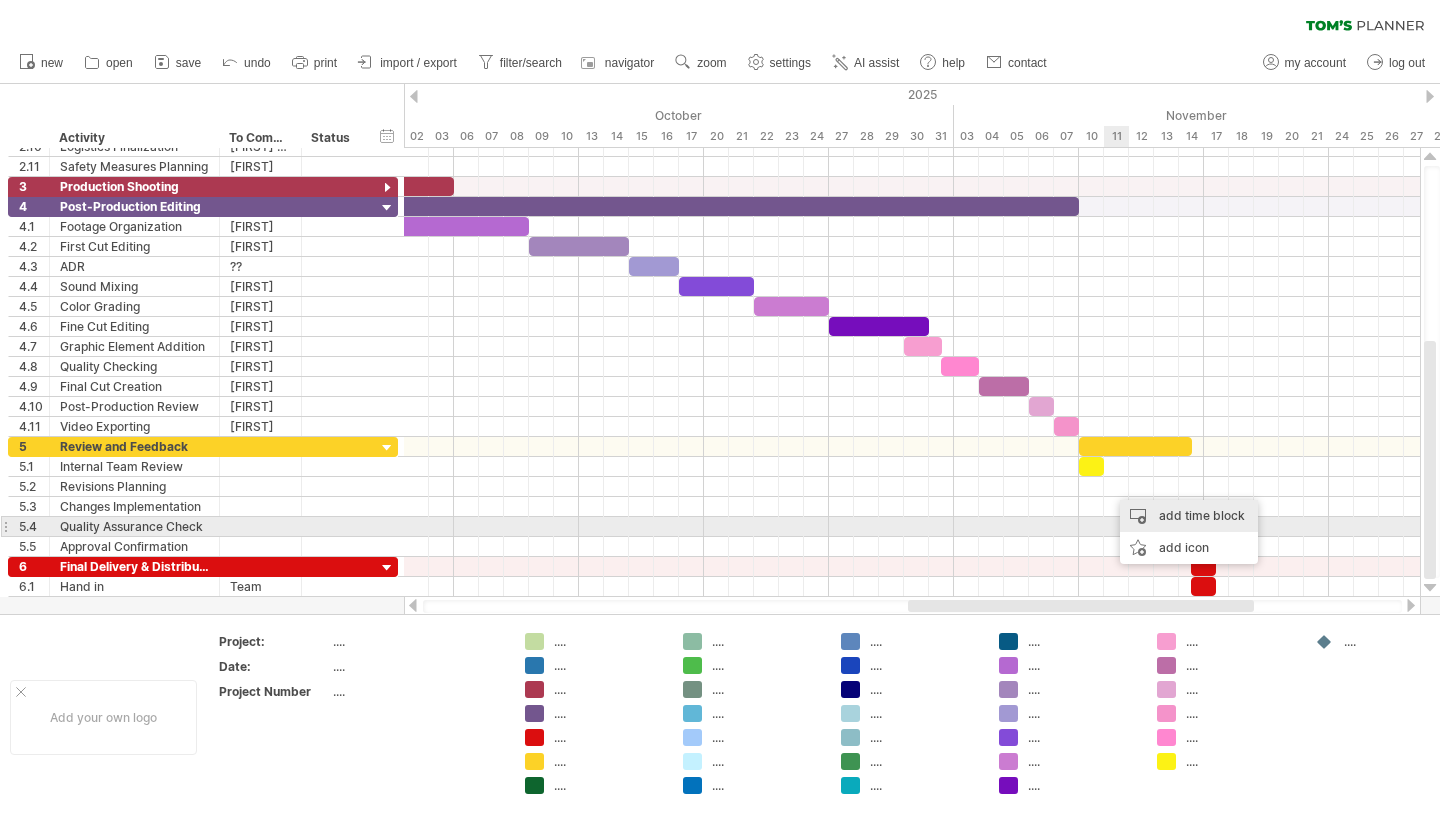 click on "add time block" at bounding box center [1189, 516] 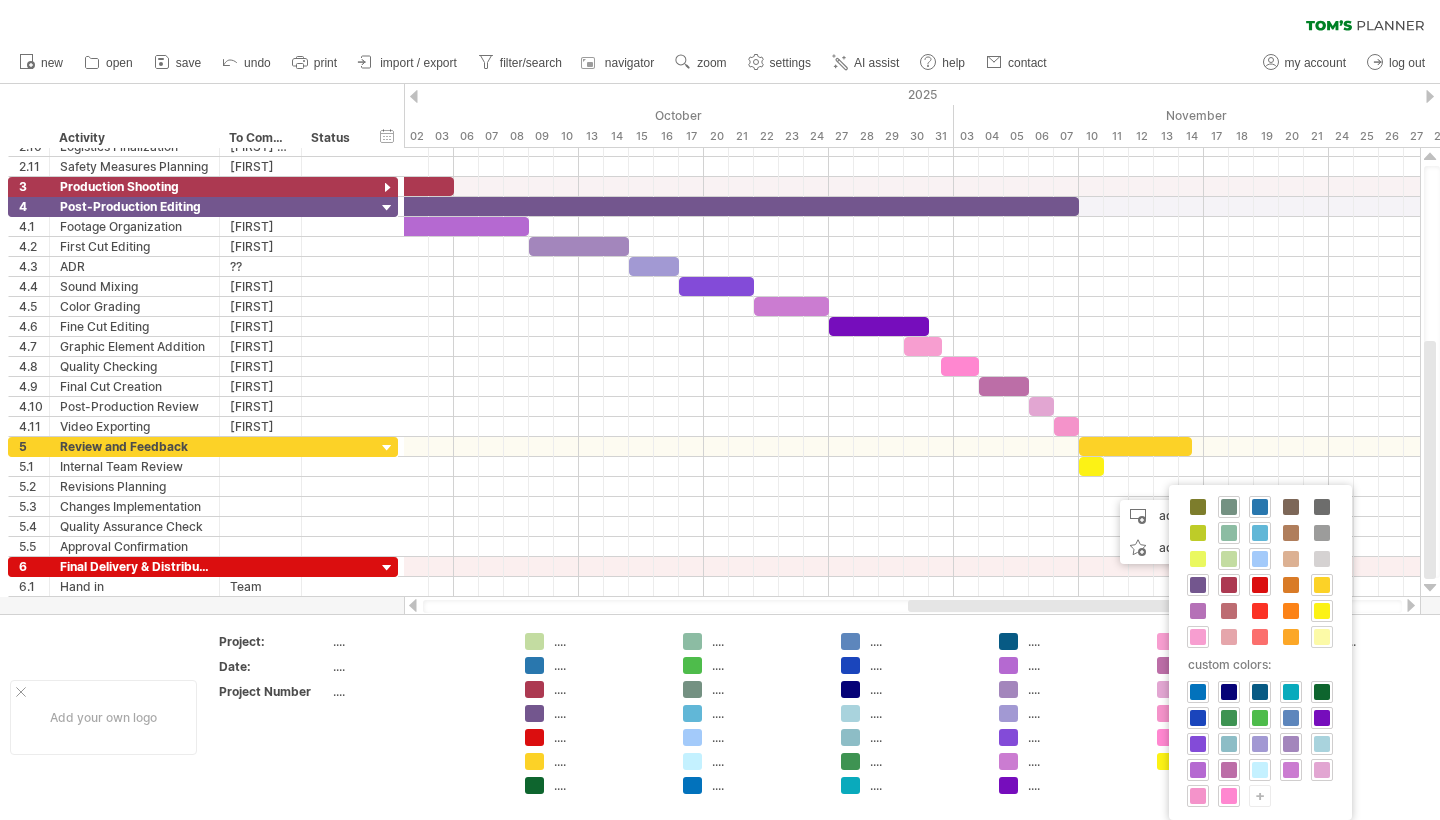 click at bounding box center [1322, 637] 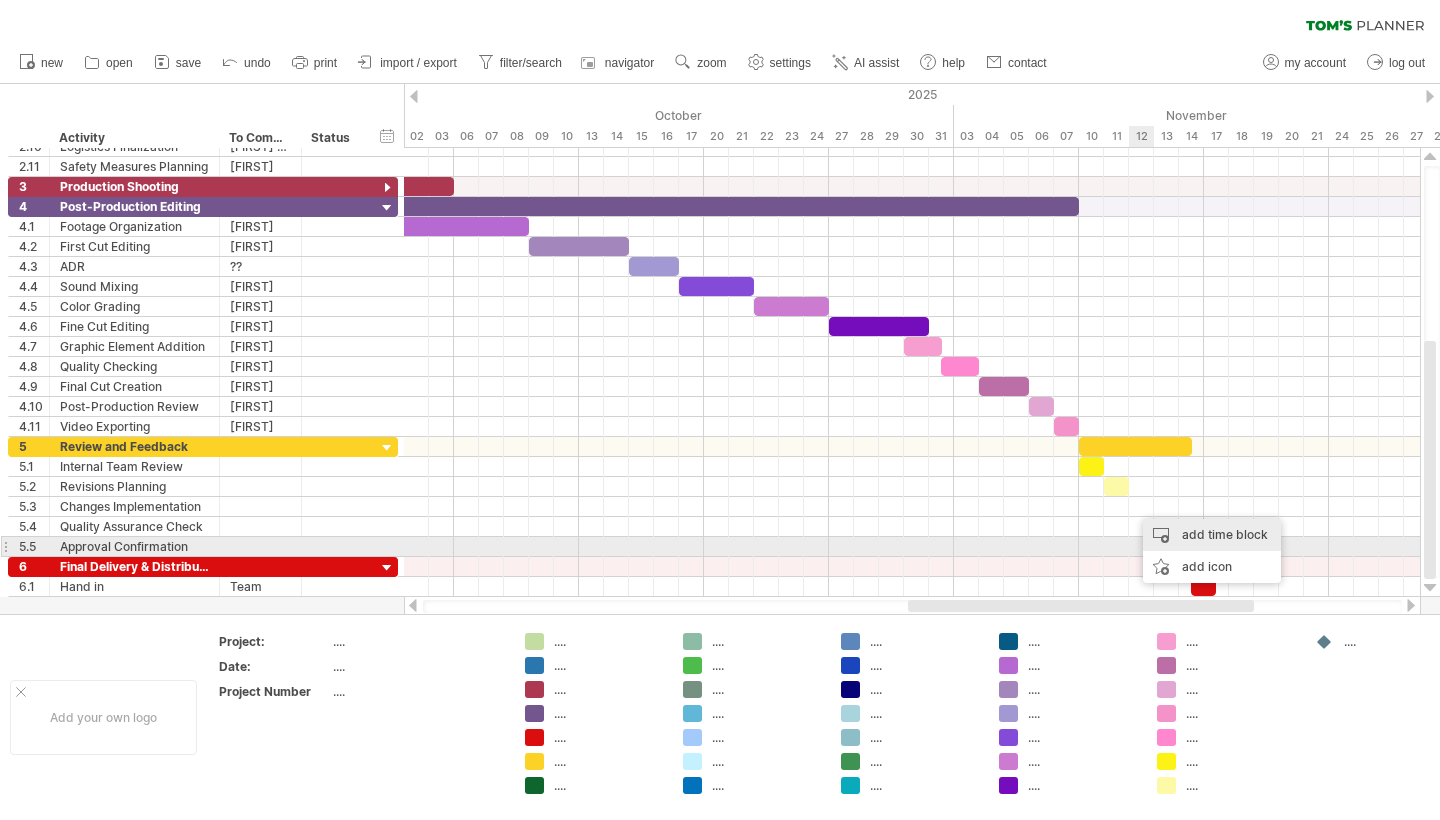 click on "add time block" at bounding box center (1212, 535) 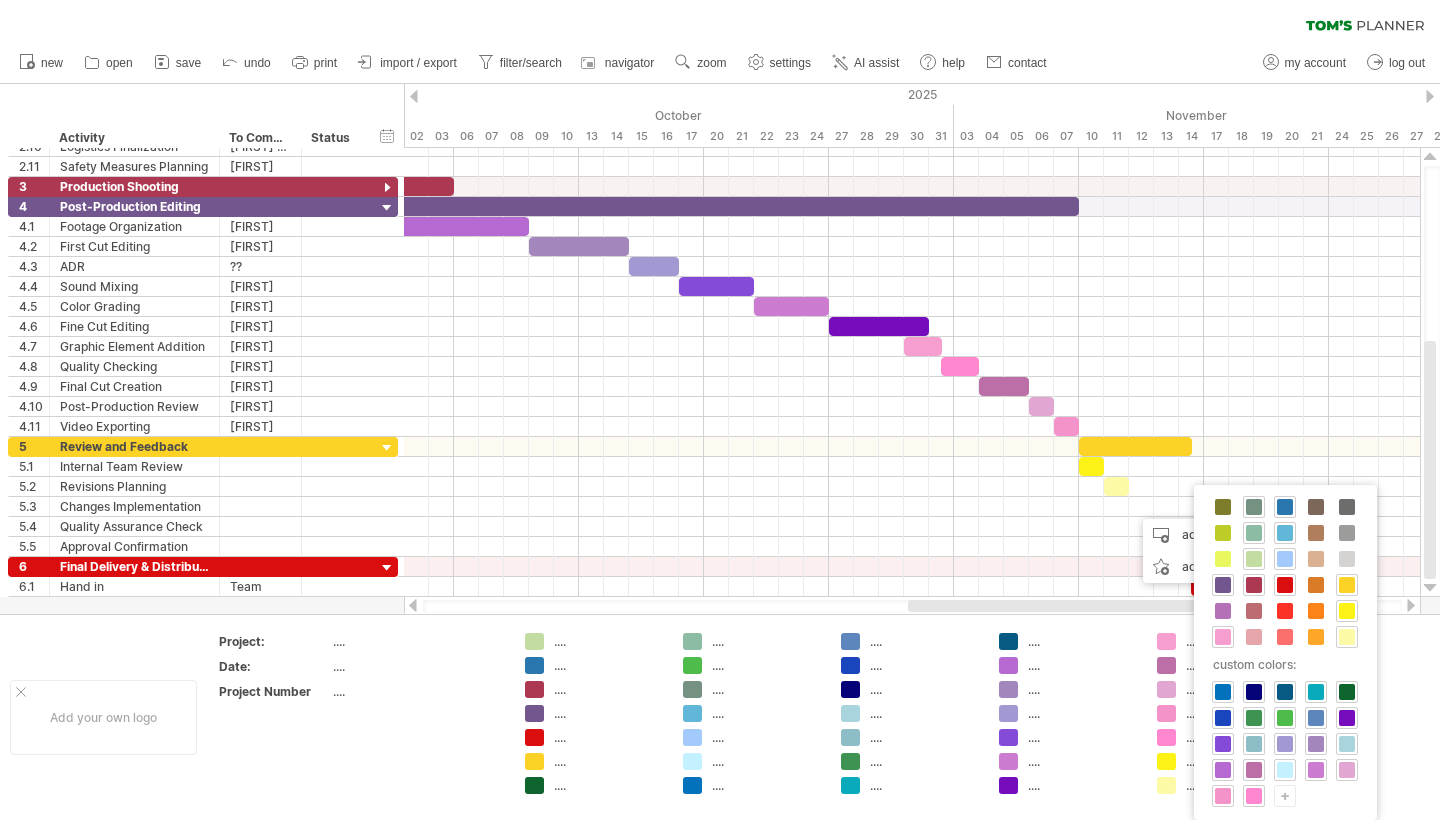 click on "+" at bounding box center [1285, 795] 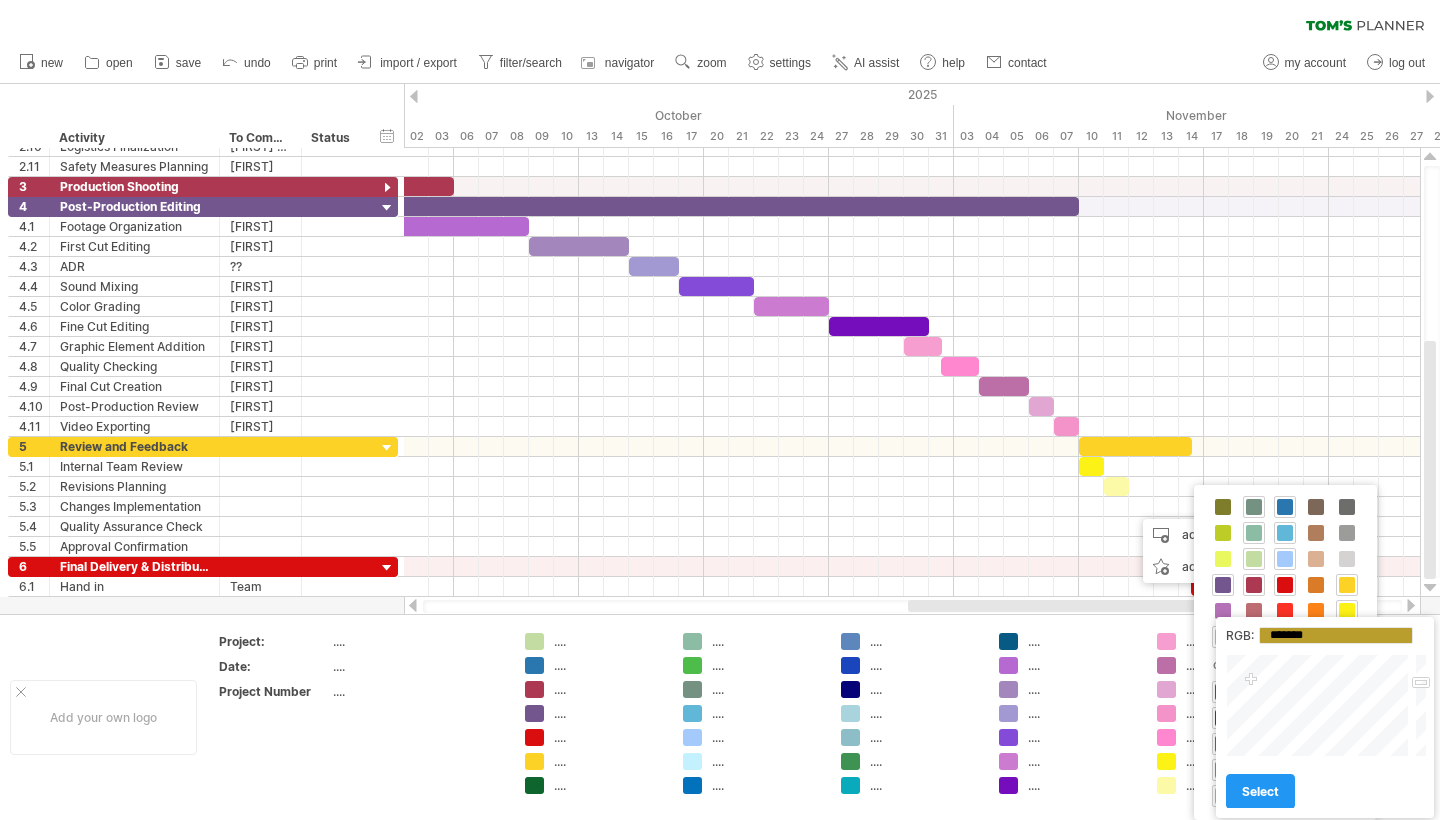 click at bounding box center (1319, 705) 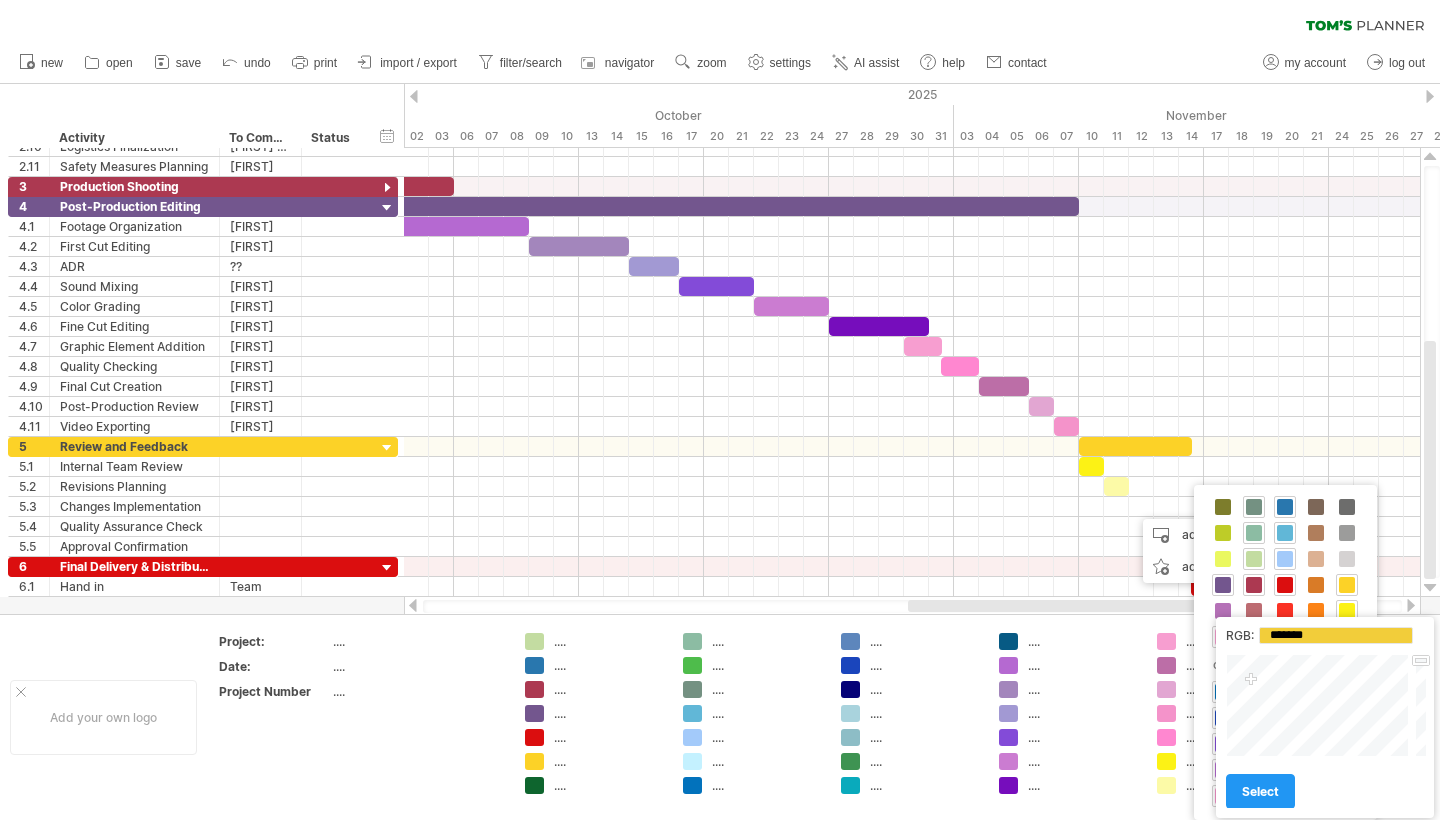 type on "*******" 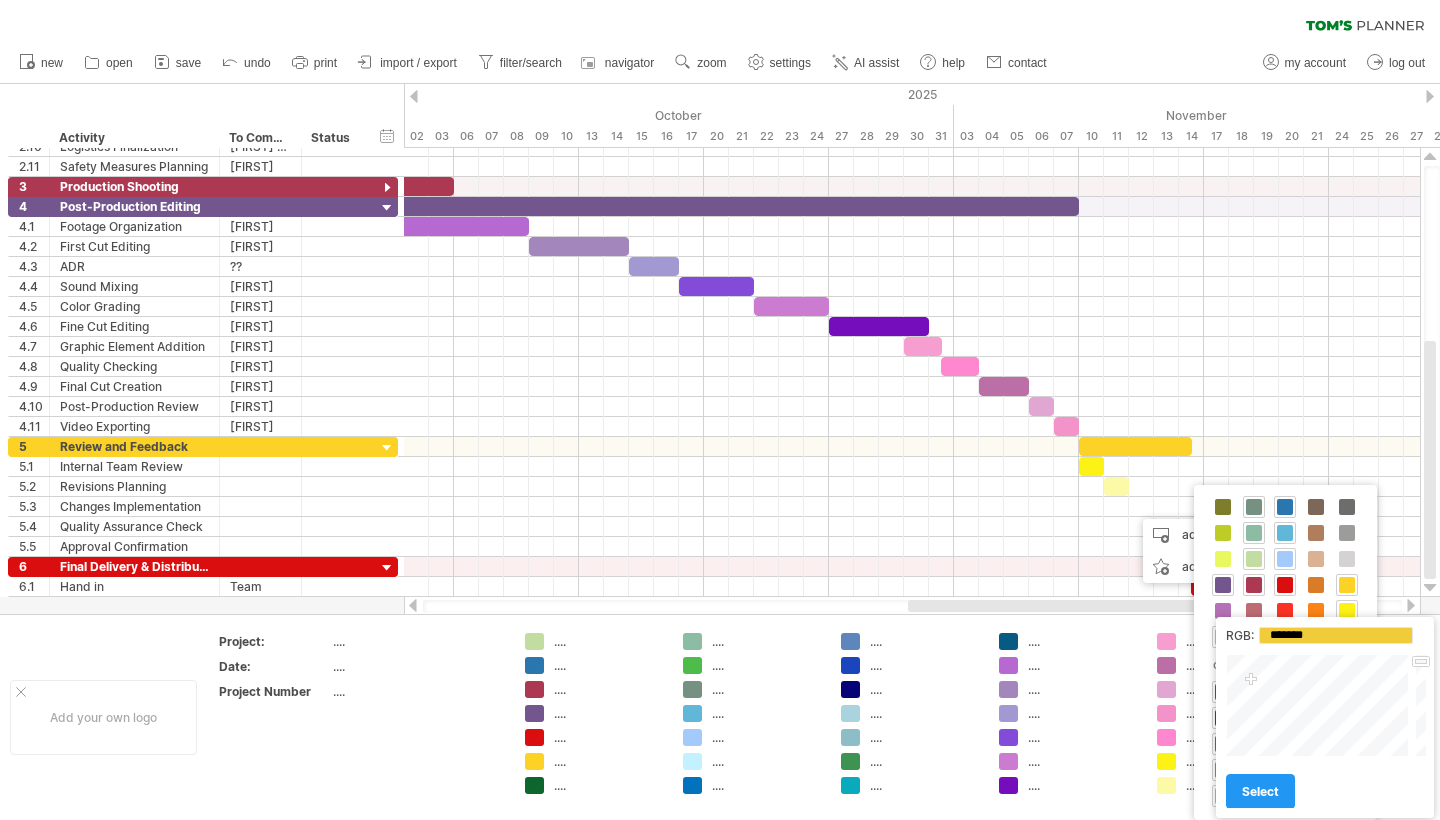 drag, startPoint x: 1422, startPoint y: 684, endPoint x: 1422, endPoint y: 663, distance: 21 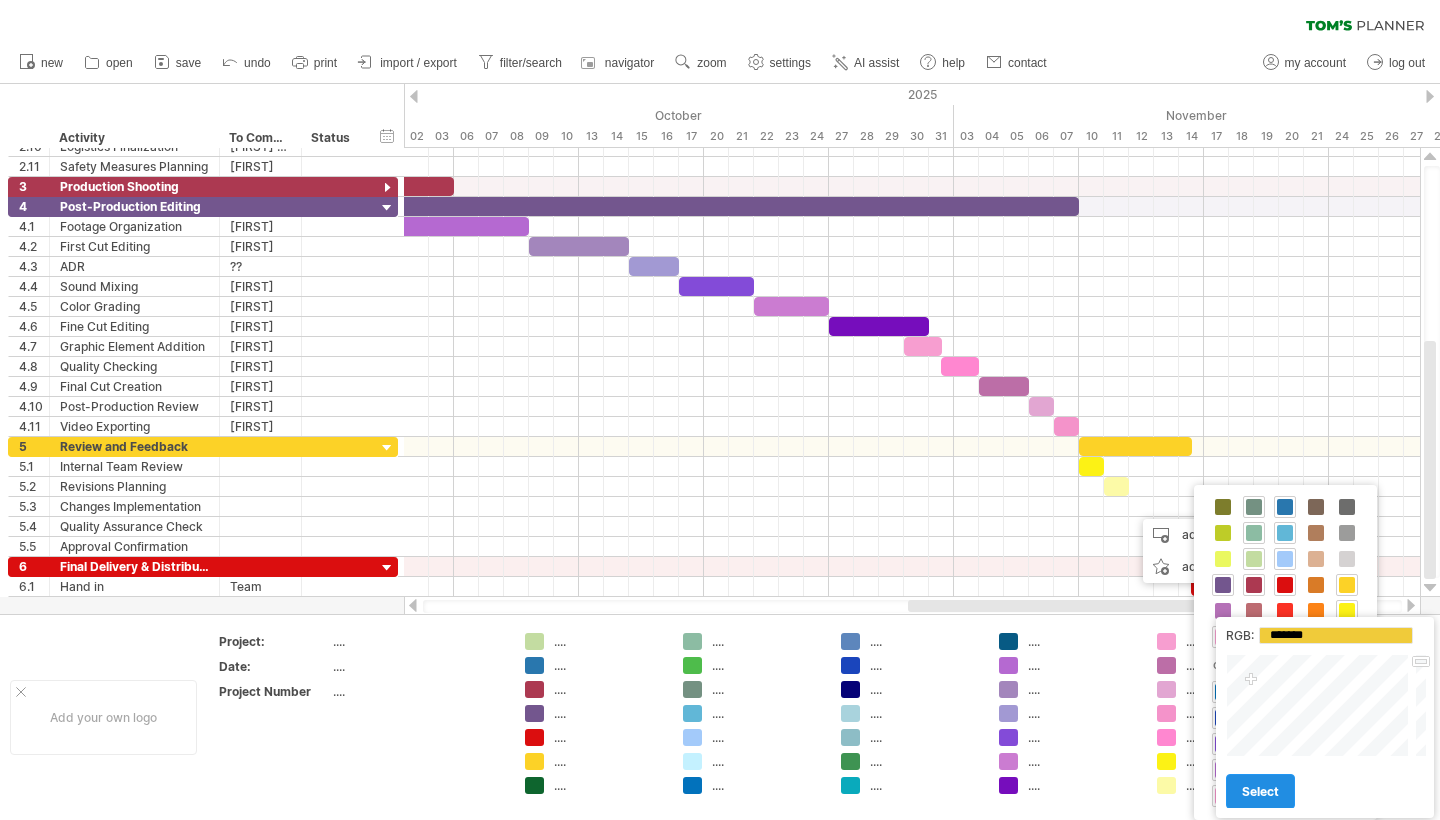 click on "select" at bounding box center [1260, 791] 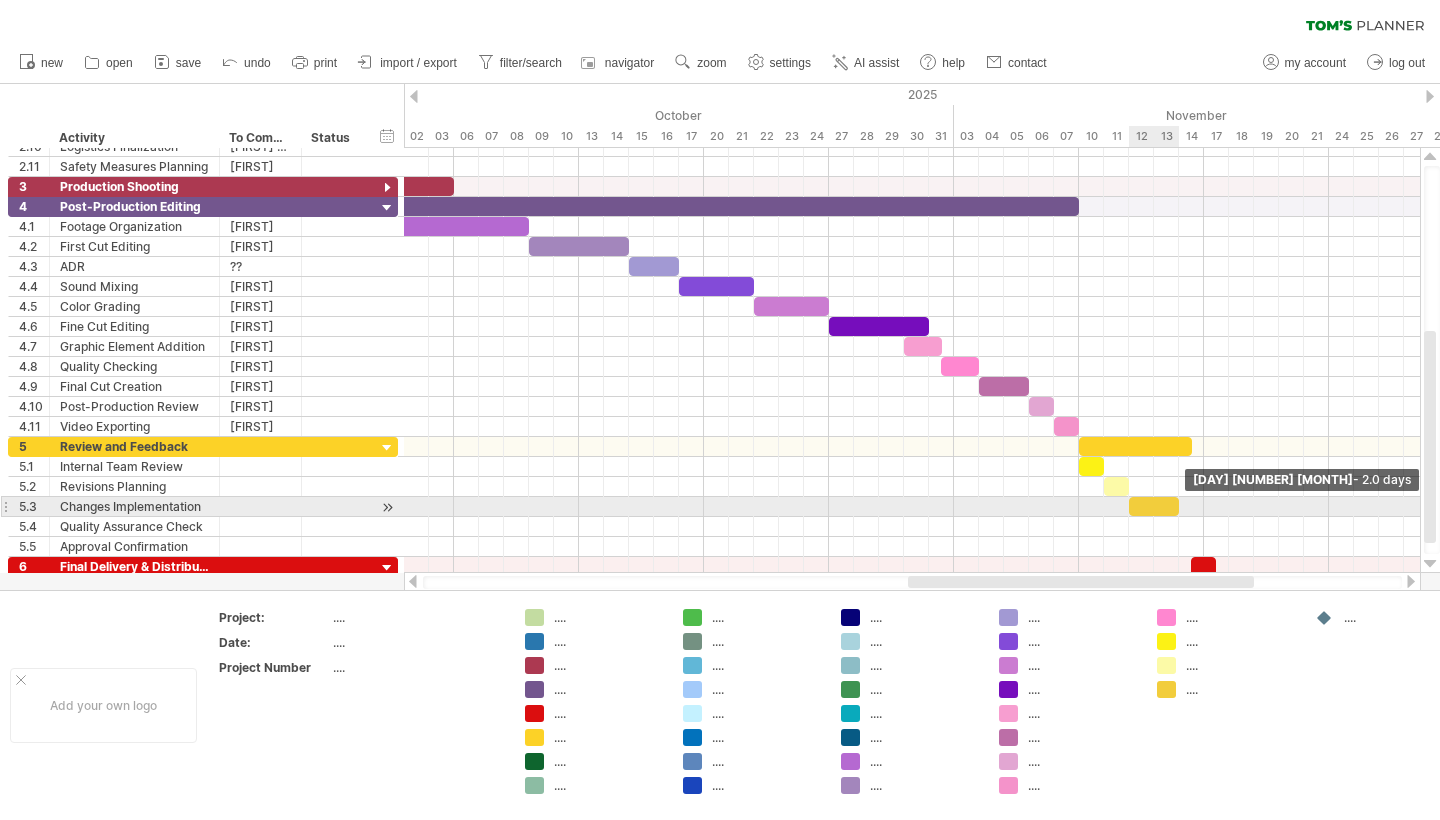 drag, startPoint x: 1153, startPoint y: 511, endPoint x: 1173, endPoint y: 511, distance: 20 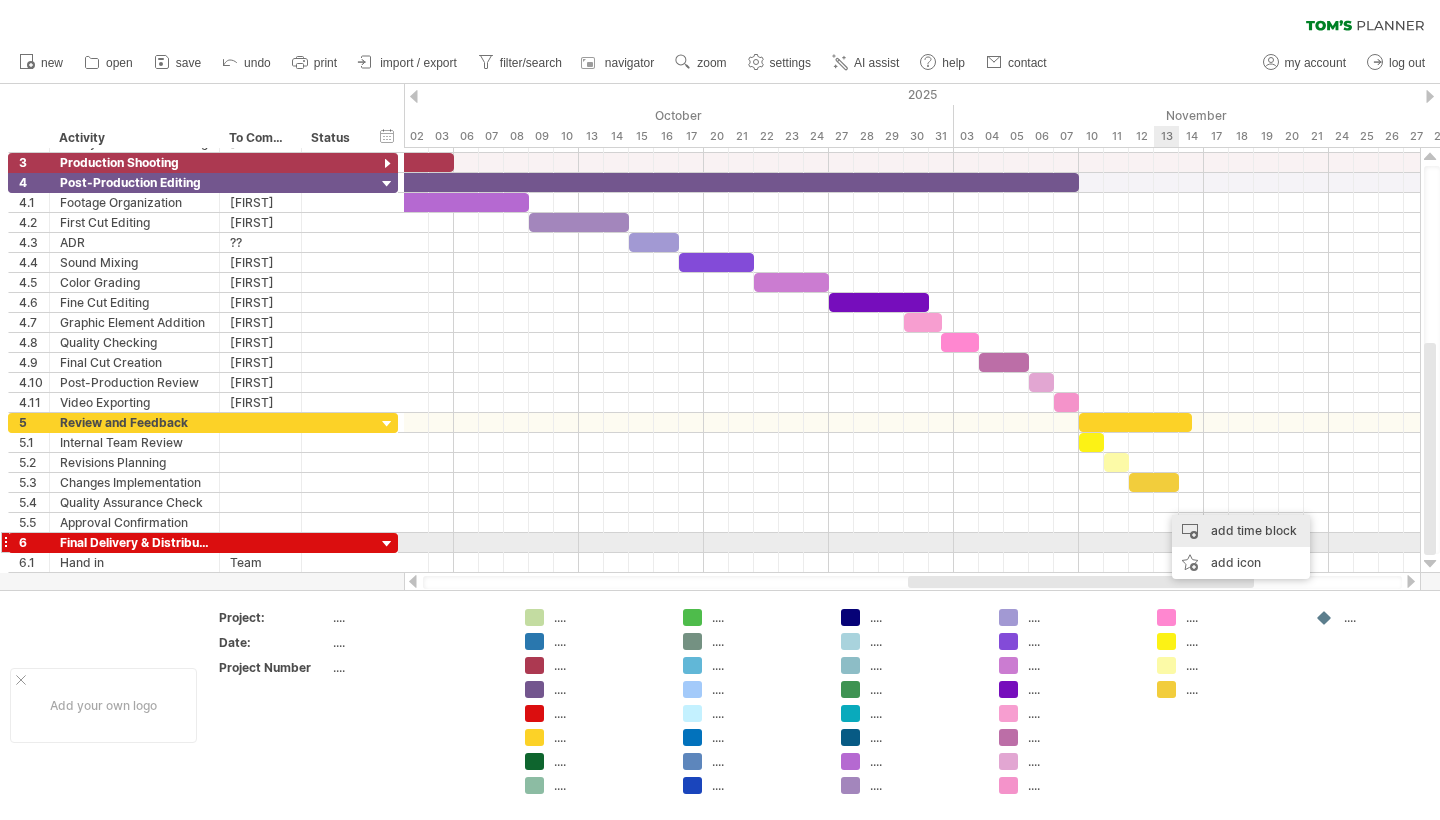 click on "add time block" at bounding box center [1241, 531] 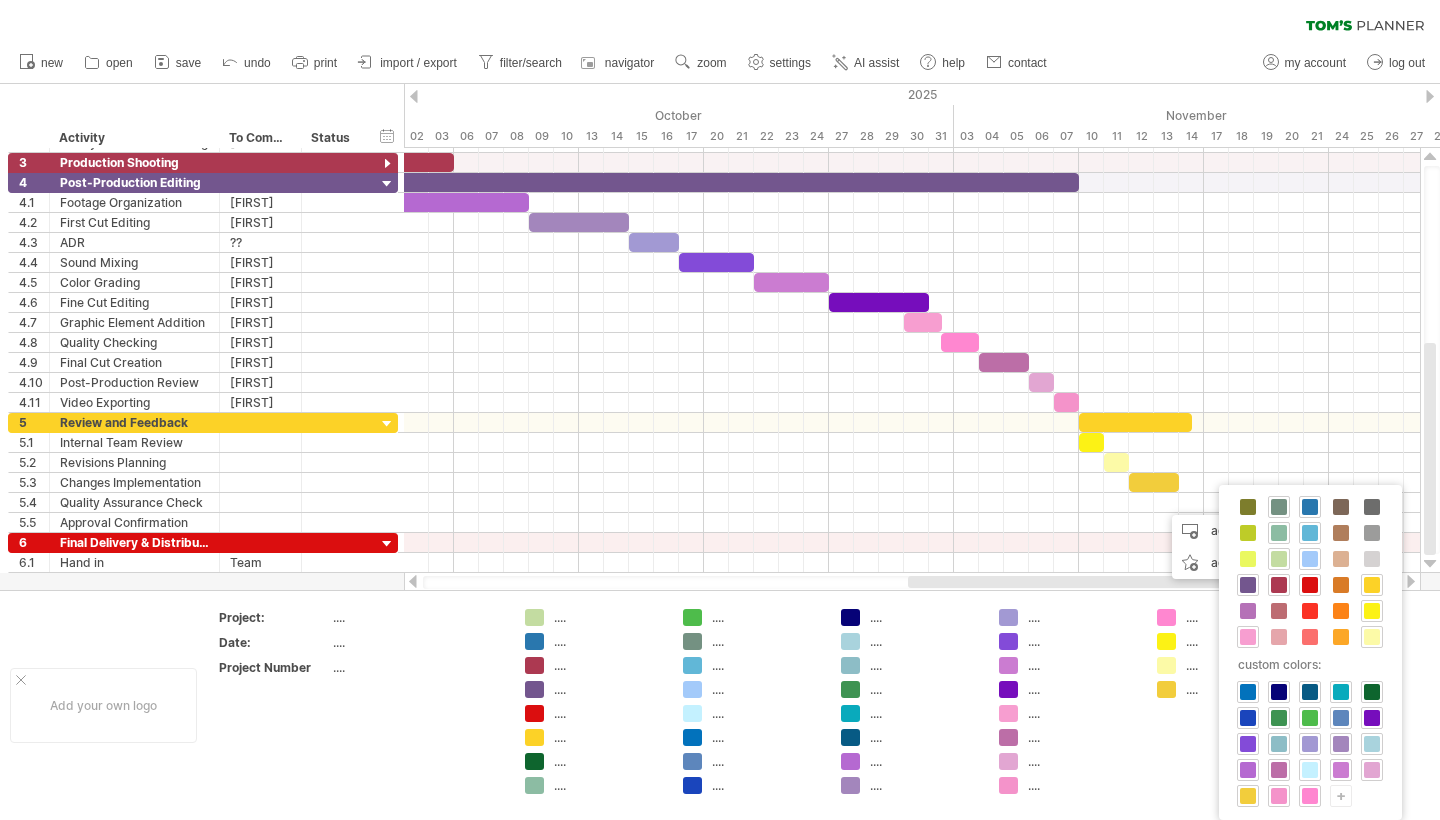 click on "+" at bounding box center (1341, 795) 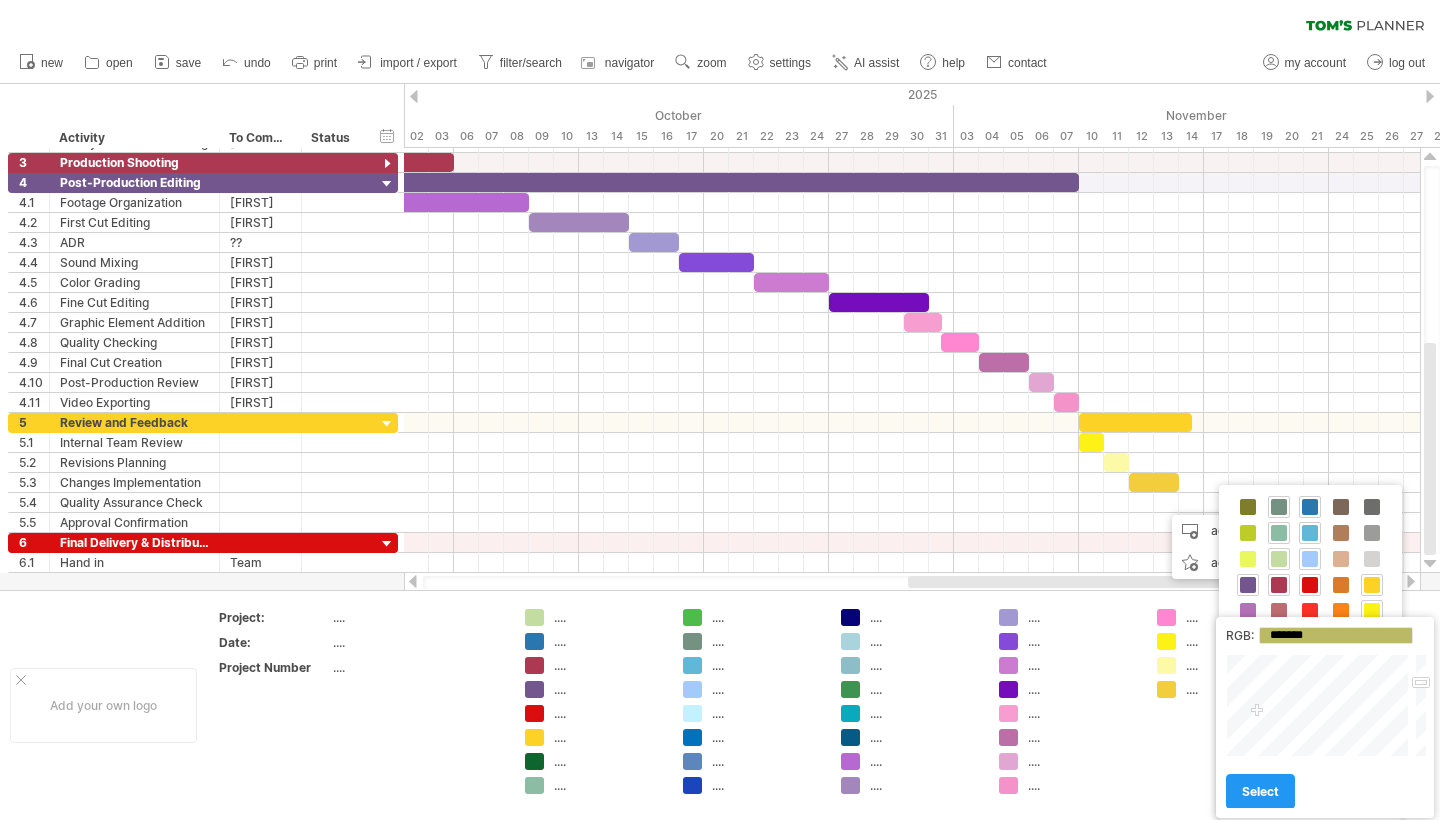 click at bounding box center (1319, 705) 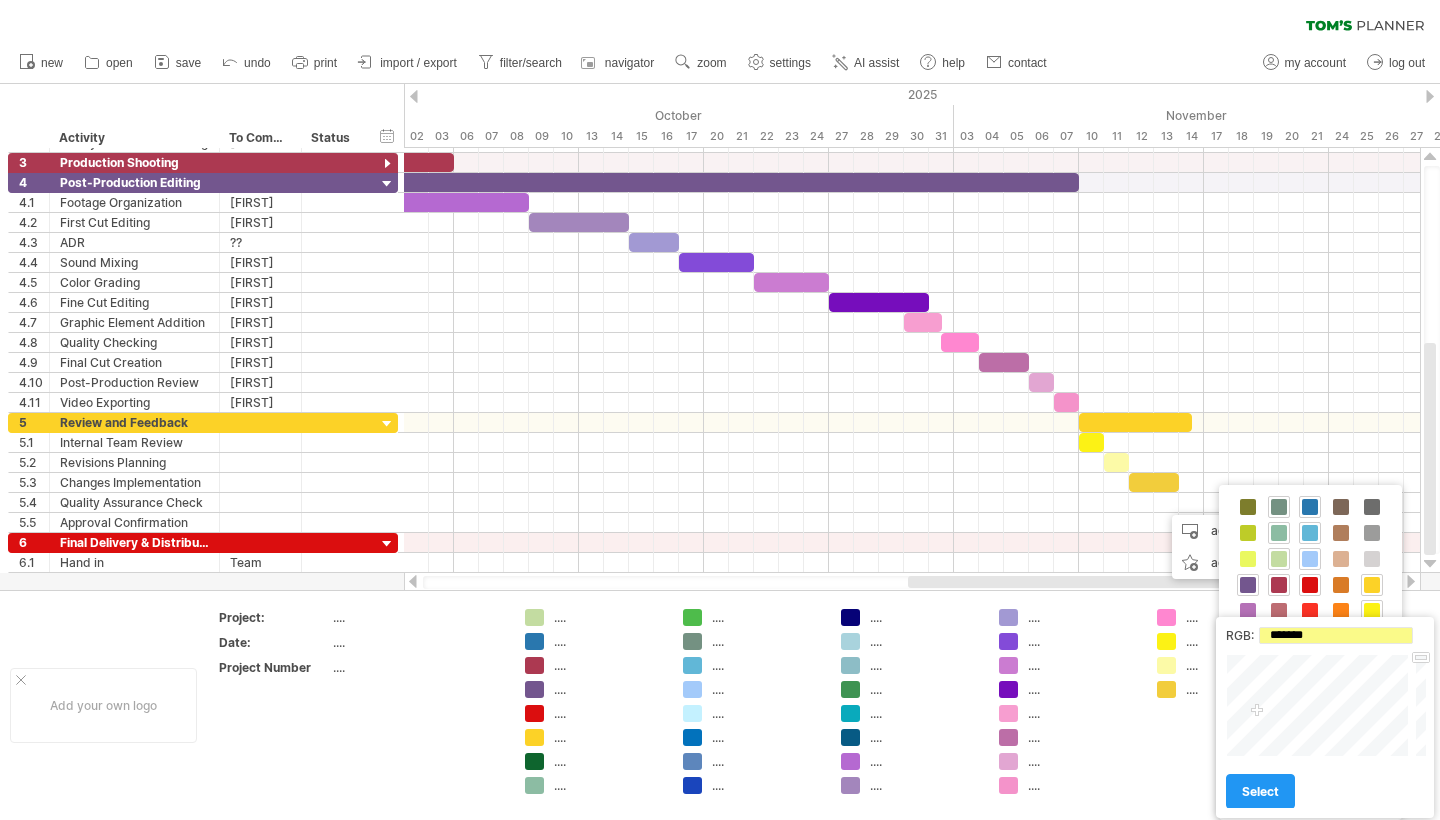 type on "*******" 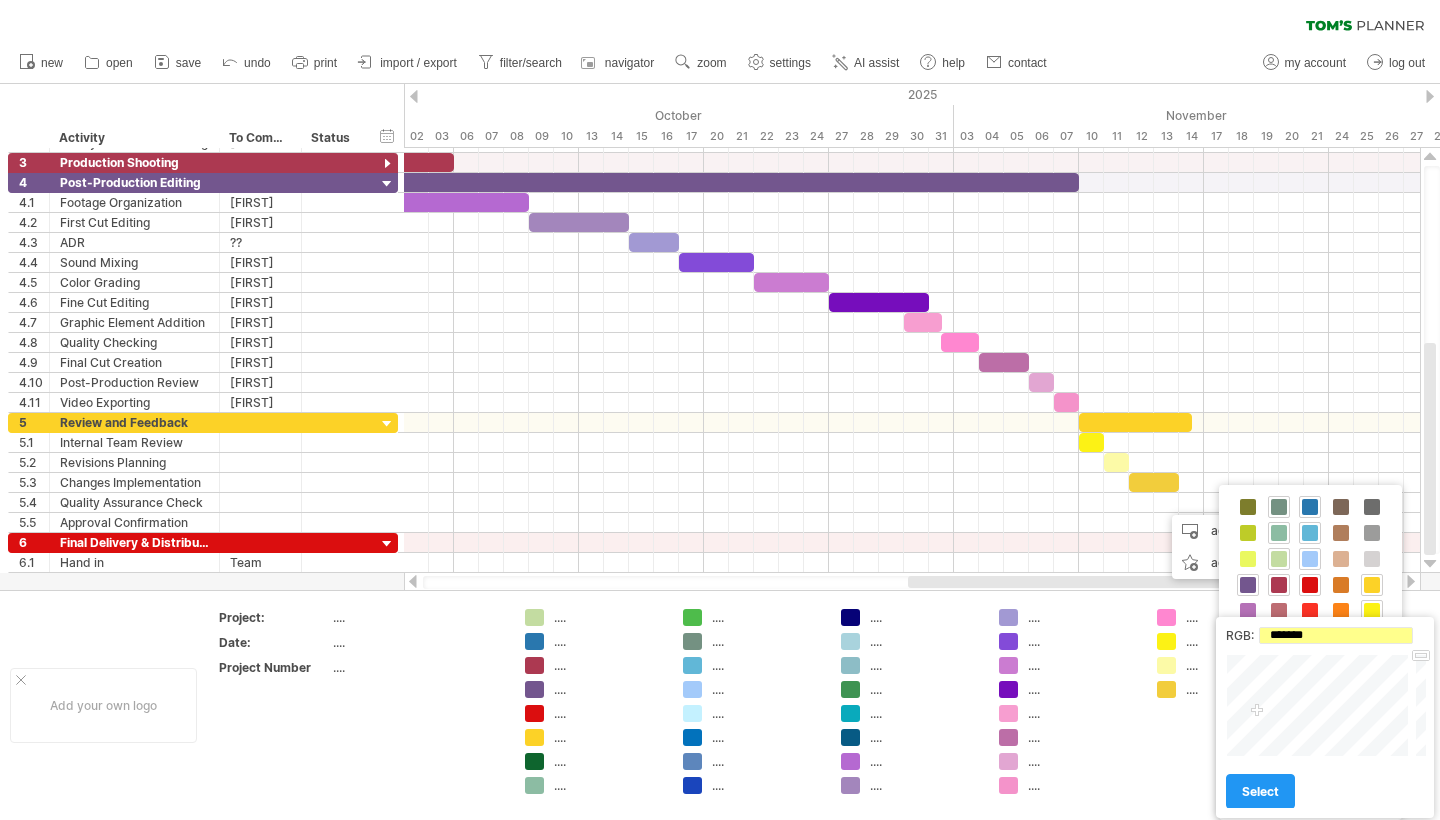 drag, startPoint x: 1422, startPoint y: 683, endPoint x: 1417, endPoint y: 637, distance: 46.270943 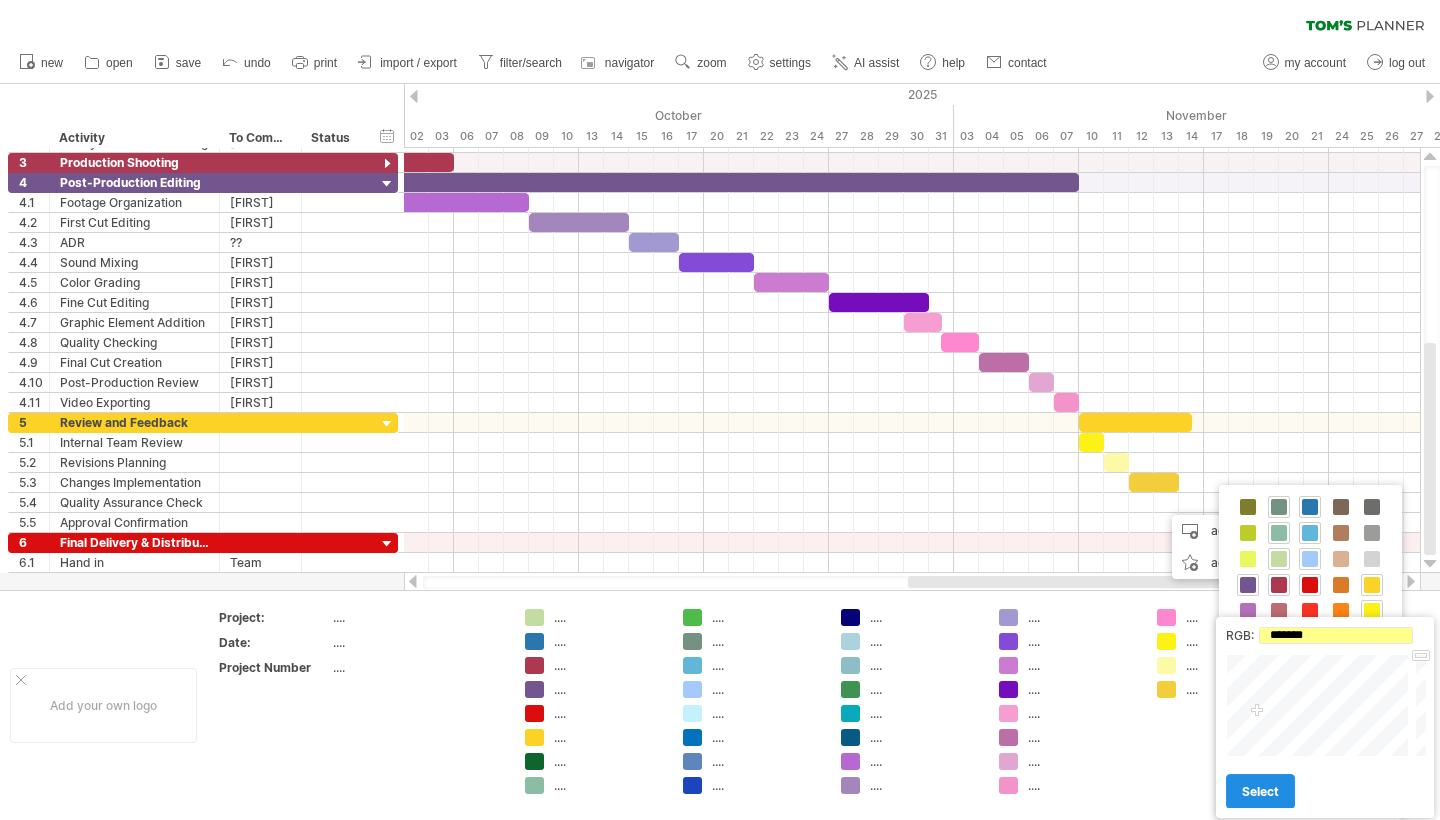 click on "select" at bounding box center [1260, 791] 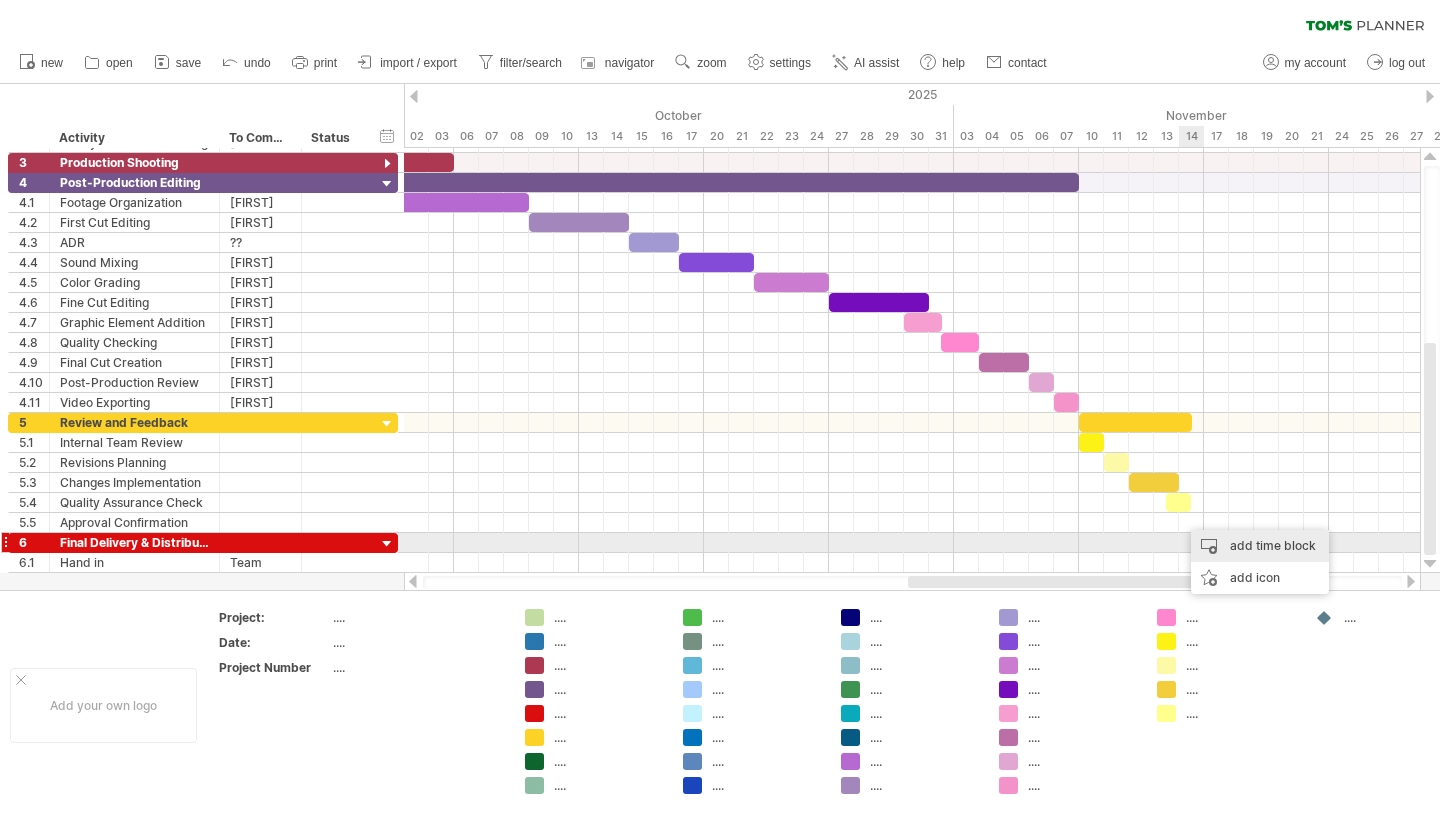 click on "add time block" at bounding box center [1260, 546] 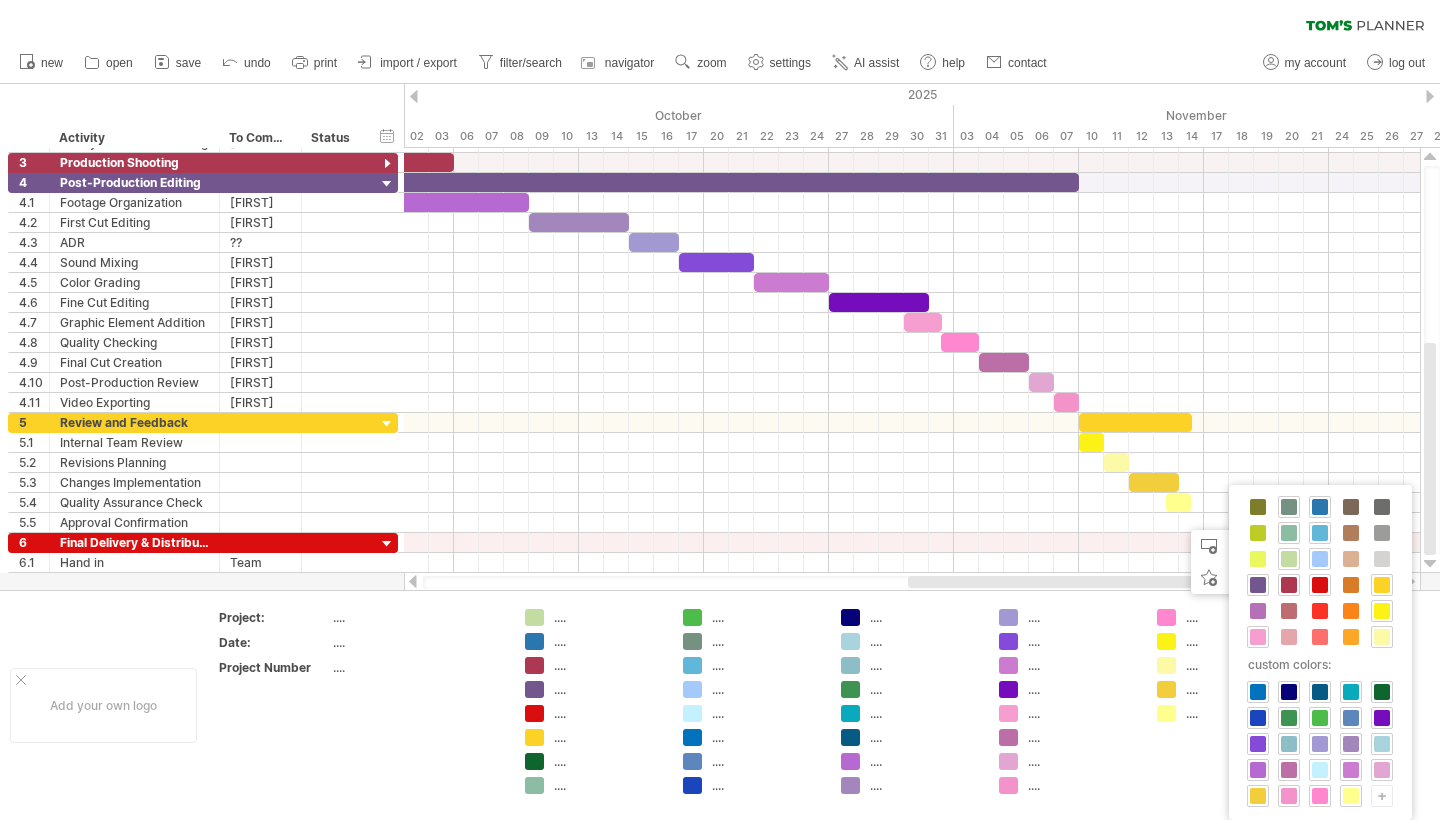 click on "+" at bounding box center (1382, 795) 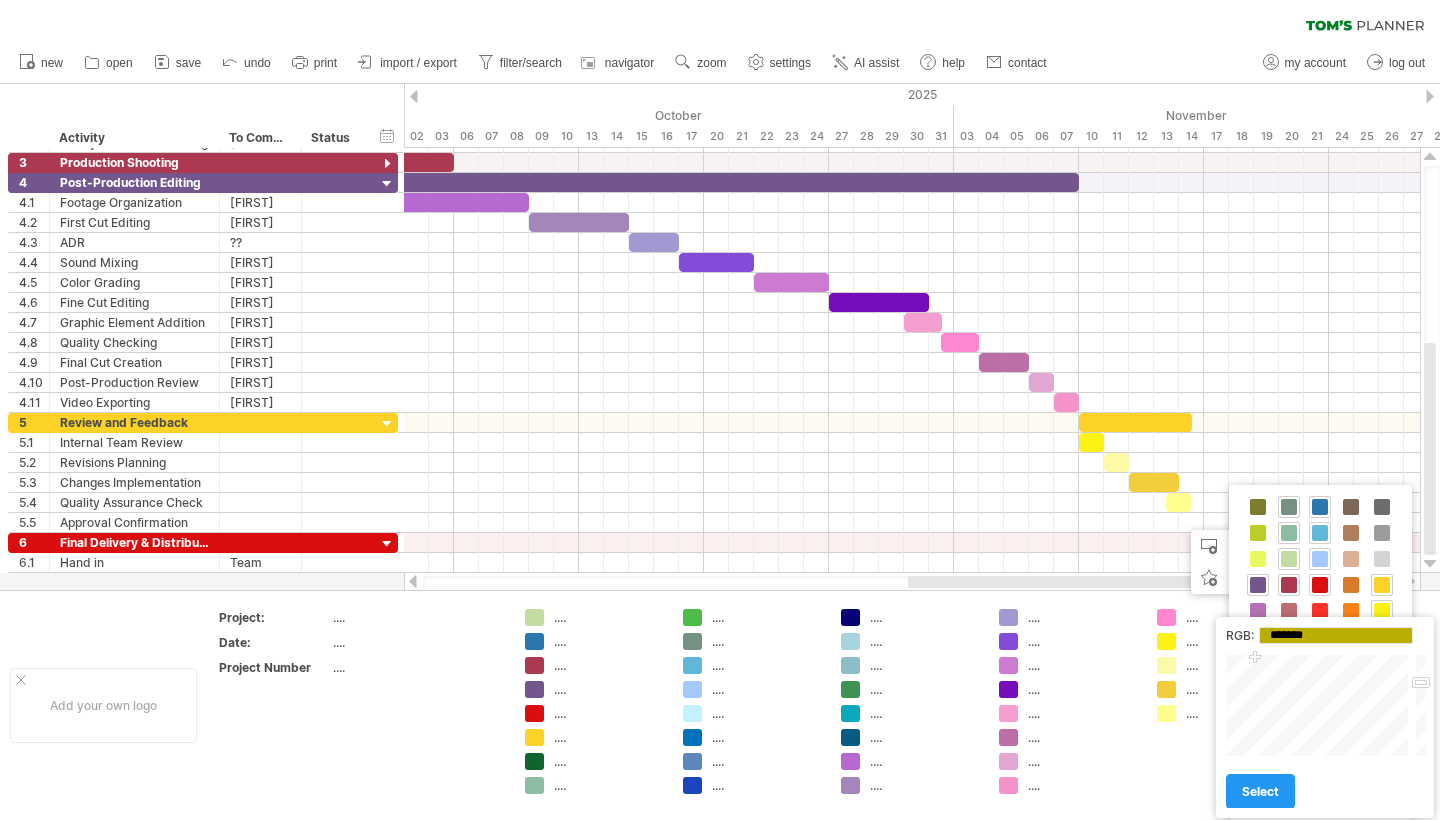 drag, startPoint x: 1255, startPoint y: 674, endPoint x: 1255, endPoint y: 659, distance: 15 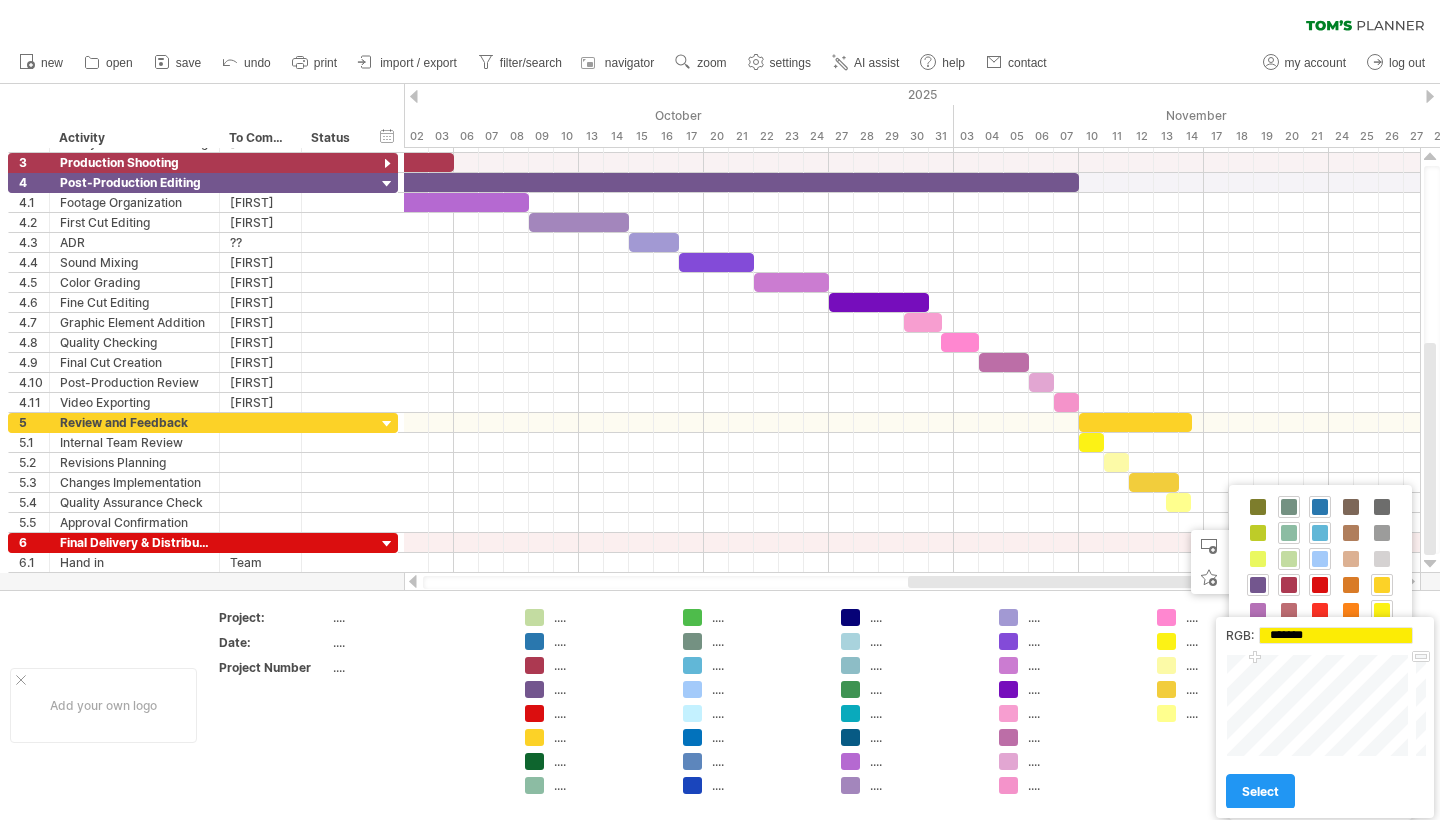 type on "*******" 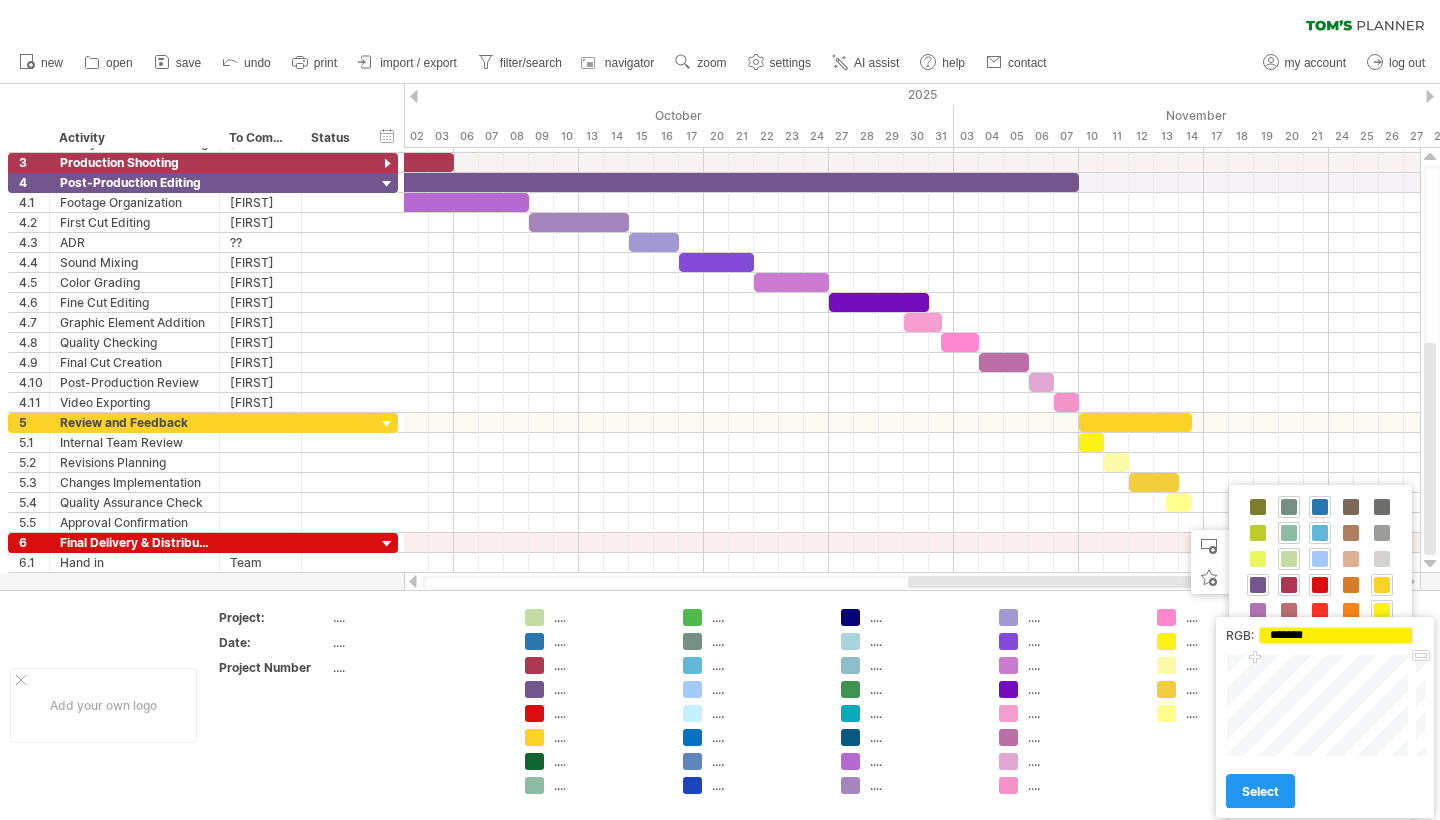 drag, startPoint x: 1423, startPoint y: 684, endPoint x: 1421, endPoint y: 647, distance: 37.054016 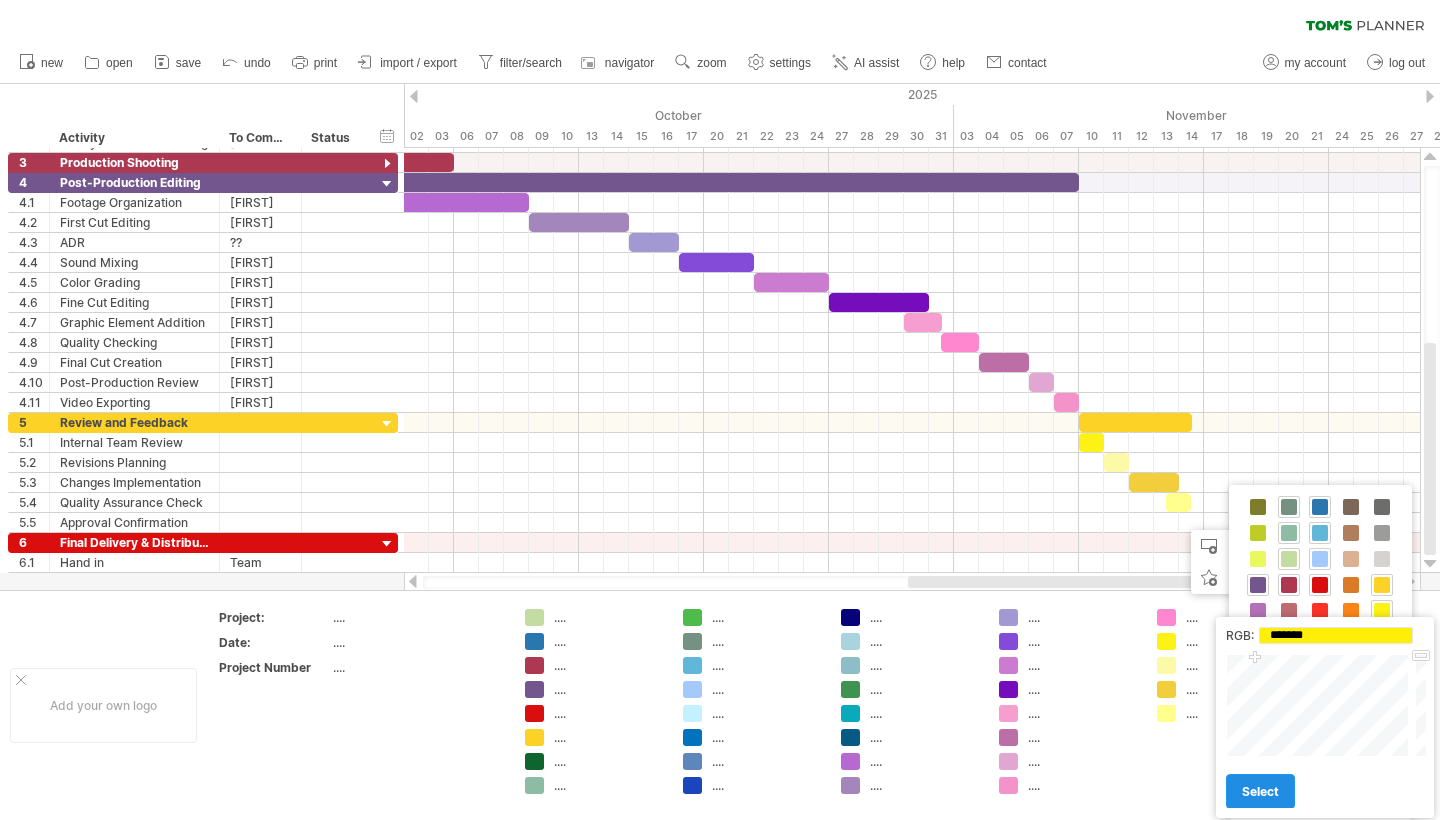 click on "select" at bounding box center [1260, 791] 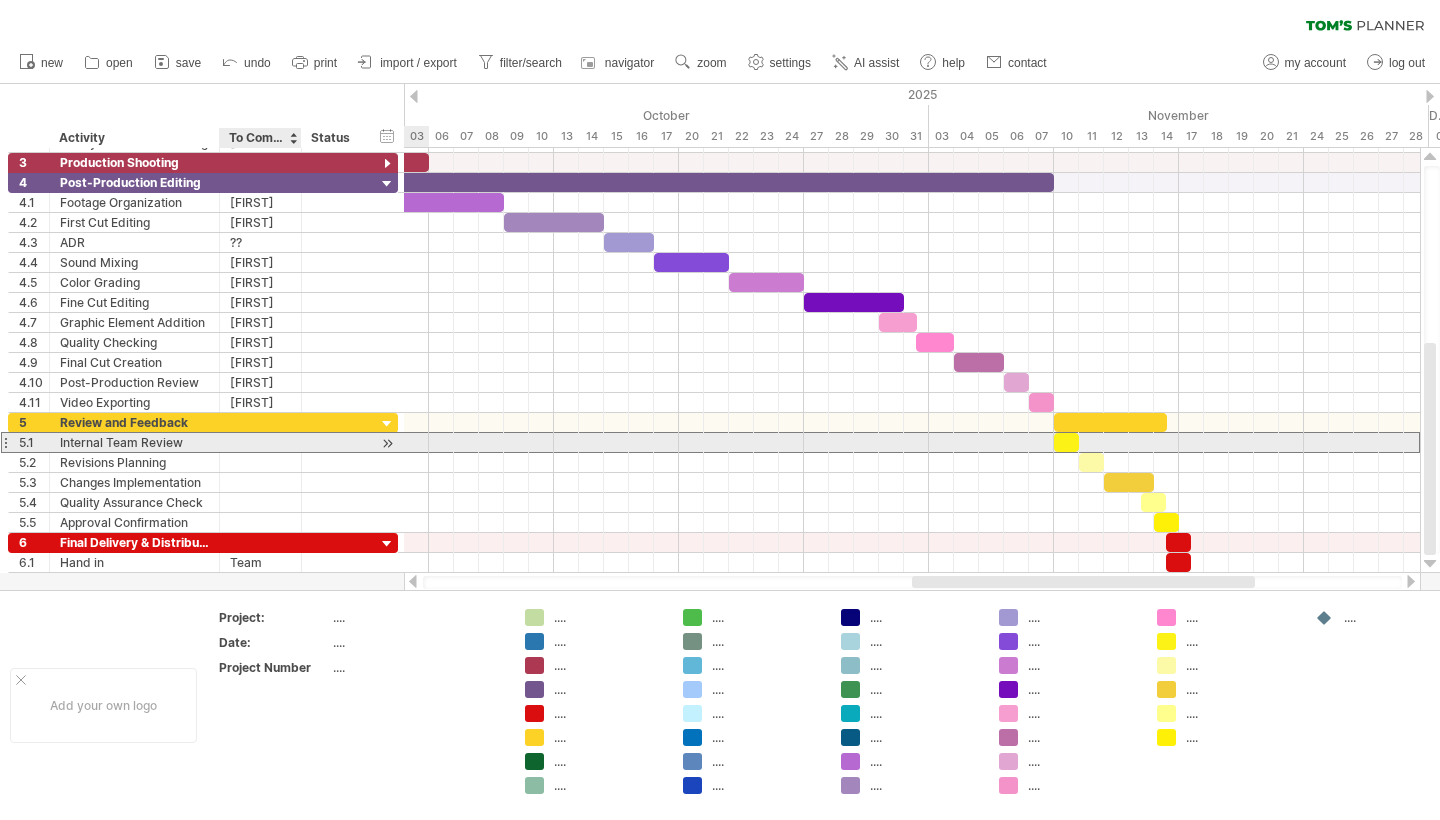 click at bounding box center [260, 442] 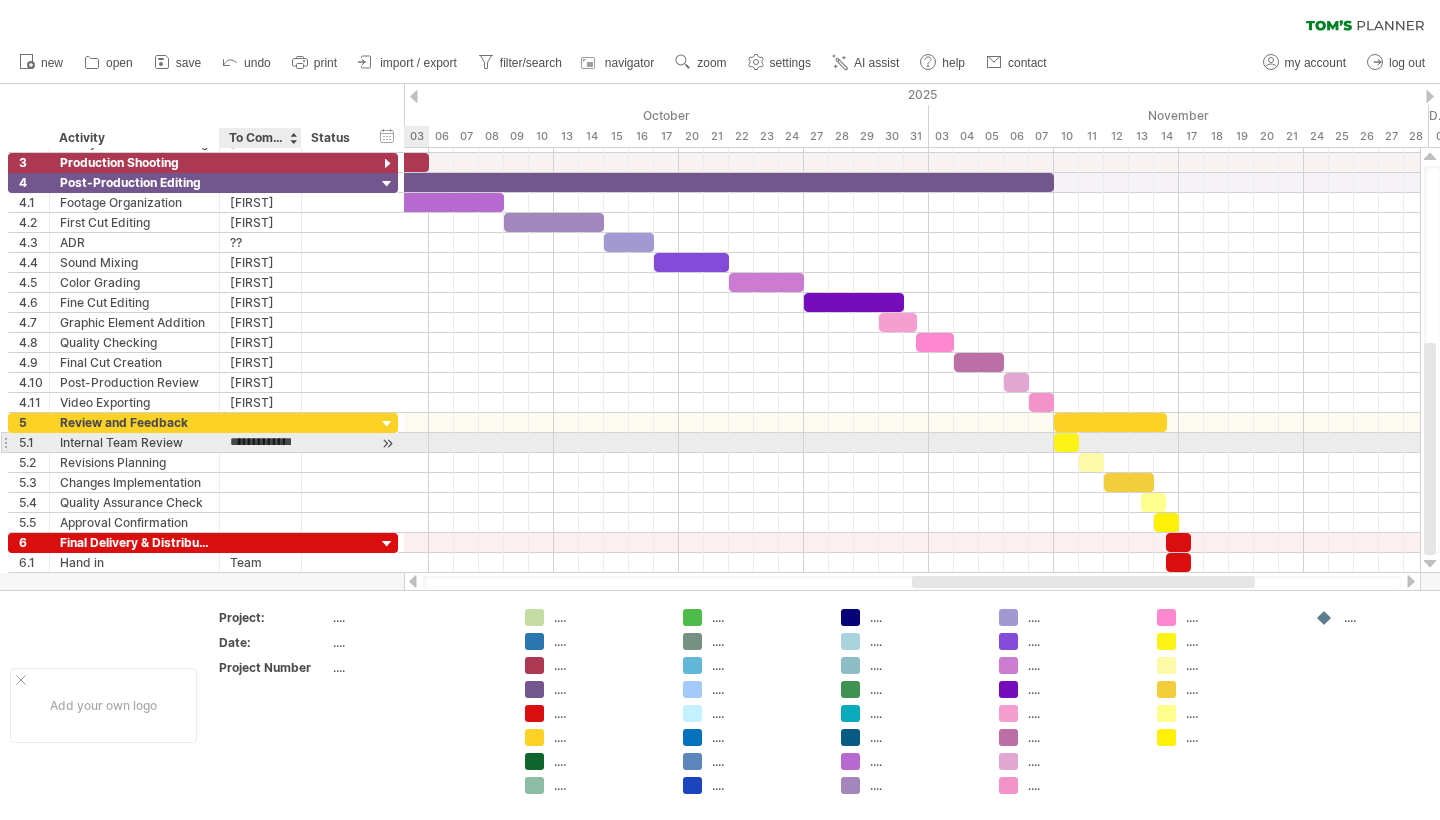 type on "****" 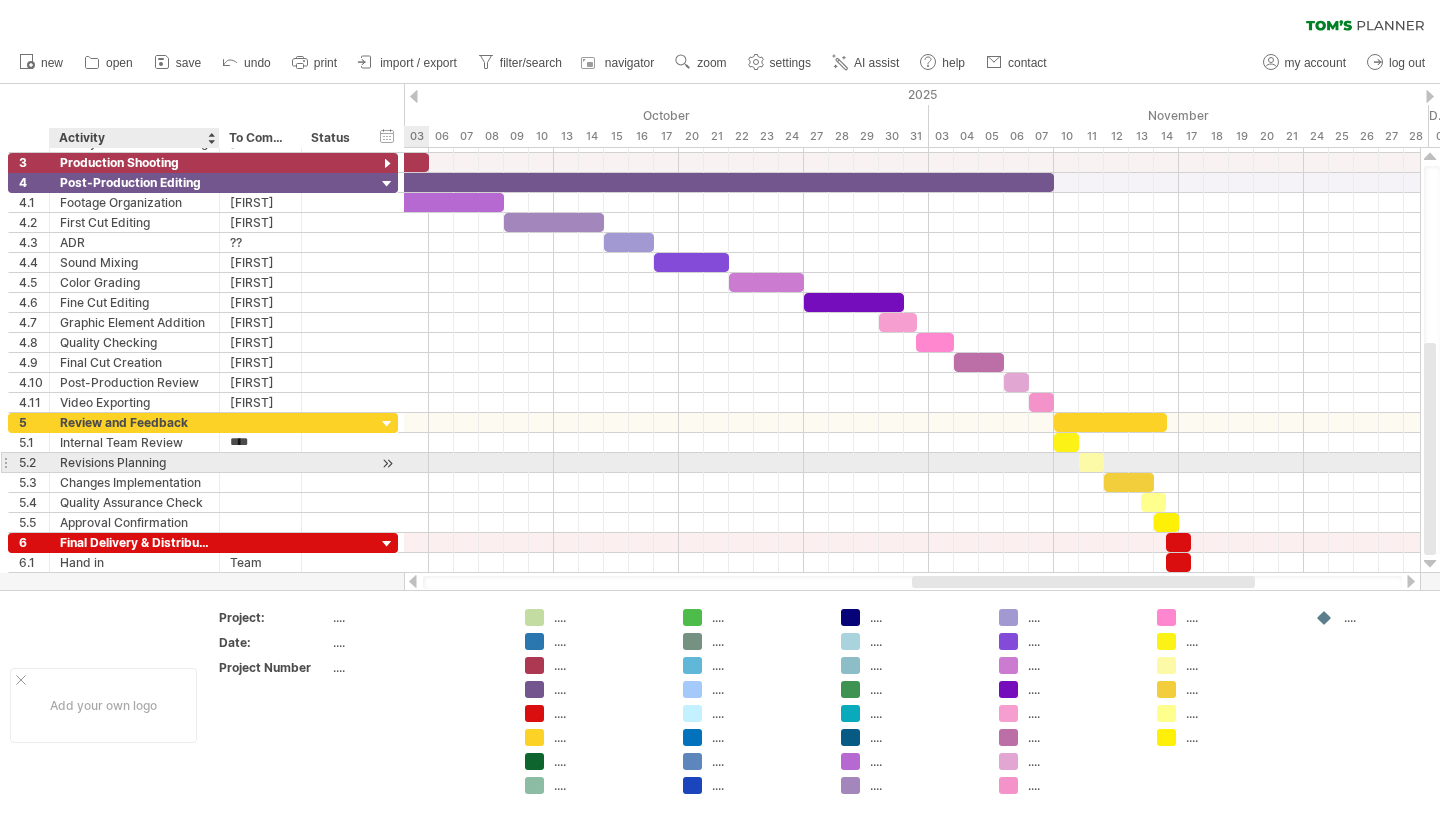 click at bounding box center [261, 462] 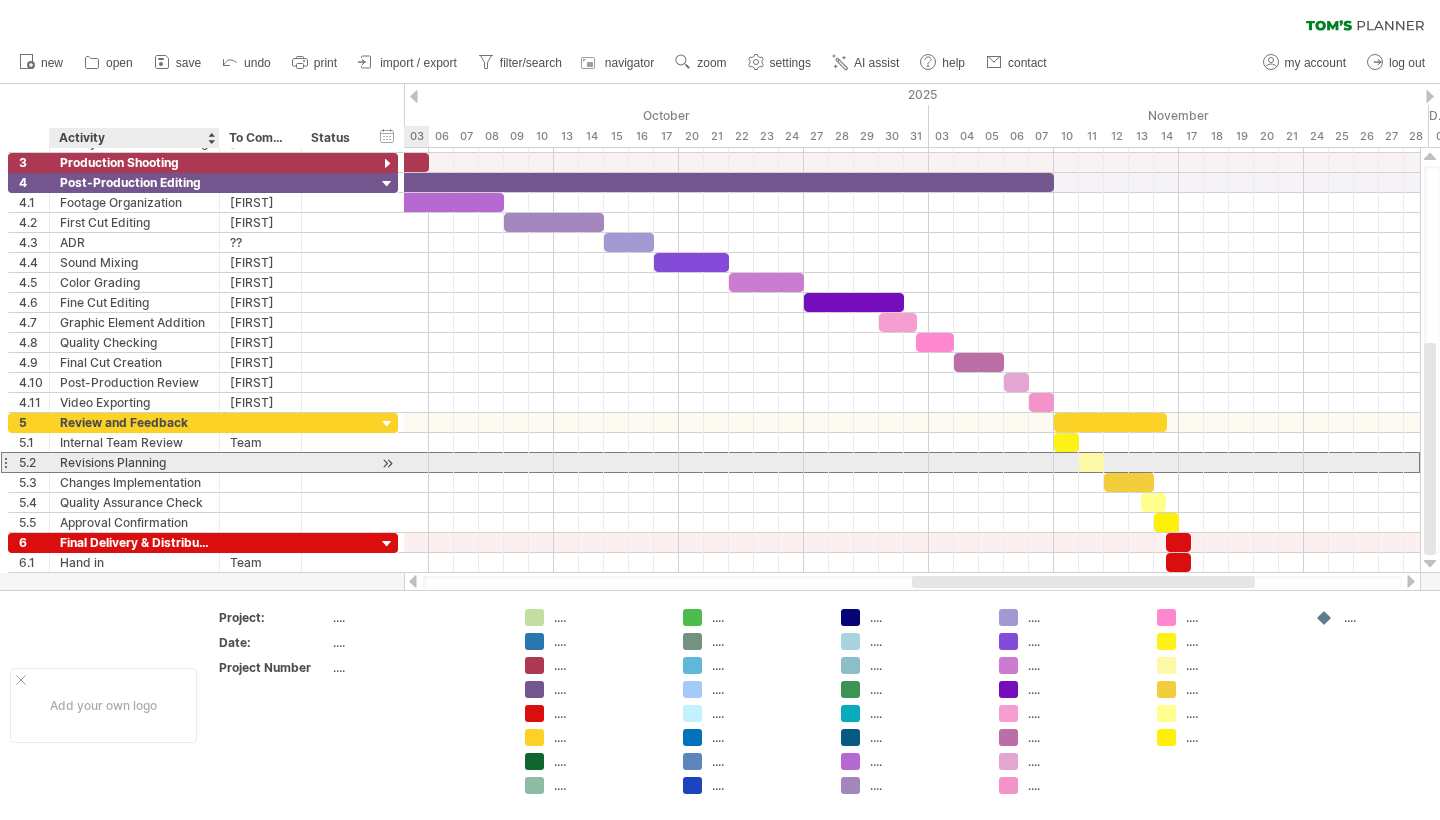 click at bounding box center (261, 462) 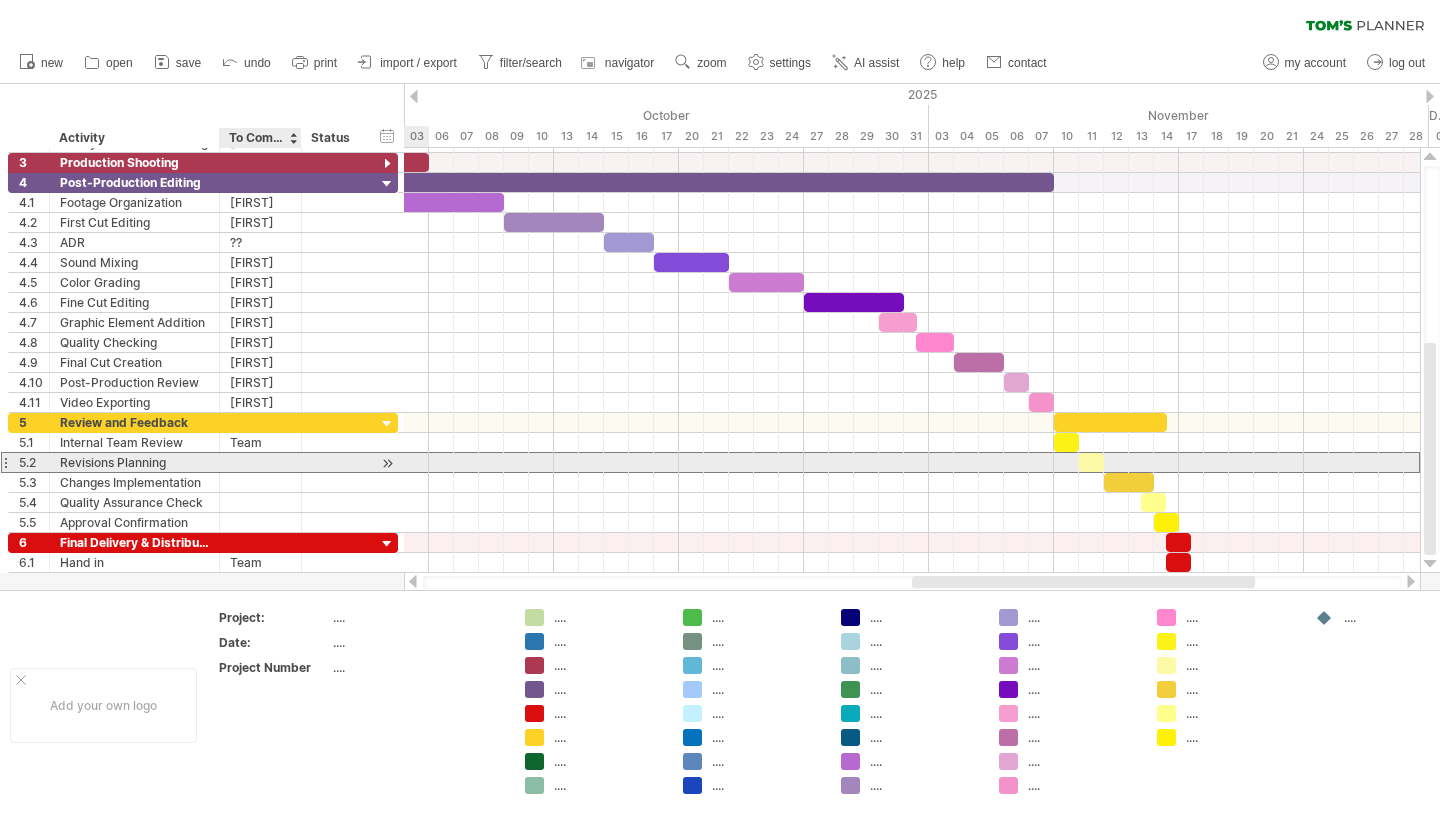 click at bounding box center (260, 462) 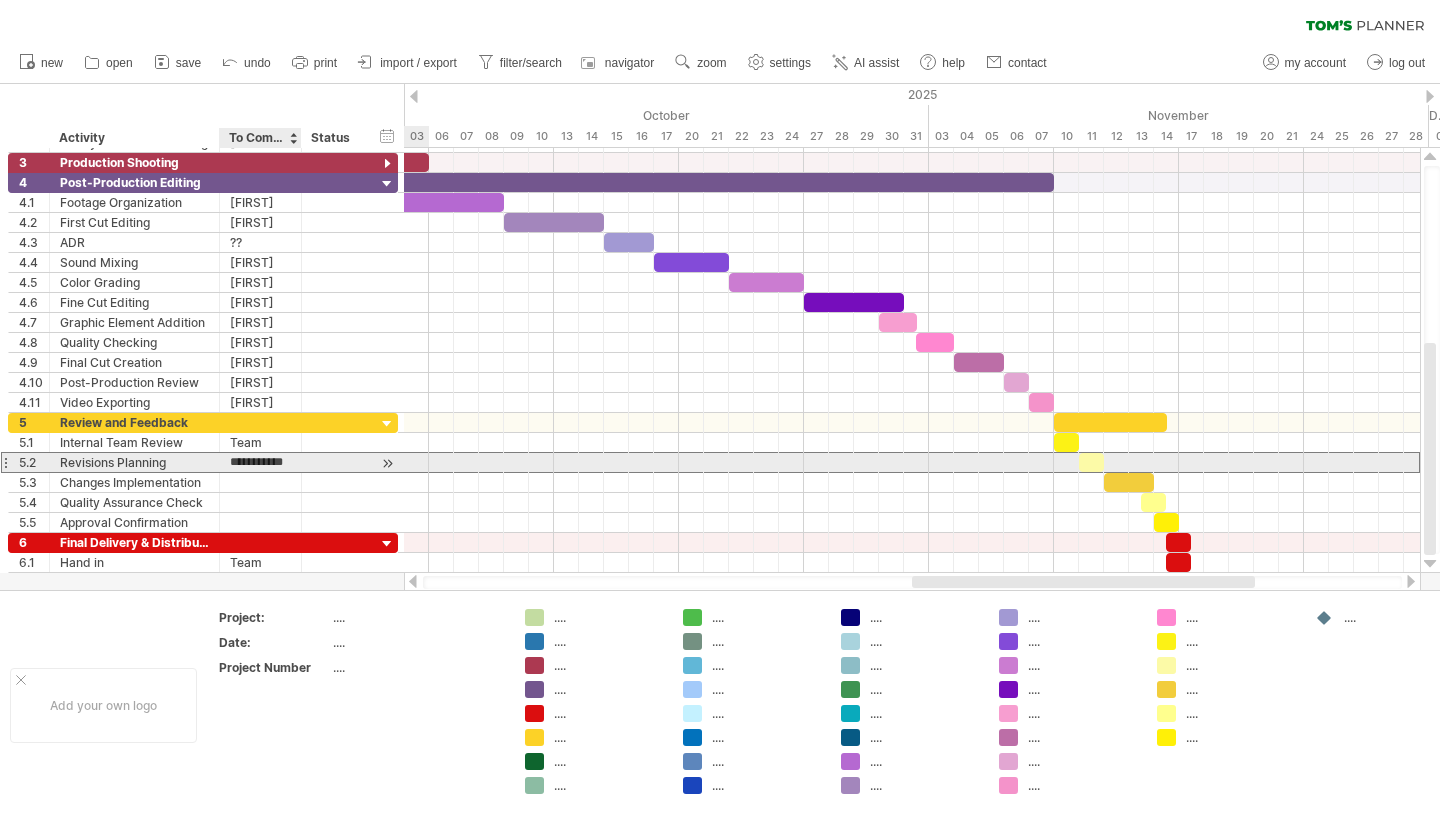 type on "**********" 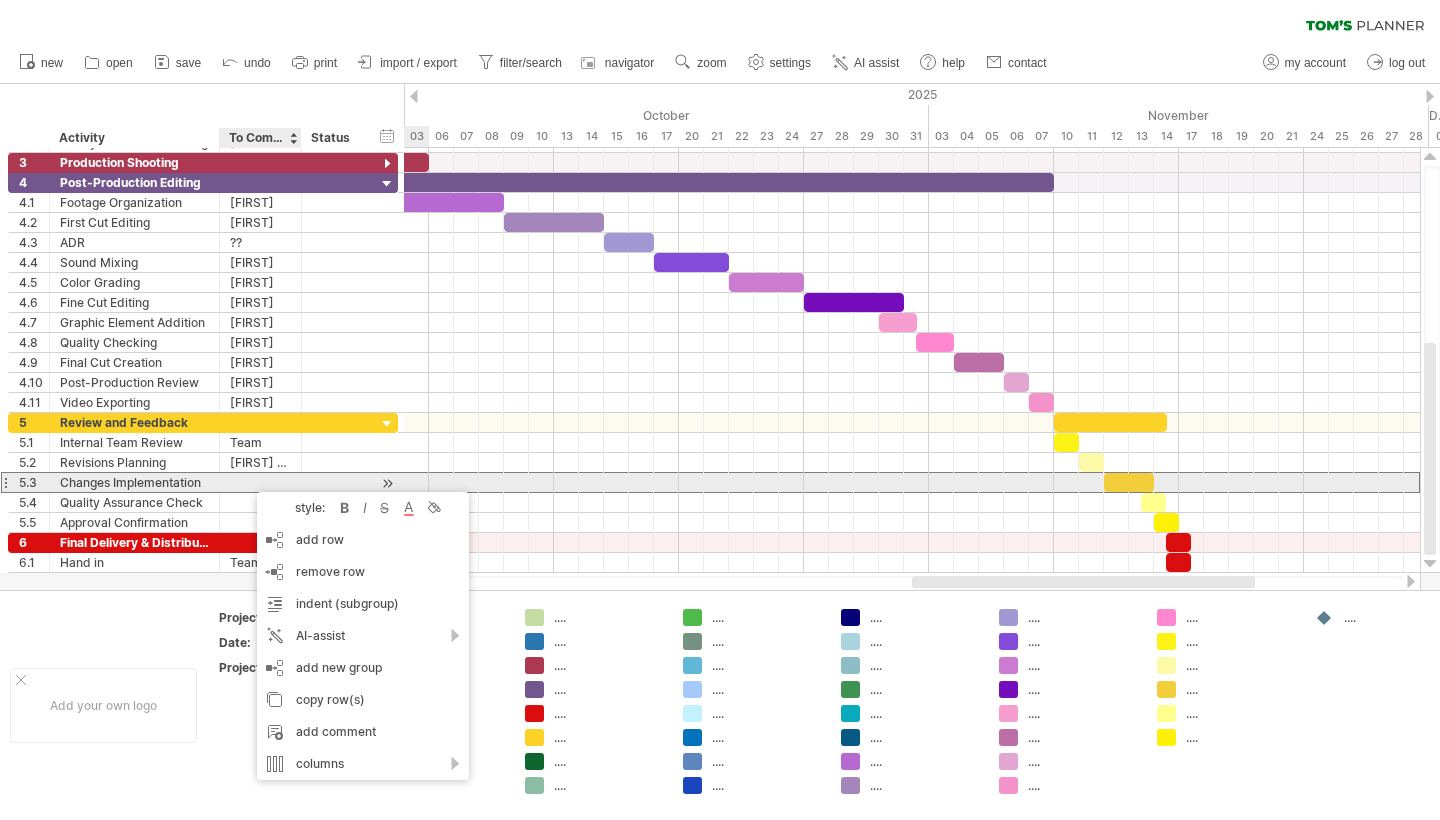 click at bounding box center (260, 482) 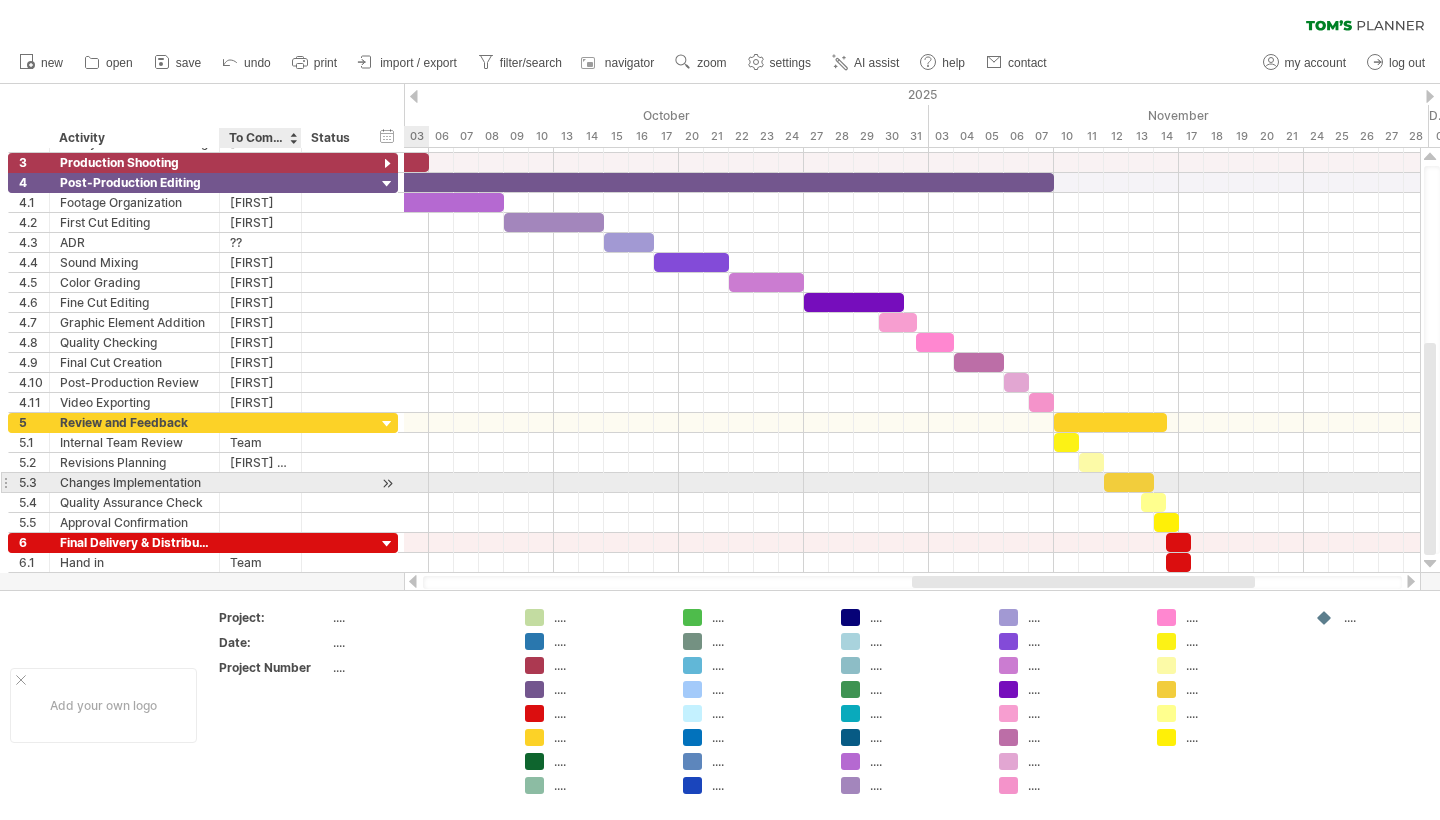 click at bounding box center (260, 482) 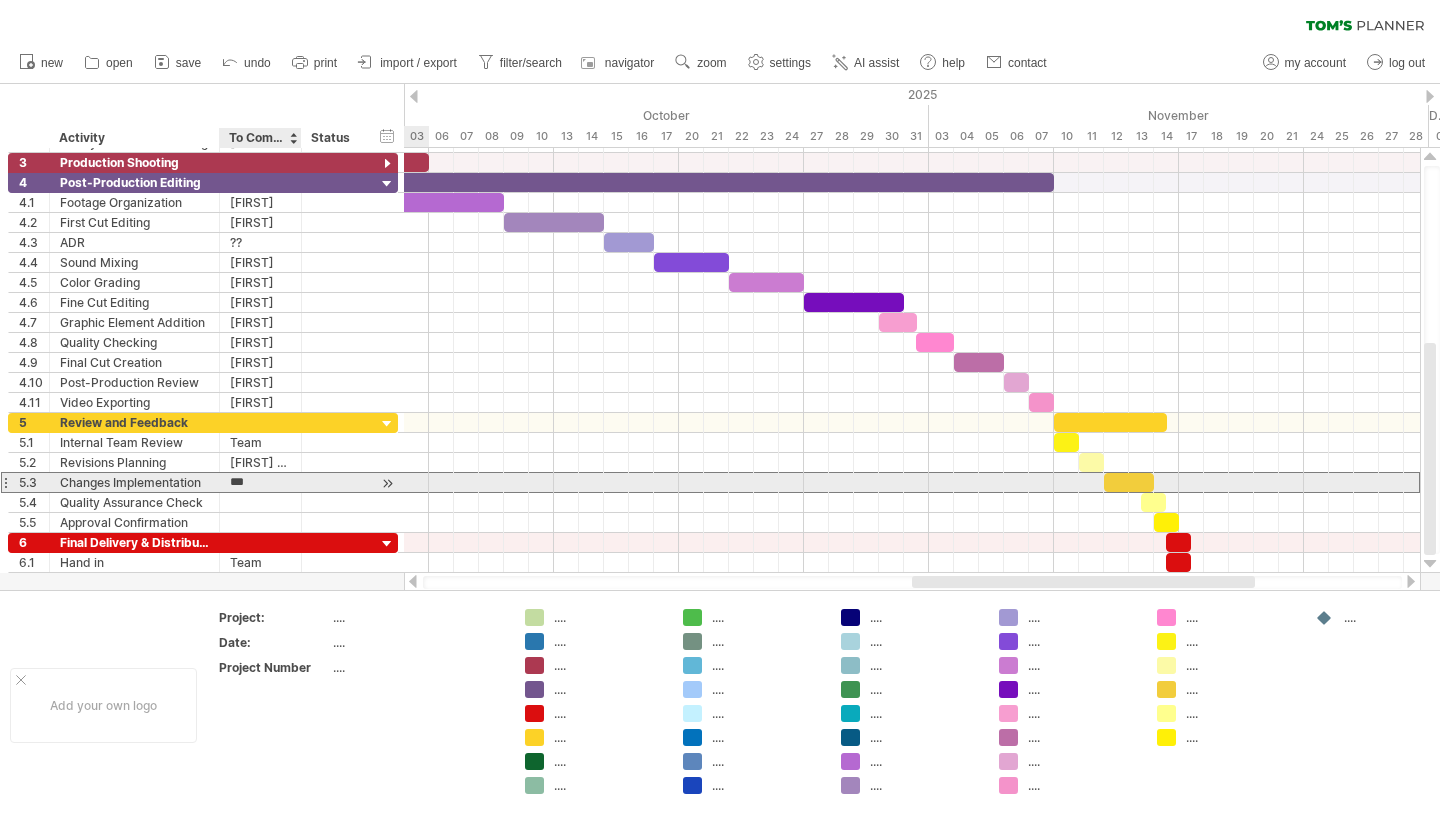 type on "****" 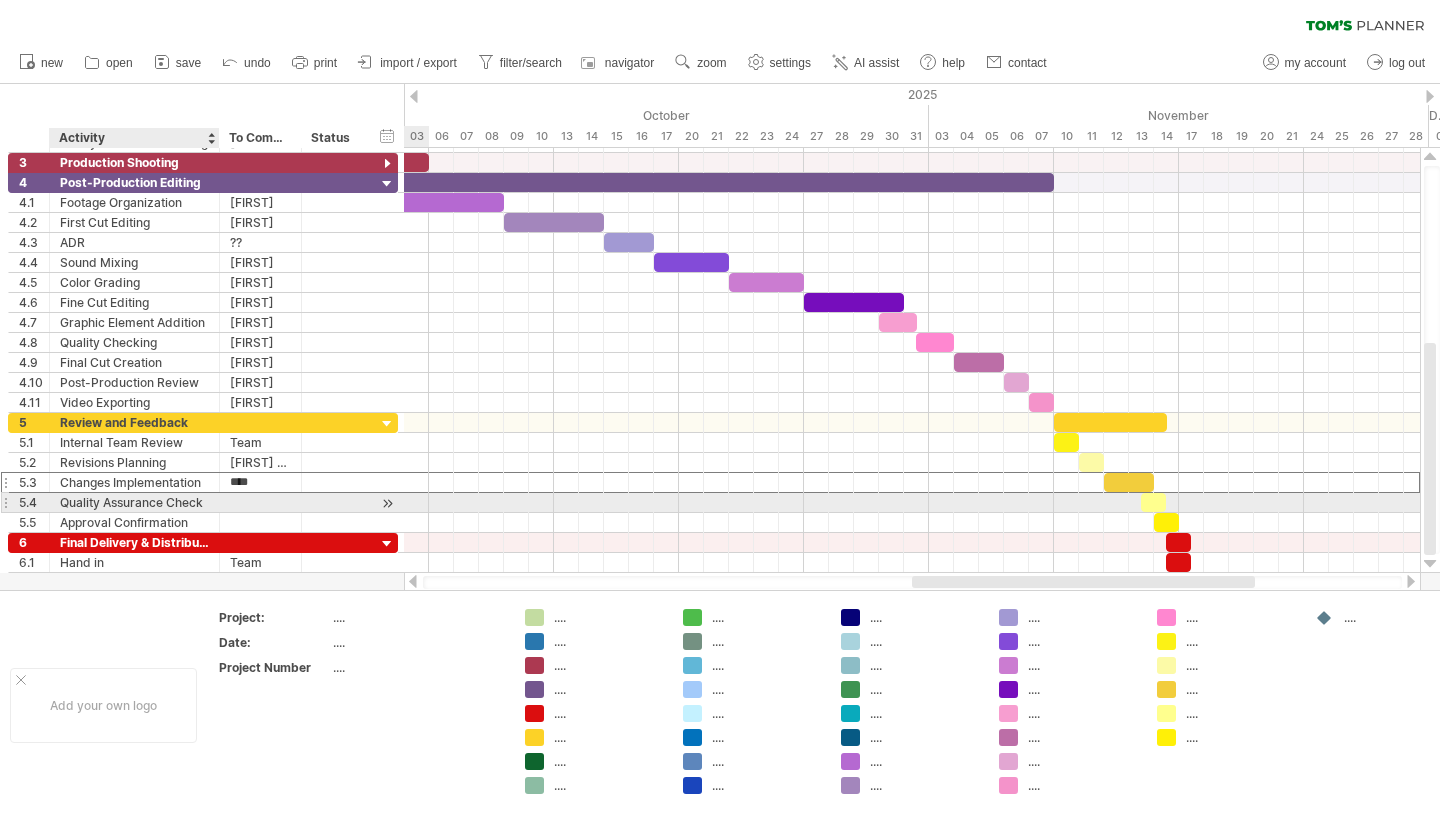 click at bounding box center [261, 502] 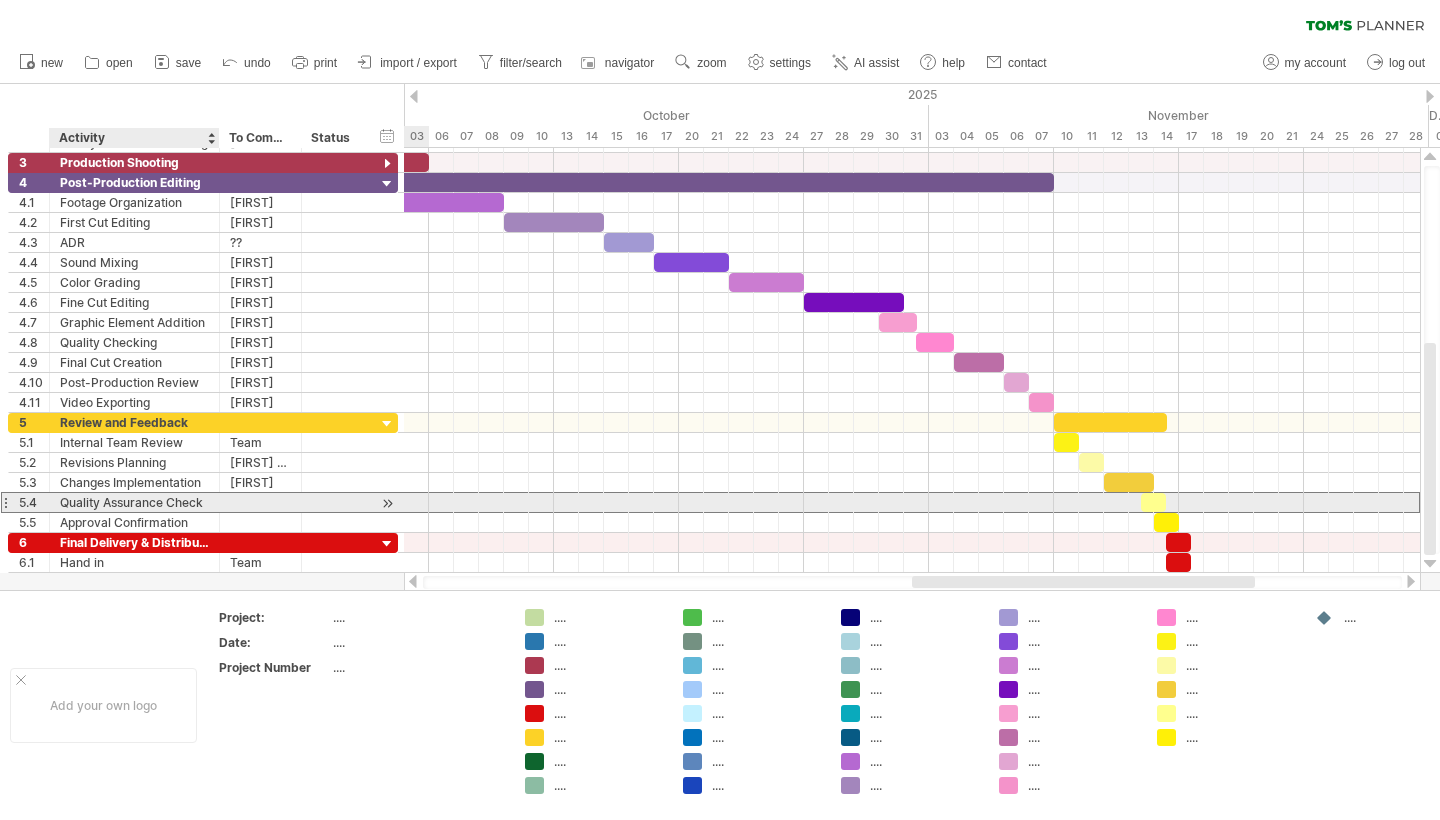 click at bounding box center (261, 502) 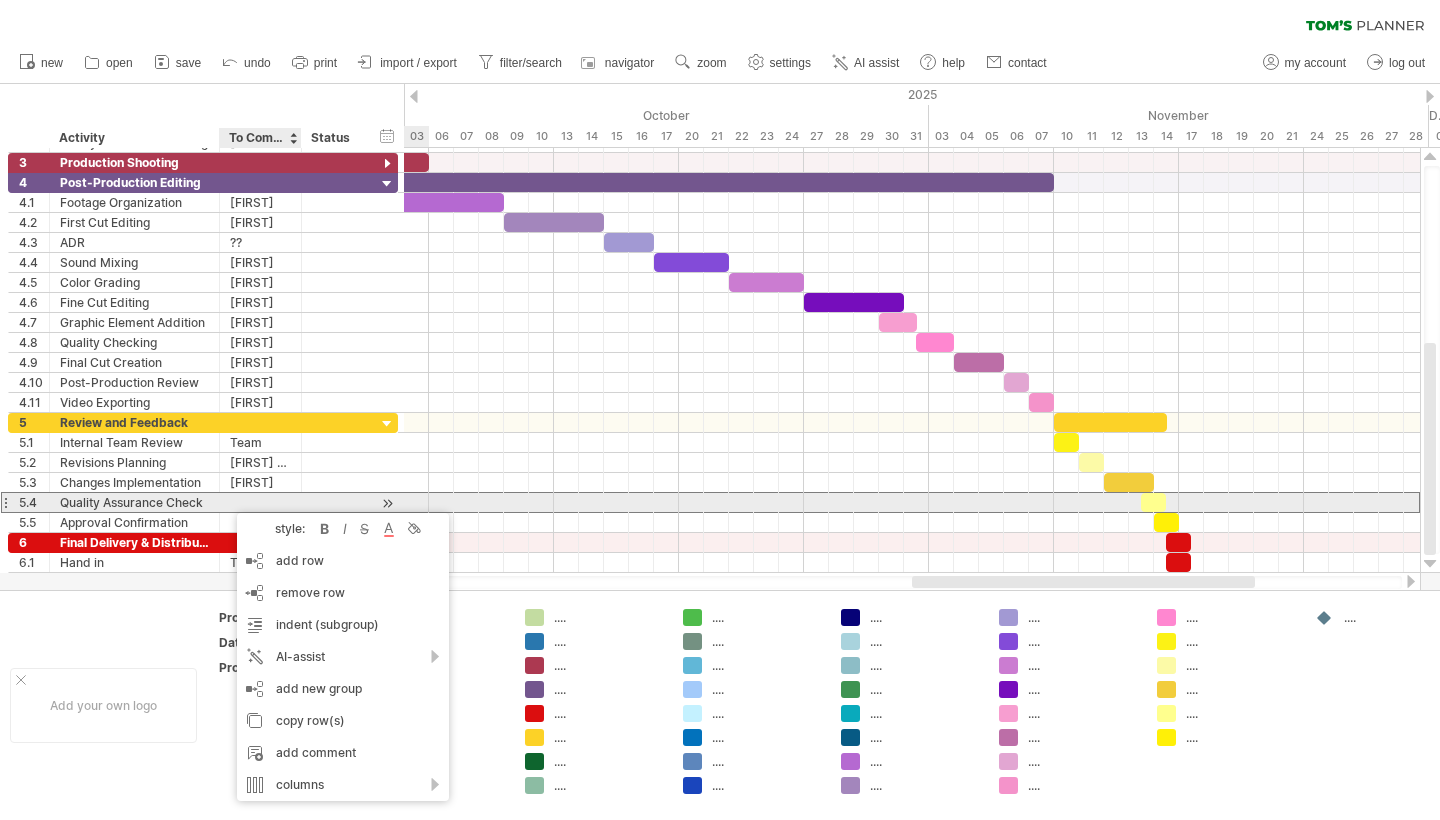 click at bounding box center [260, 502] 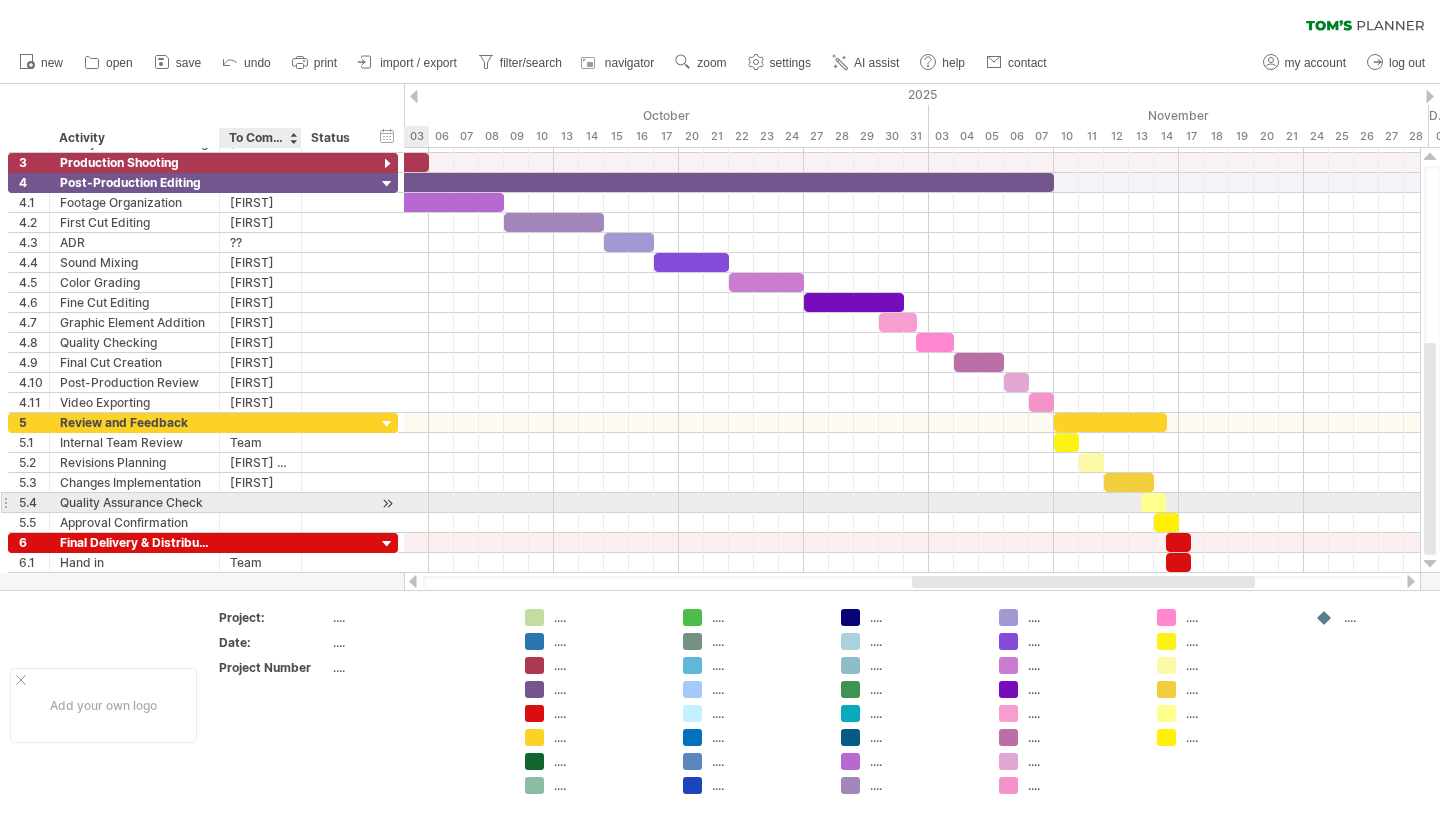 click at bounding box center (260, 502) 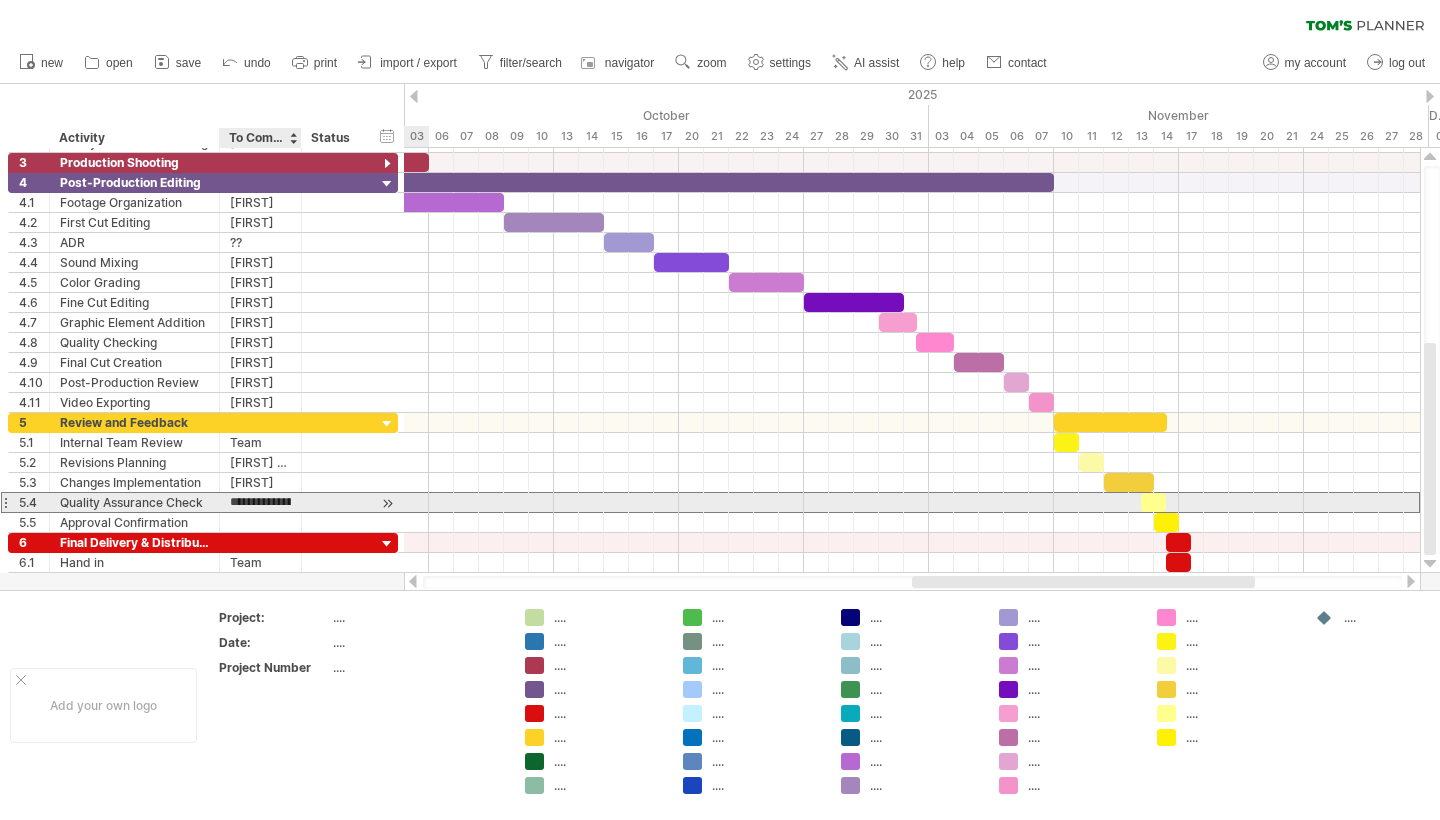 type on "*****" 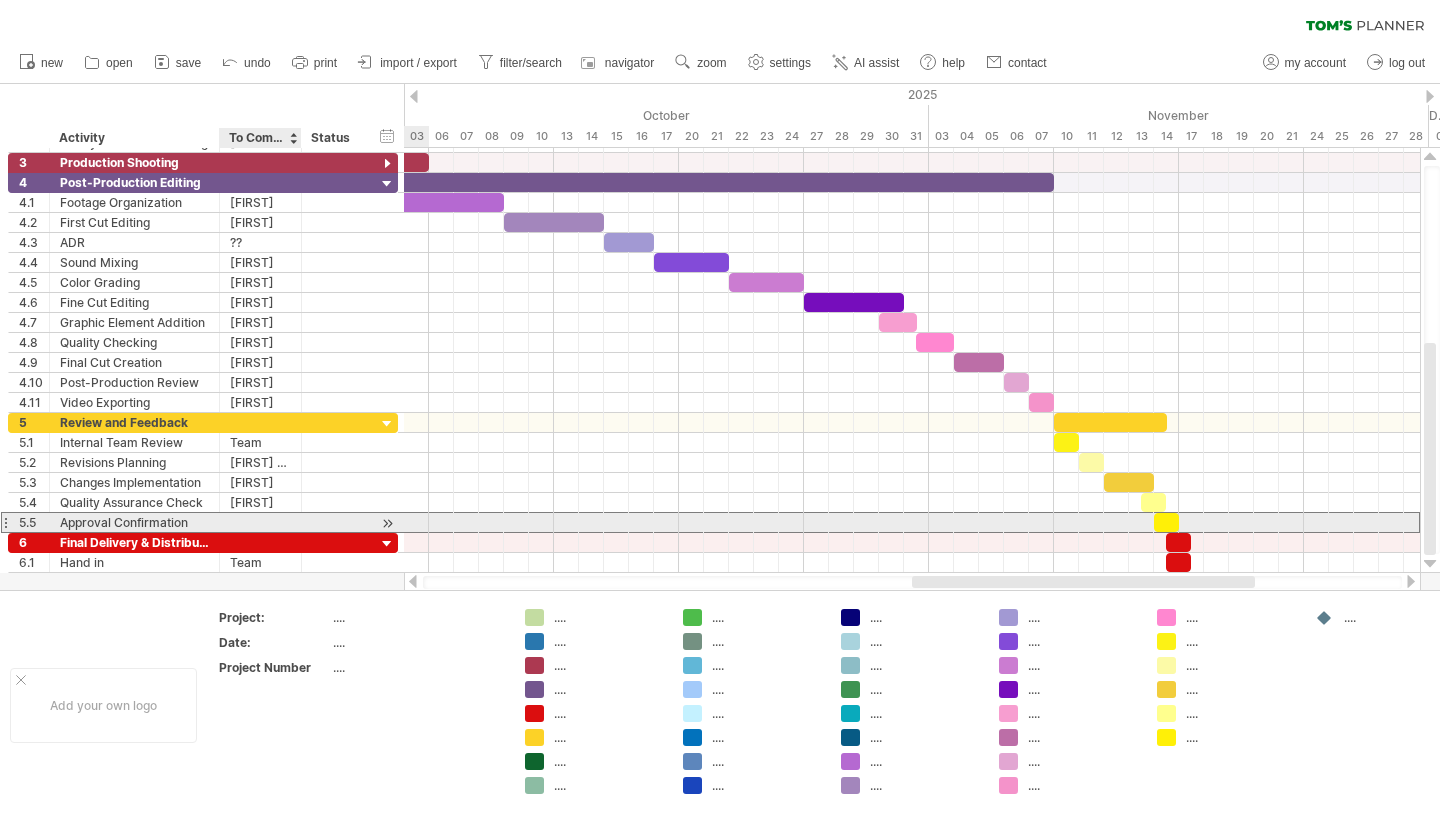 click at bounding box center [260, 522] 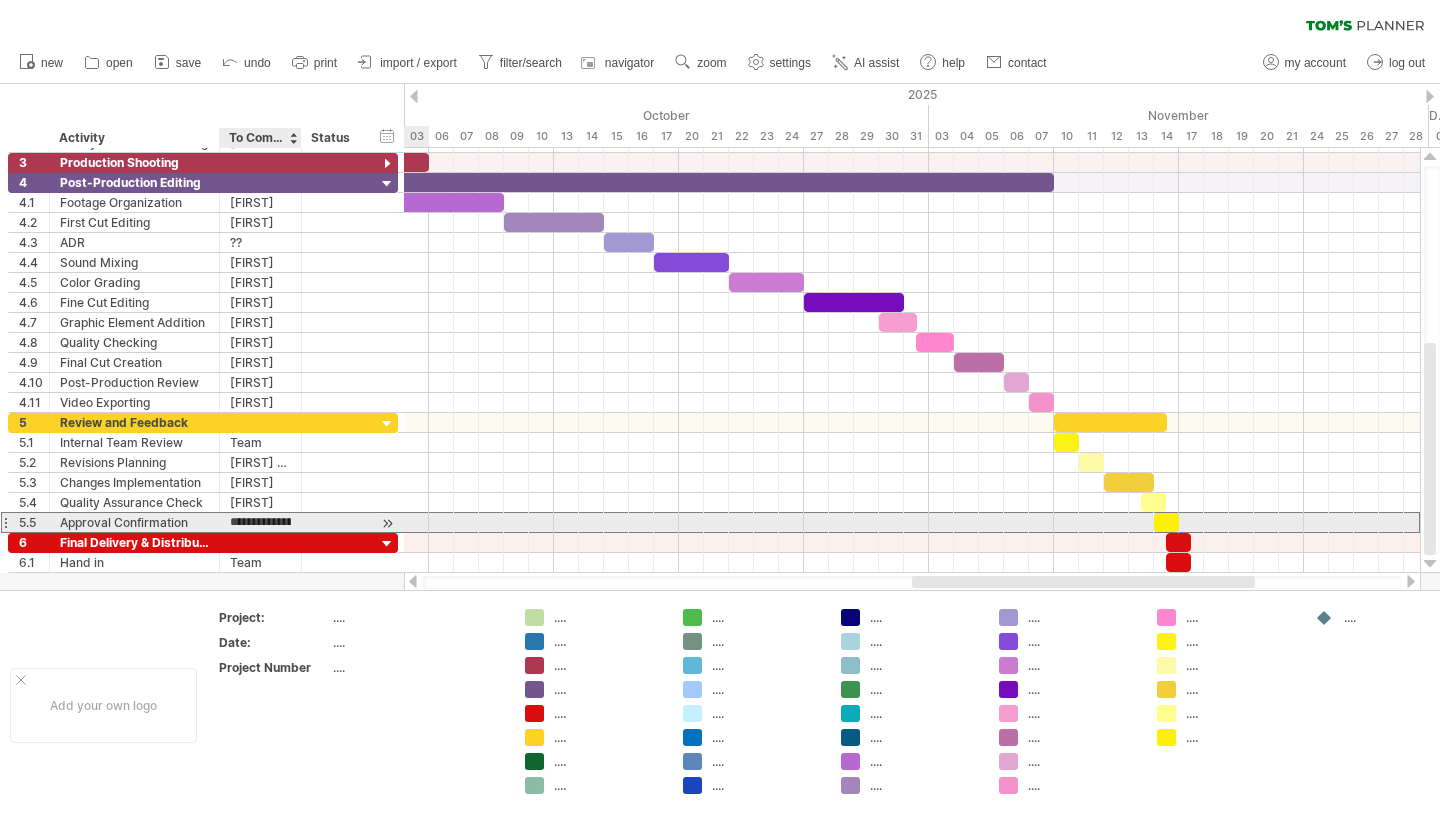 type on "*****" 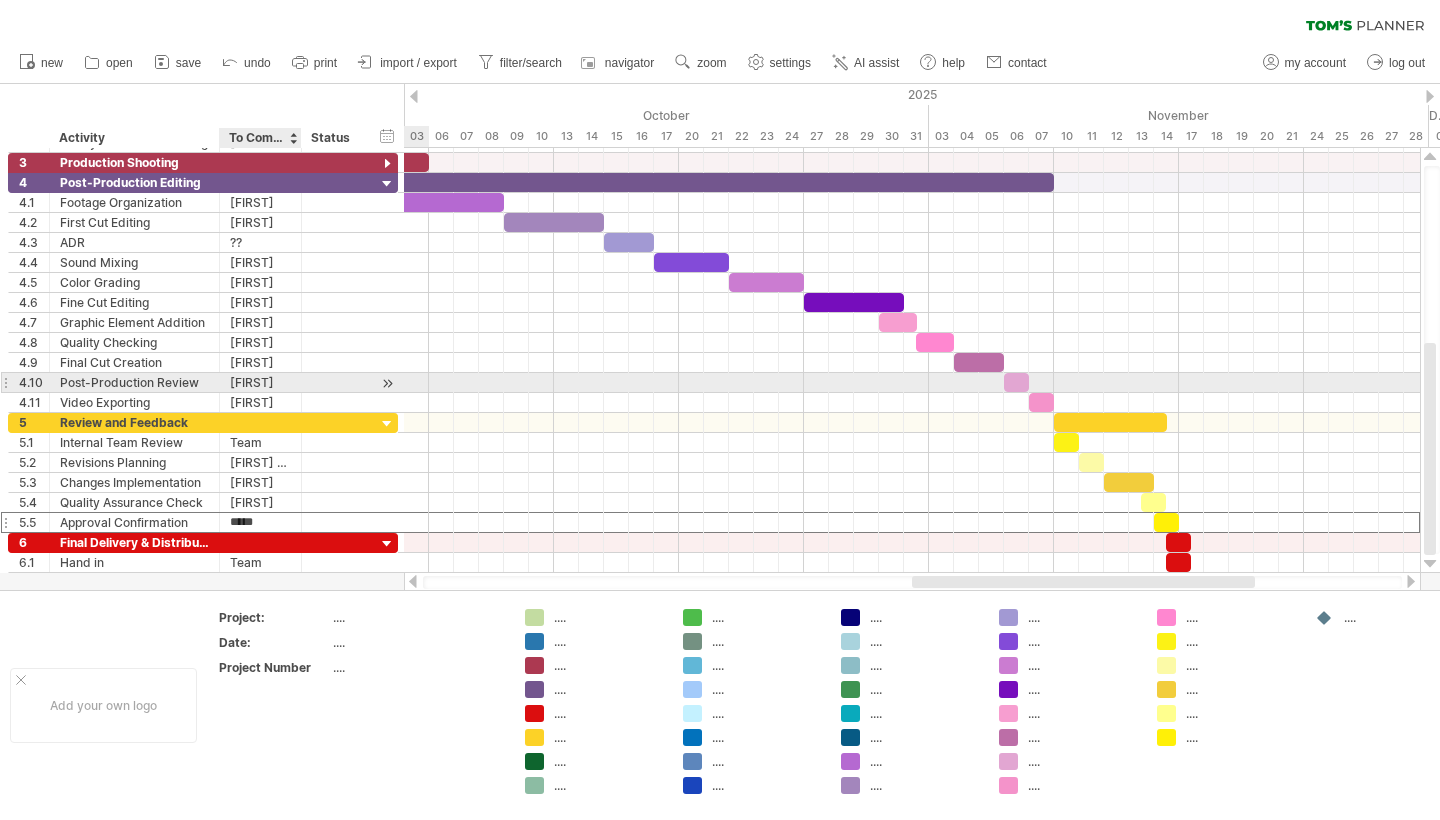 click on "[FIRST]" at bounding box center (260, 382) 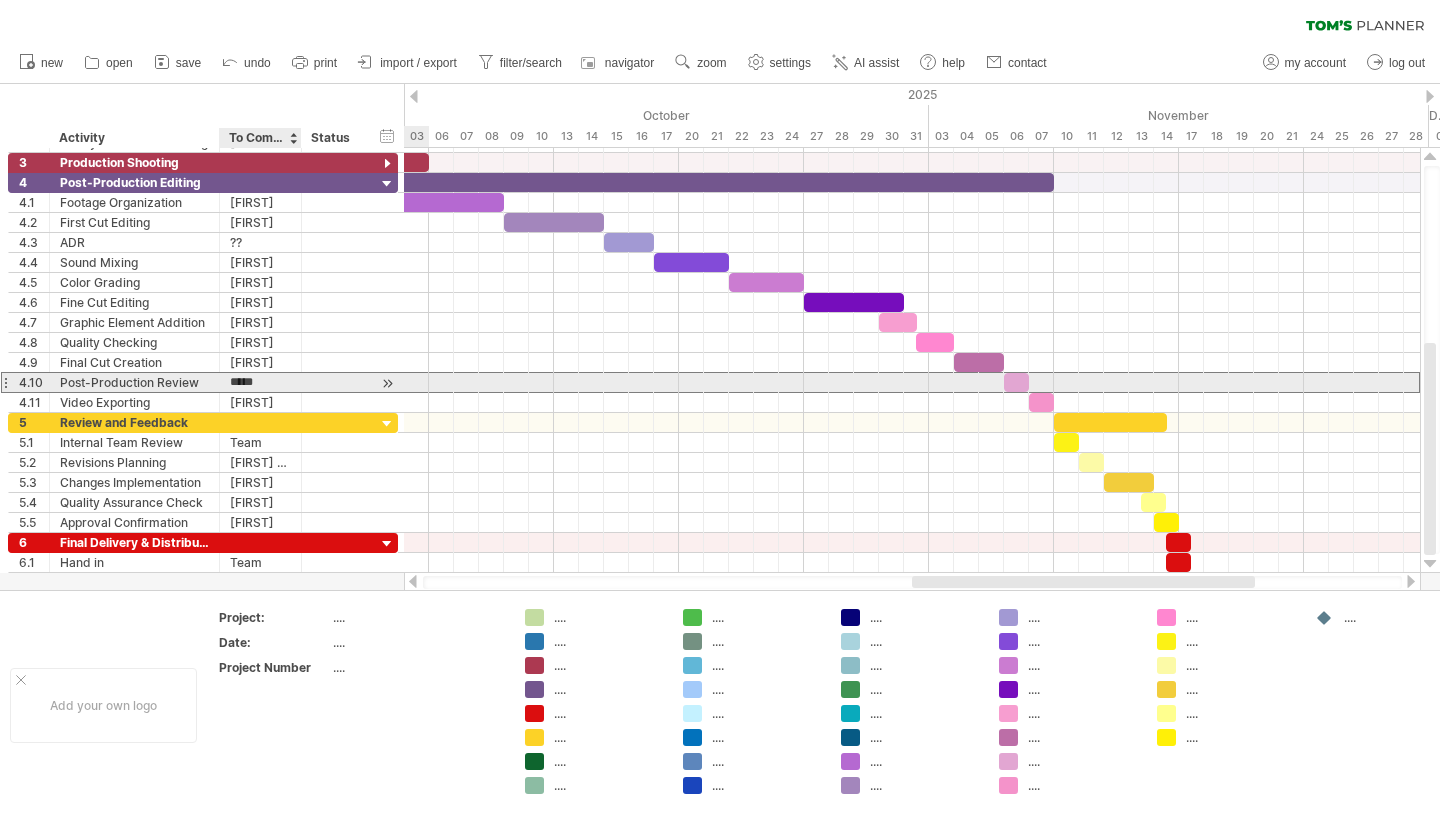 click on "*****" at bounding box center [260, 382] 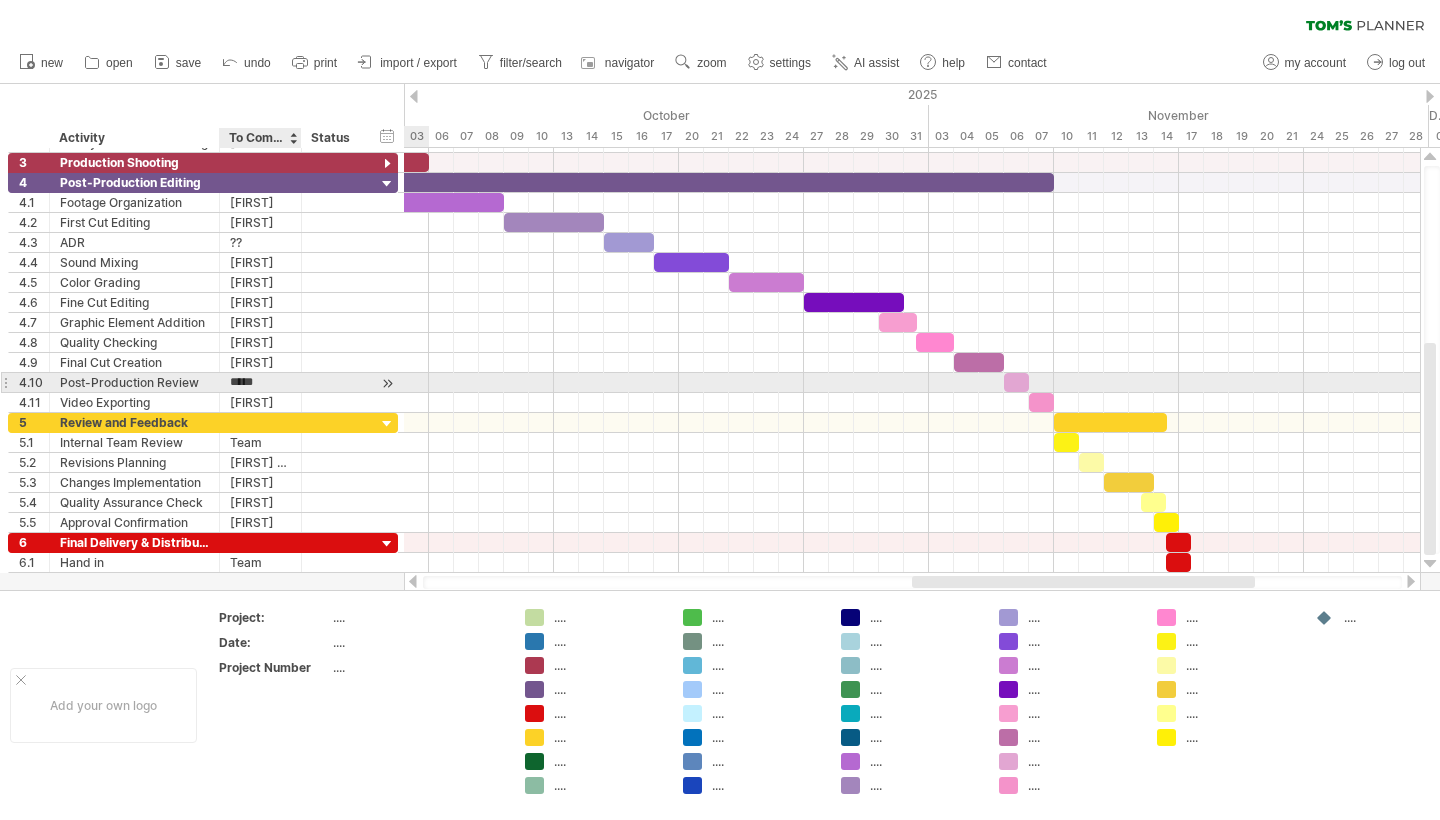 click on "*****" at bounding box center [260, 382] 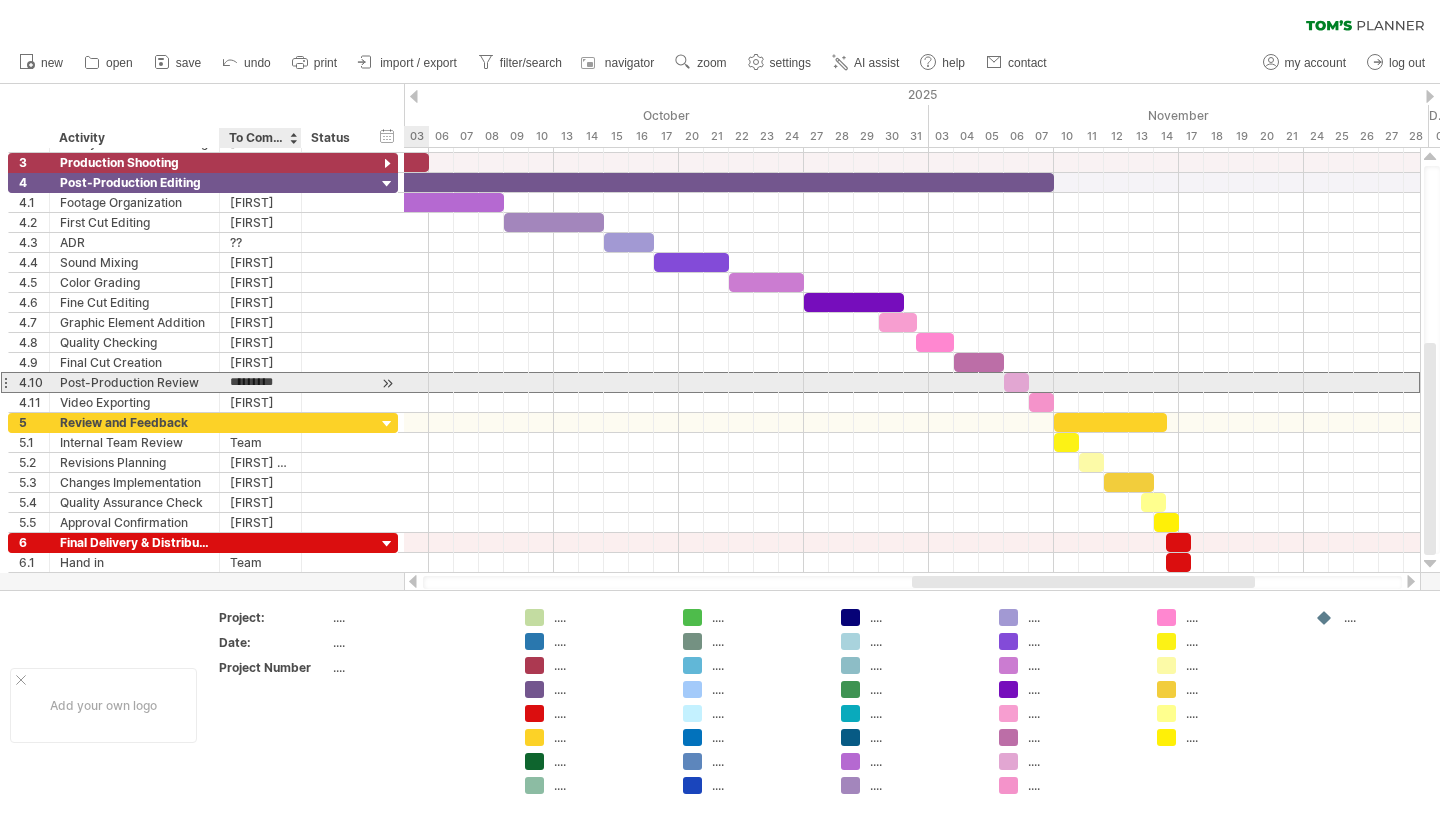type on "**********" 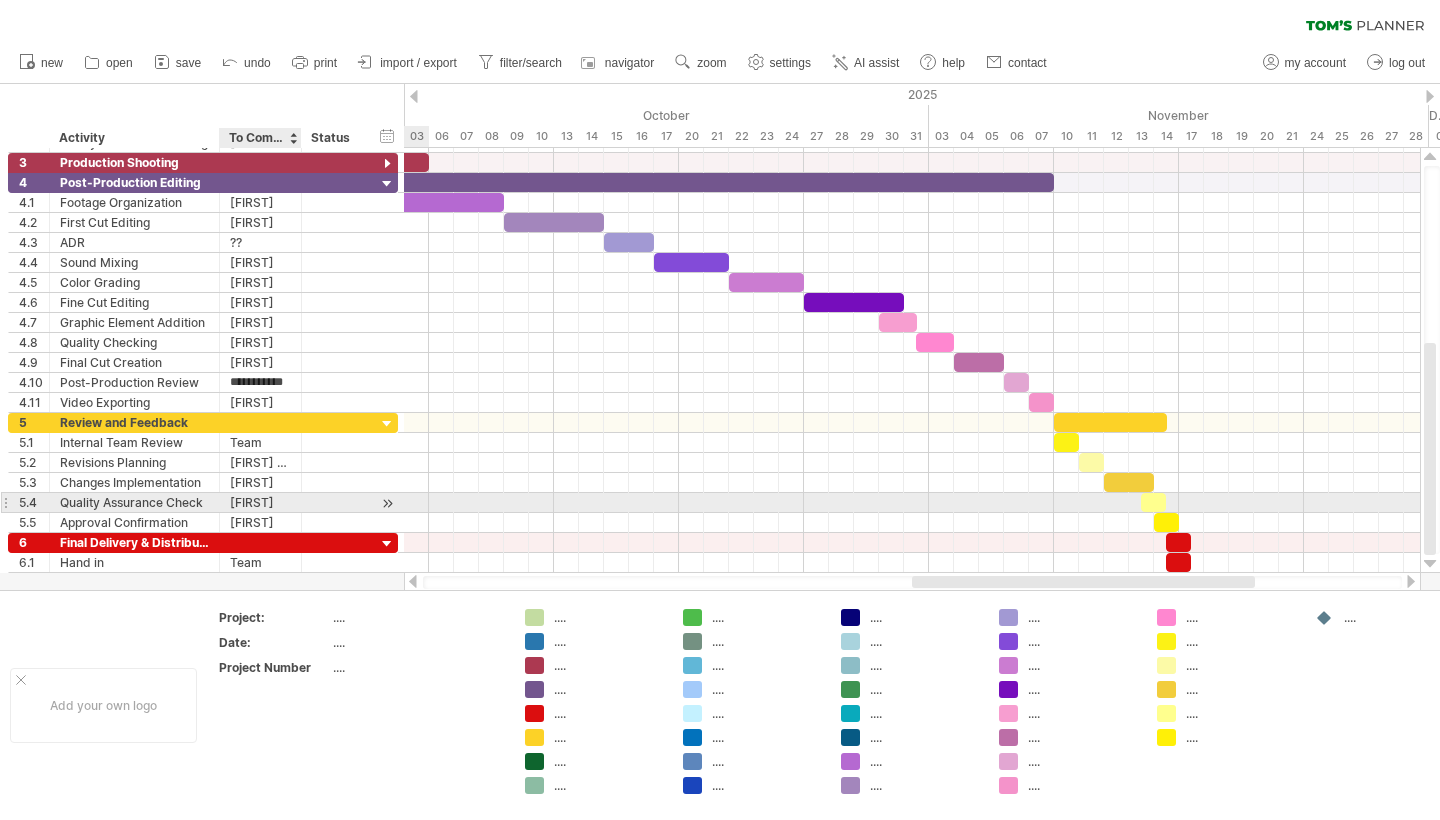click on "[FIRST]" at bounding box center (260, 502) 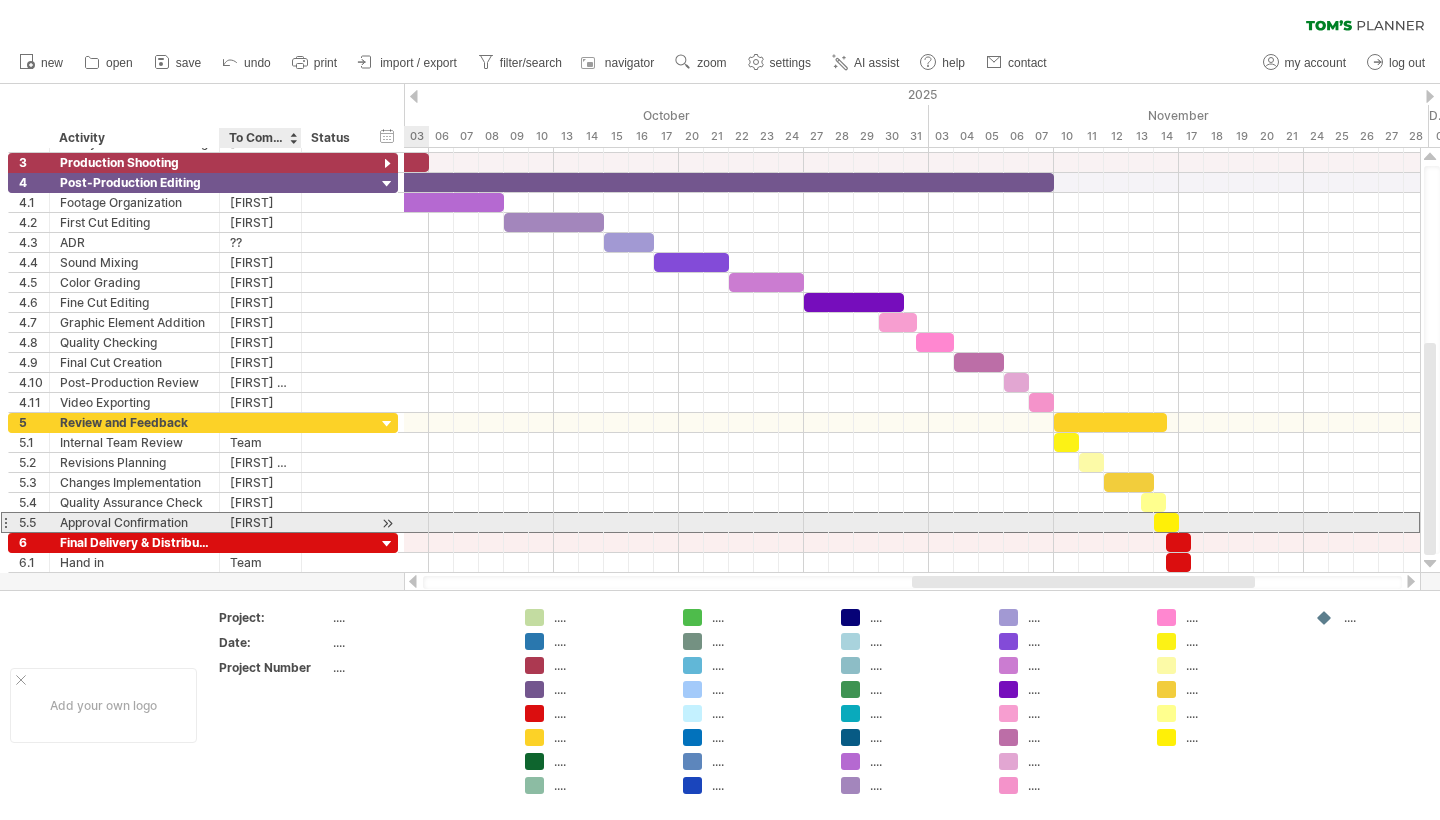 click on "[FIRST]" at bounding box center (260, 522) 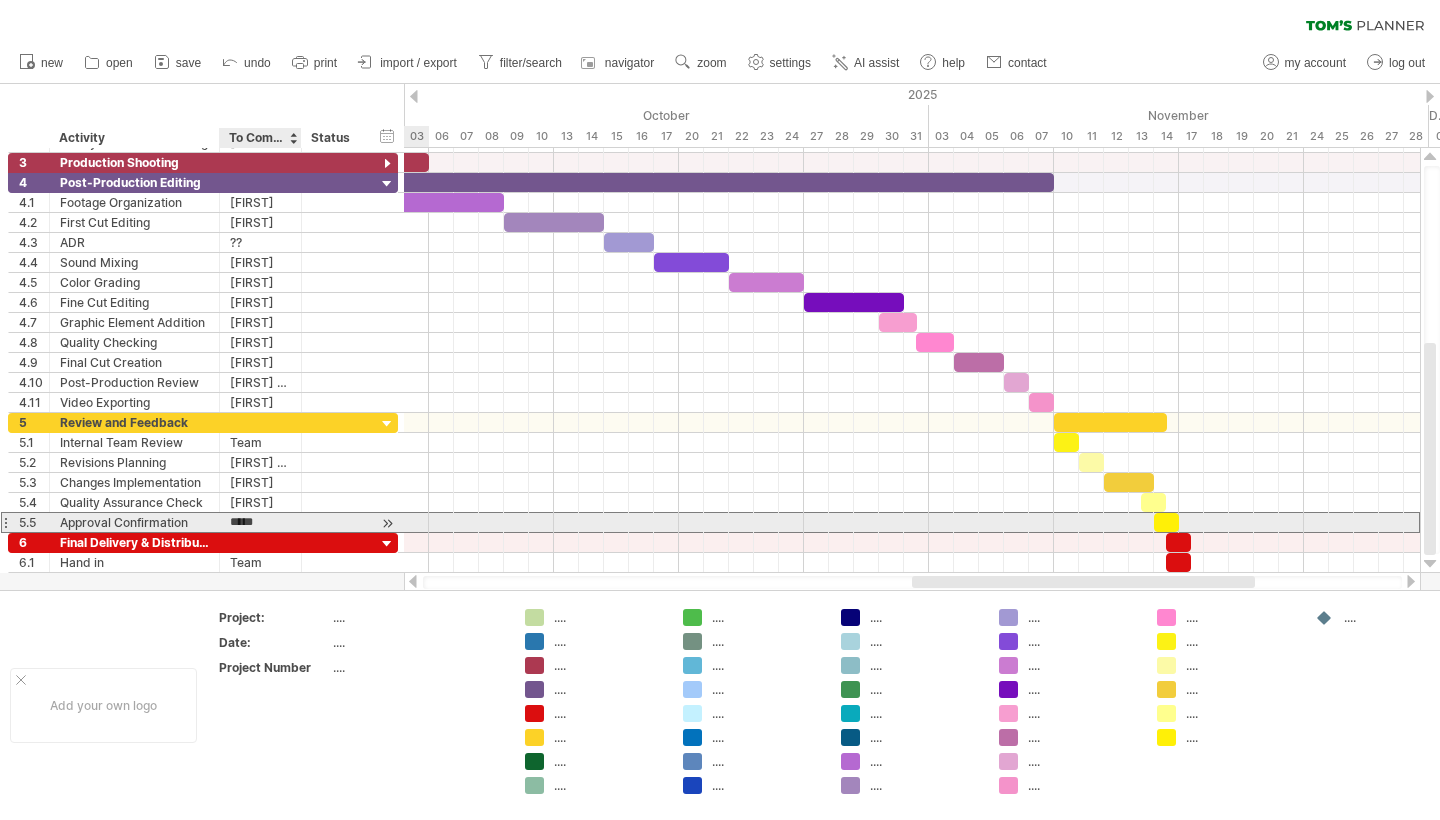 click on "*****" at bounding box center (260, 522) 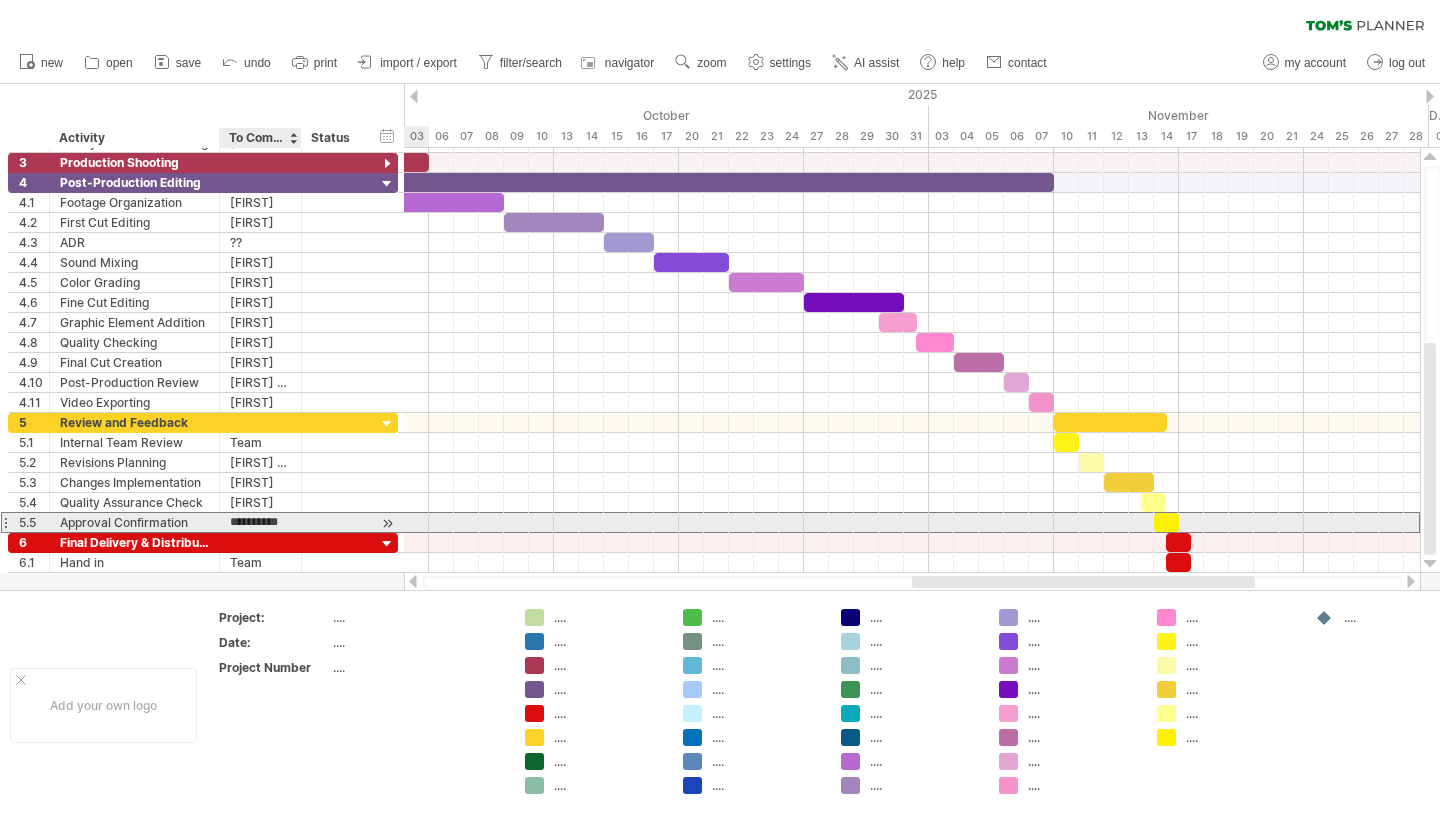 click on "**********" at bounding box center [260, 522] 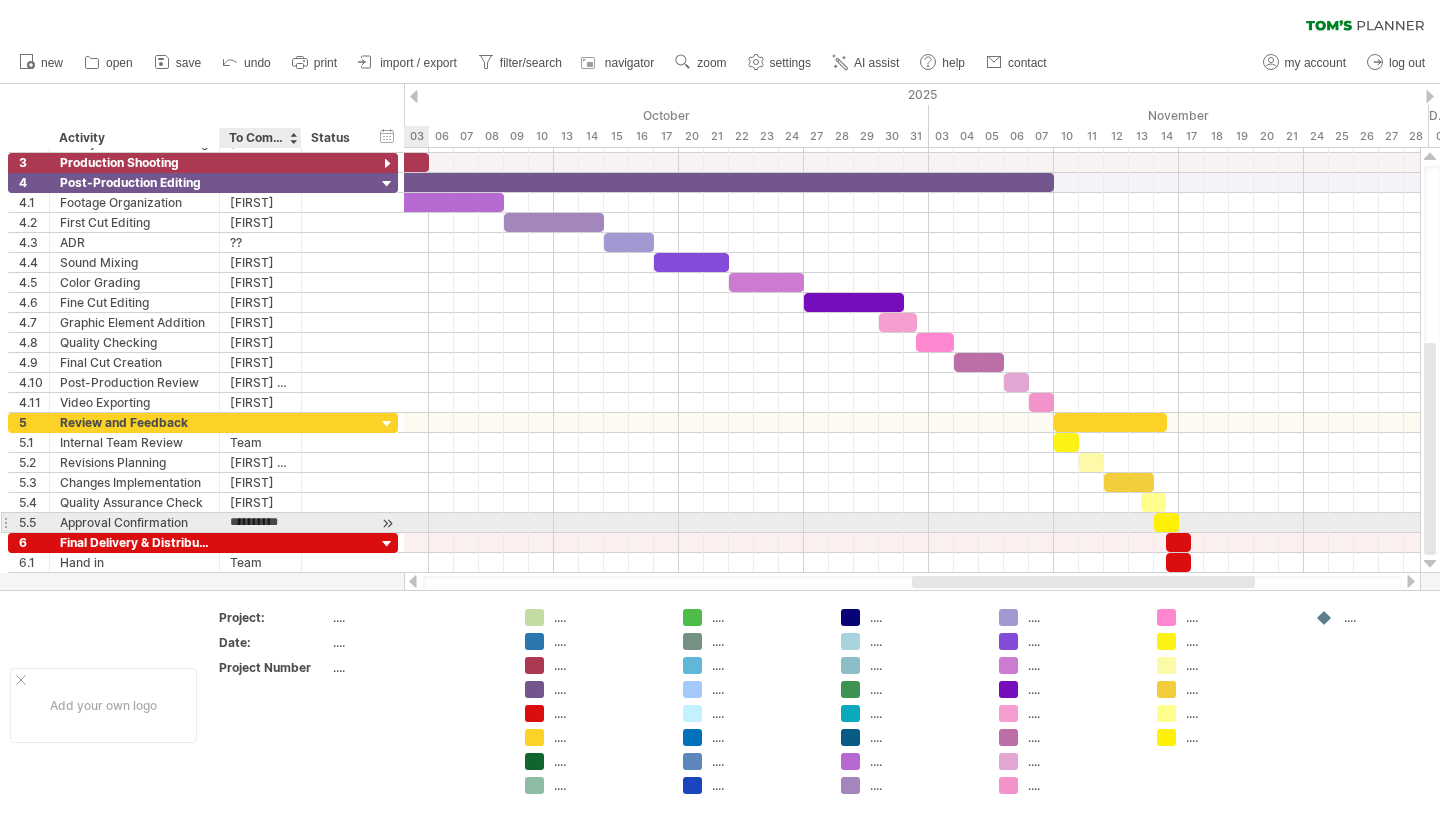 type on "**********" 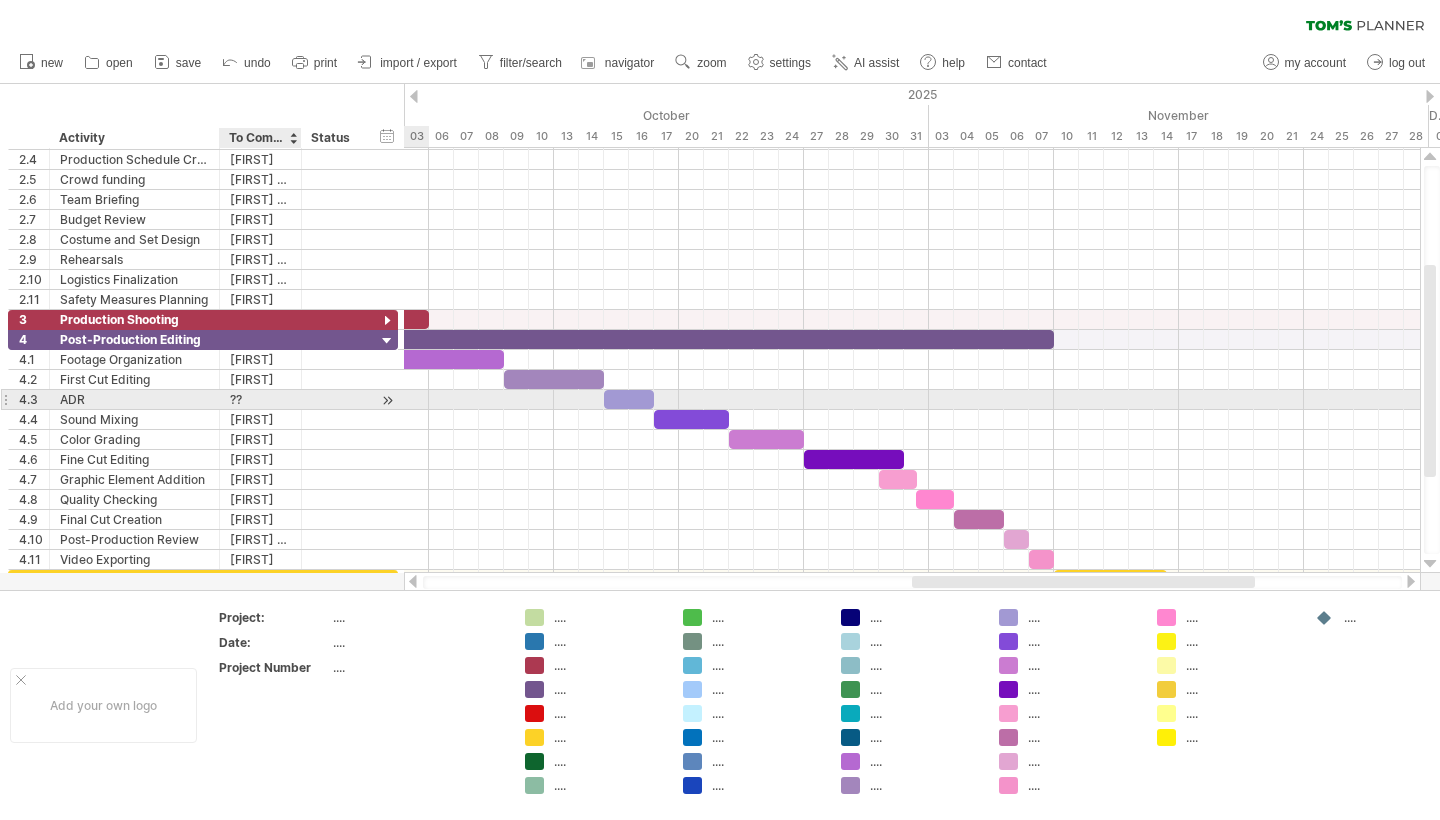 click on "??" at bounding box center (260, 399) 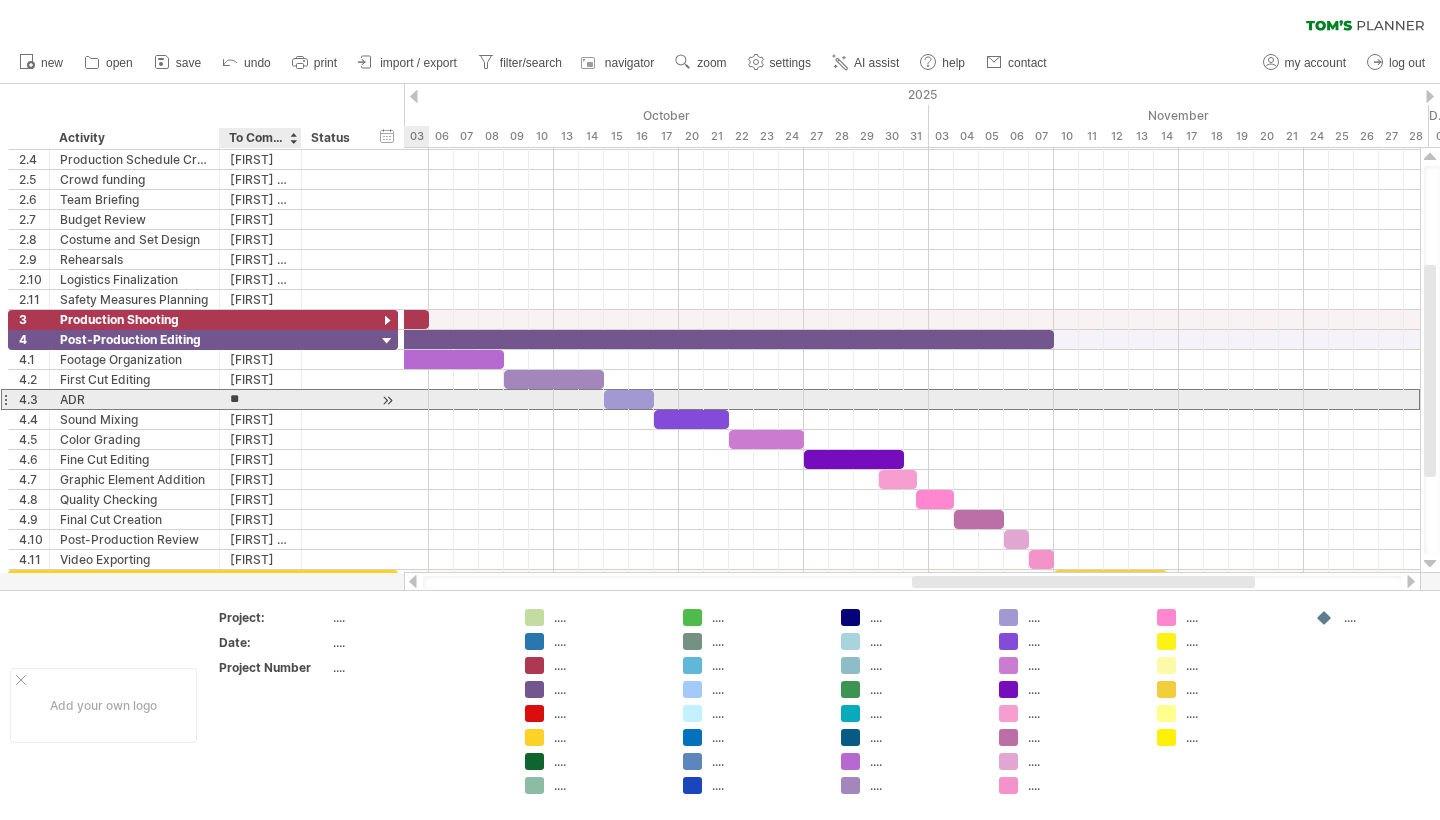 click on "**" at bounding box center (260, 399) 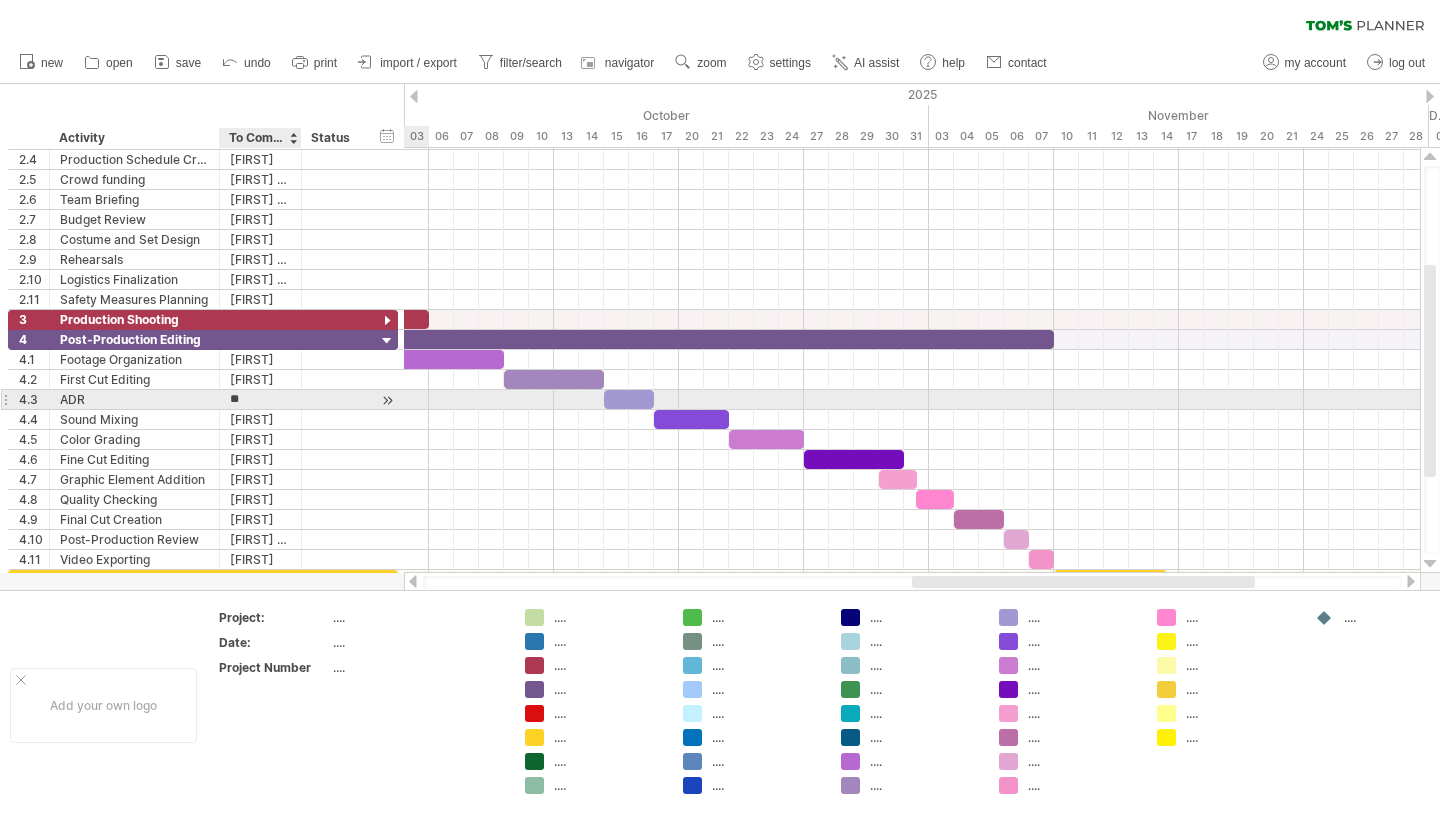 type on "*" 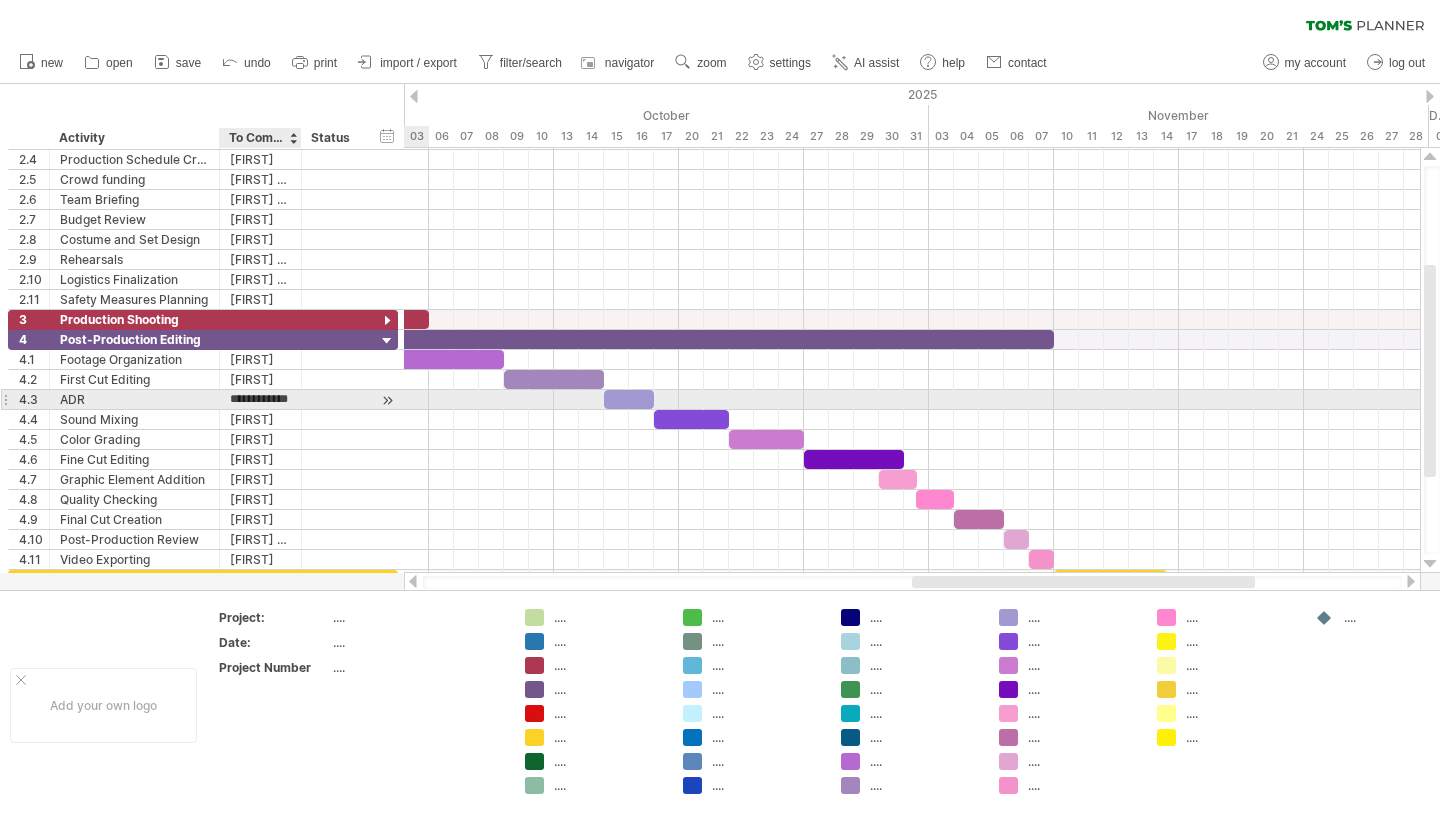 type on "**********" 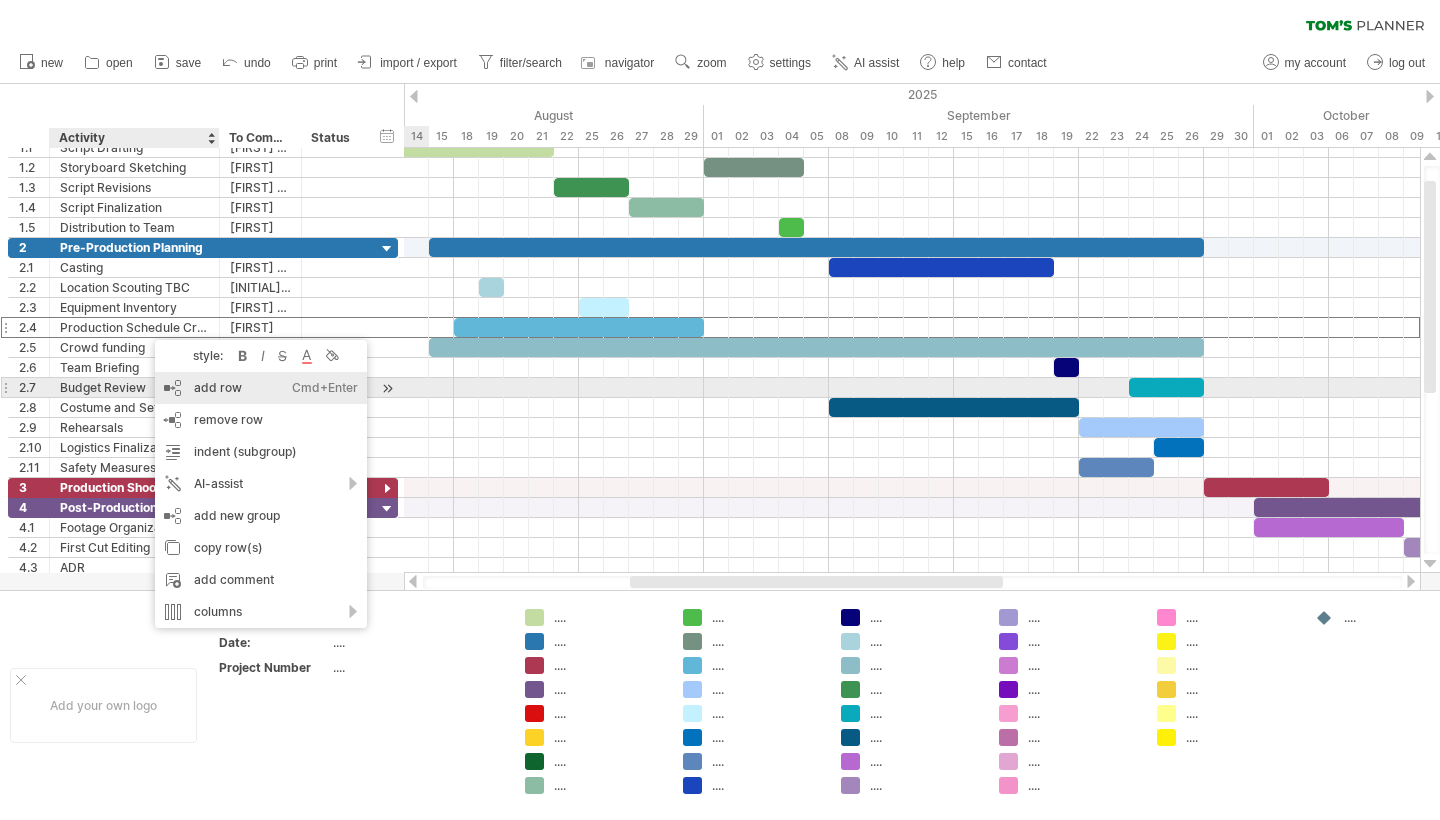 click on "add row Ctrl+Enter Cmd+Enter" at bounding box center (261, 388) 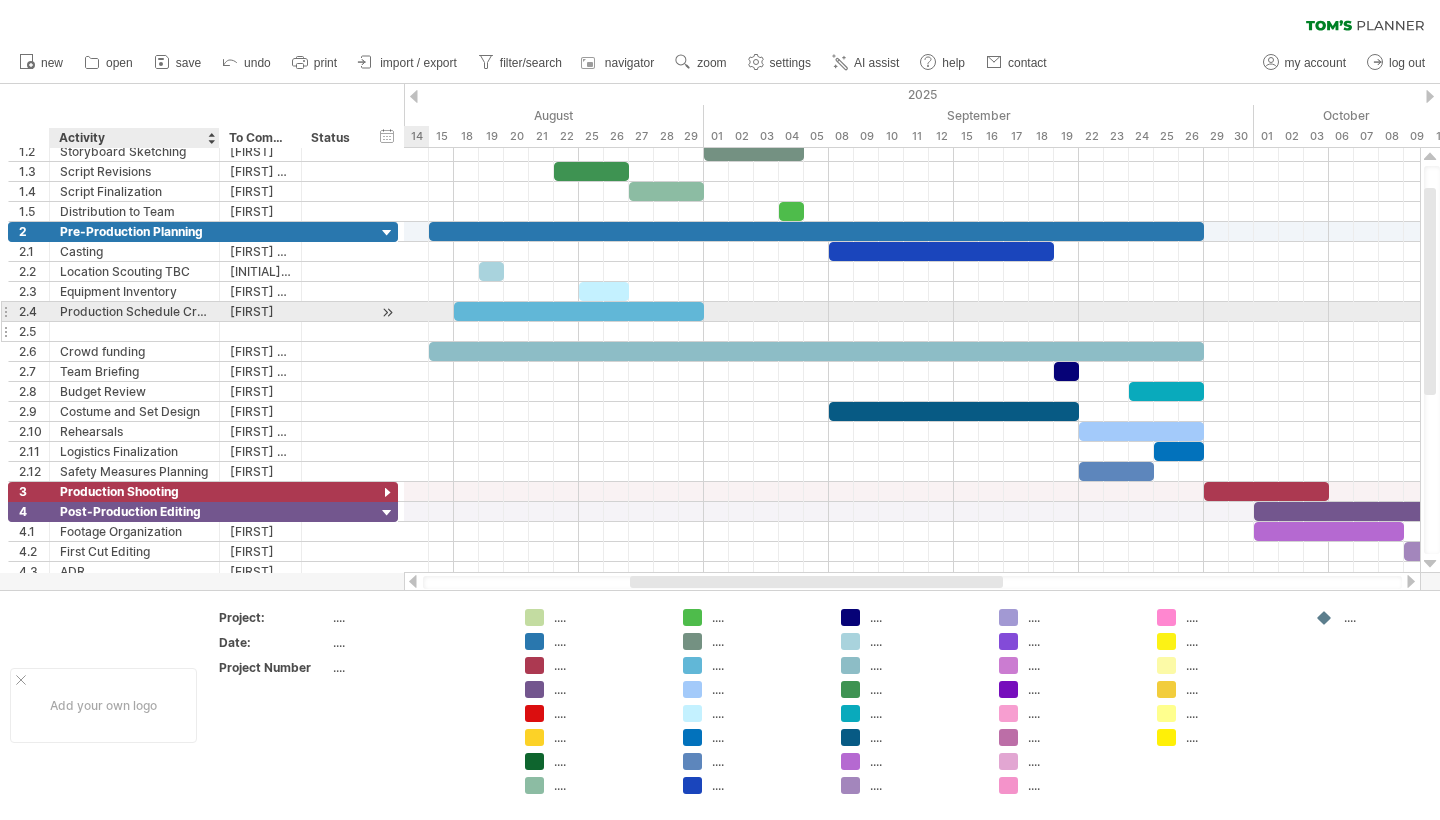 click at bounding box center (134, 331) 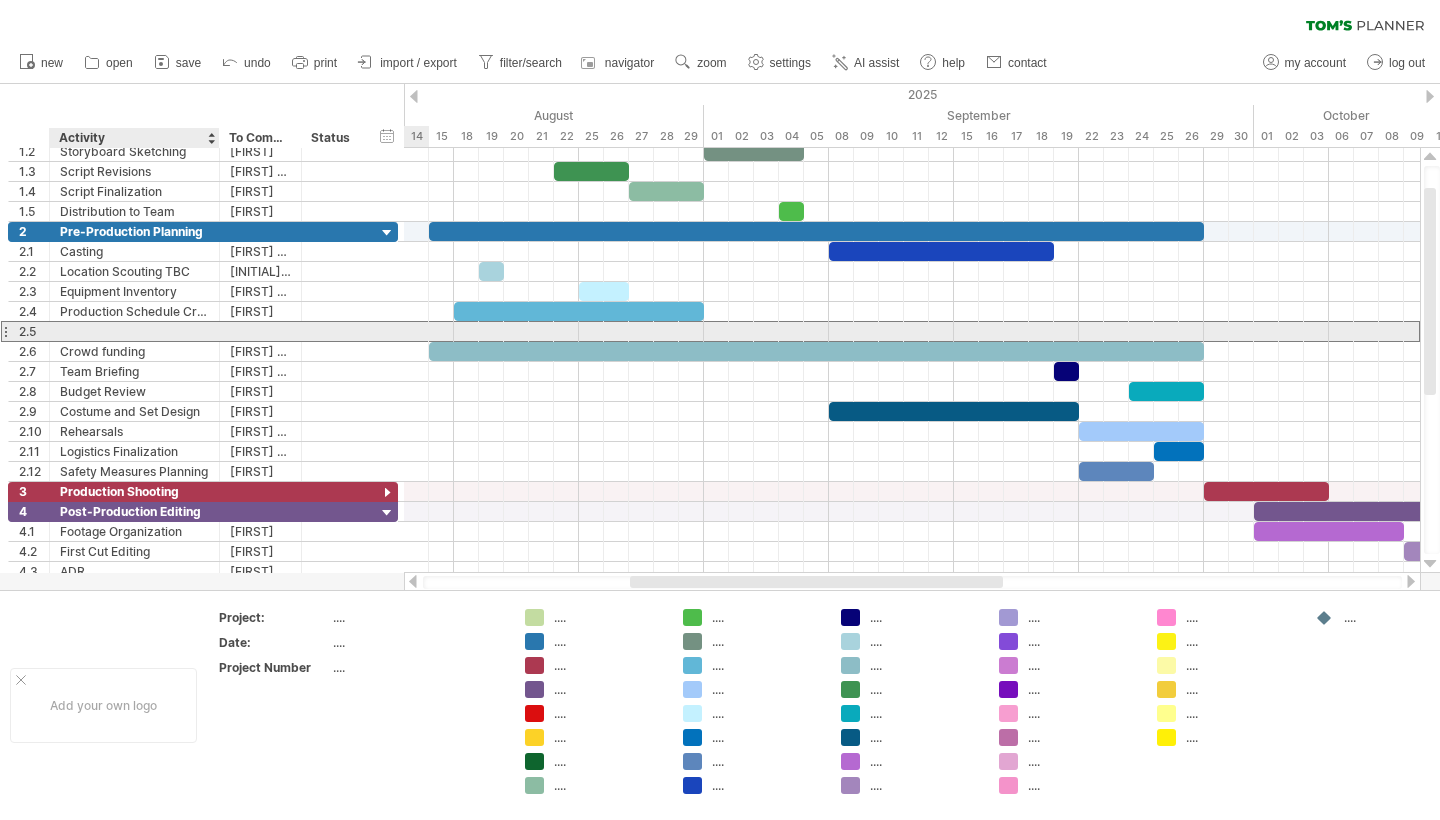 click at bounding box center [134, 331] 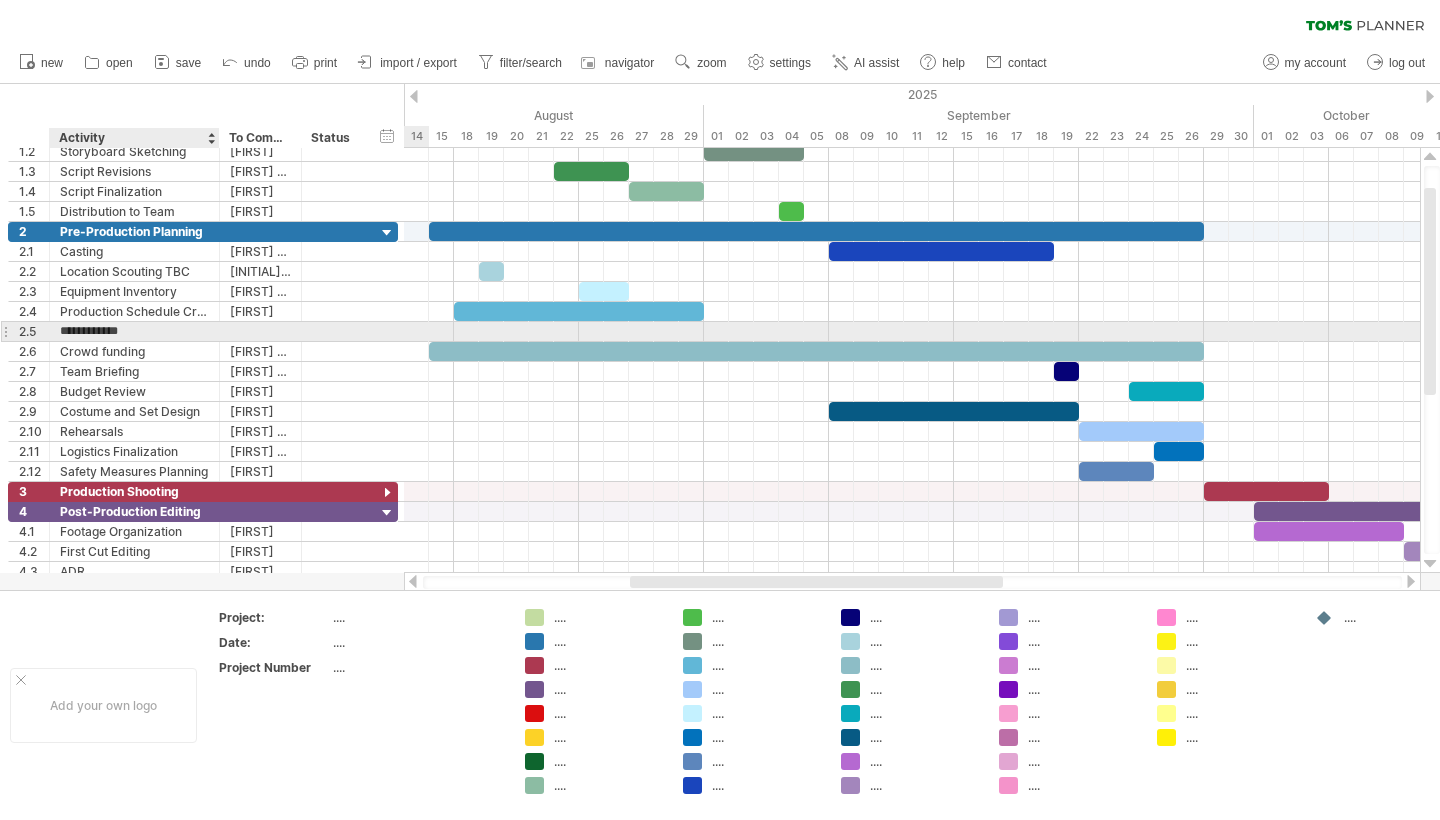 type on "**********" 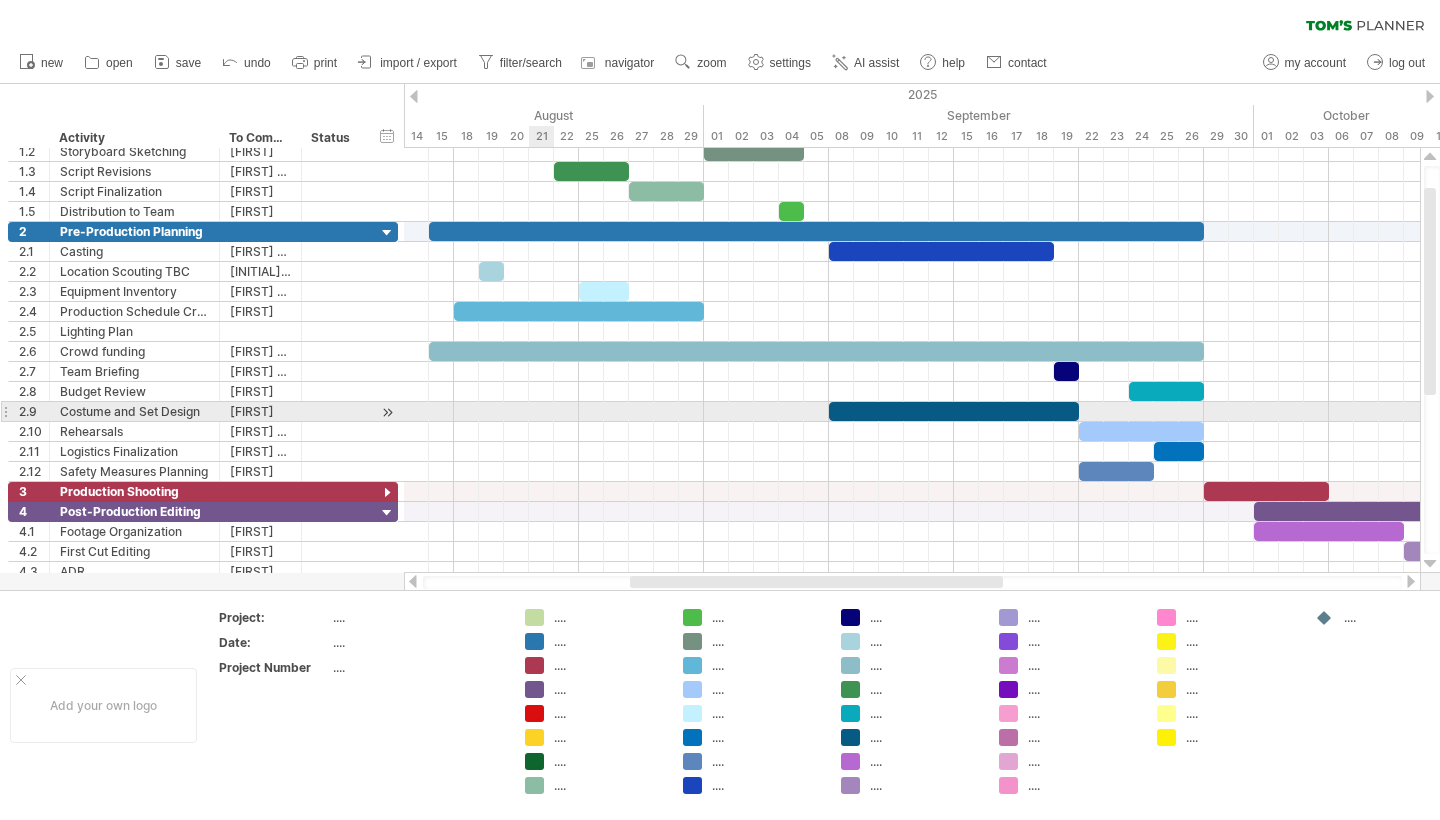 click at bounding box center [912, 412] 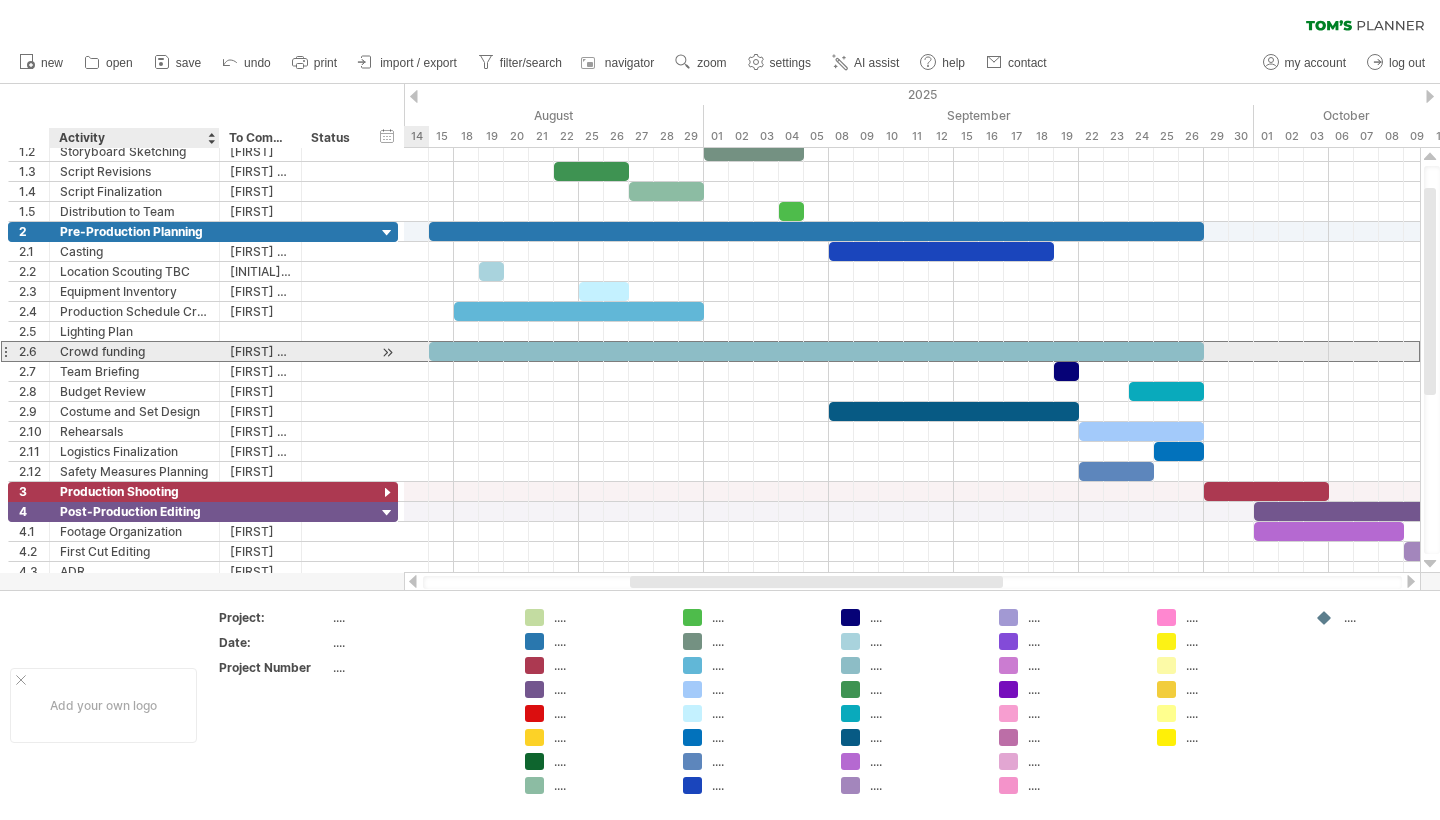 click on "Crowd funding" at bounding box center [134, 351] 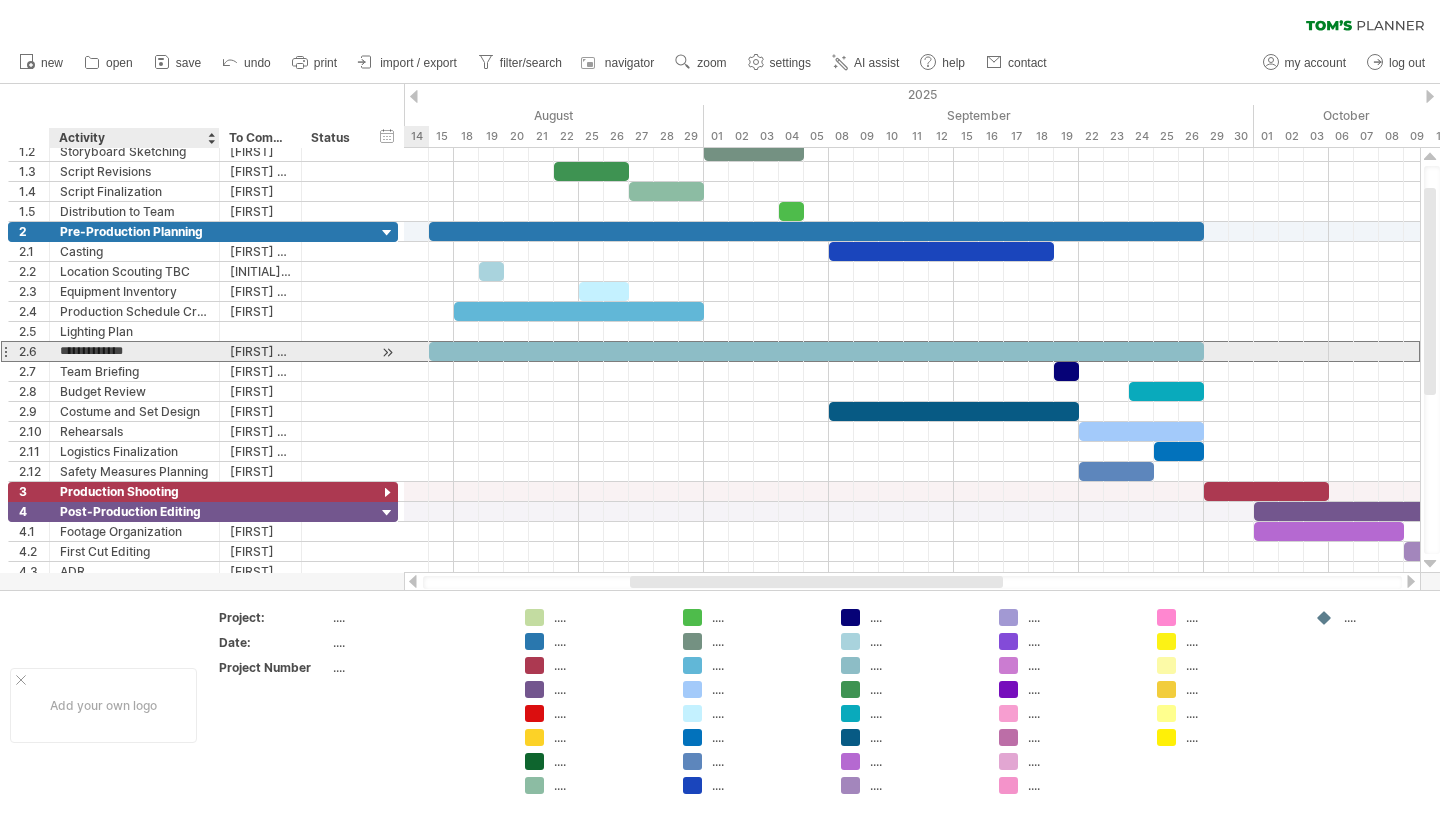 click on "**********" at bounding box center [134, 351] 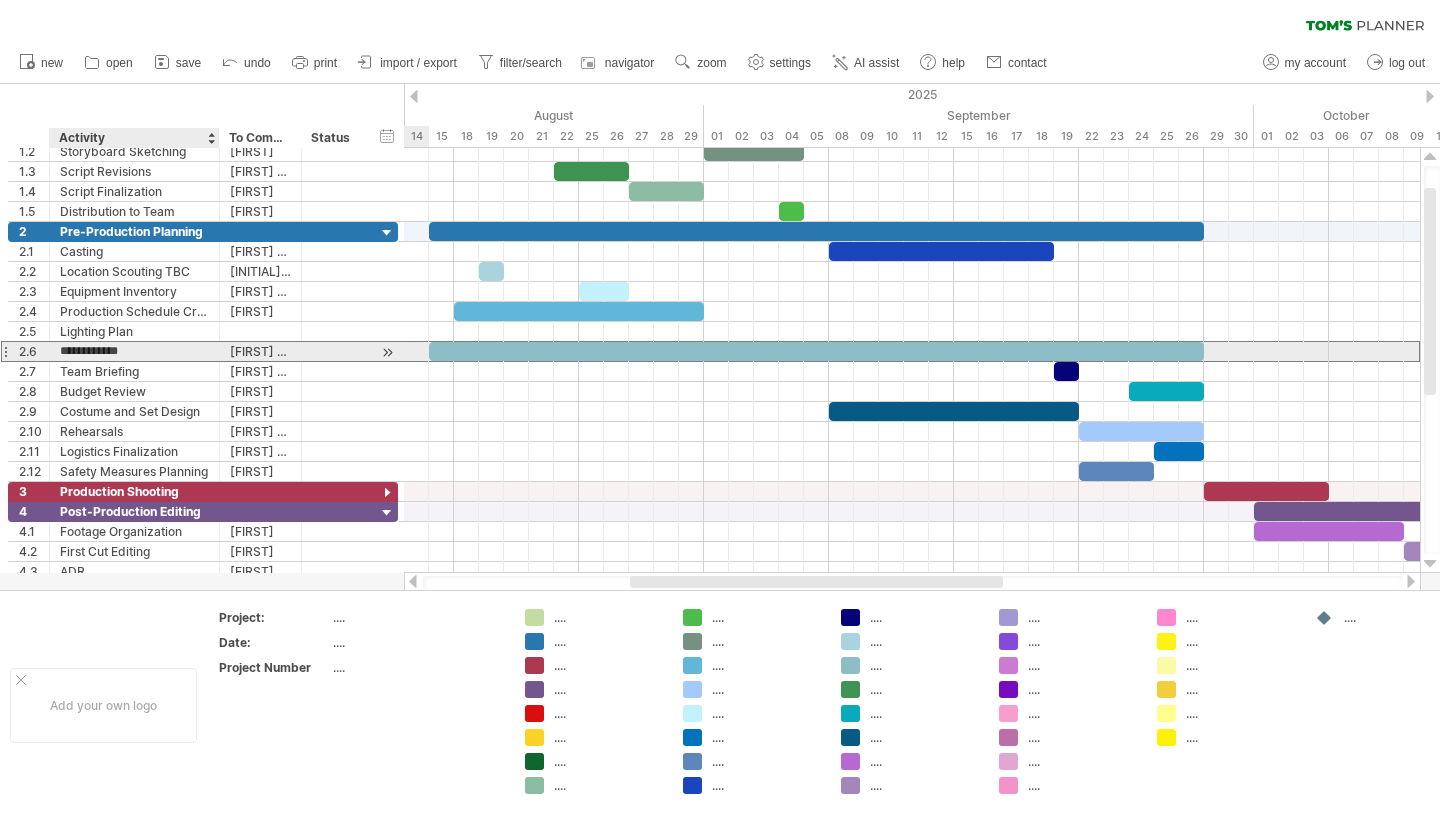 type on "**********" 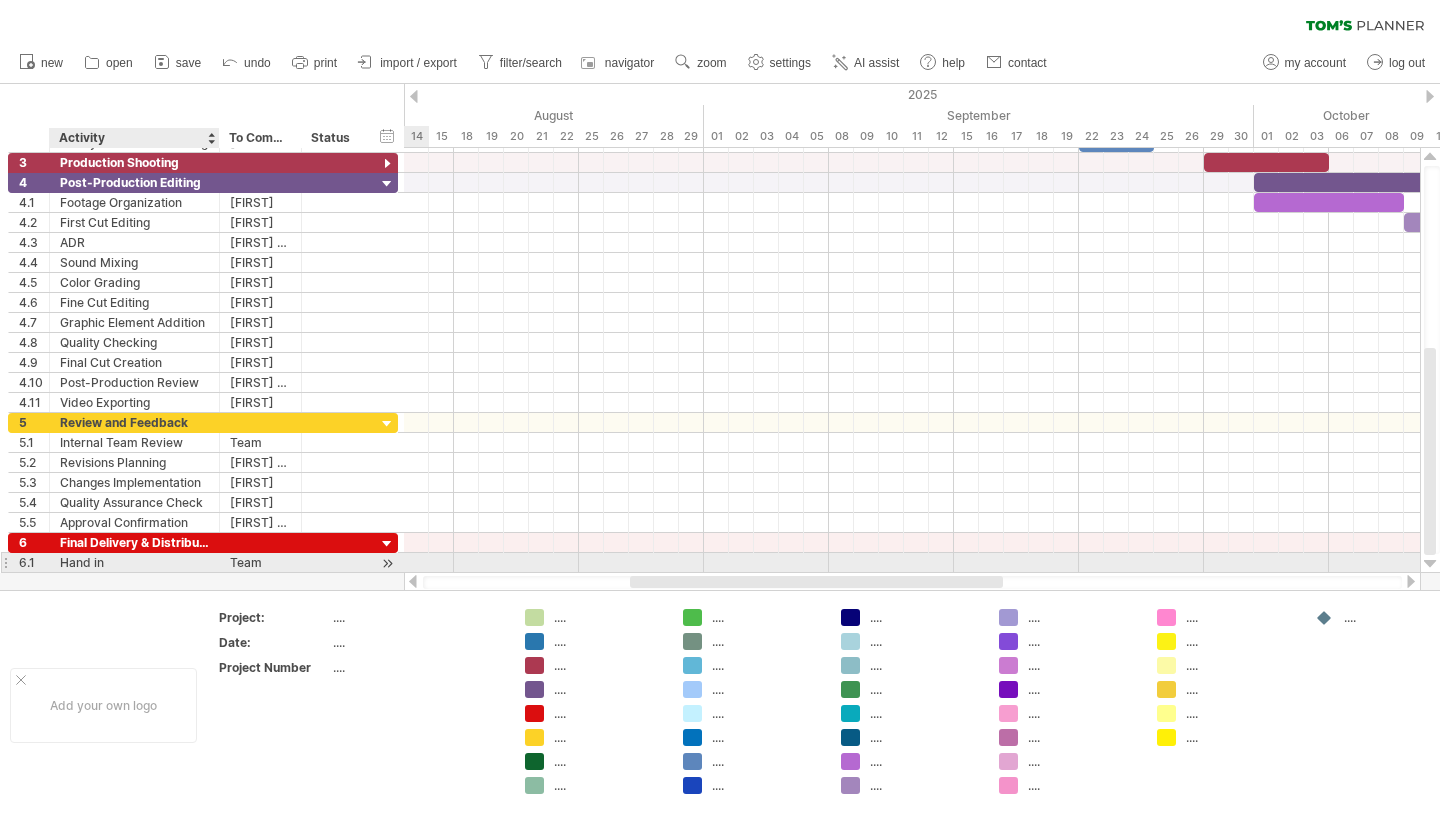 click on "Hand in" at bounding box center (134, 562) 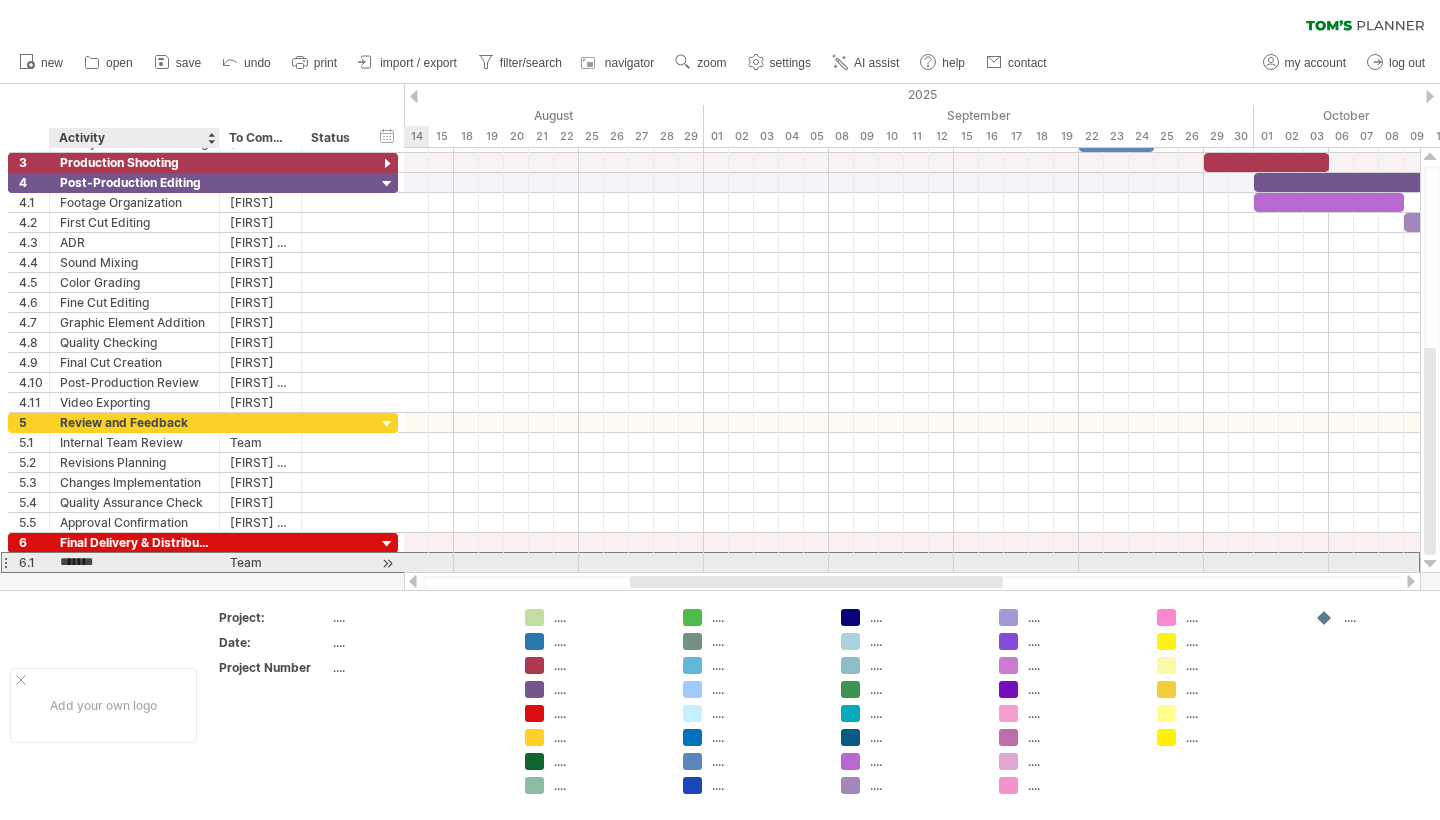 click on "*******" at bounding box center (134, 562) 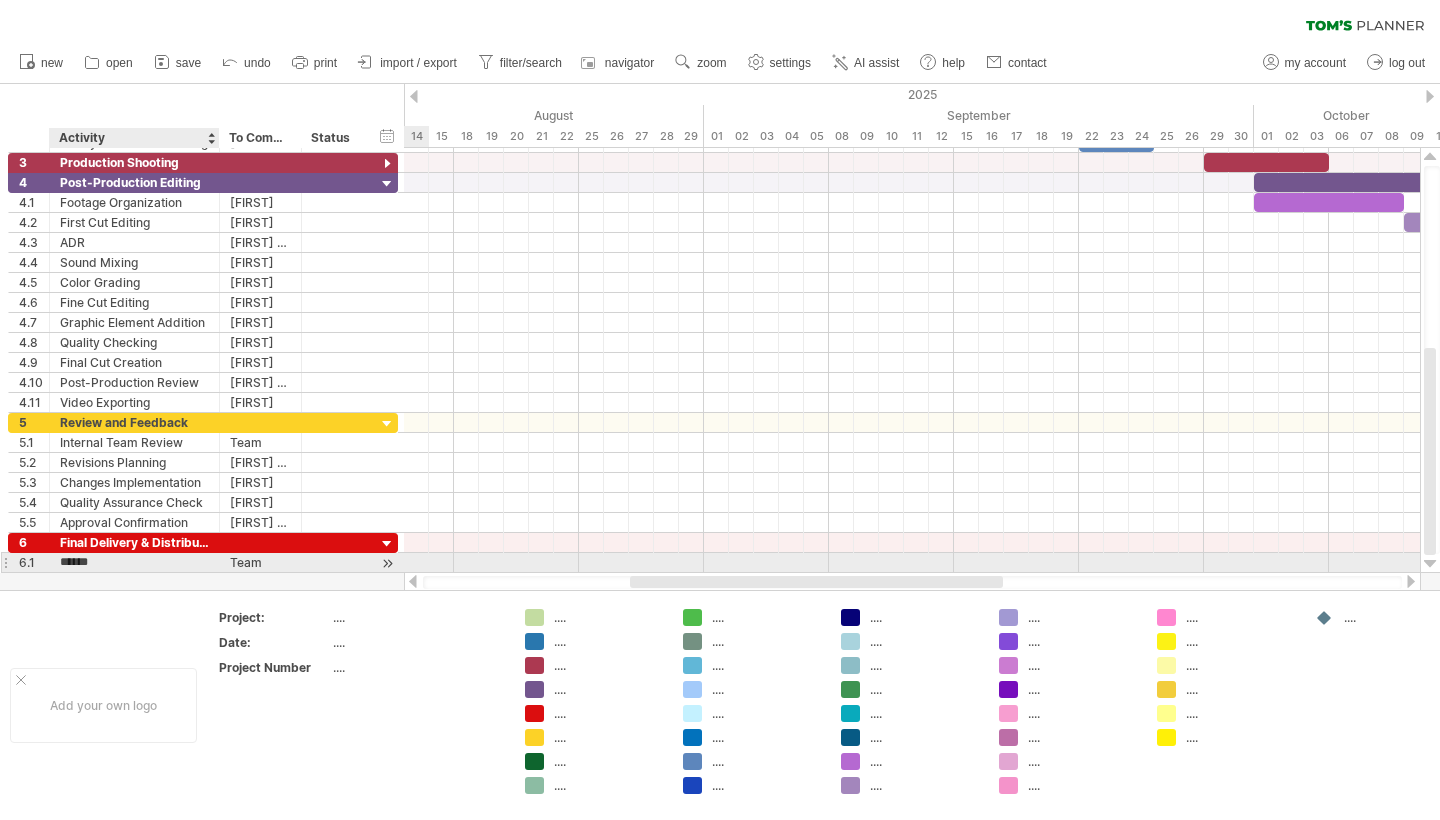 type on "*******" 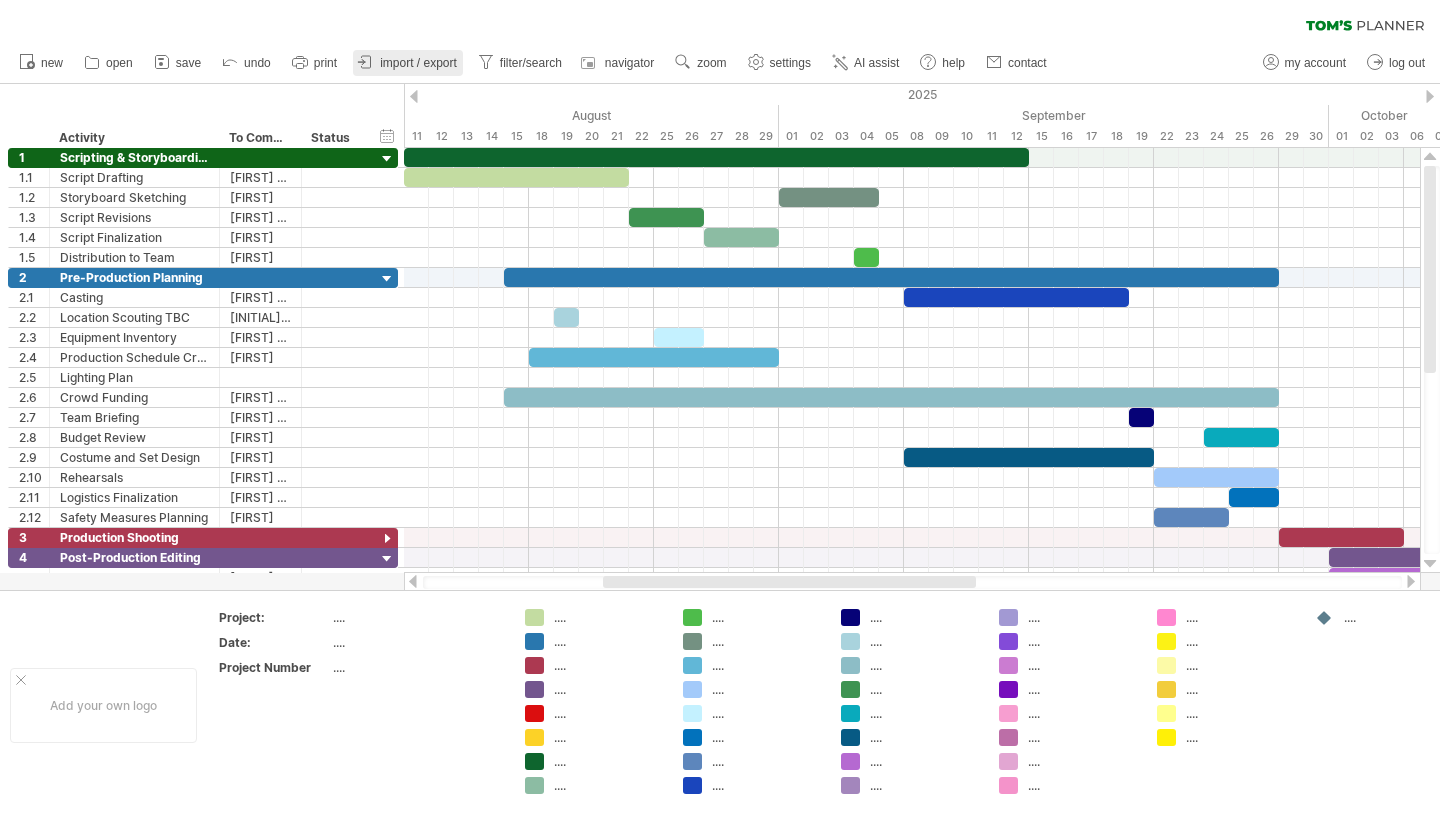 click on "import / export" at bounding box center (418, 63) 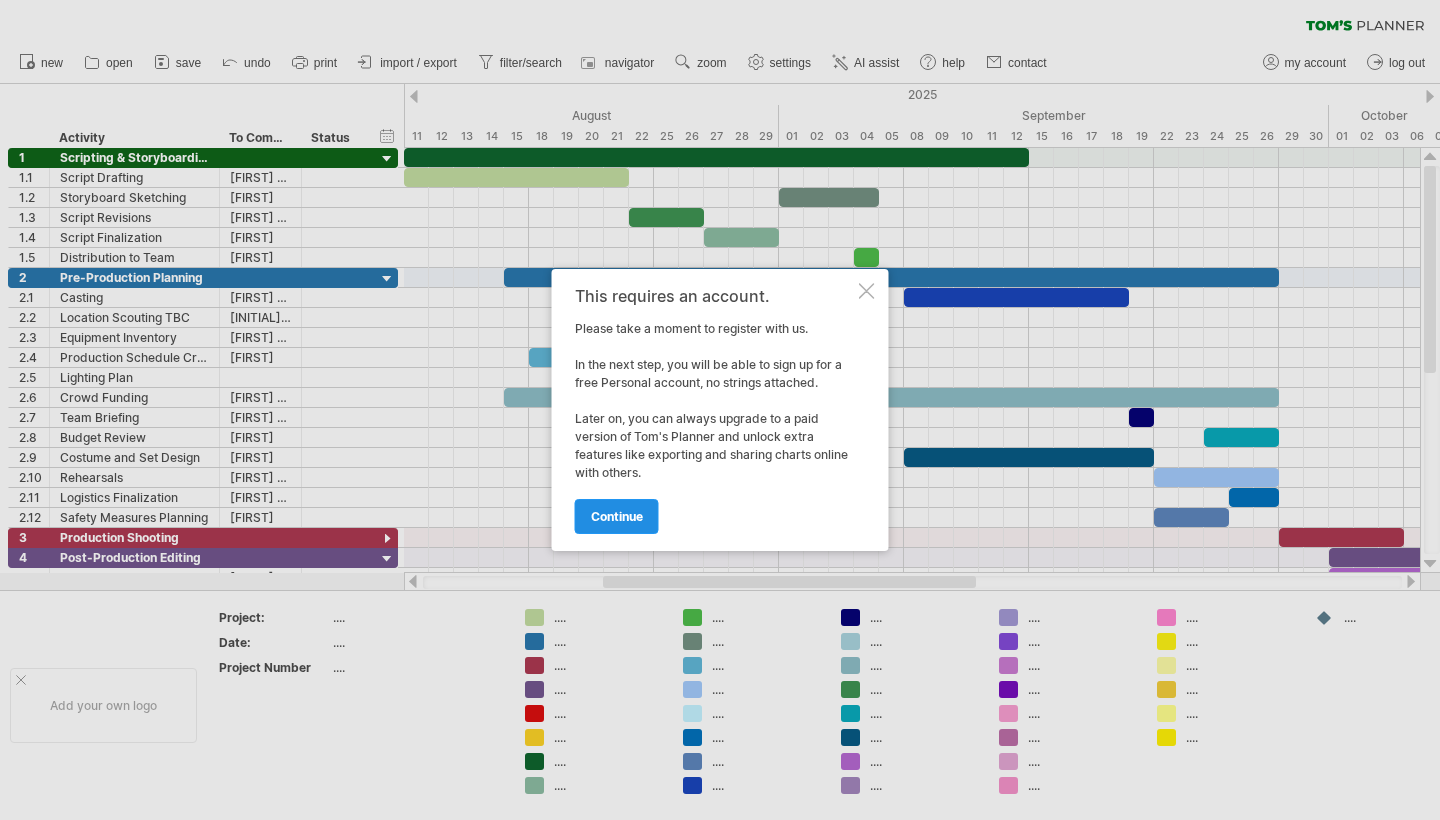 click on "continue" at bounding box center (617, 516) 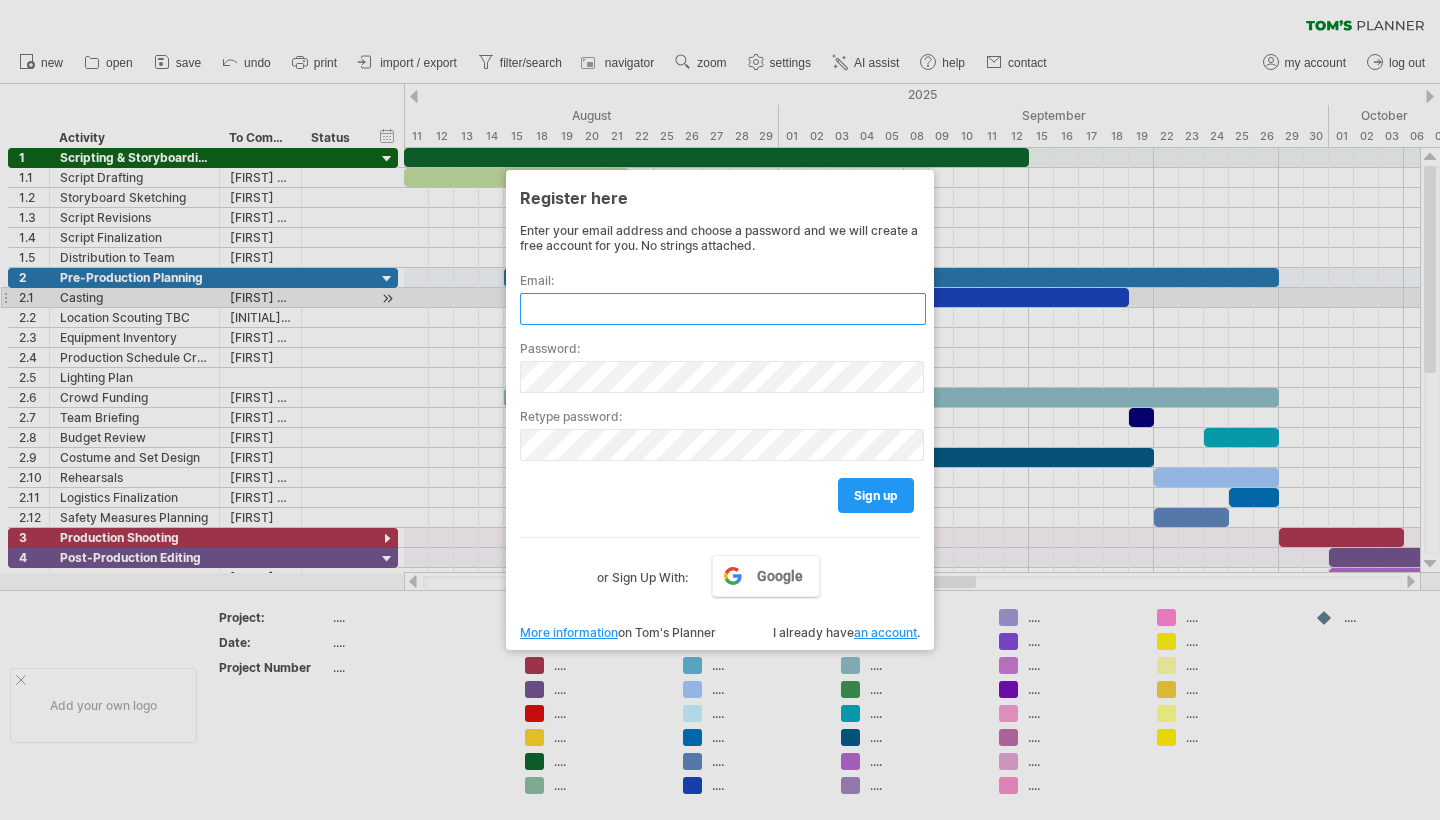click at bounding box center (723, 309) 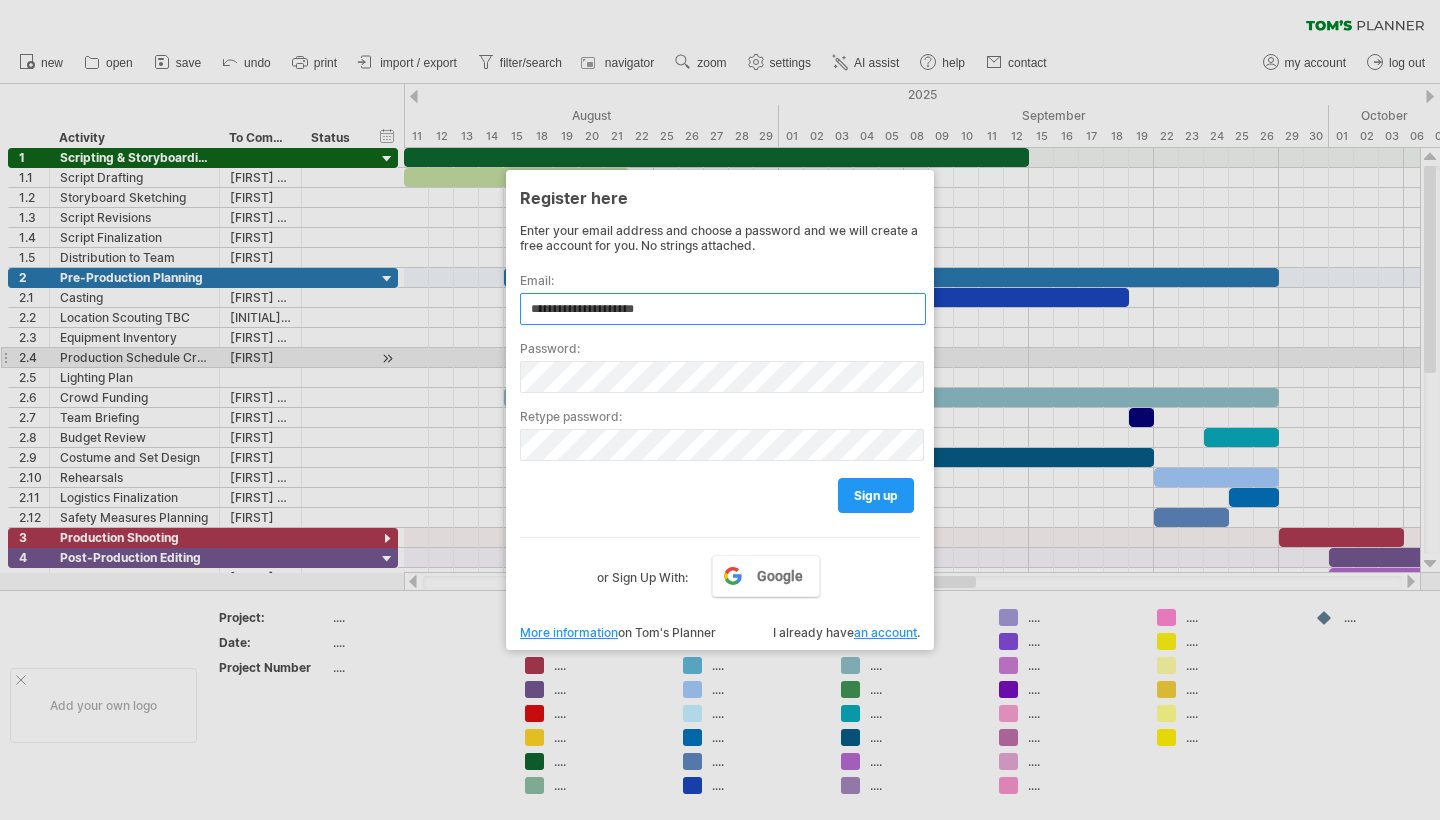 type on "**********" 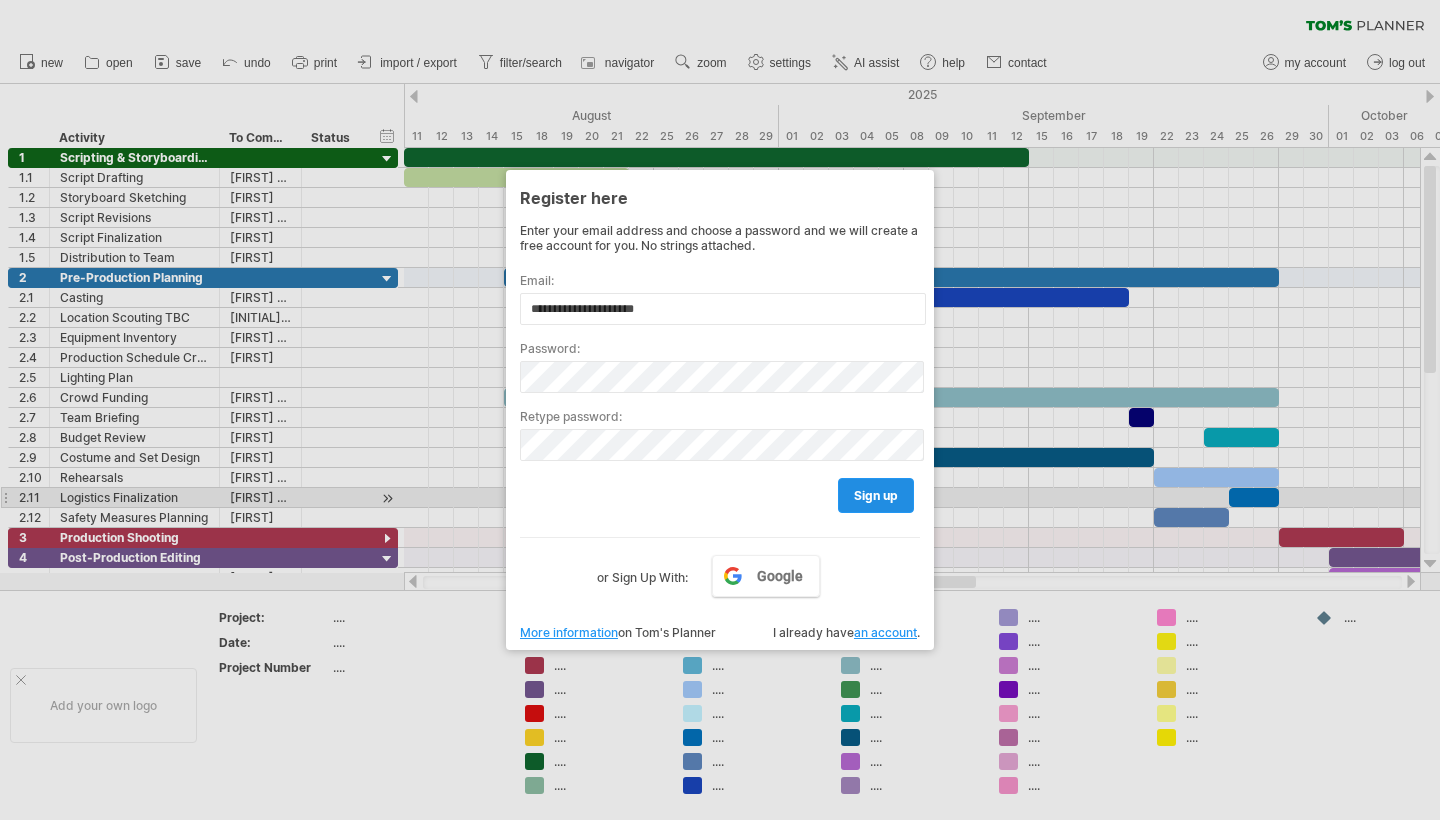 click on "sign up" at bounding box center (876, 495) 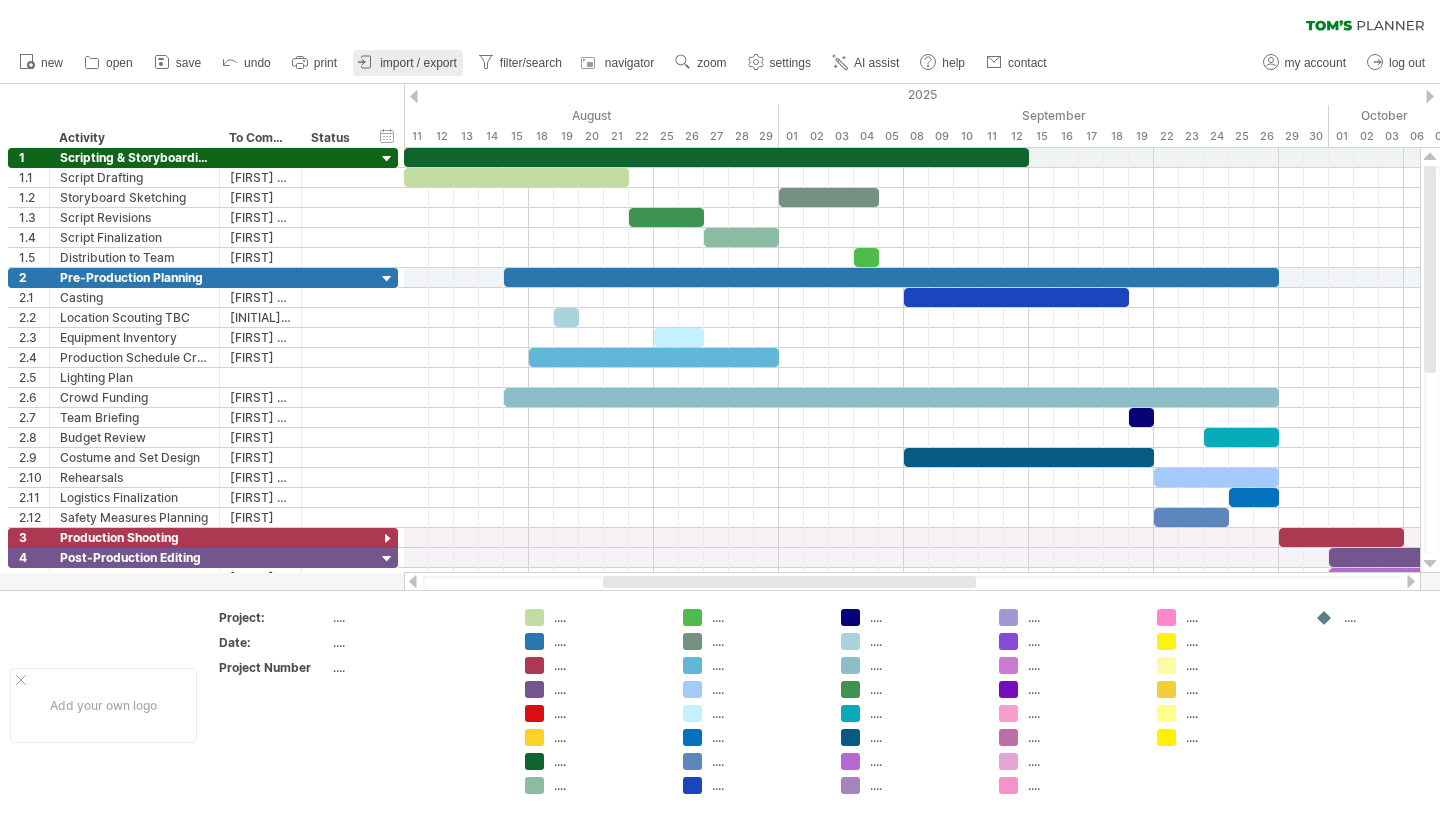 click on "import / export" at bounding box center [418, 63] 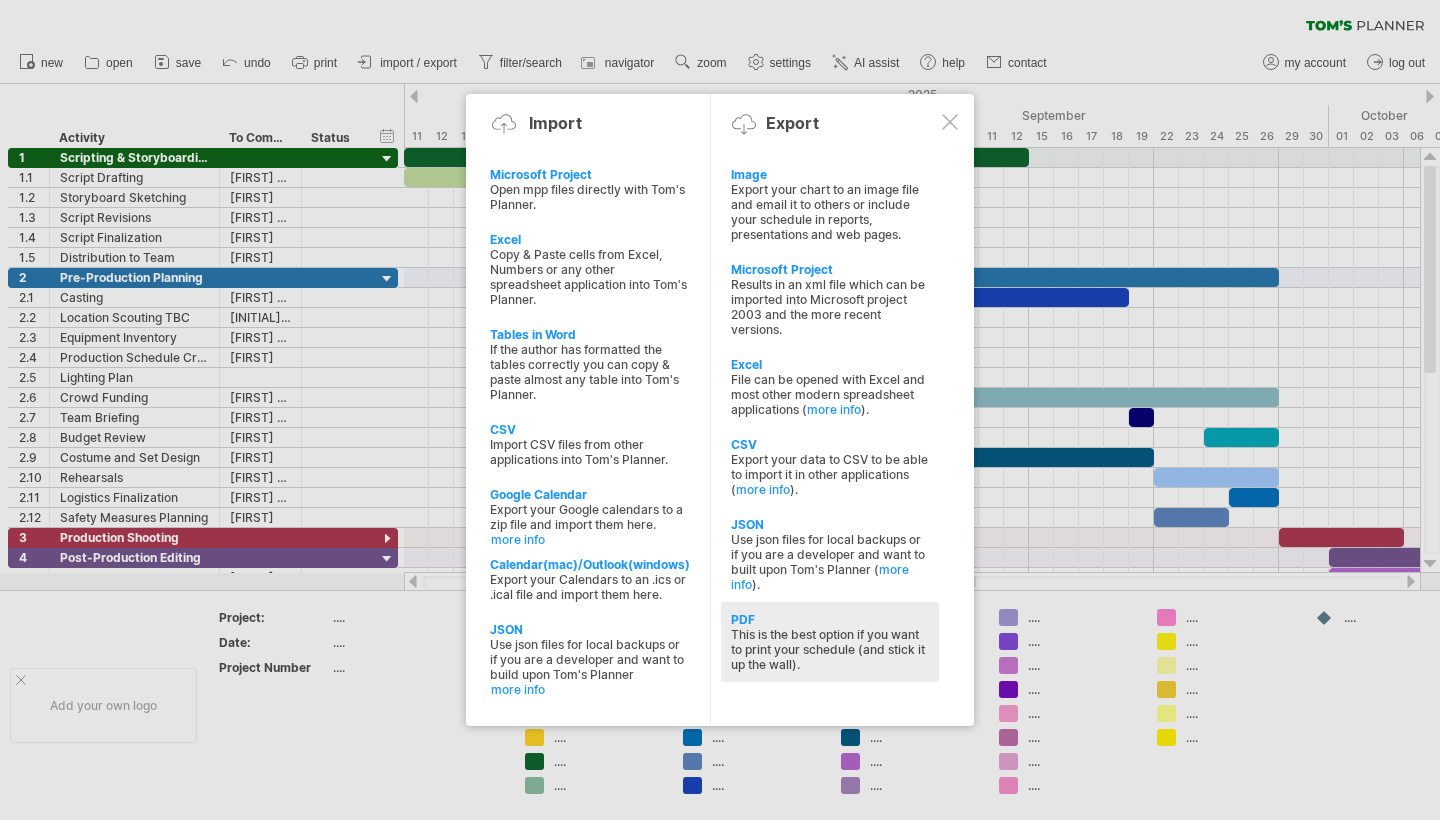 click on "PDF" at bounding box center [830, 619] 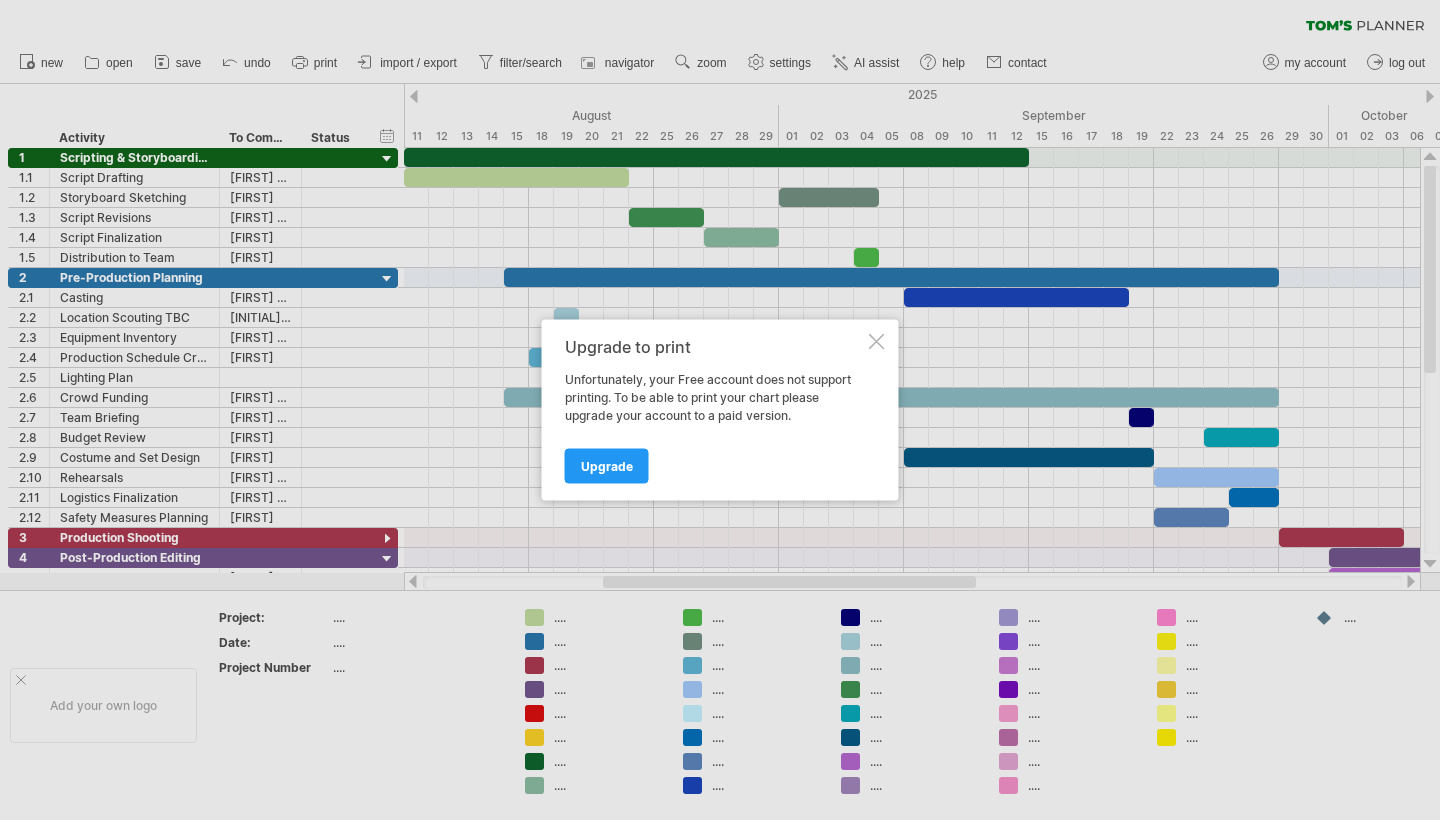 click on "Upgrade to print Unfortunately, your Free account does not support printing. To be able to print your chart please upgrade your account to a paid version. Upgrade" at bounding box center (720, 410) 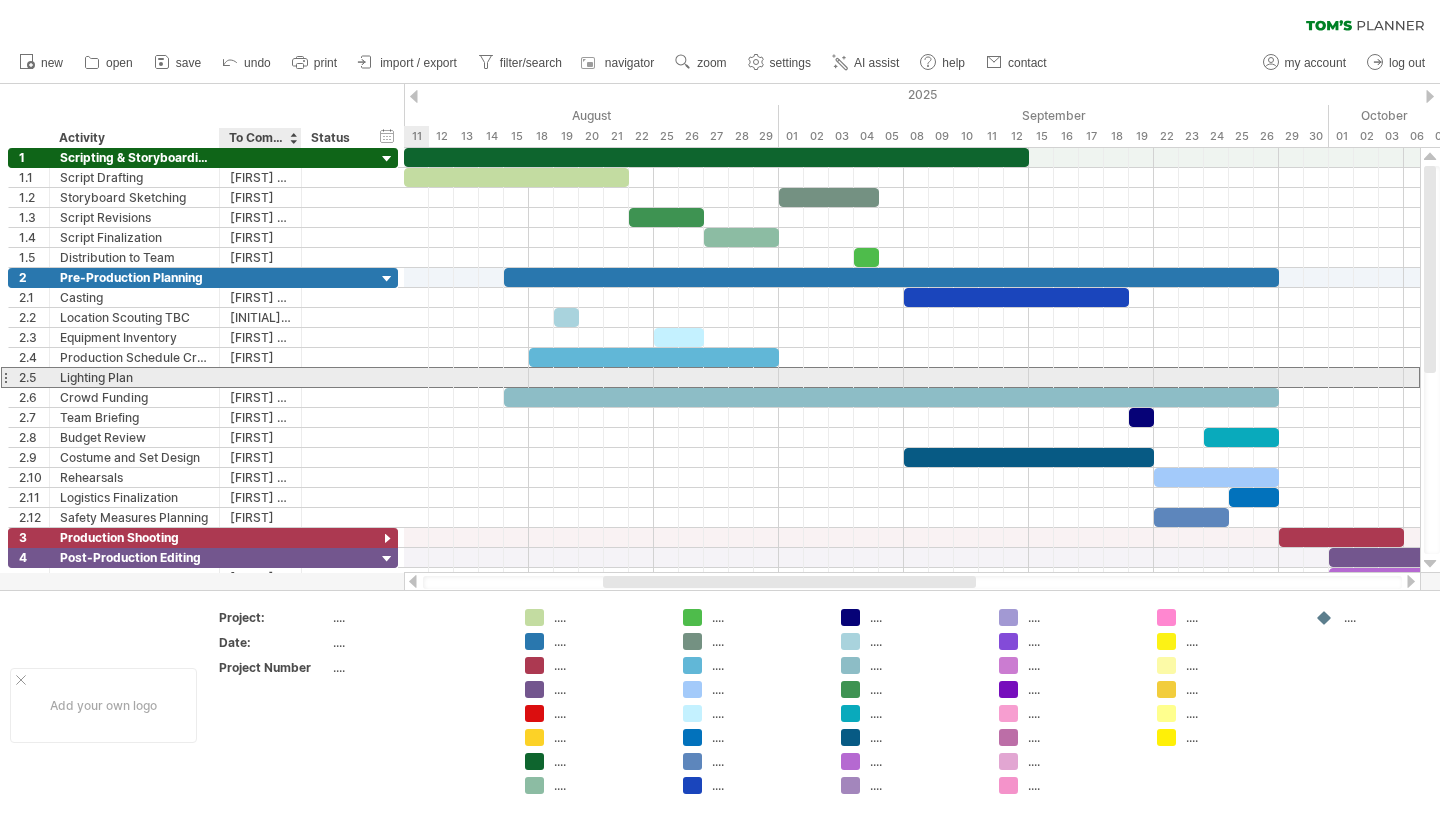 click at bounding box center (260, 377) 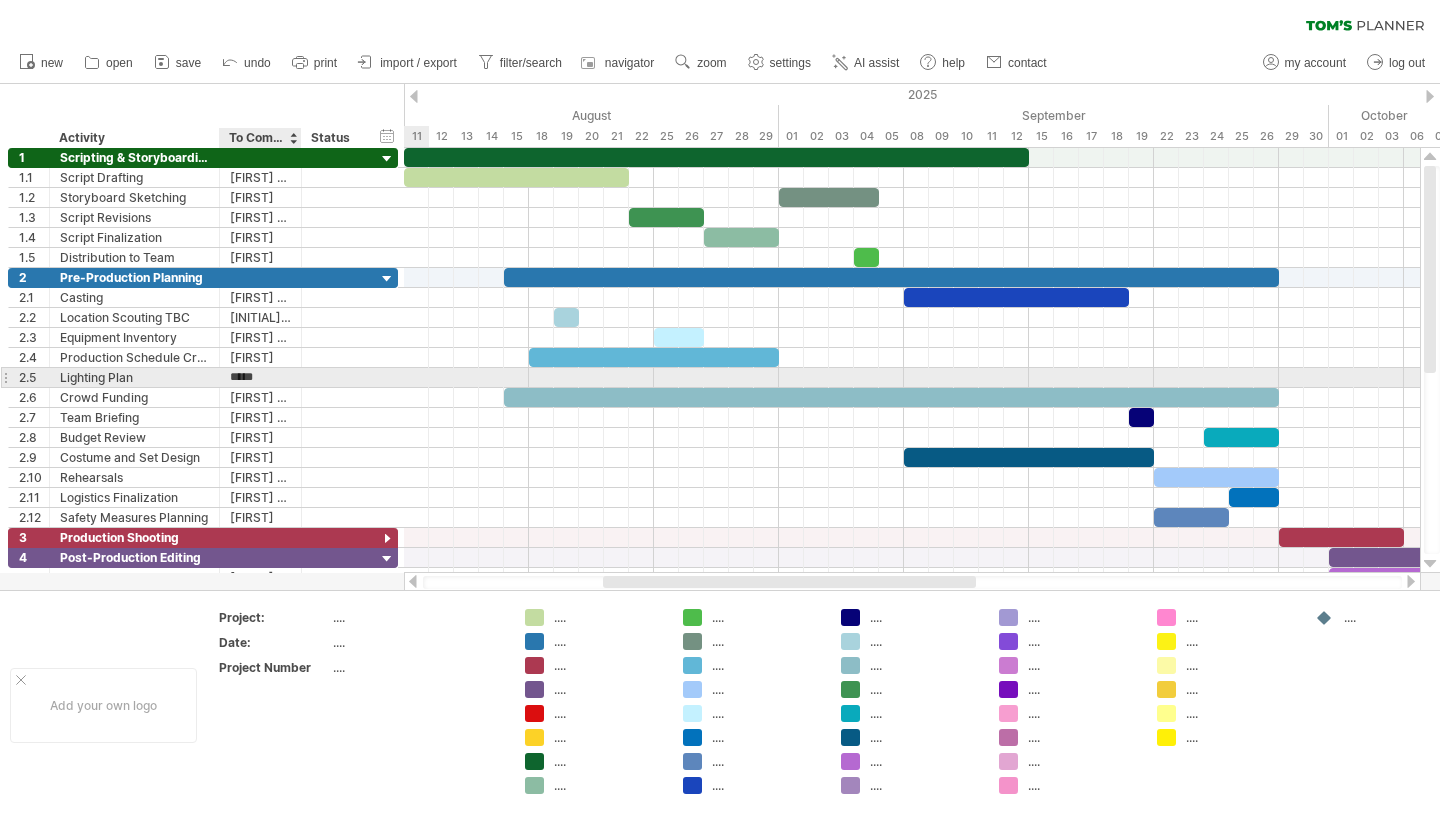 type on "*******" 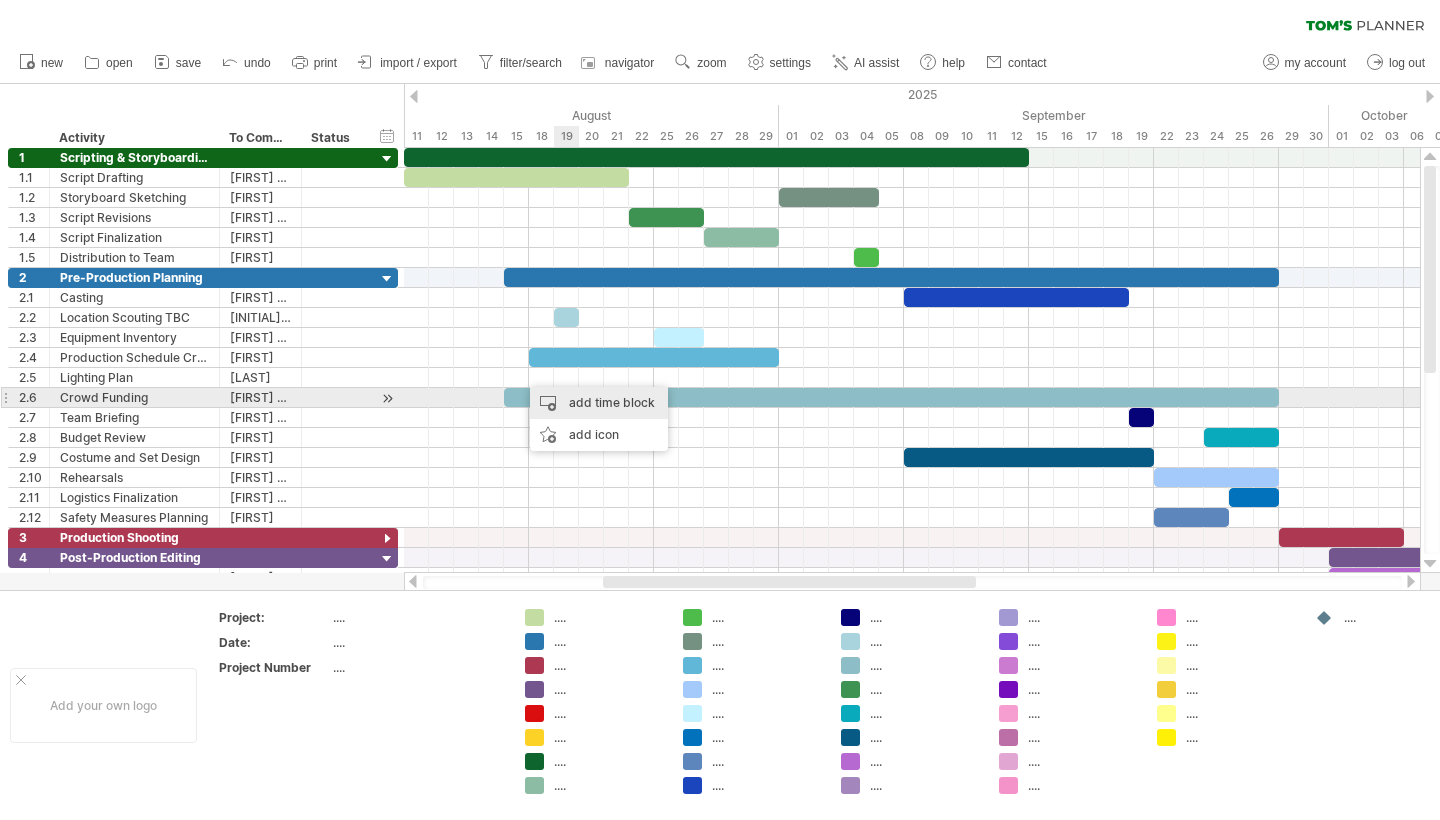 click on "add time block" at bounding box center (599, 403) 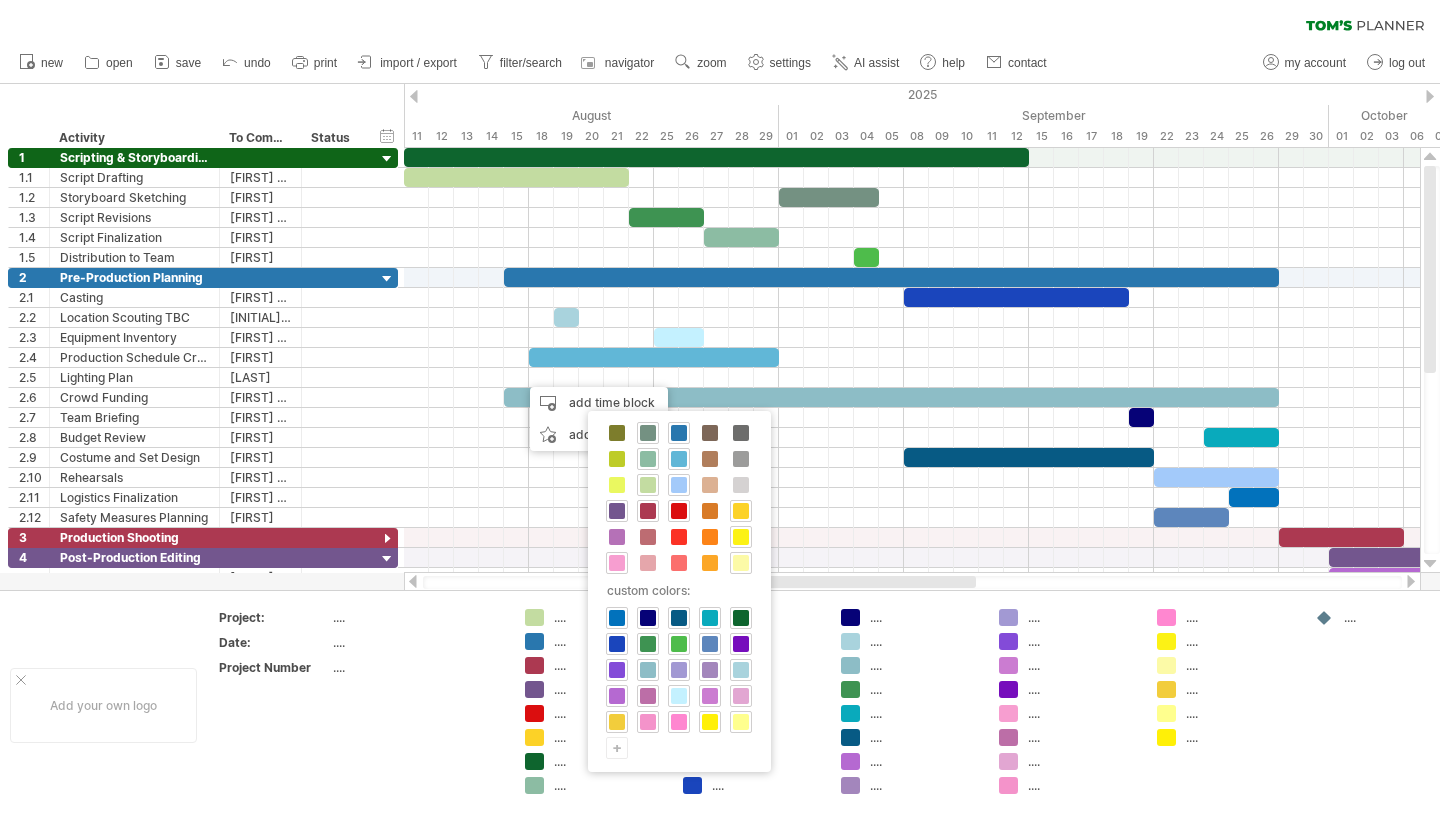click on "+" at bounding box center (617, 747) 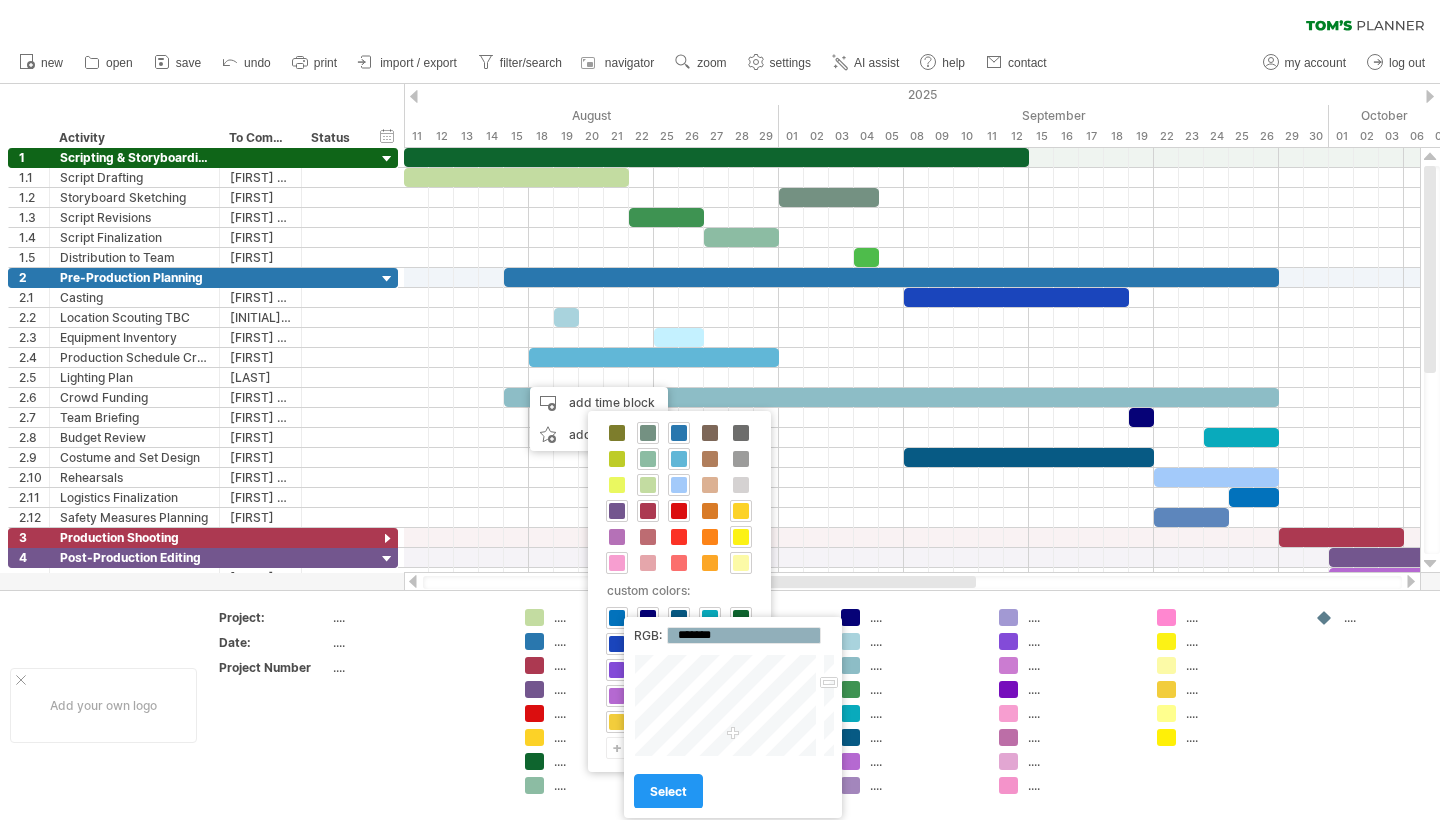 drag, startPoint x: 745, startPoint y: 707, endPoint x: 733, endPoint y: 735, distance: 30.463093 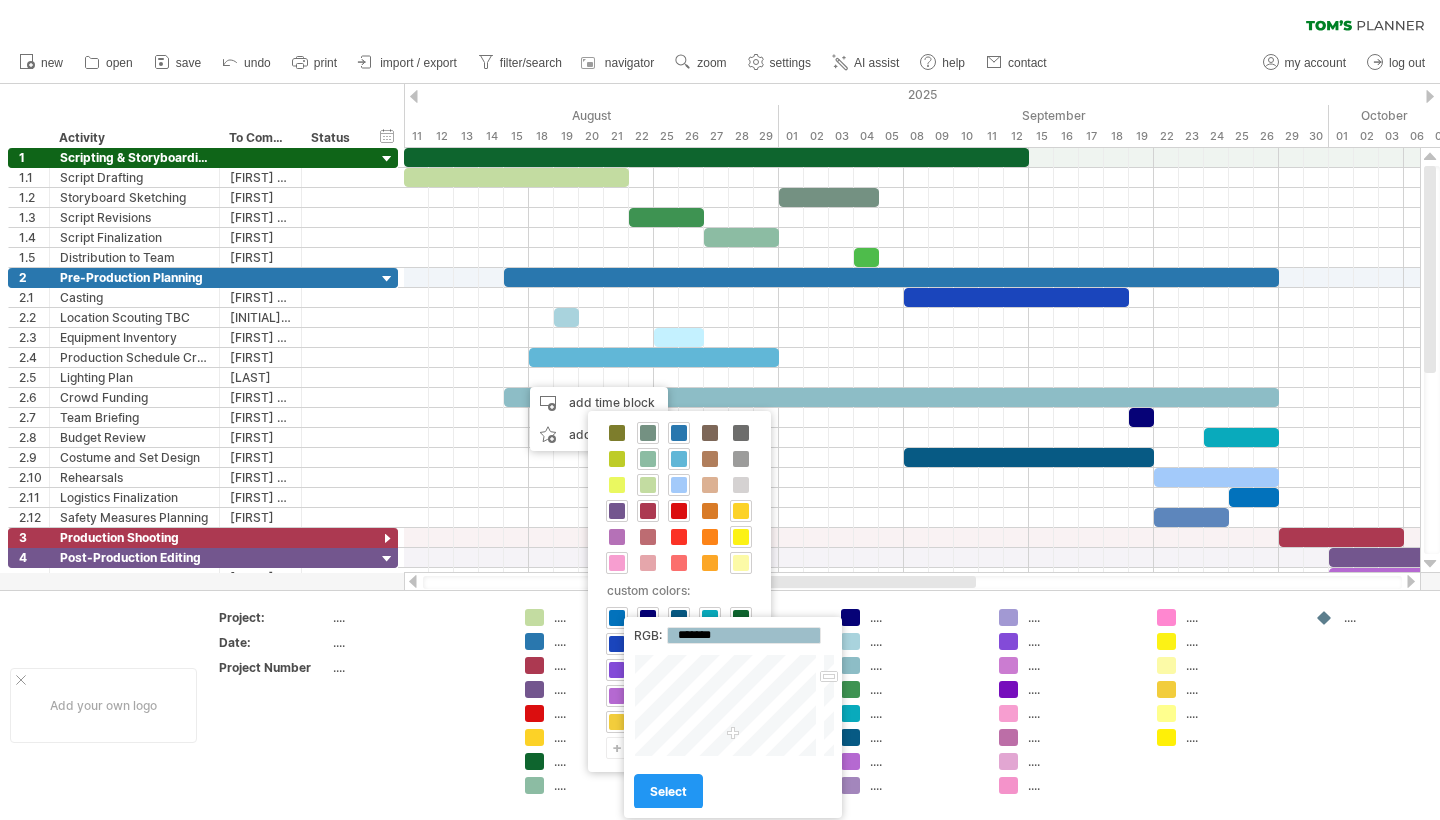 type on "*******" 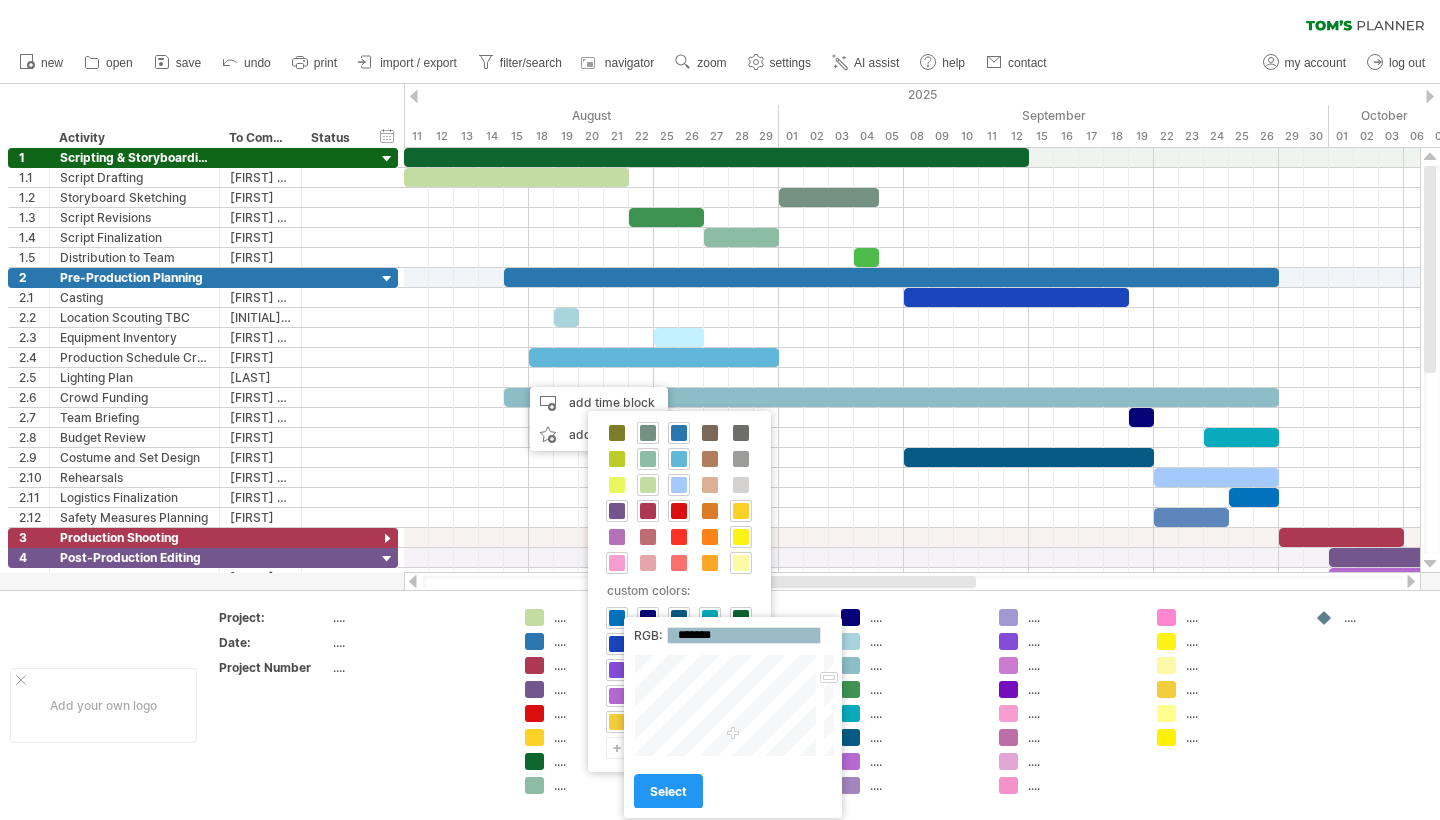 click at bounding box center [827, 705] 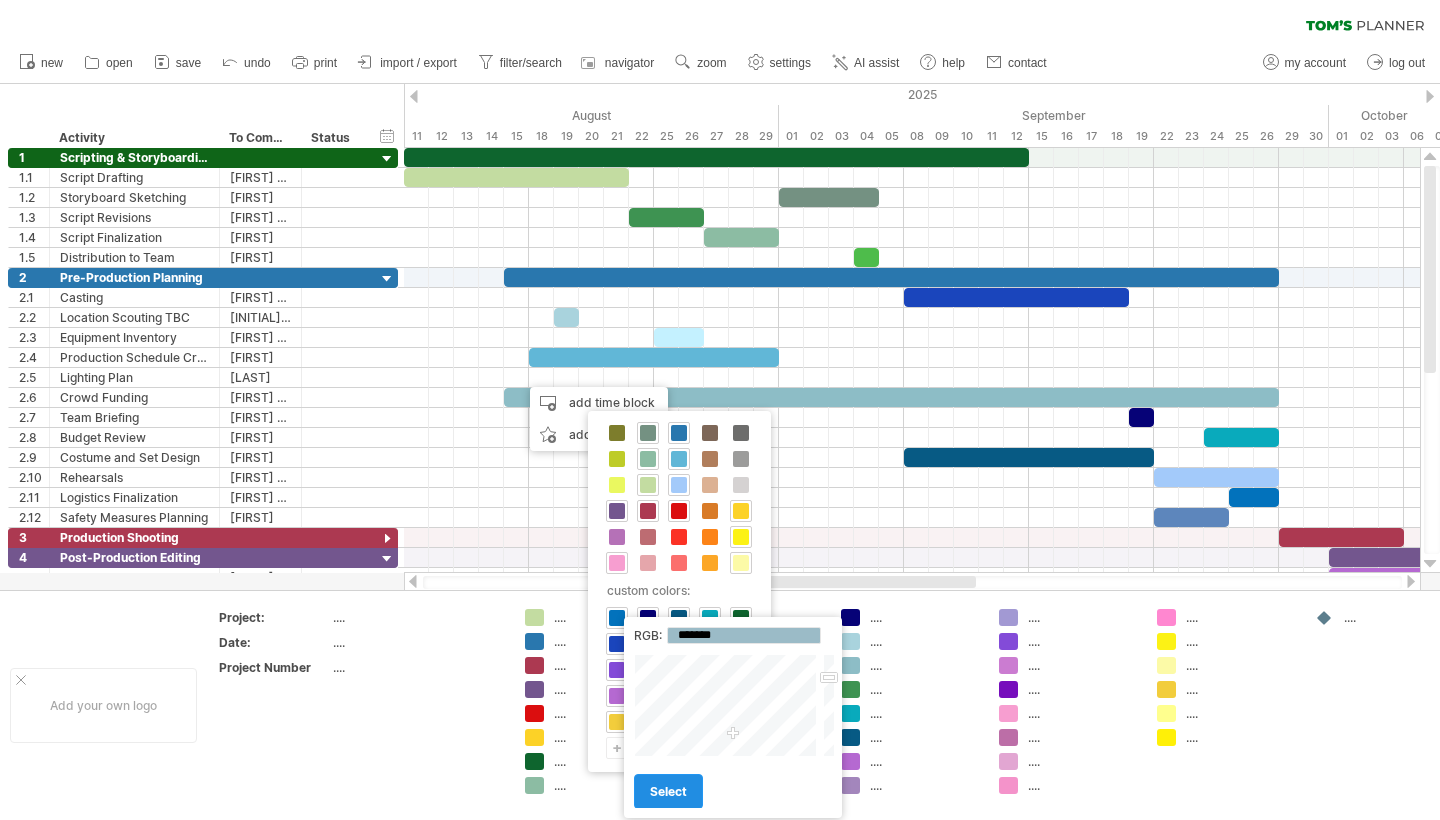 click on "select" at bounding box center [668, 791] 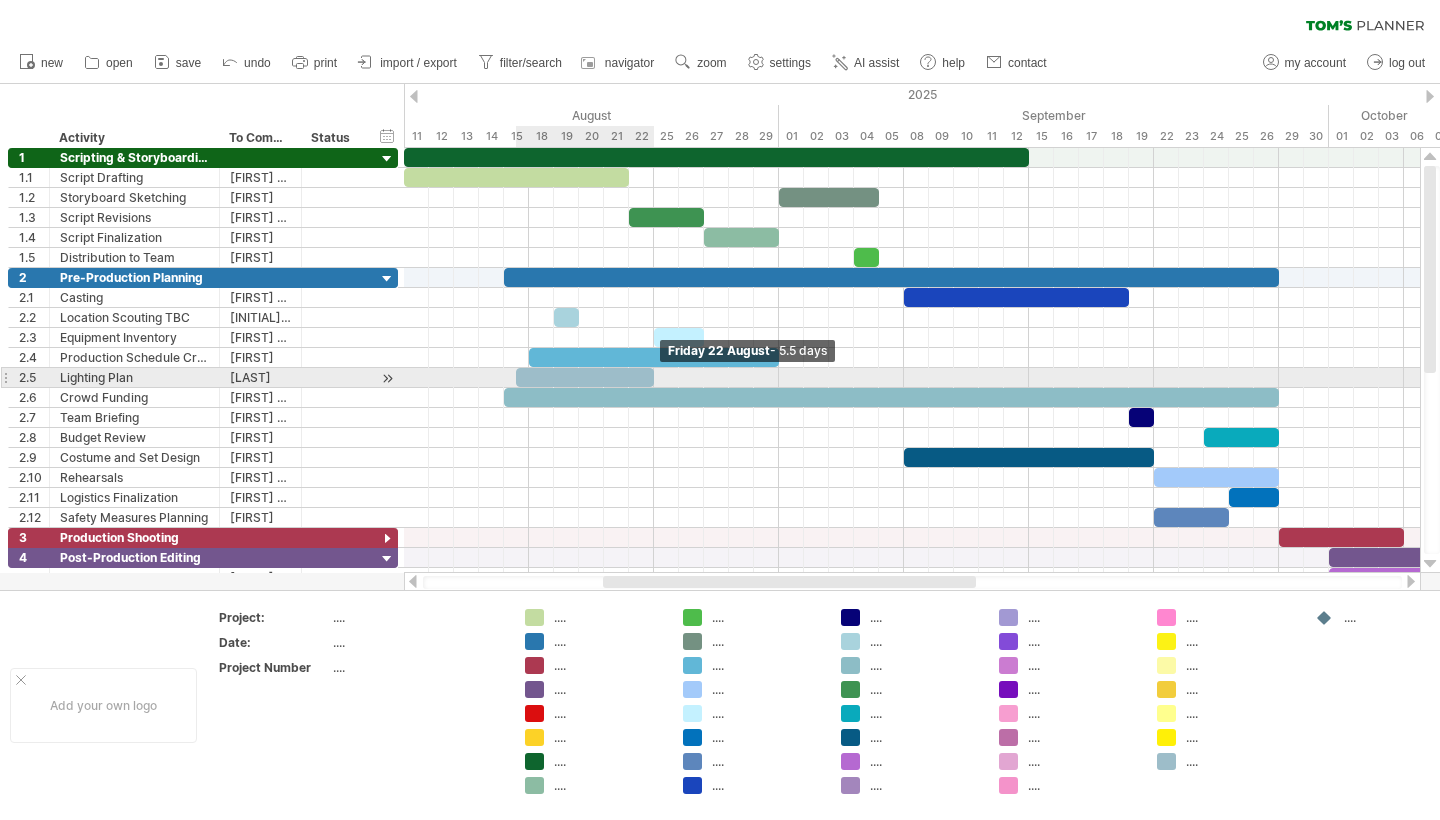 drag, startPoint x: 542, startPoint y: 375, endPoint x: 654, endPoint y: 371, distance: 112.0714 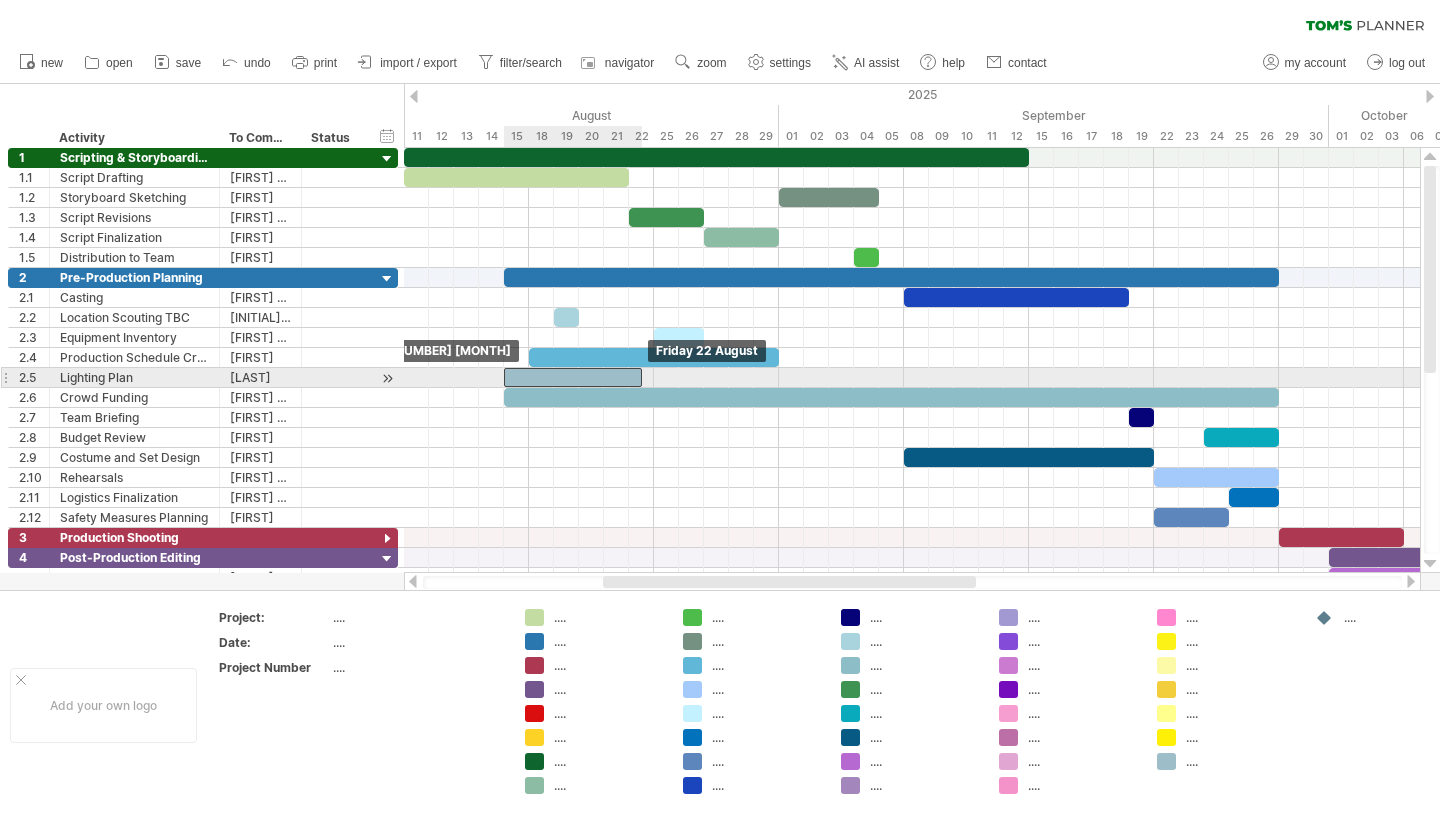 drag, startPoint x: 578, startPoint y: 370, endPoint x: 564, endPoint y: 370, distance: 14 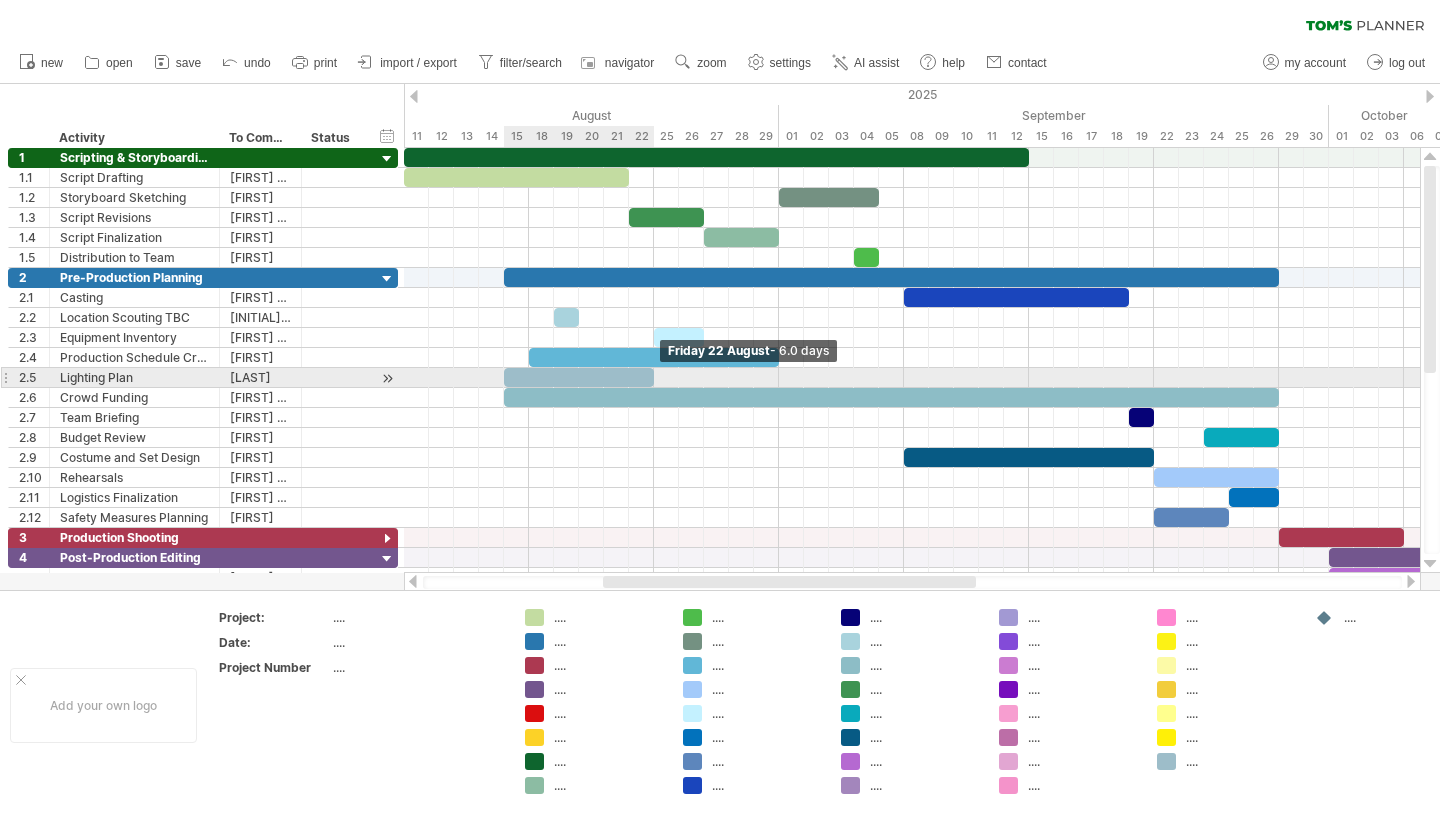 drag, startPoint x: 639, startPoint y: 376, endPoint x: 651, endPoint y: 376, distance: 12 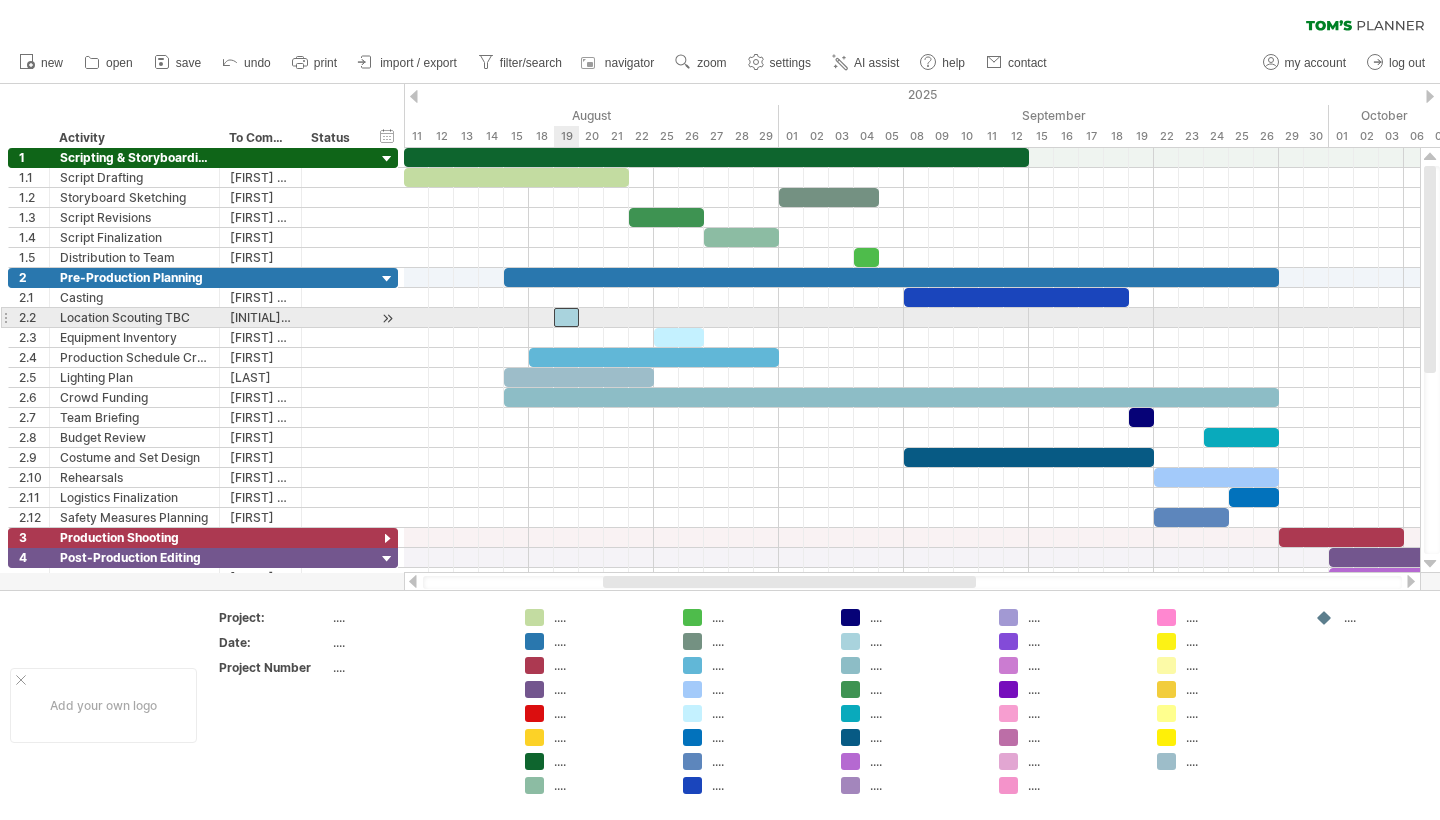 click at bounding box center [566, 317] 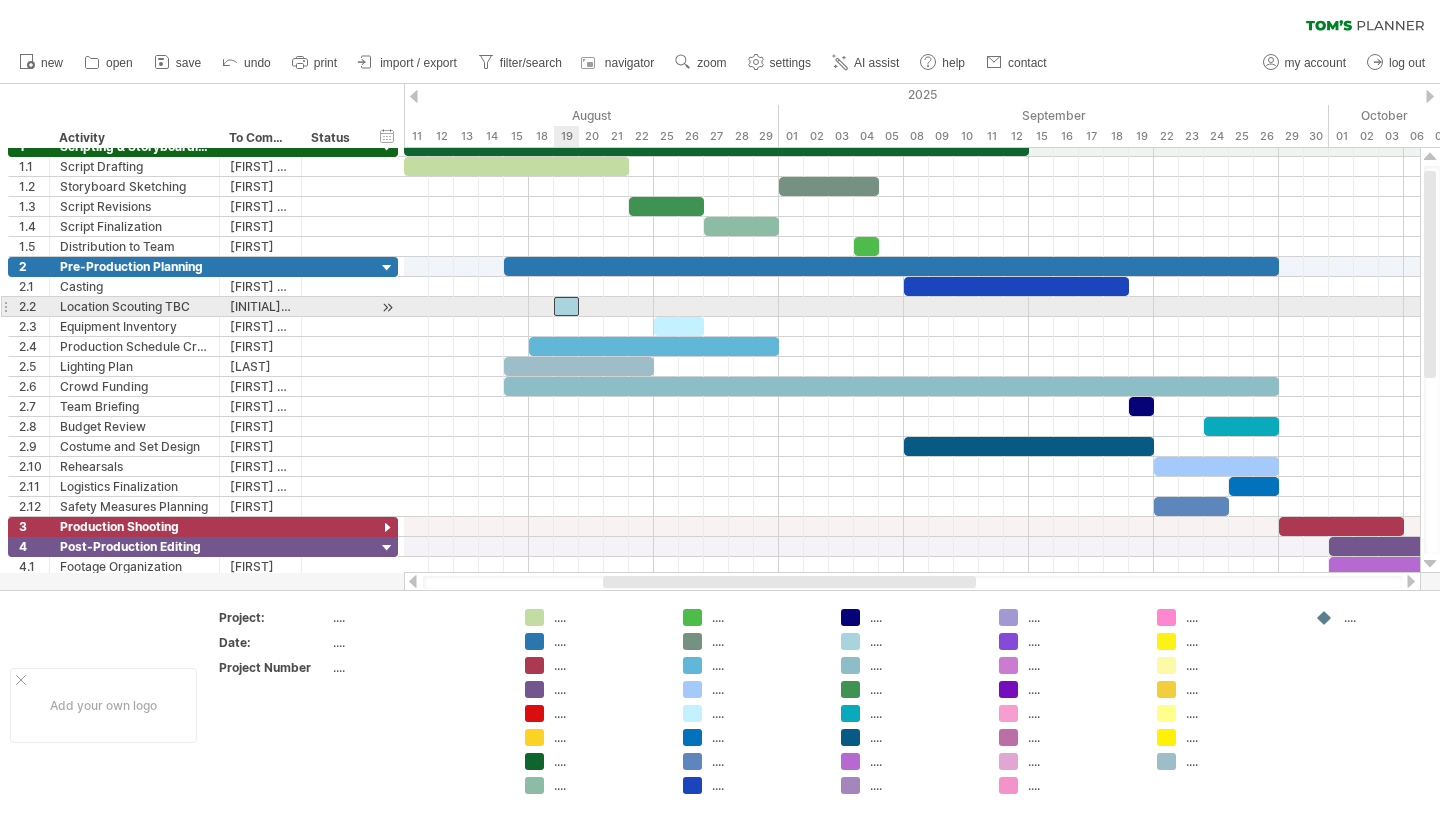 type 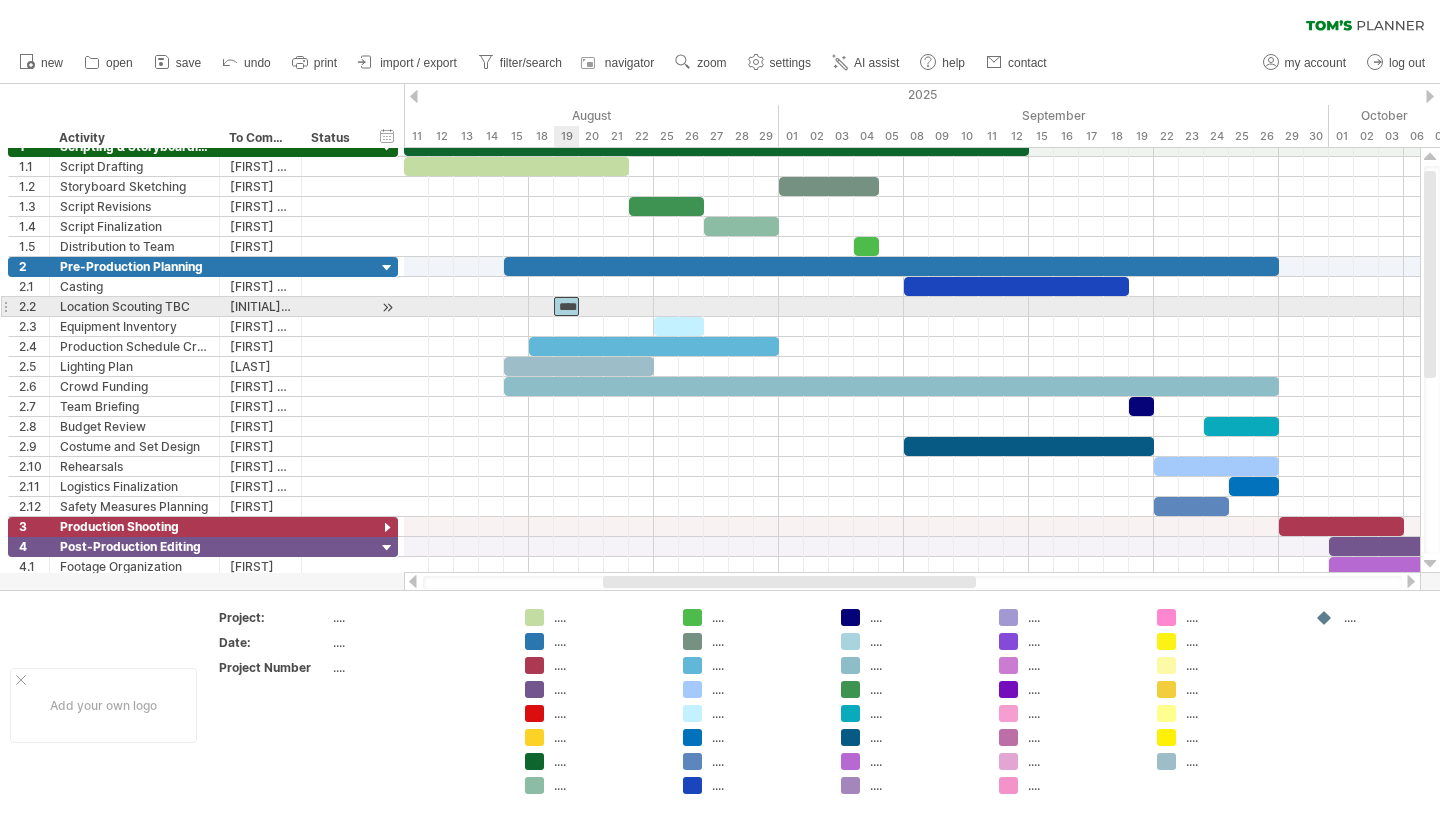 scroll, scrollTop: 0, scrollLeft: 7, axis: horizontal 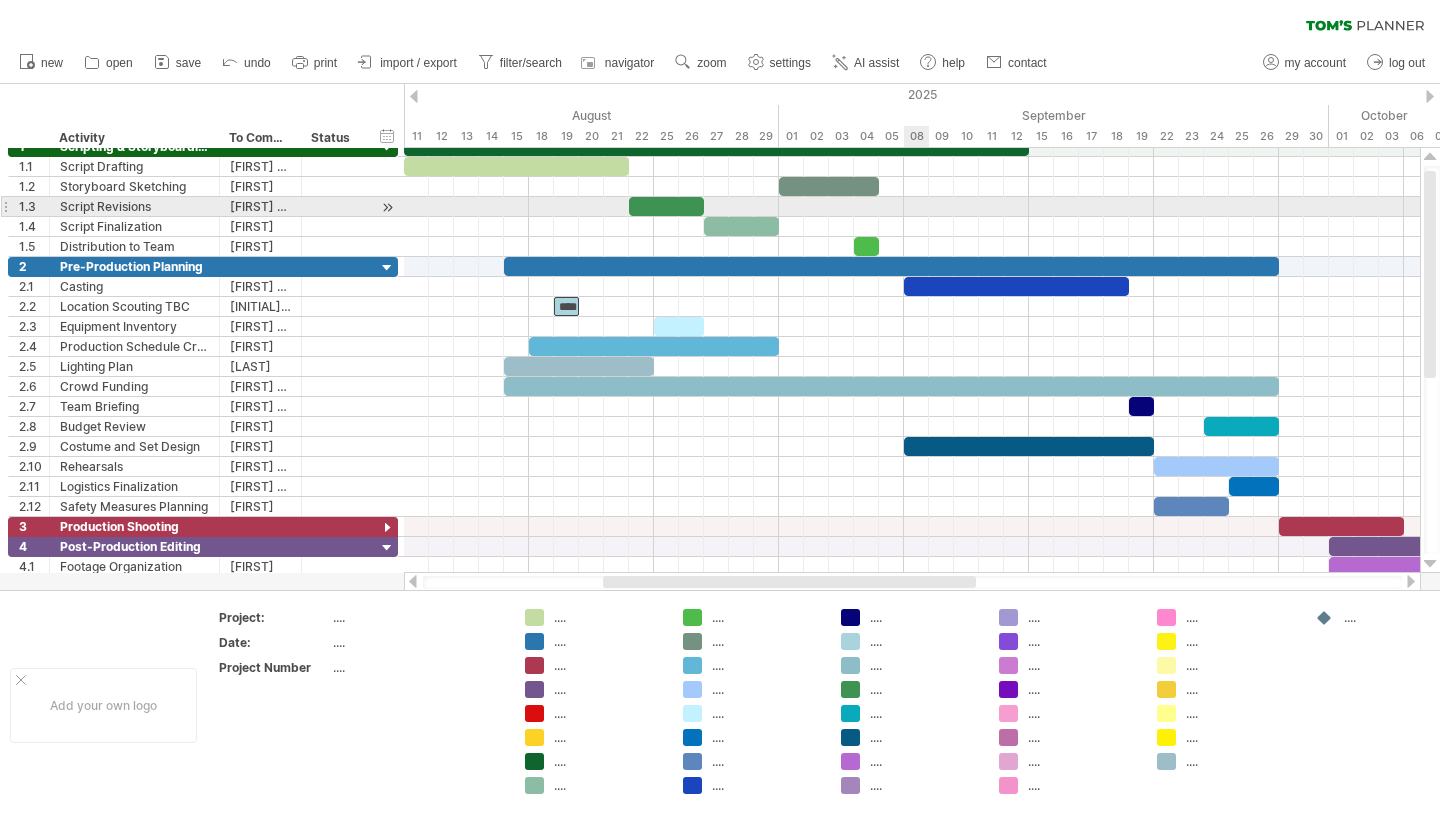 click at bounding box center (912, 197) 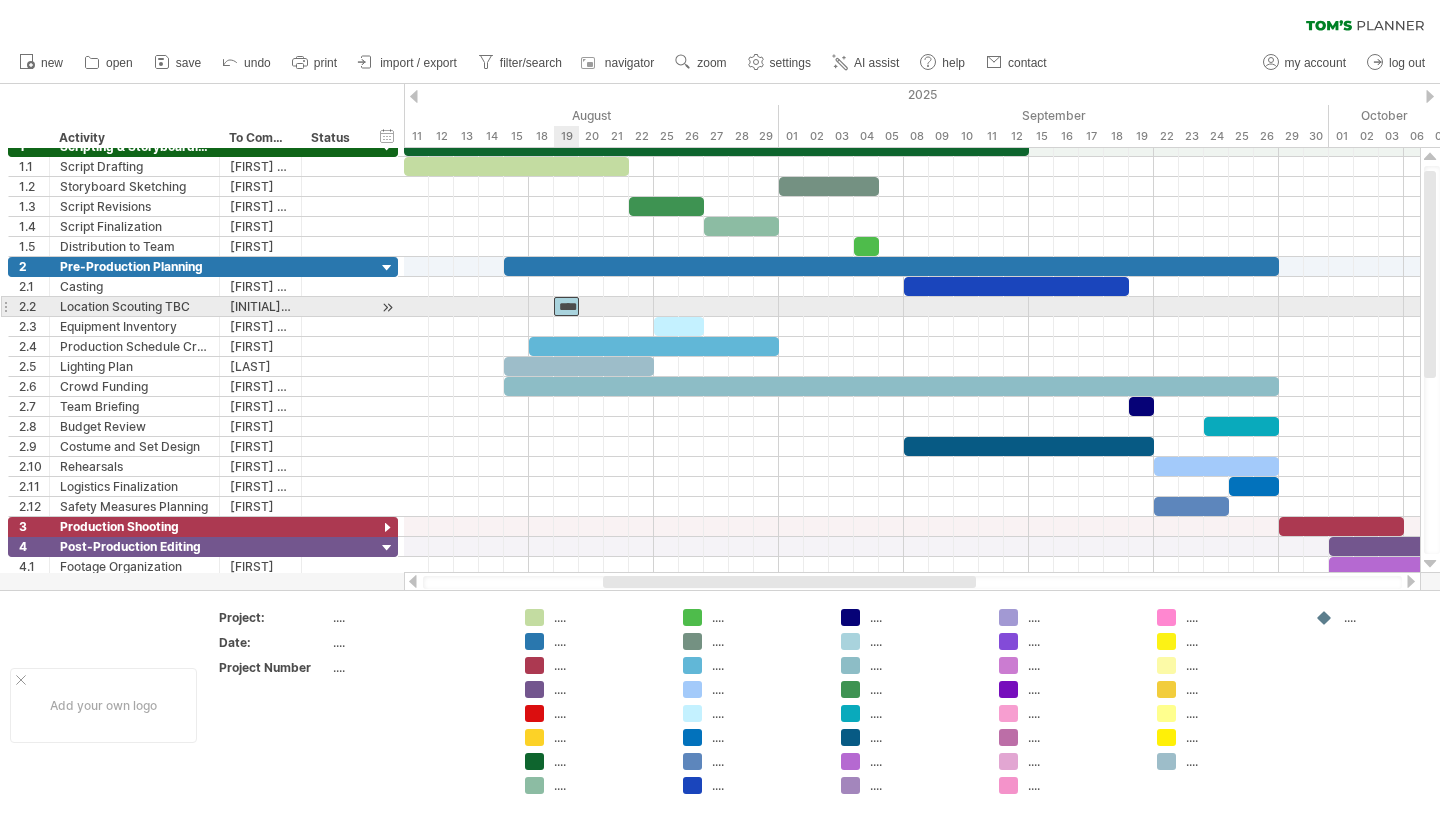 click on "****" at bounding box center [566, 306] 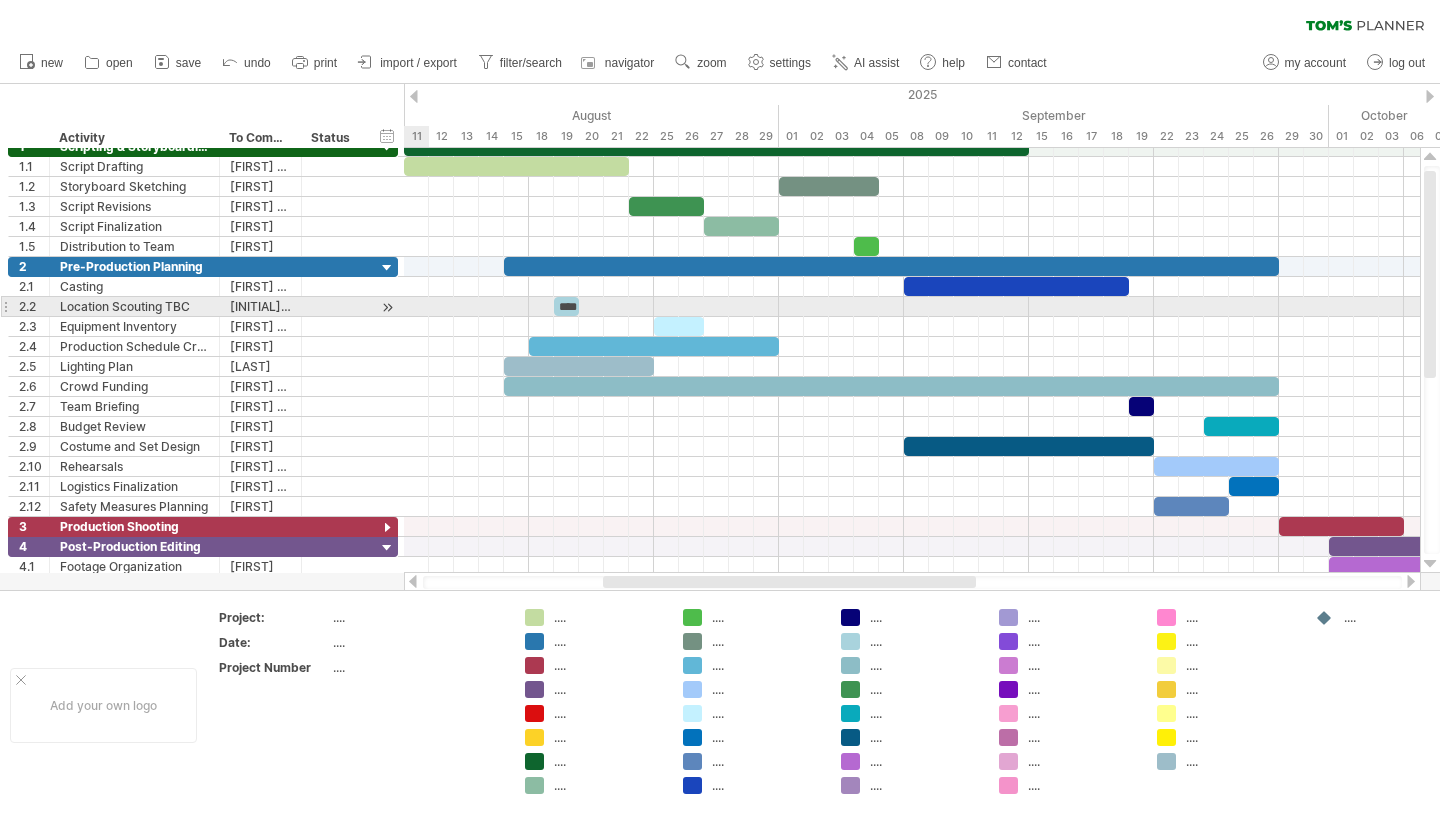 click at bounding box center (387, 307) 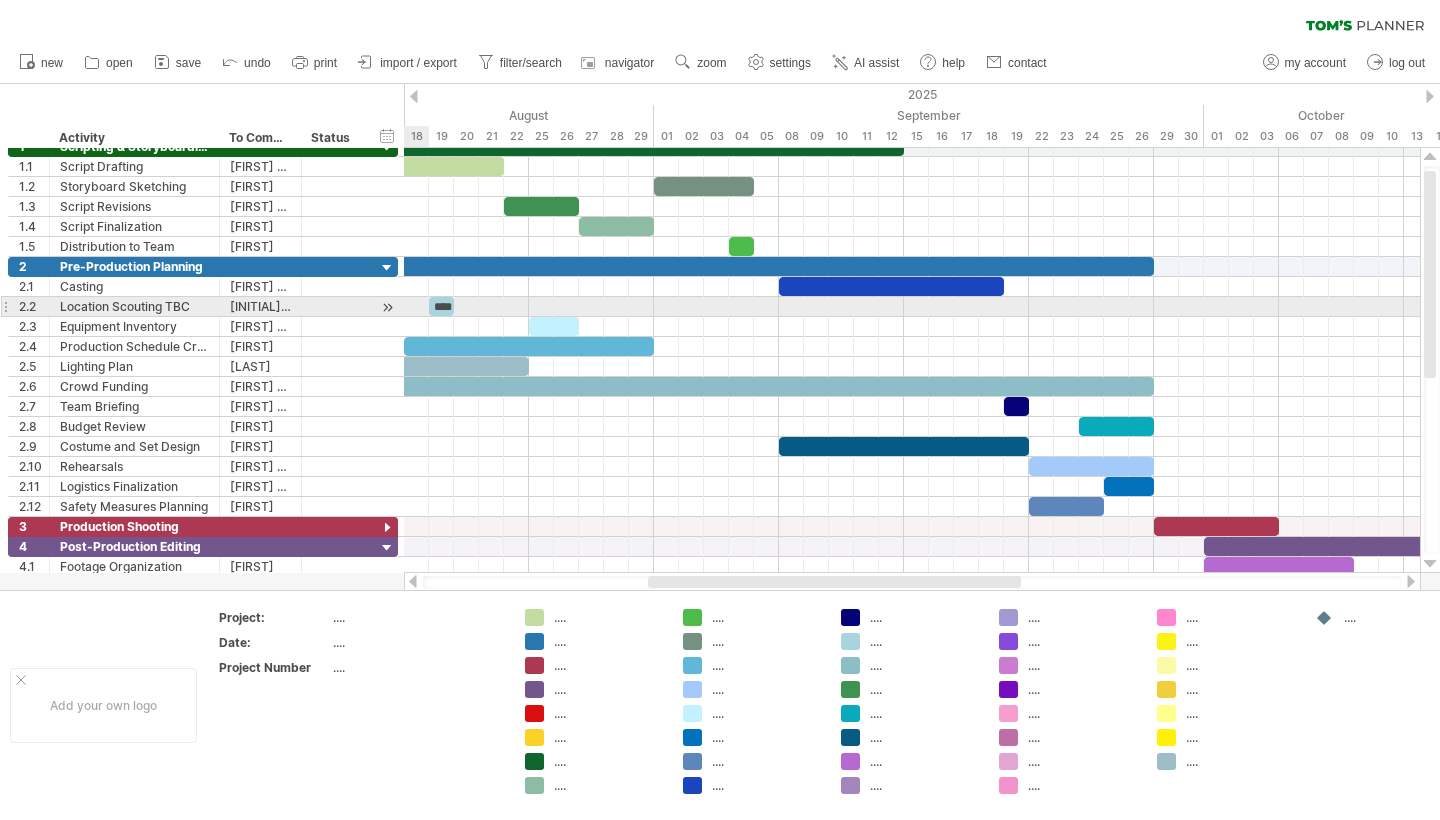 click at bounding box center (387, 307) 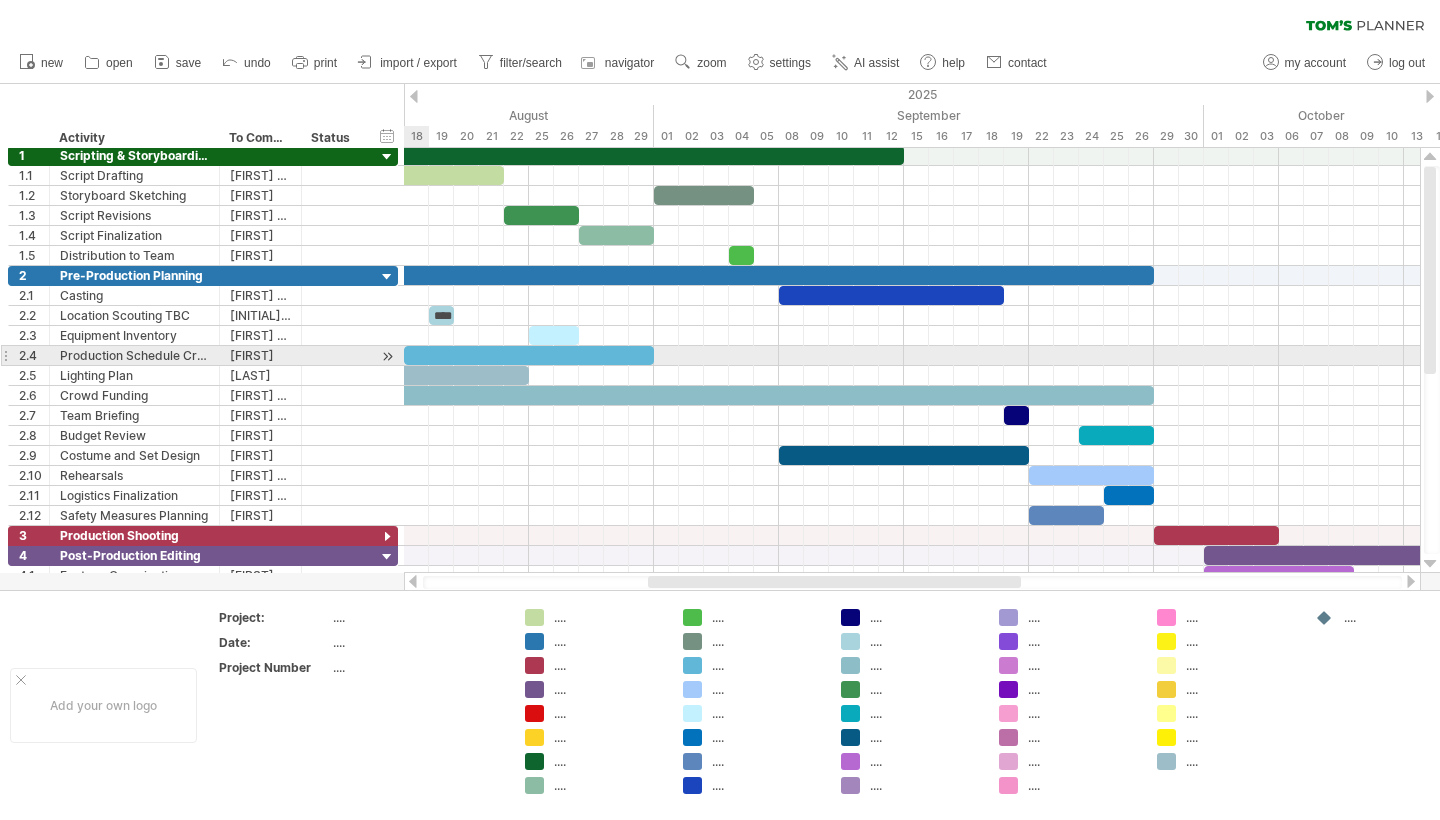 click at bounding box center (387, 356) 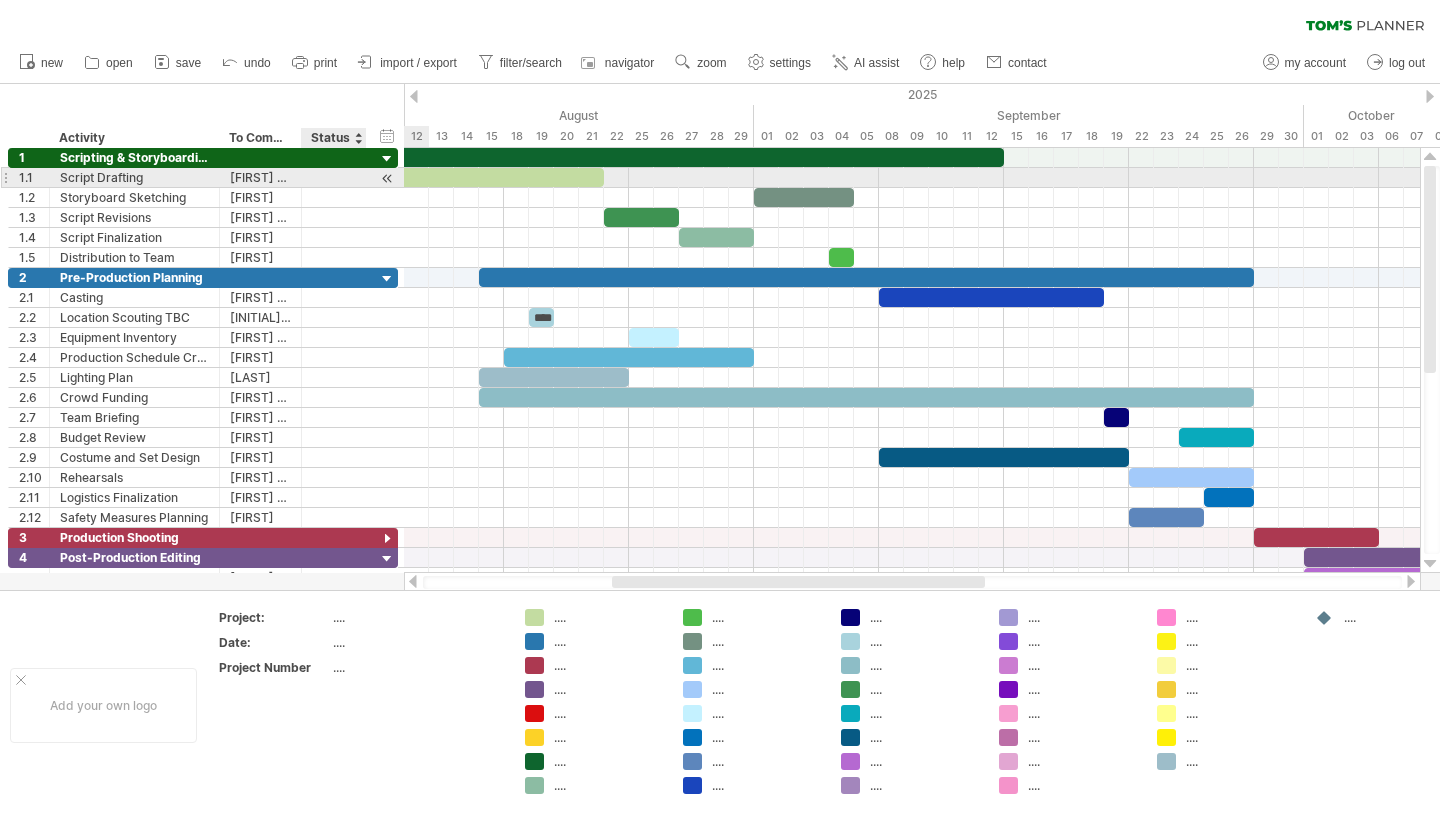 click at bounding box center (334, 177) 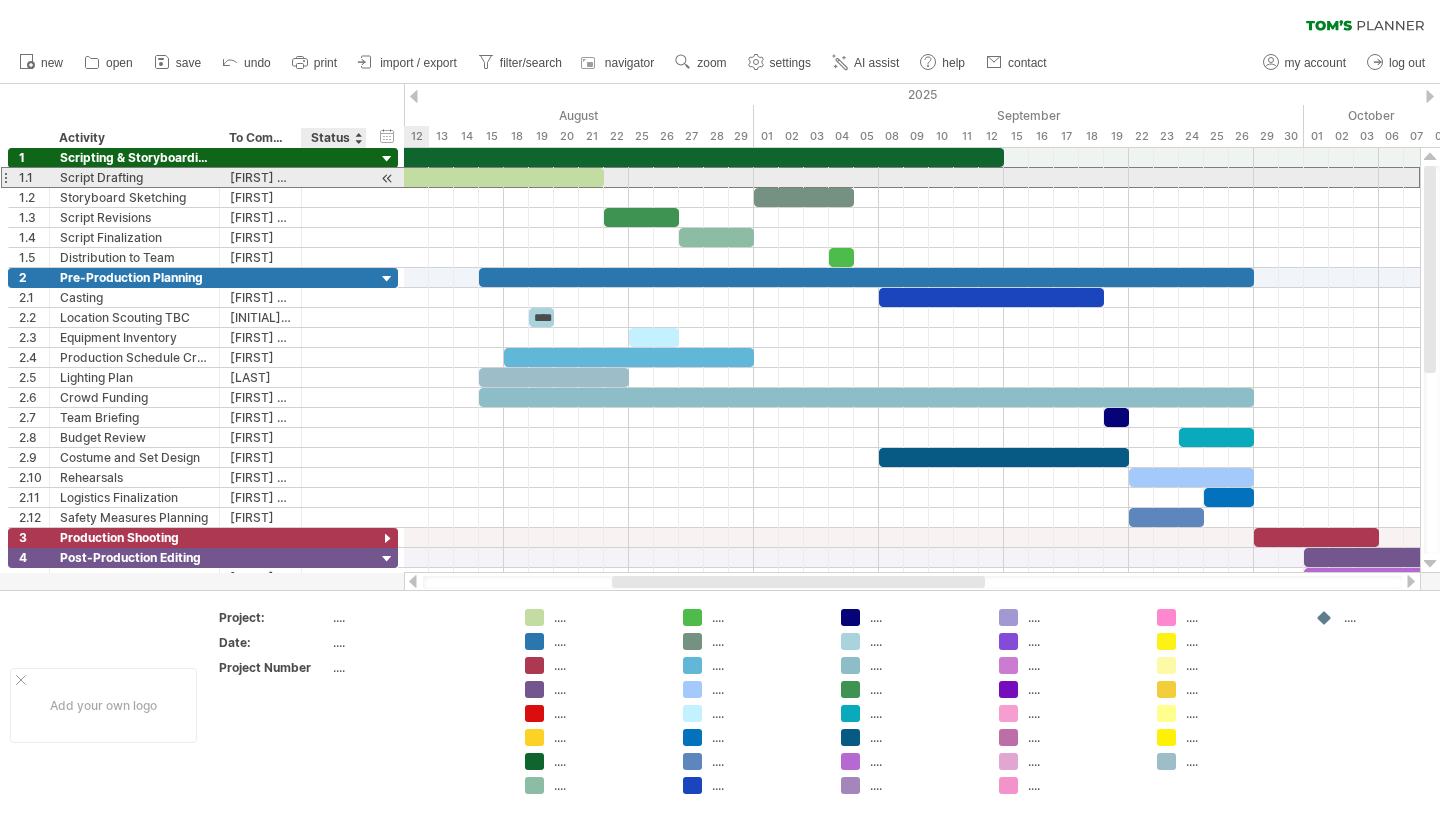 click at bounding box center (387, 178) 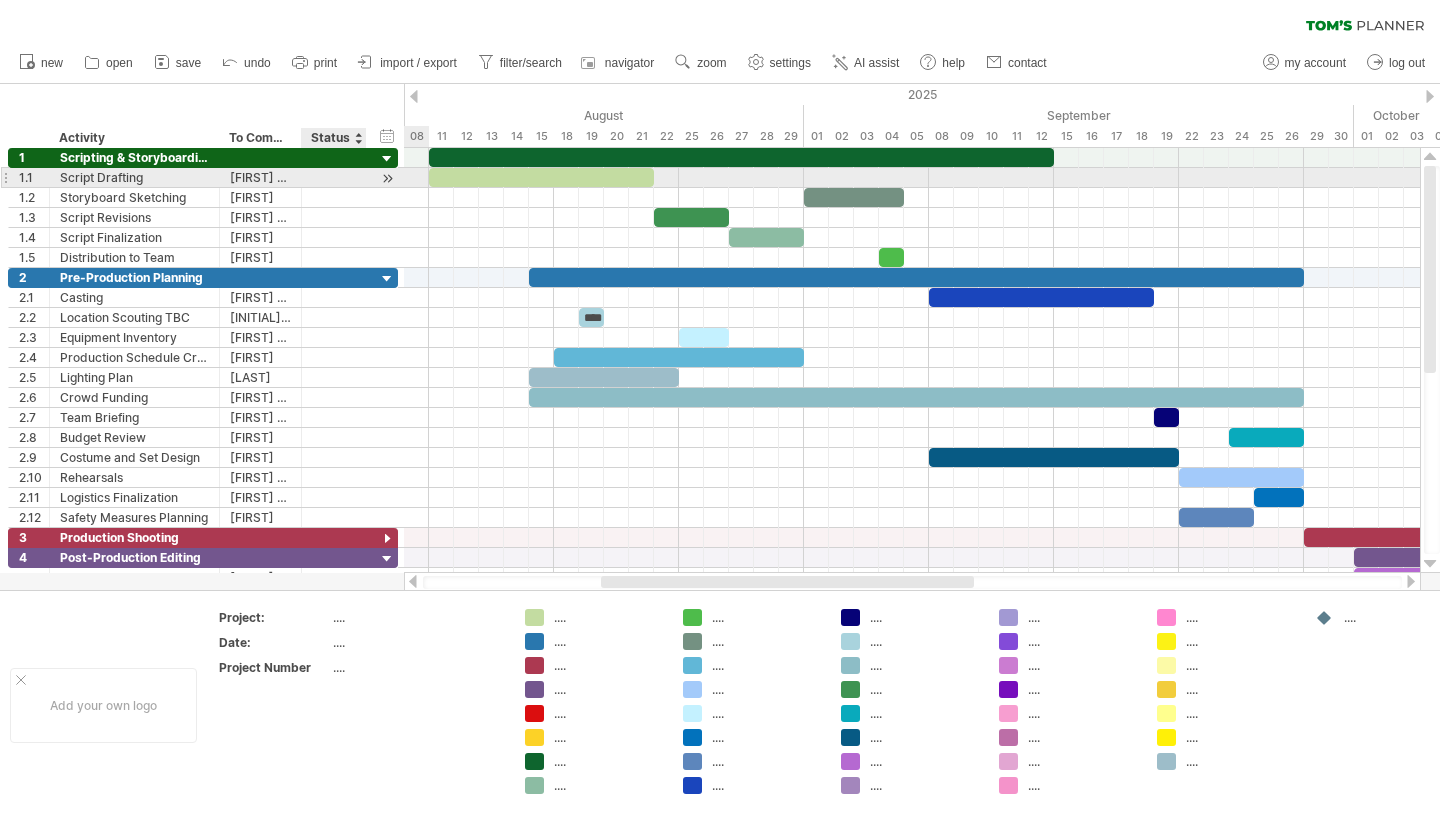 click at bounding box center (387, 178) 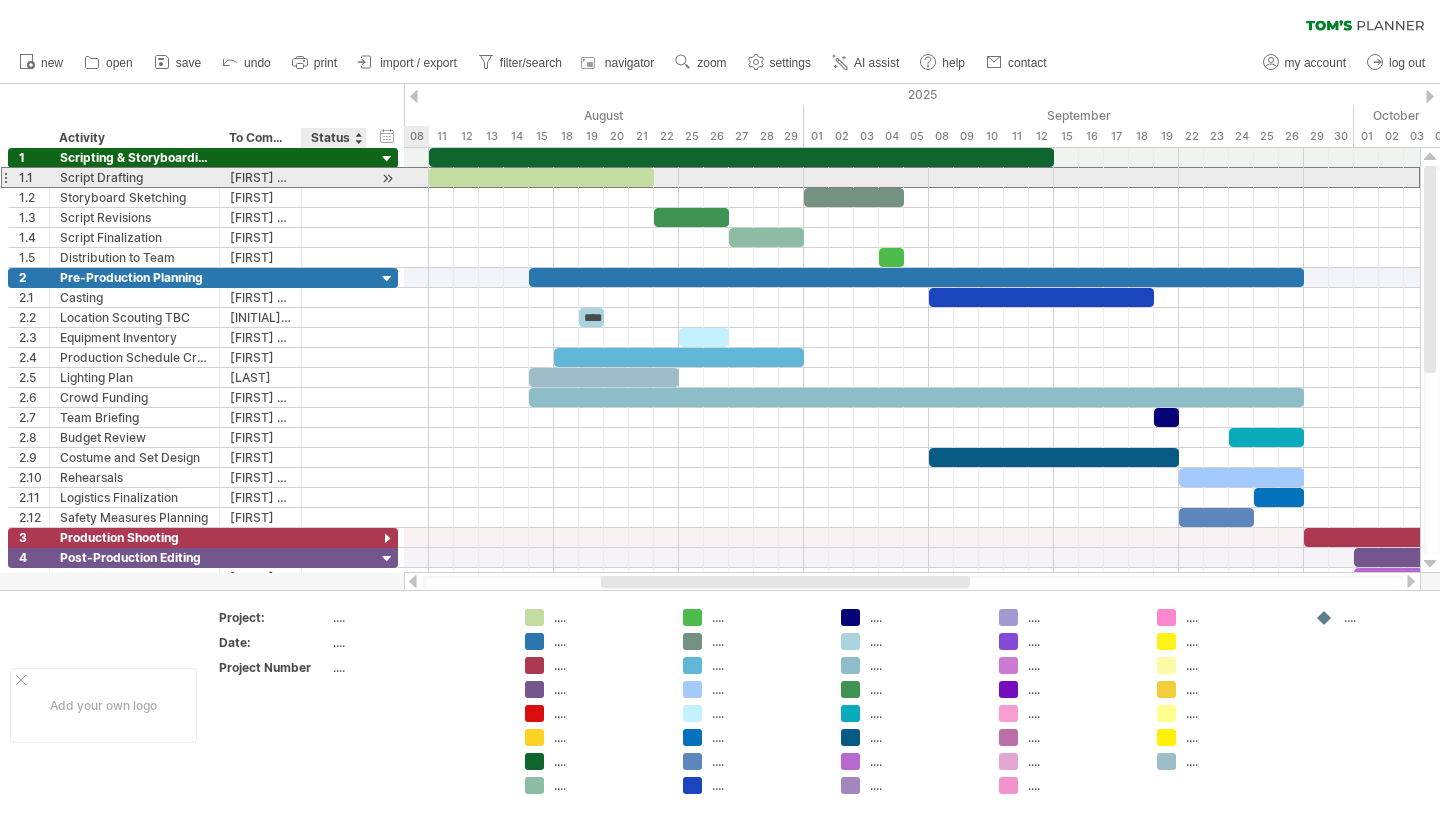 click at bounding box center [334, 177] 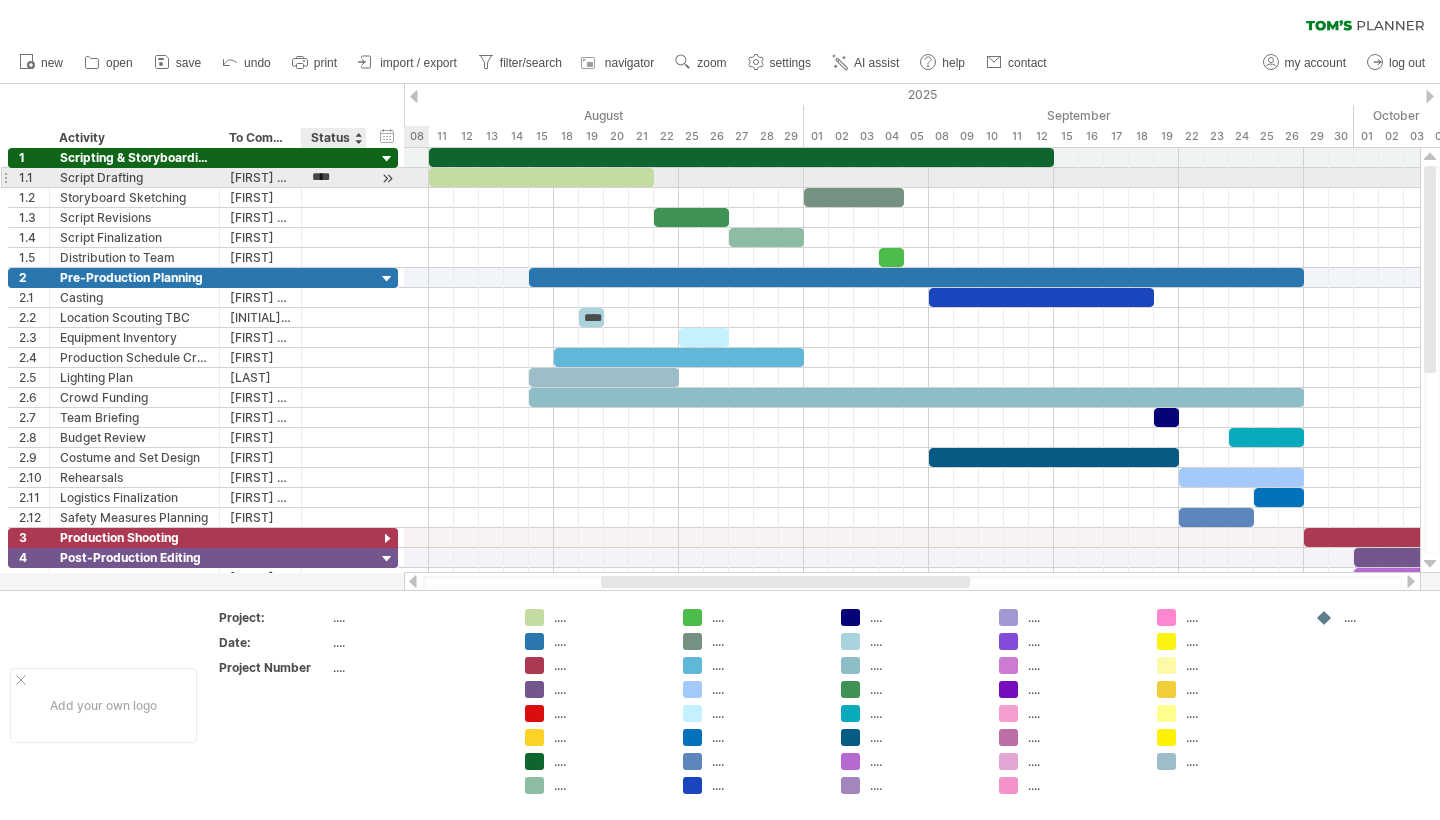 type on "*****" 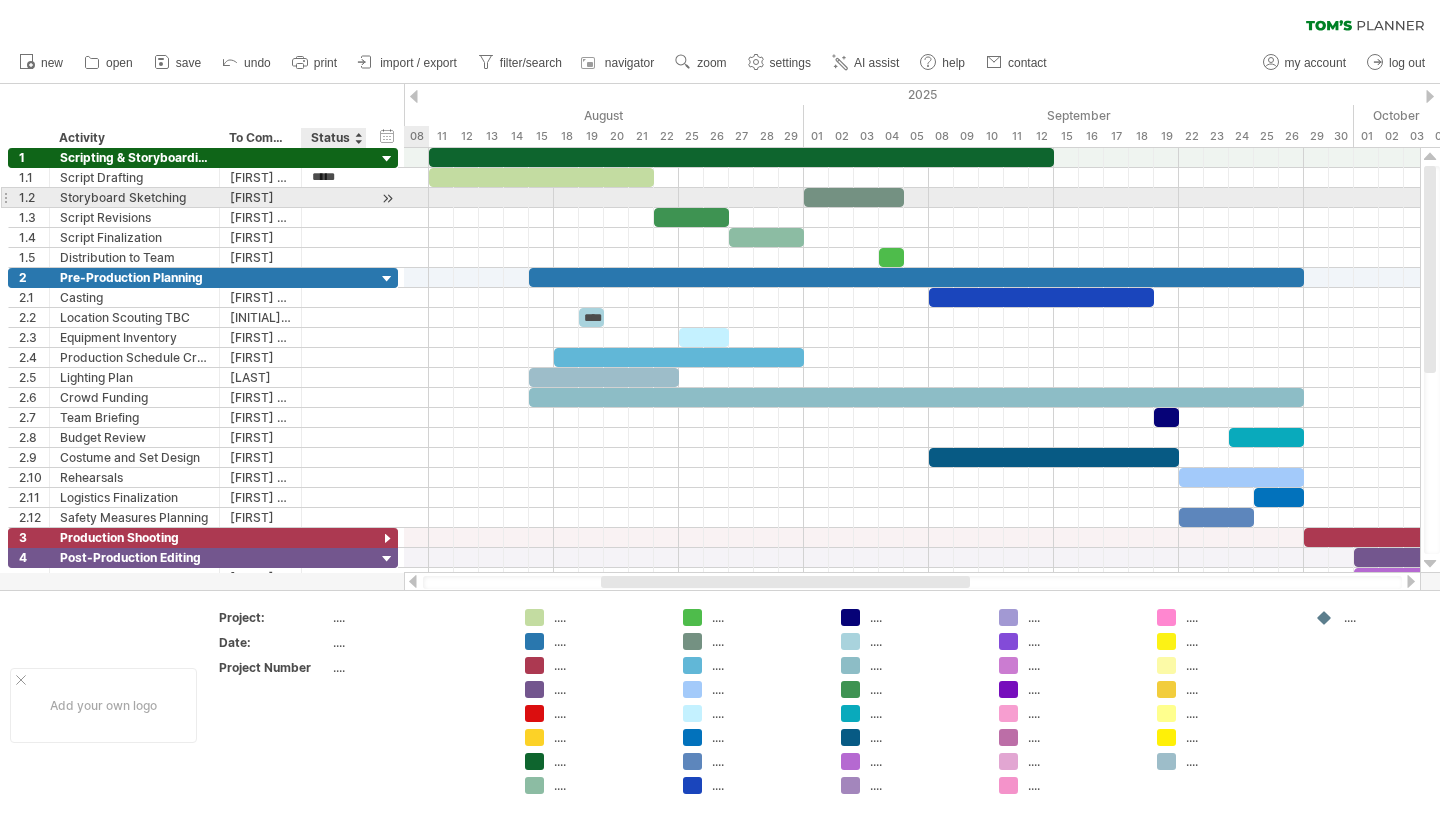 click at bounding box center [334, 197] 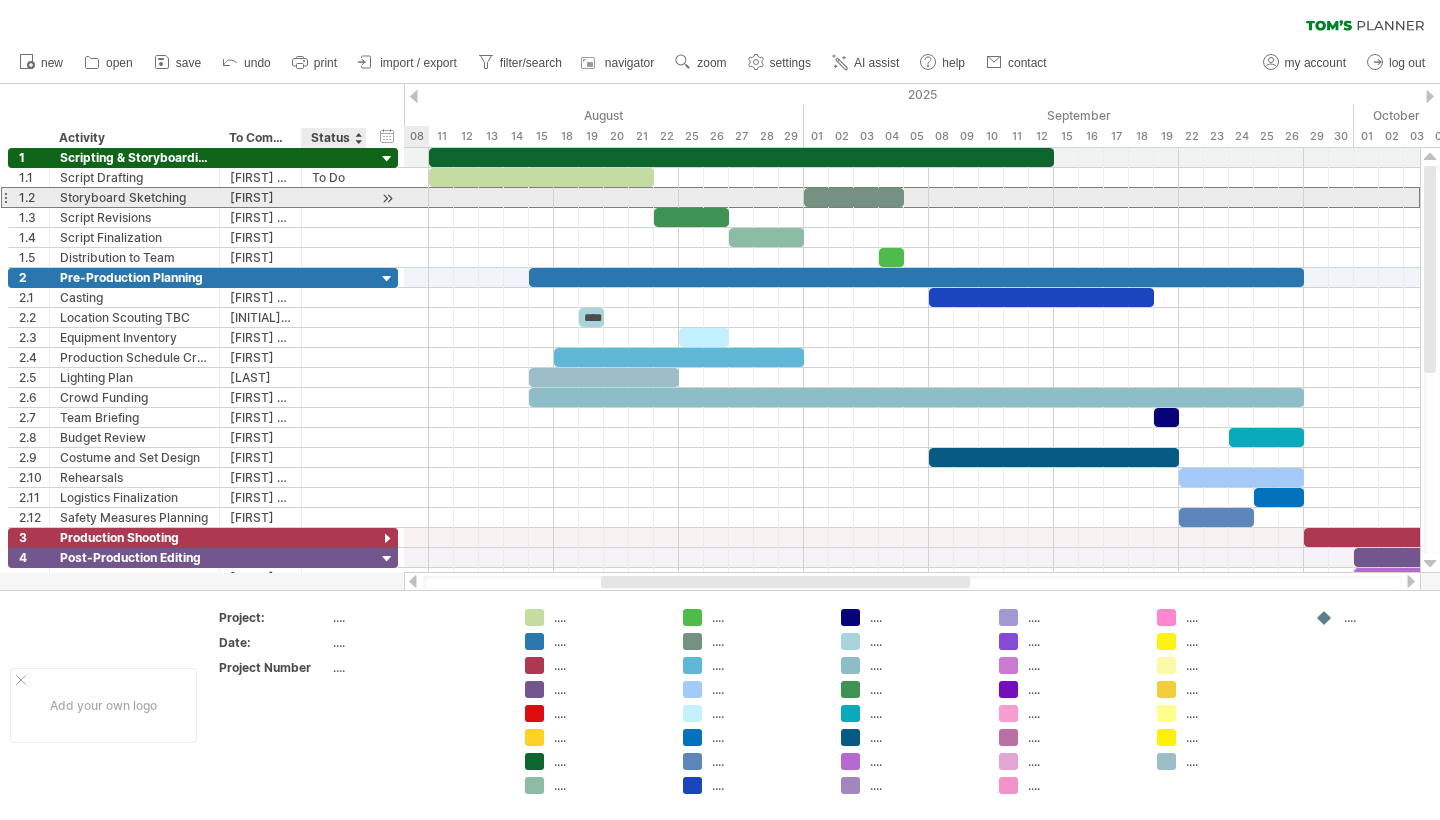 type on "*" 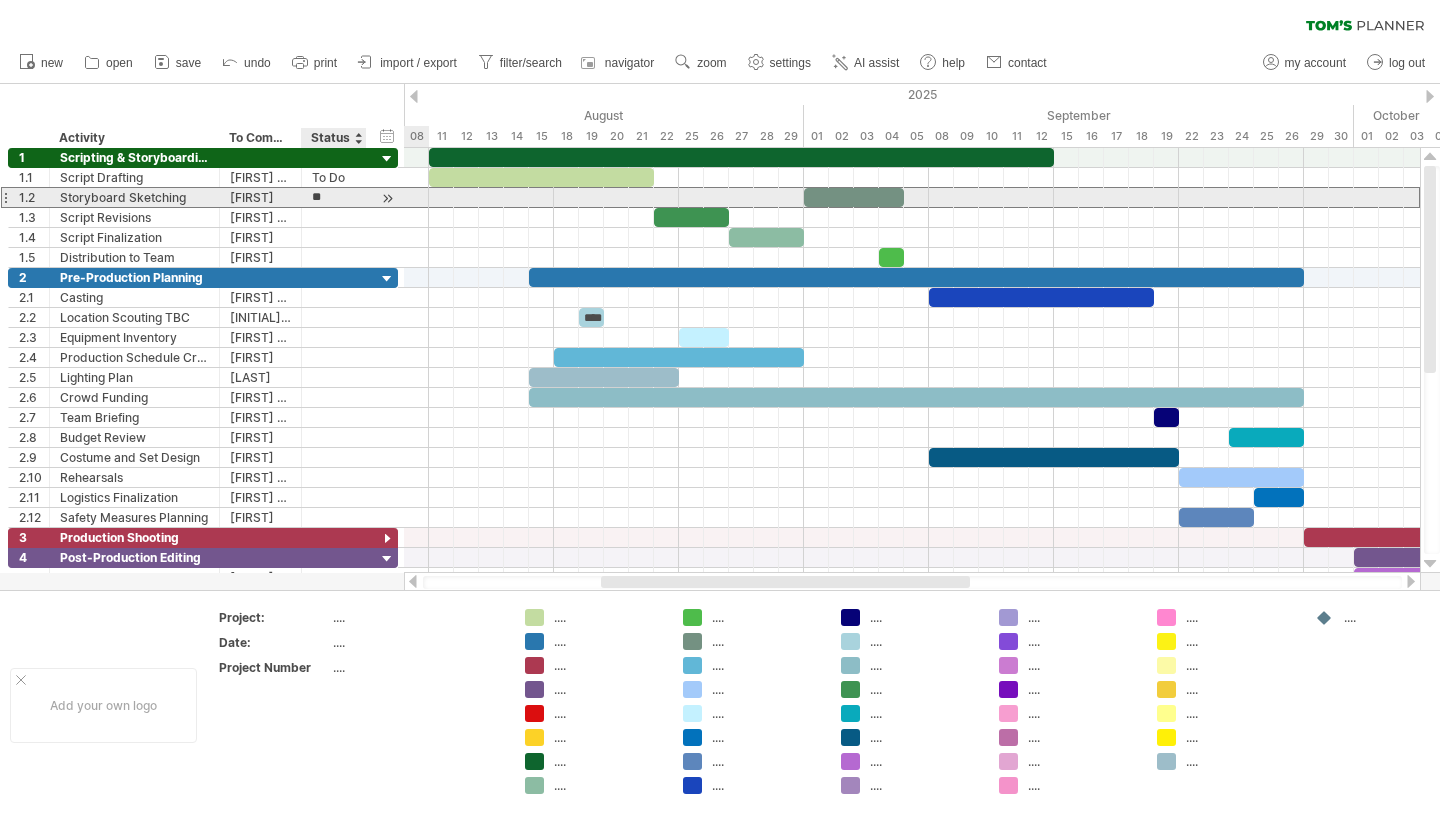 type on "*" 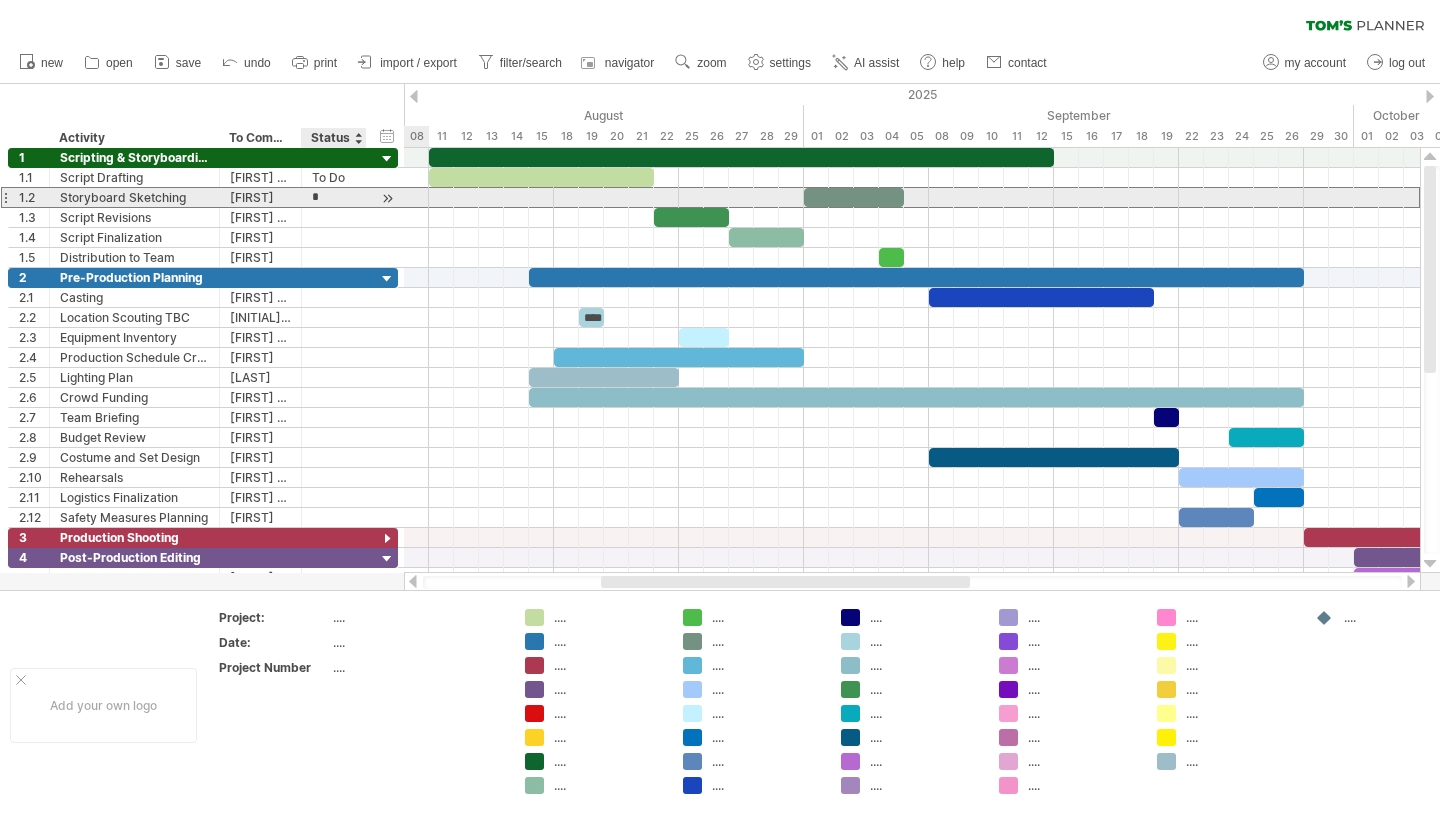 type 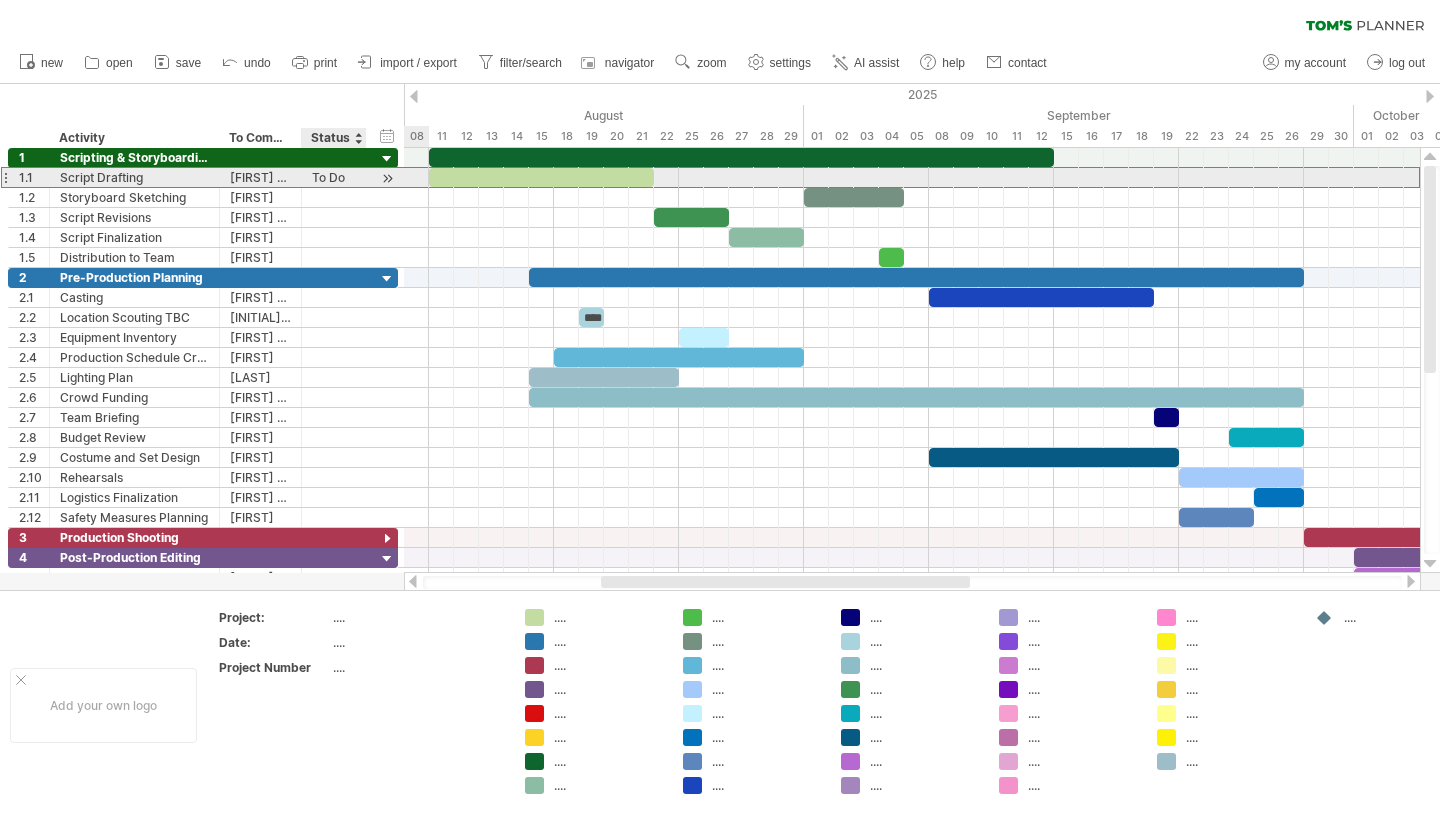 click on "To Do" at bounding box center (334, 177) 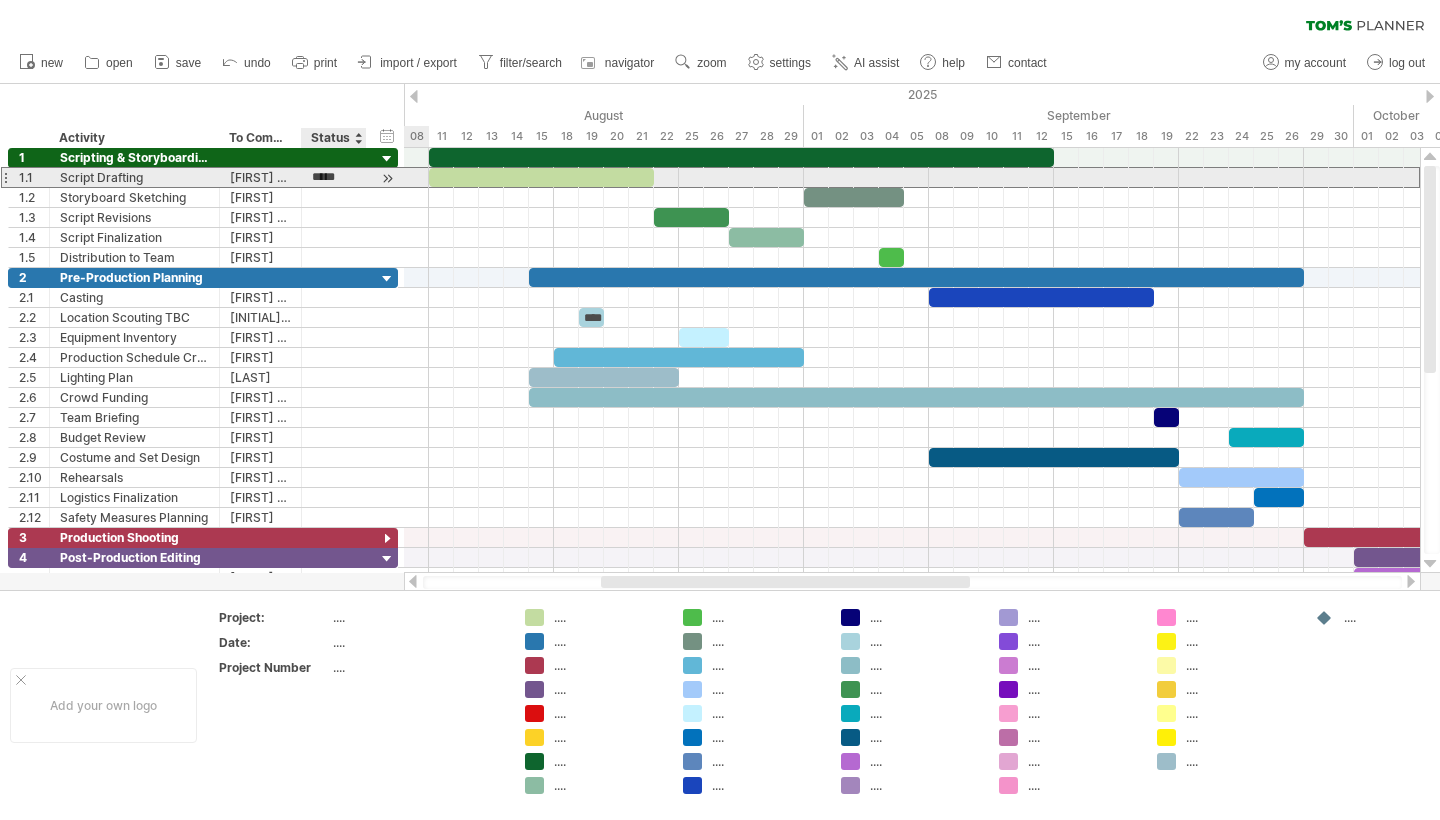 click on "*****" at bounding box center (334, 177) 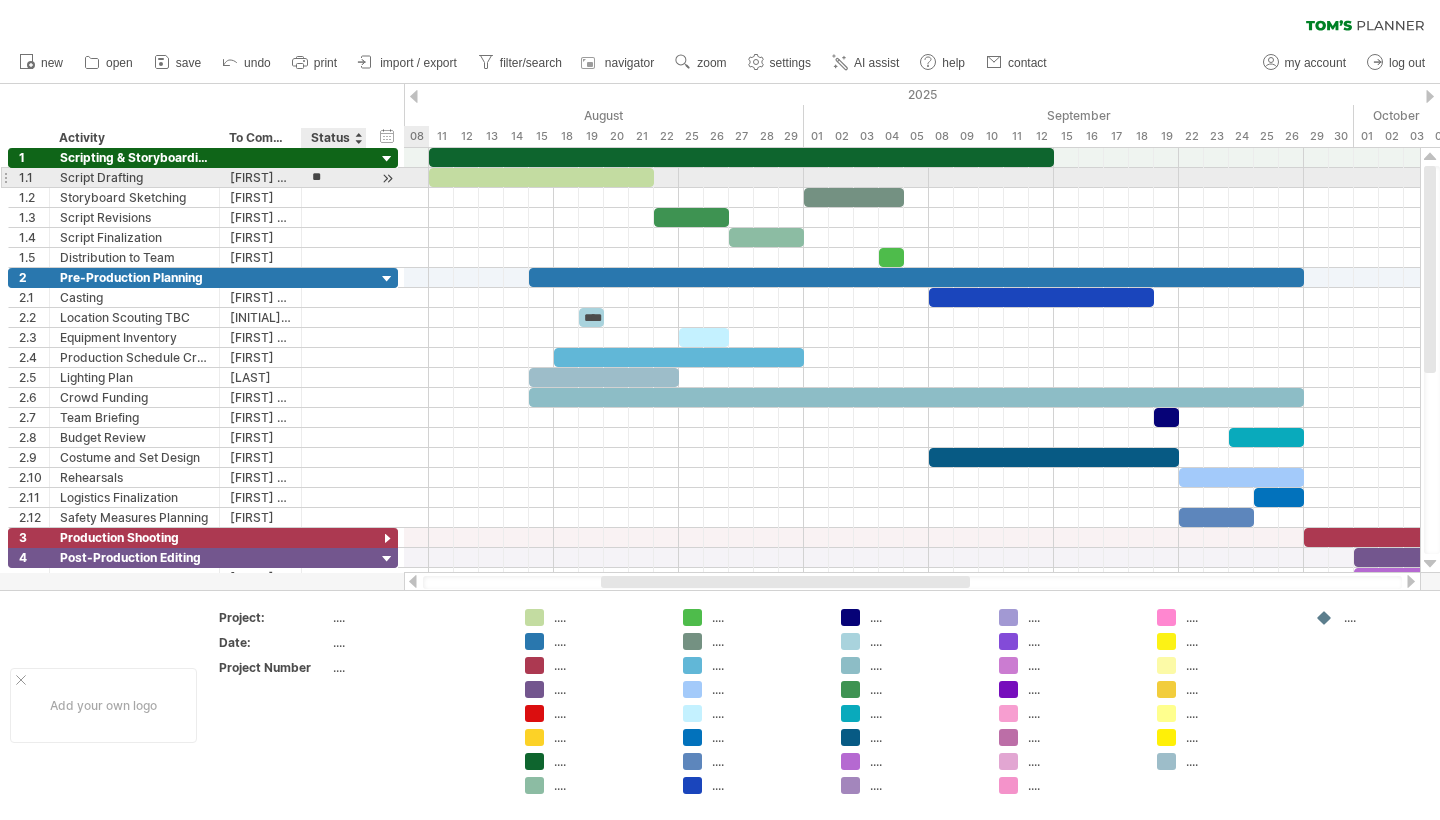 type on "*" 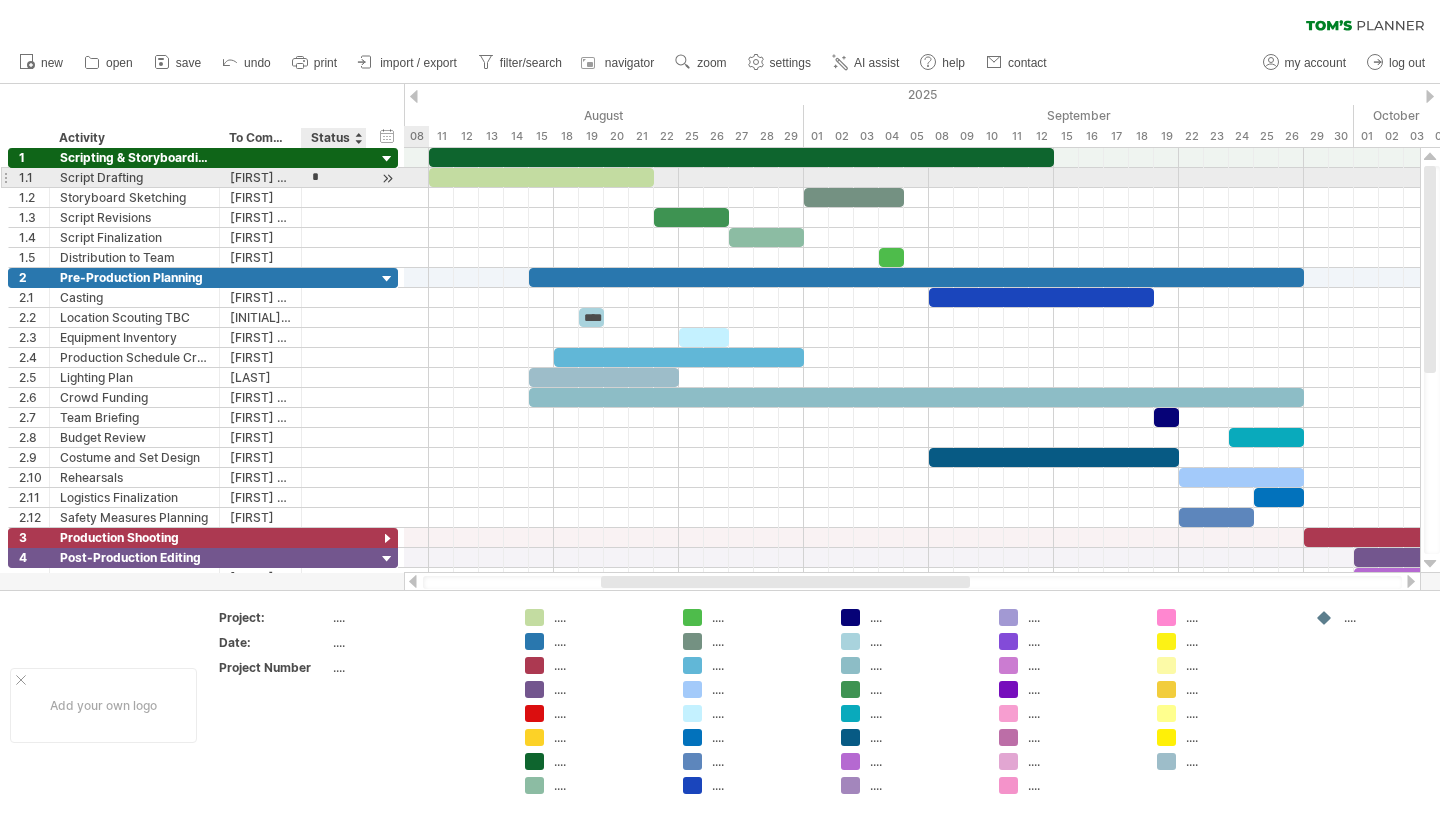 type 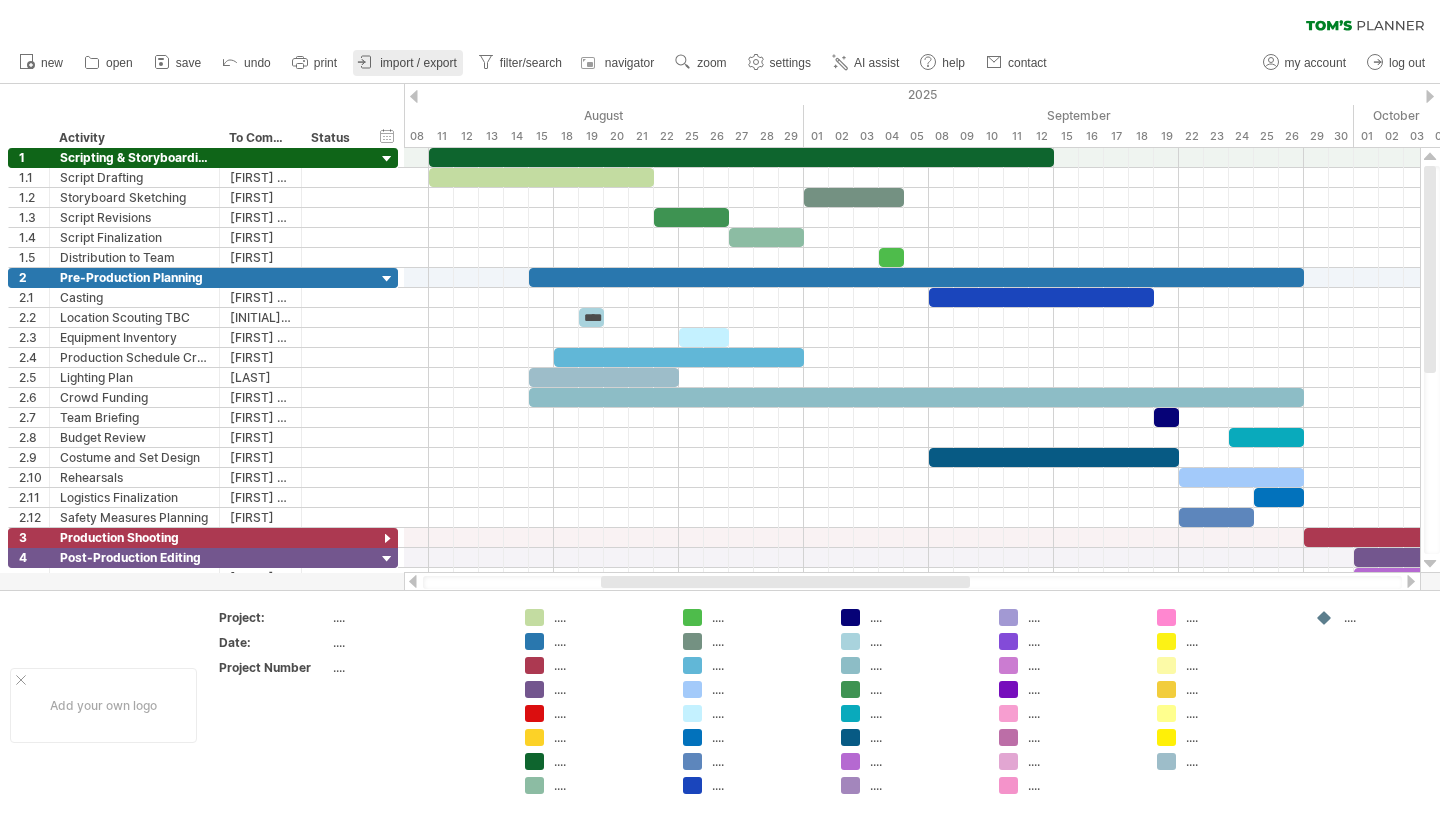 click on "import / export" at bounding box center (418, 63) 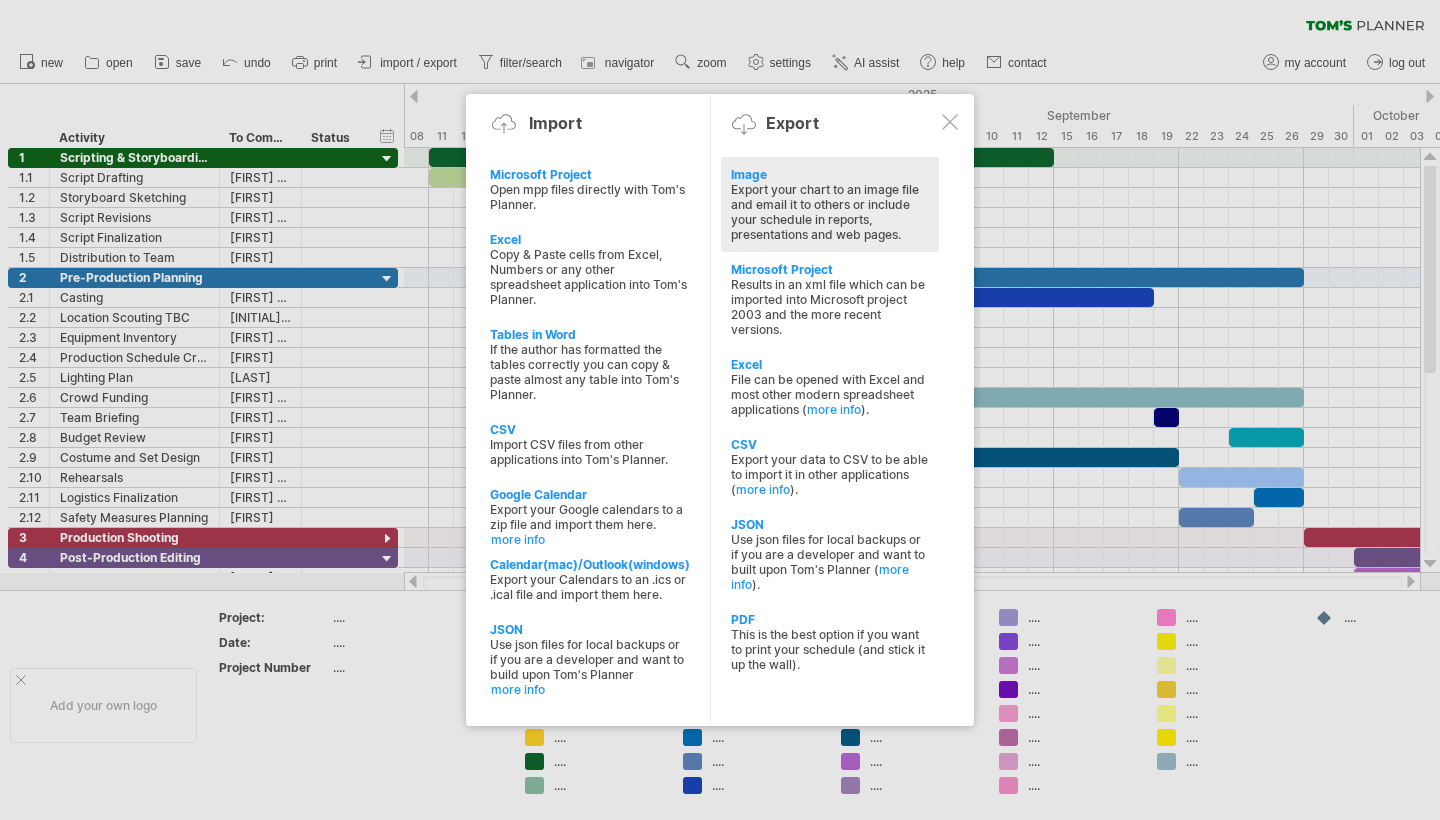 click on "Export your chart to an image file and email it to others or include your schedule in reports, presentations and web pages." at bounding box center (830, 212) 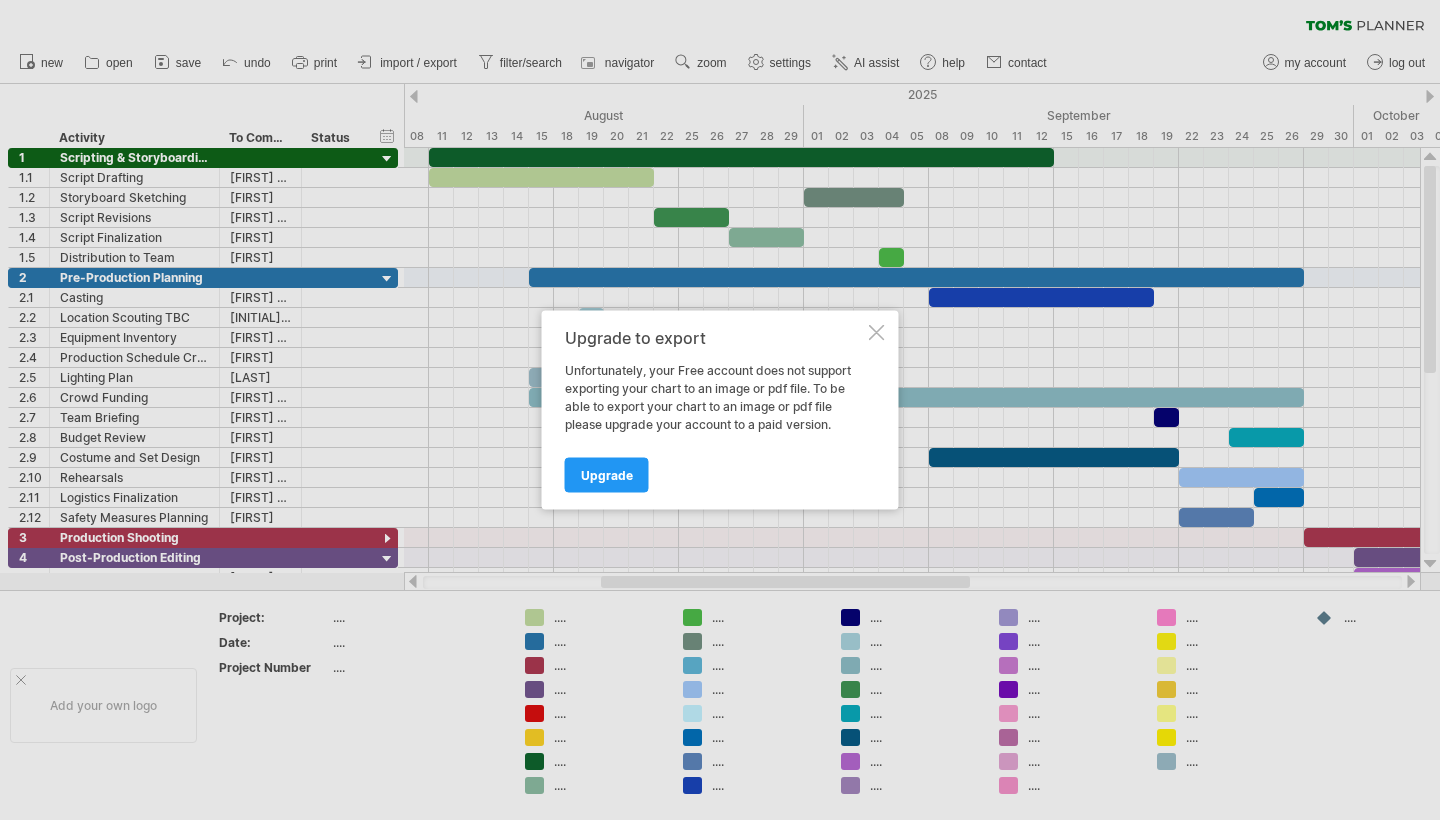 click at bounding box center [877, 333] 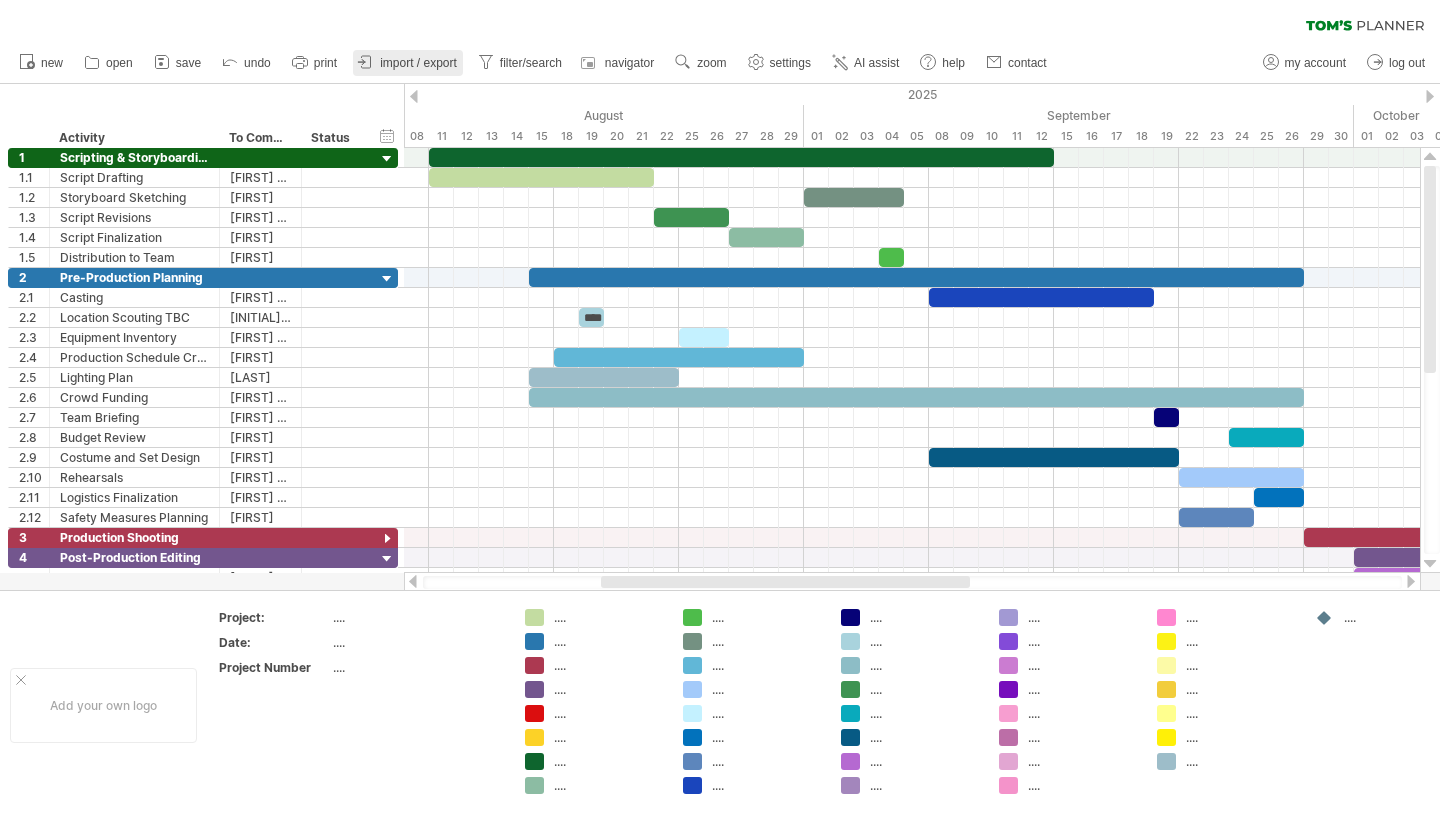 click on "import / export" at bounding box center [408, 63] 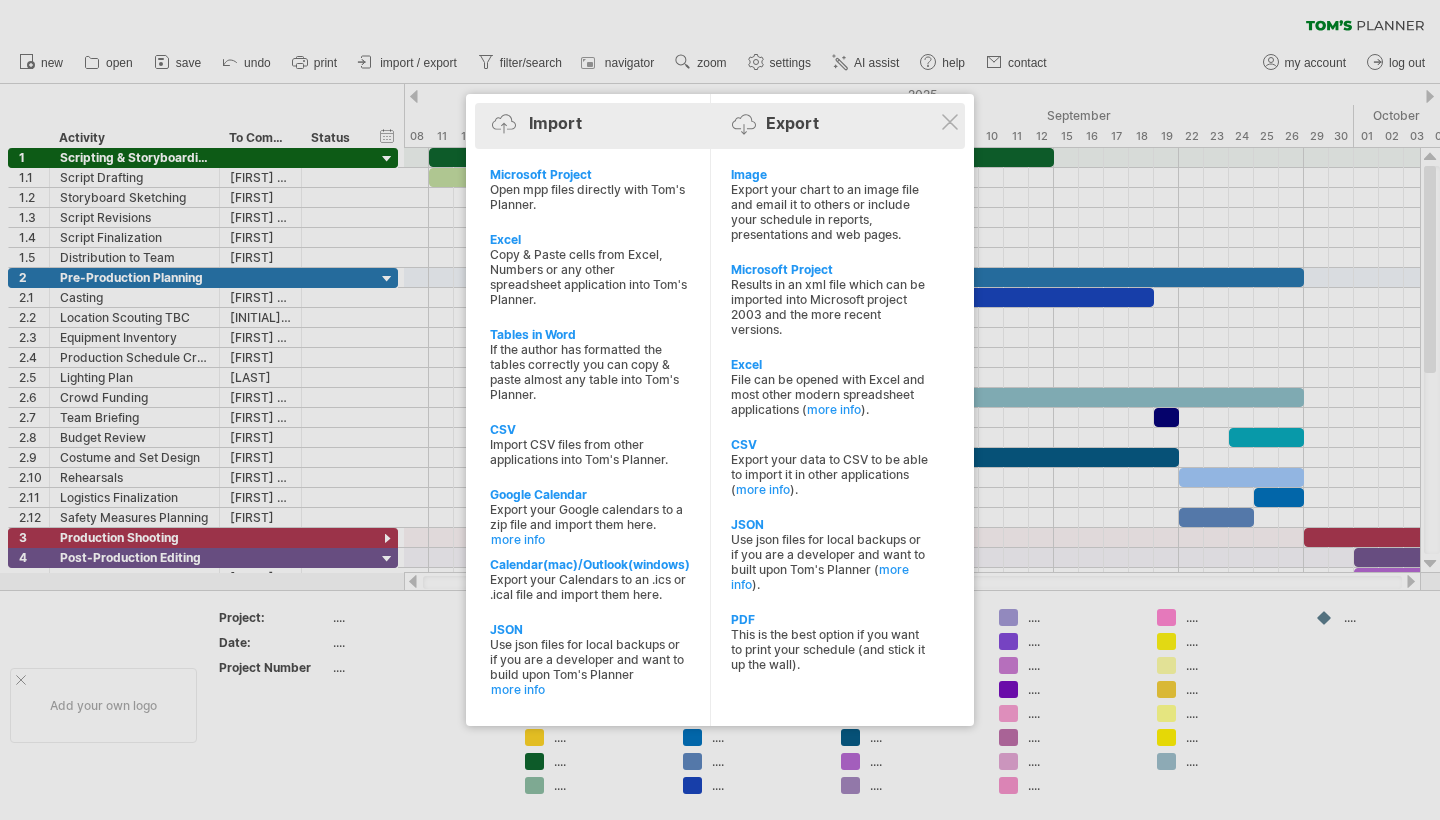 click on "Import
Export" at bounding box center [720, 127] 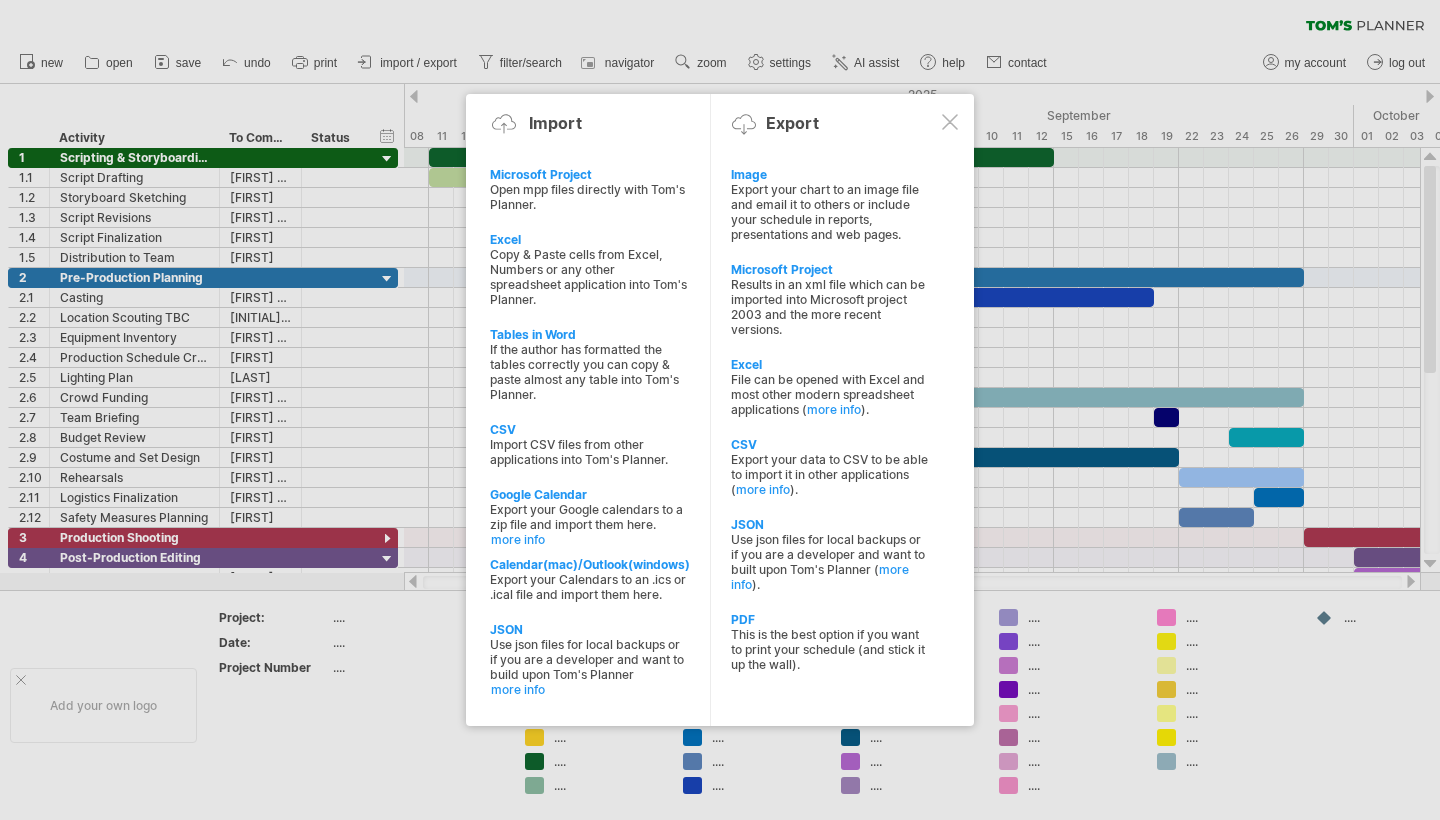 click at bounding box center (950, 122) 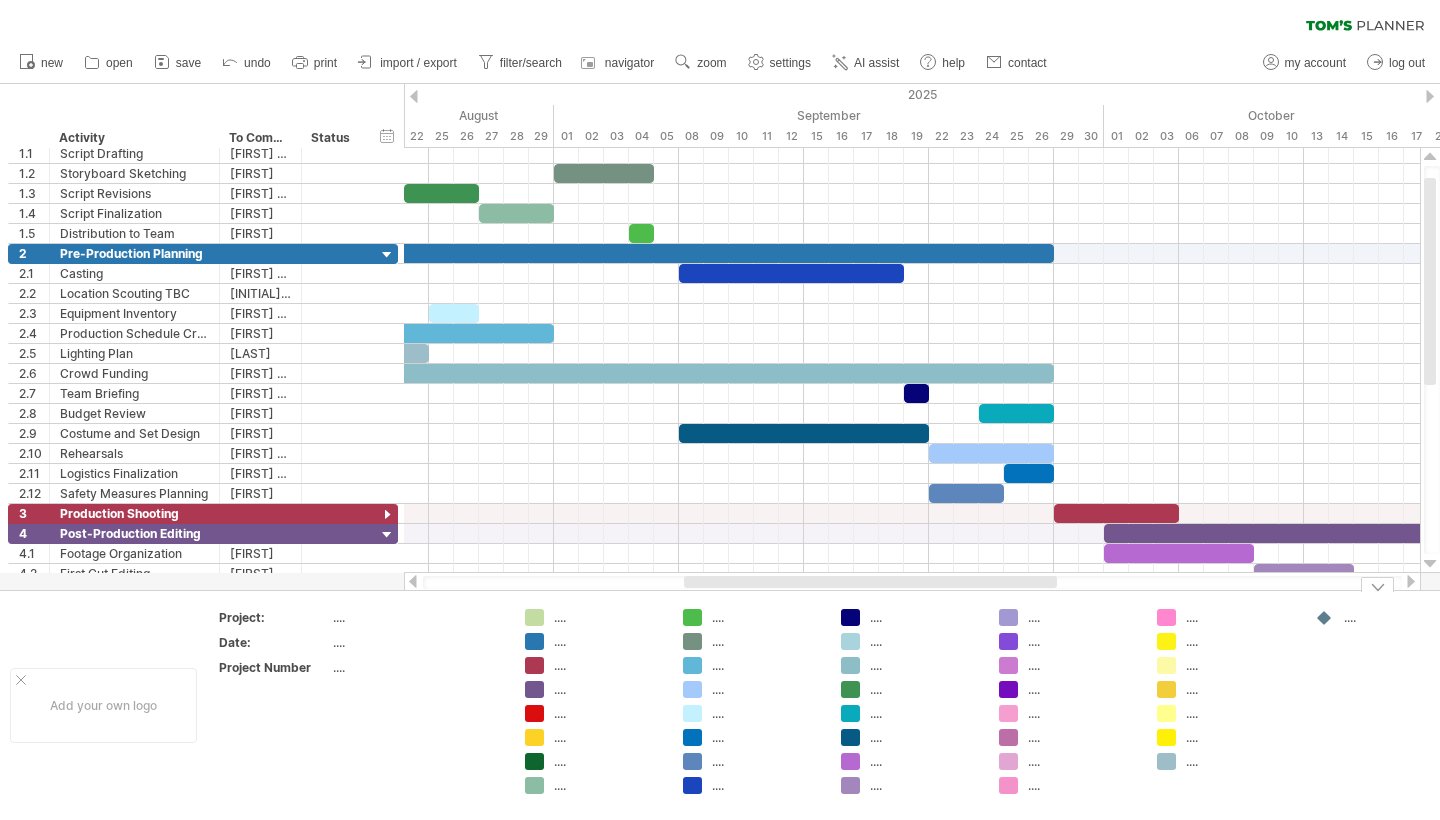click at bounding box center (1377, 584) 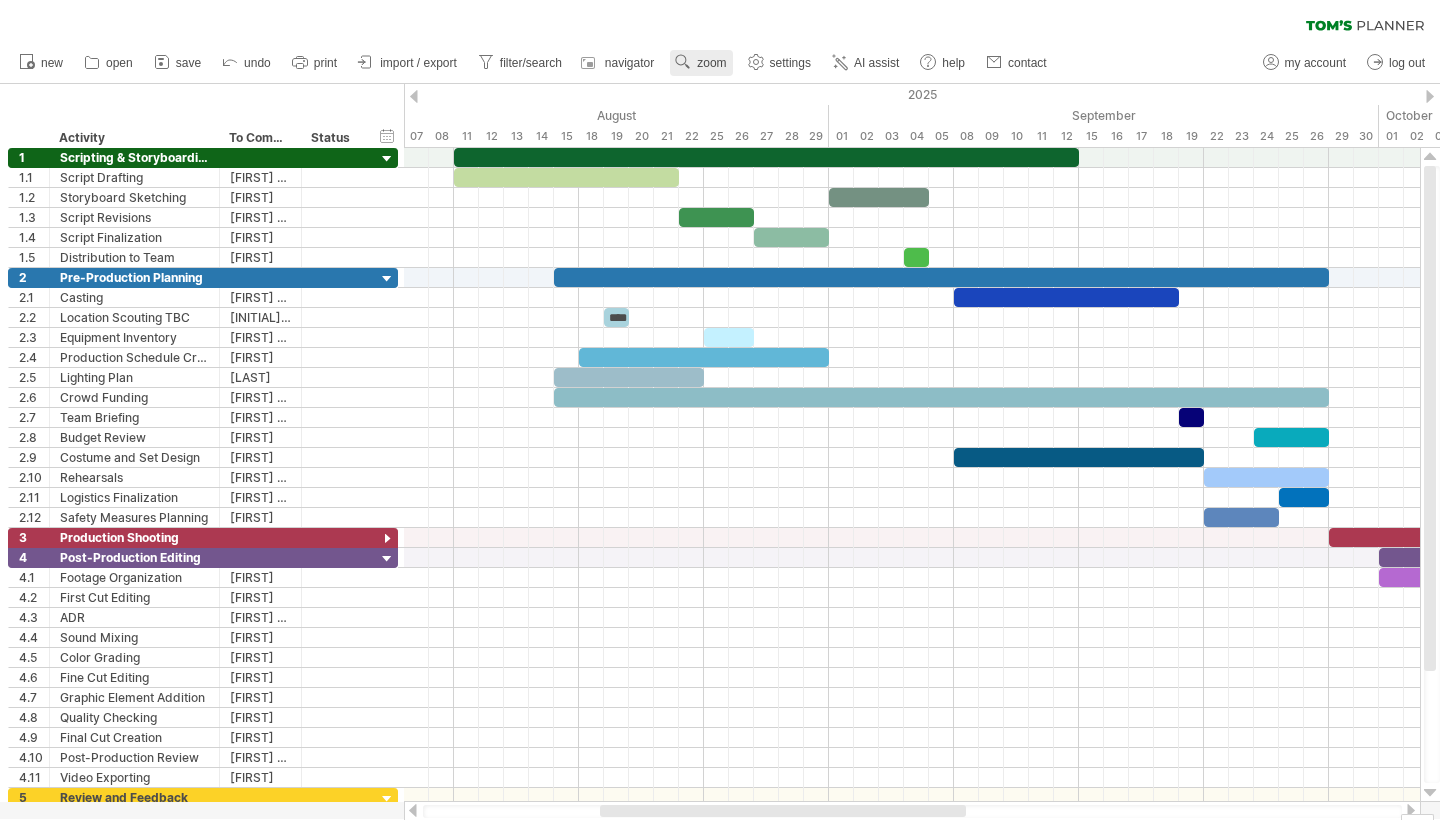 click 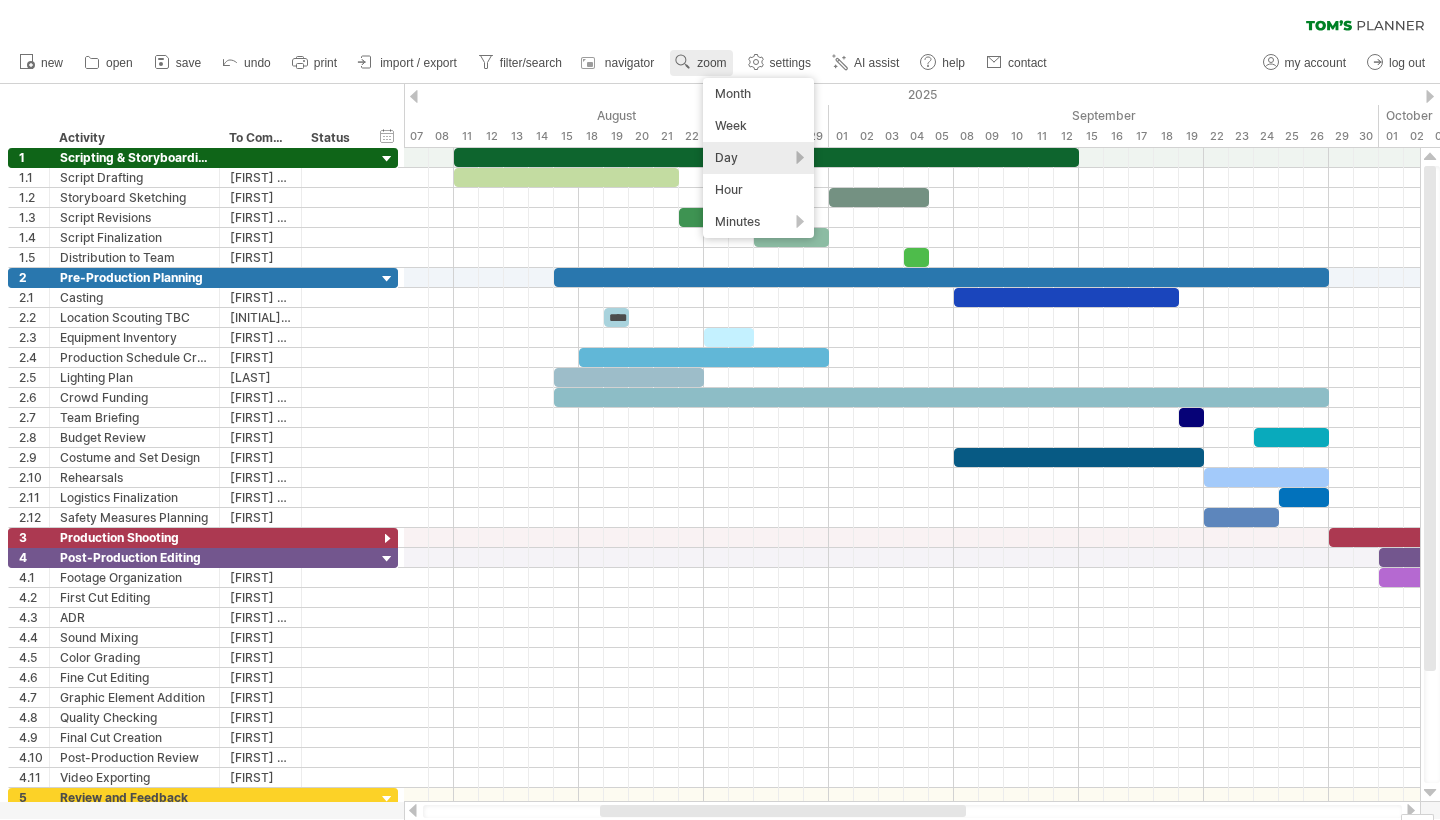 click 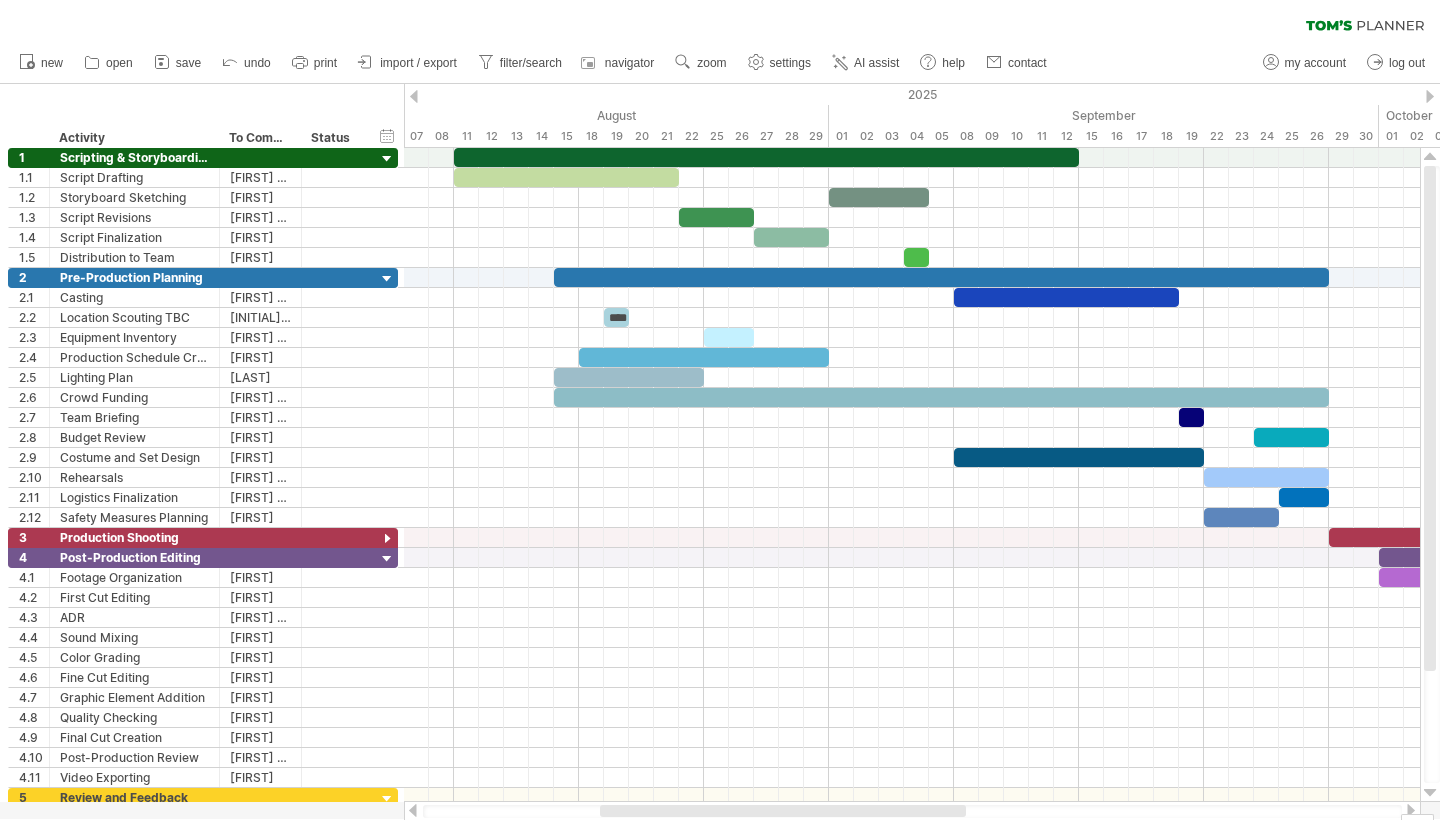 click on "clear filter
reapply filter" at bounding box center (720, 21) 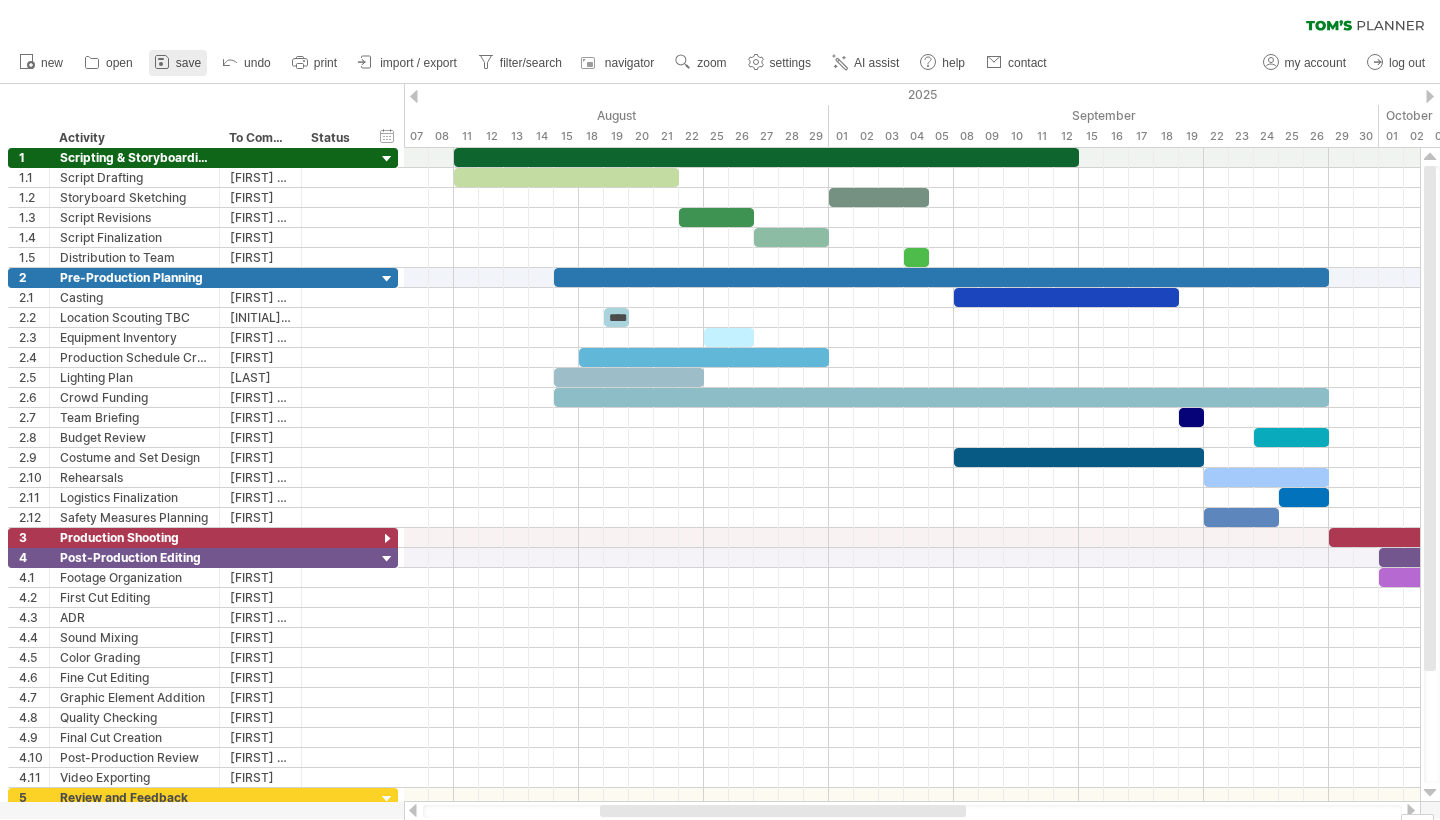 click on "save" at bounding box center [188, 63] 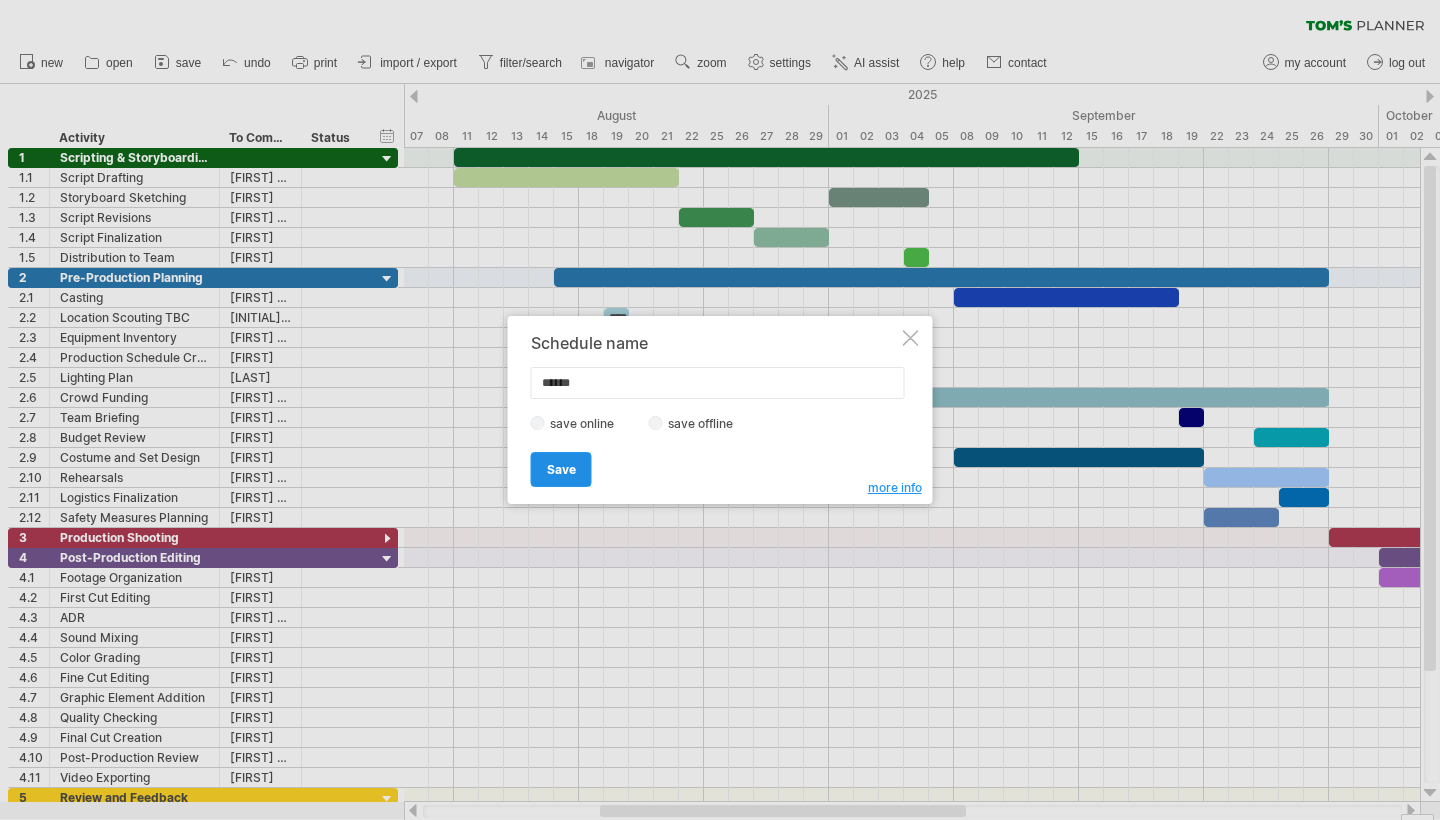 type on "******" 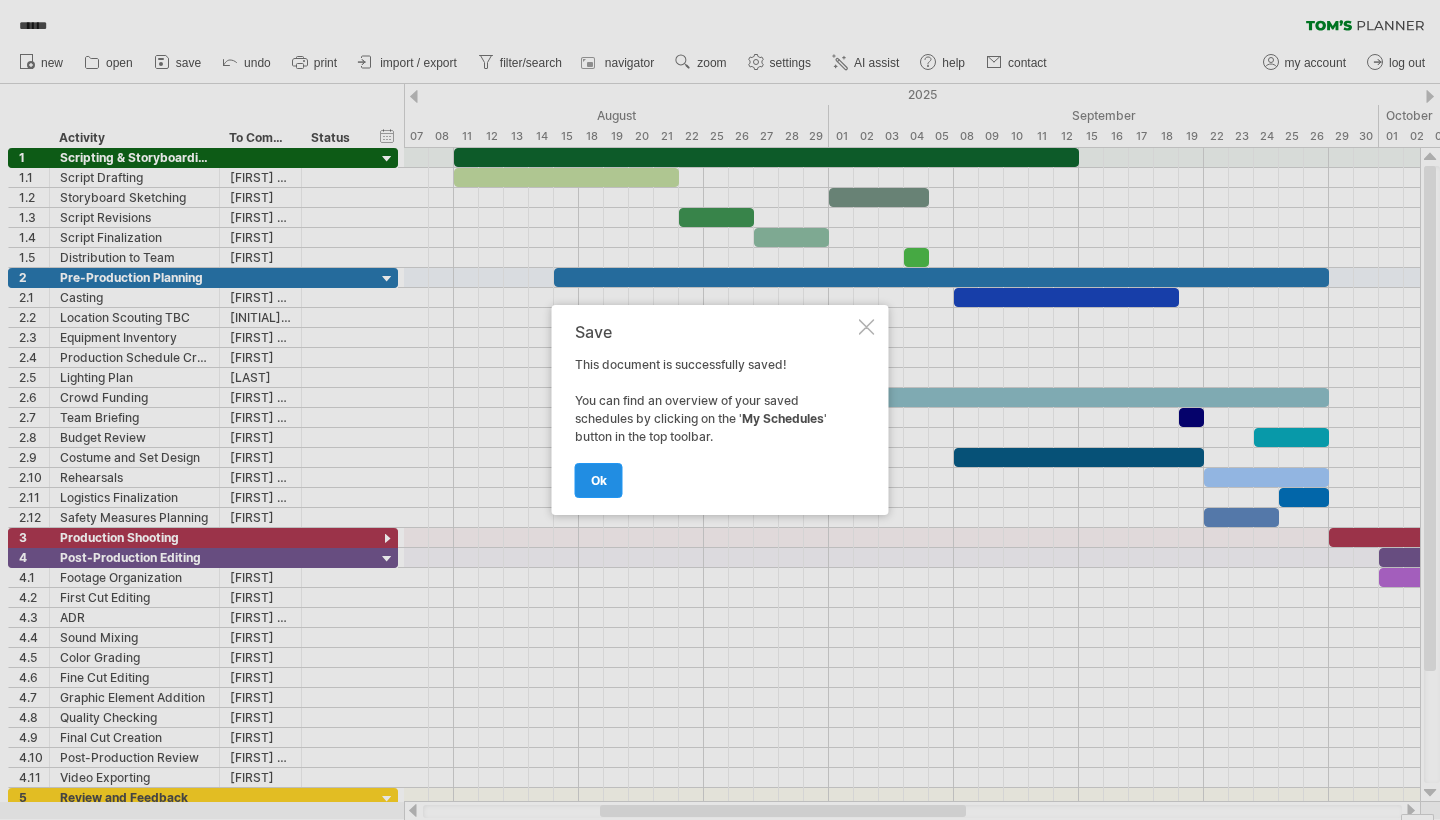 click on "ok" at bounding box center [599, 480] 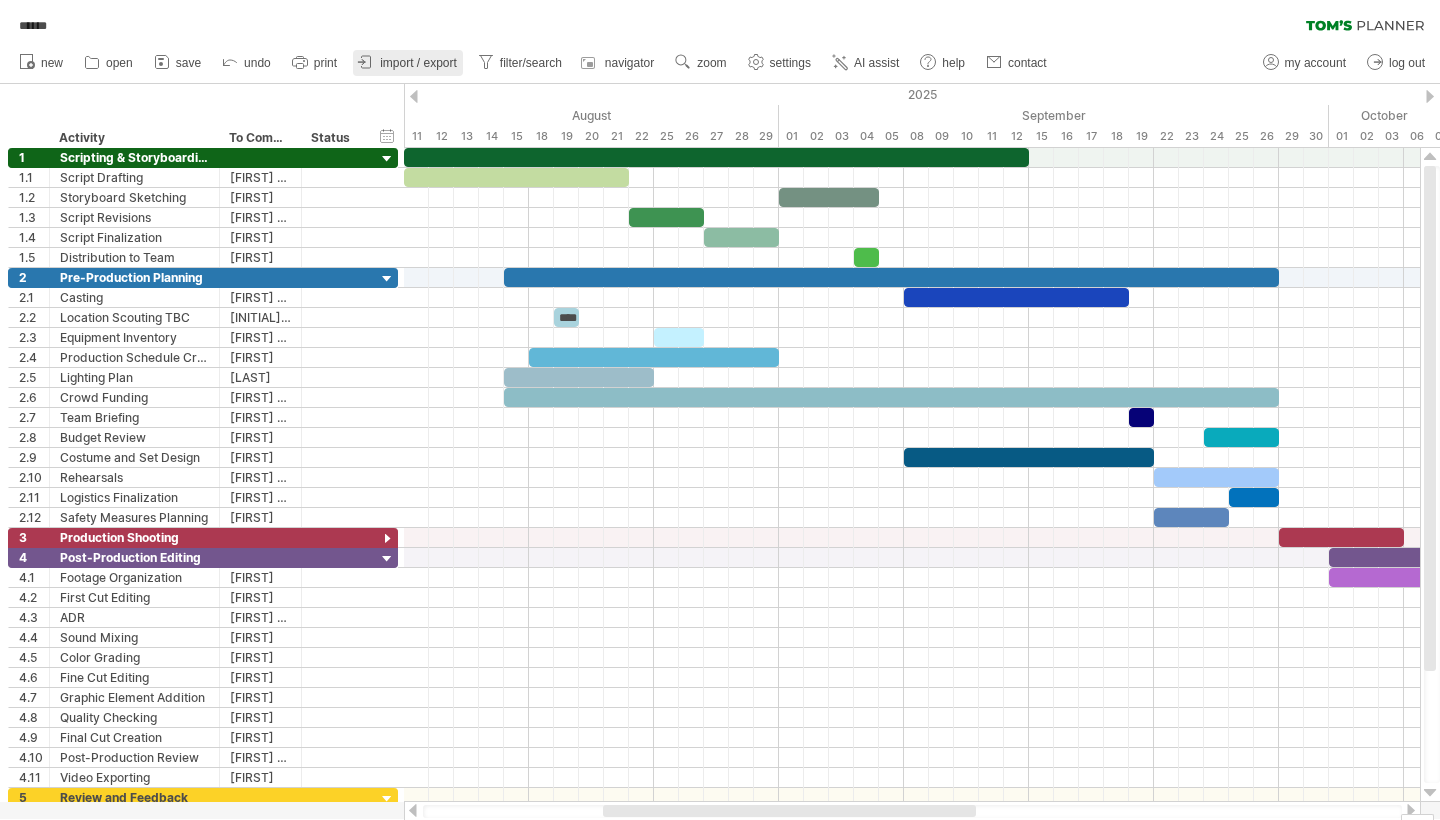 click on "import / export" at bounding box center (418, 63) 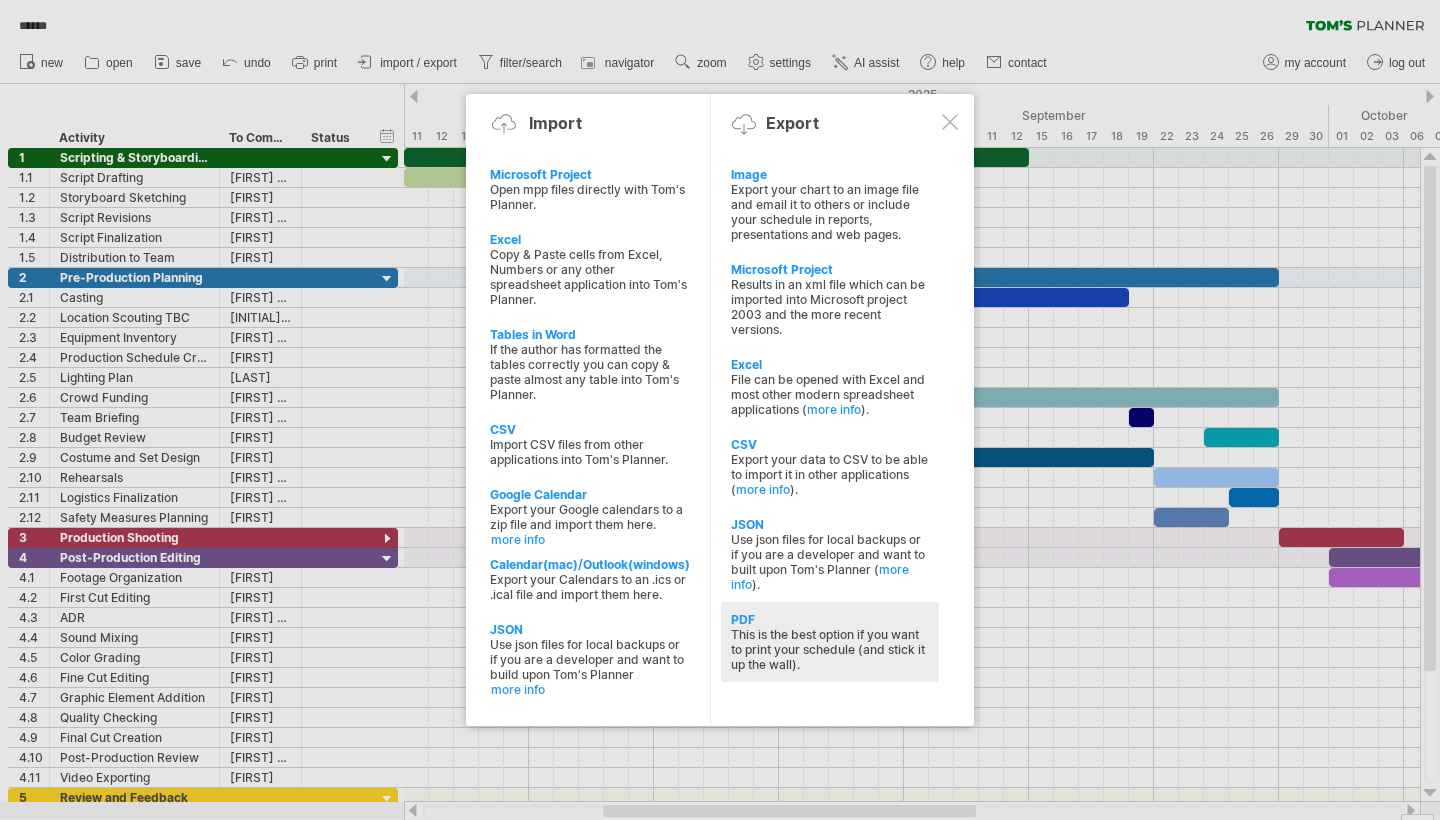 click on "PDF" at bounding box center (830, 619) 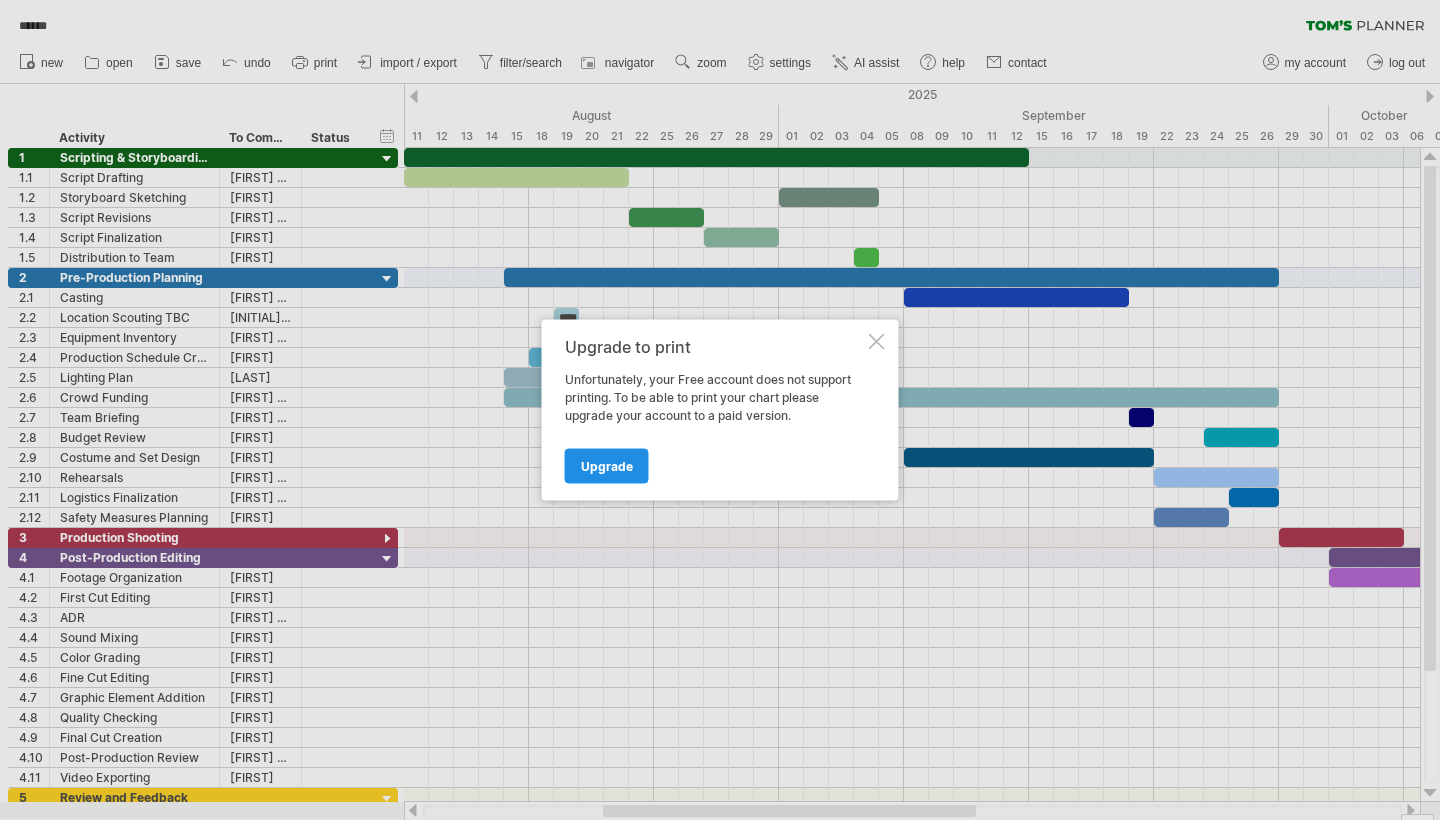 click on "Upgrade" at bounding box center (607, 466) 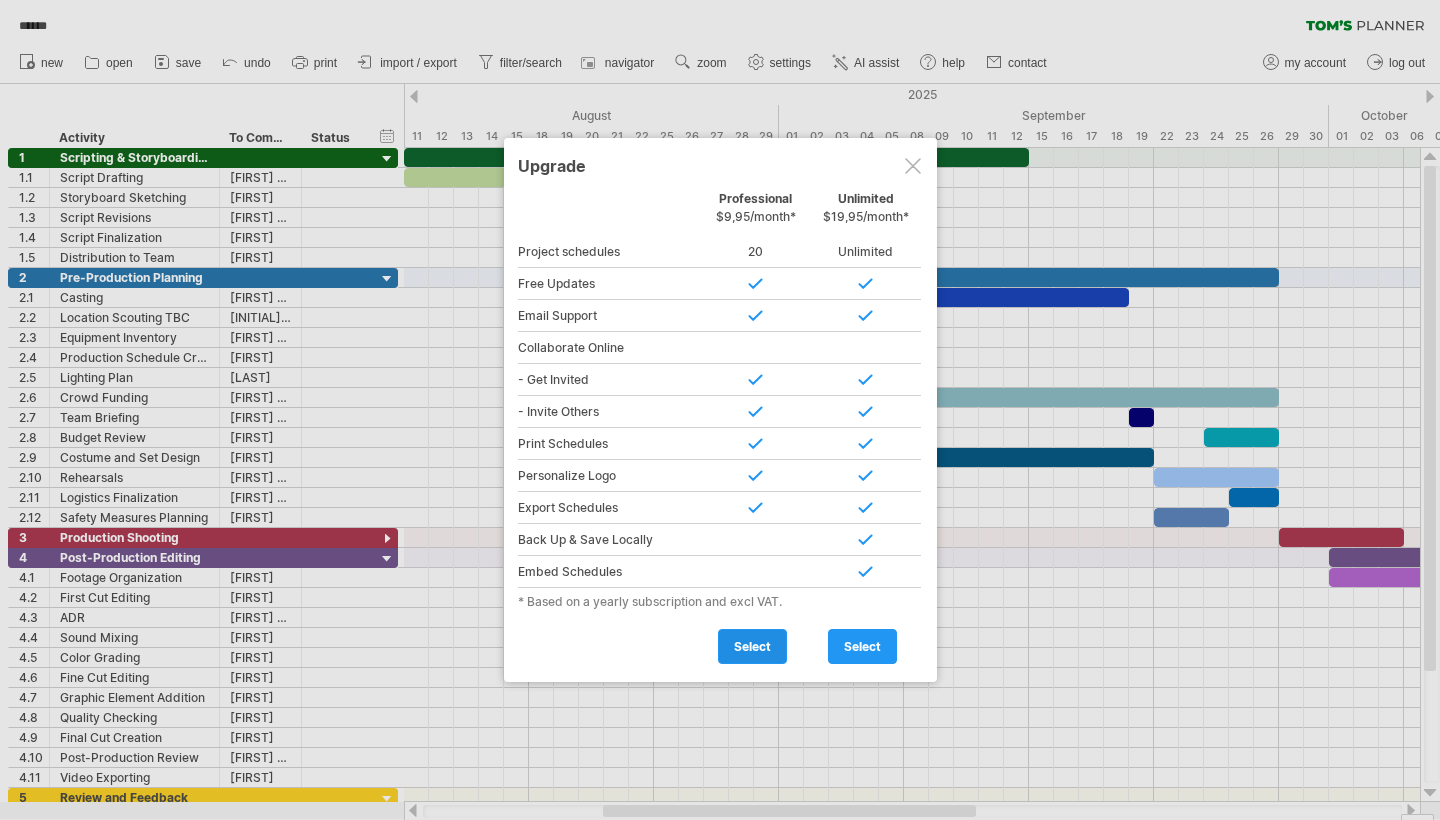 click on "select" at bounding box center (752, 646) 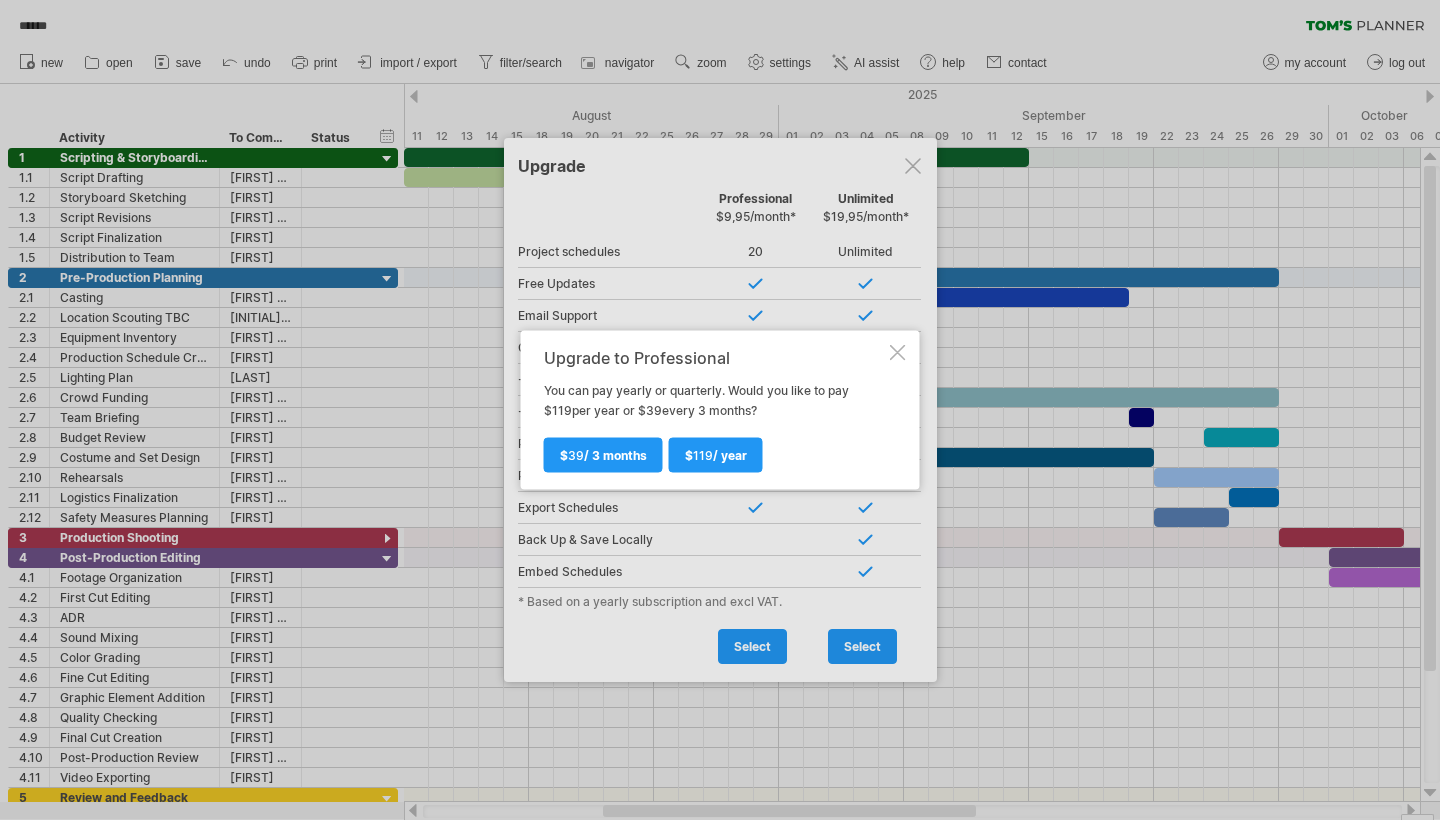click at bounding box center [898, 353] 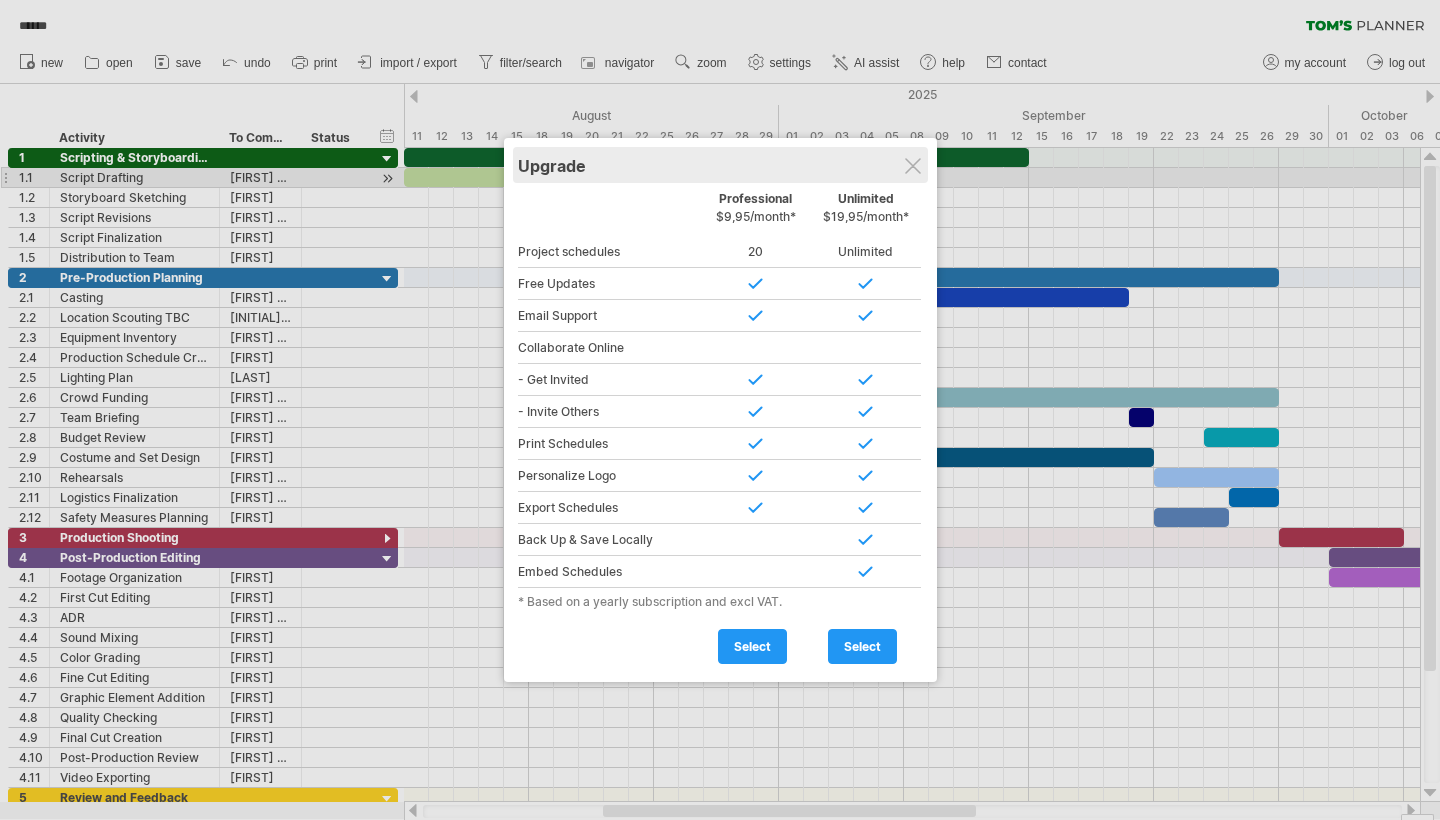 click on "Upgrade" at bounding box center (720, 165) 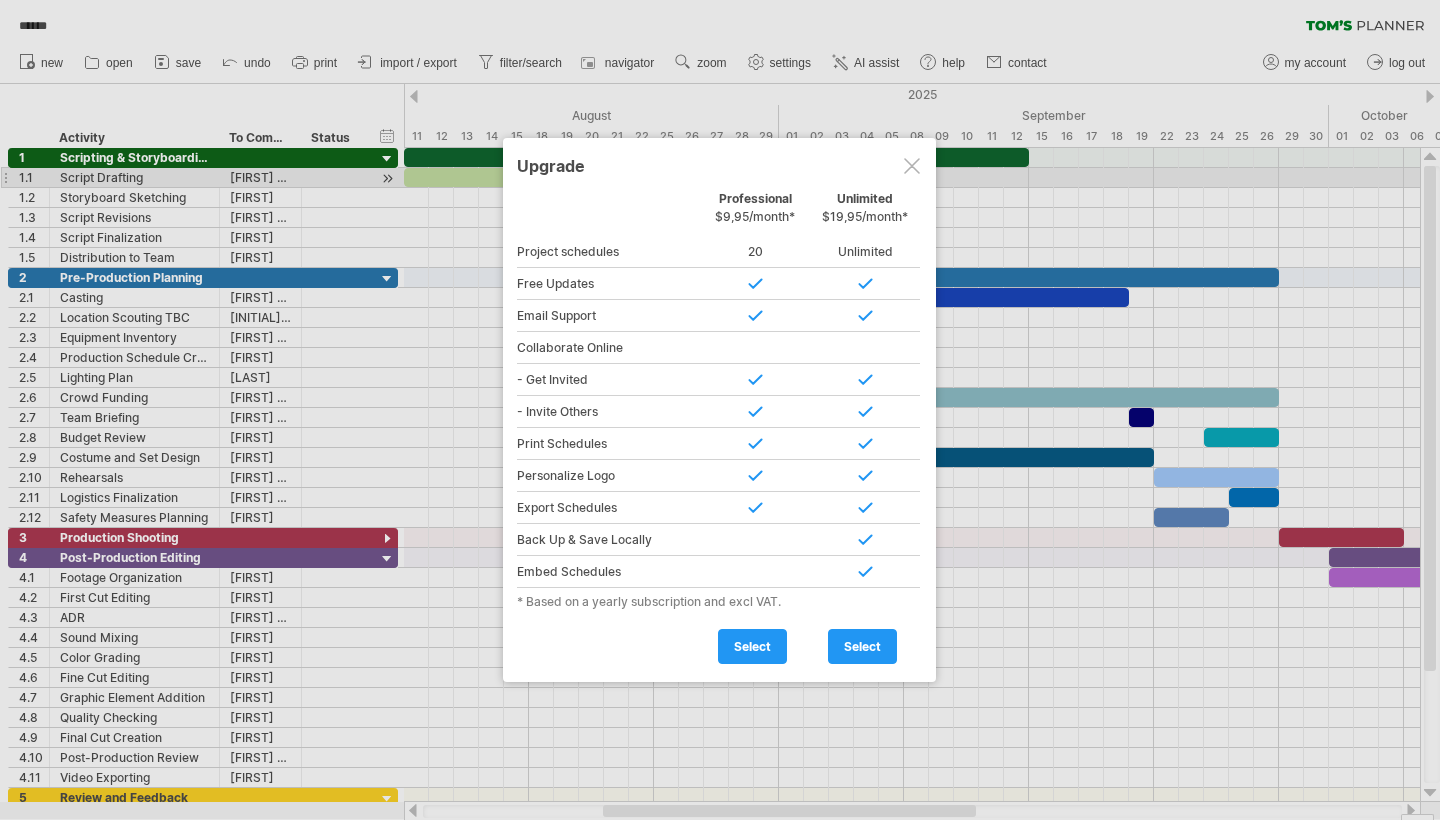 click at bounding box center (912, 166) 